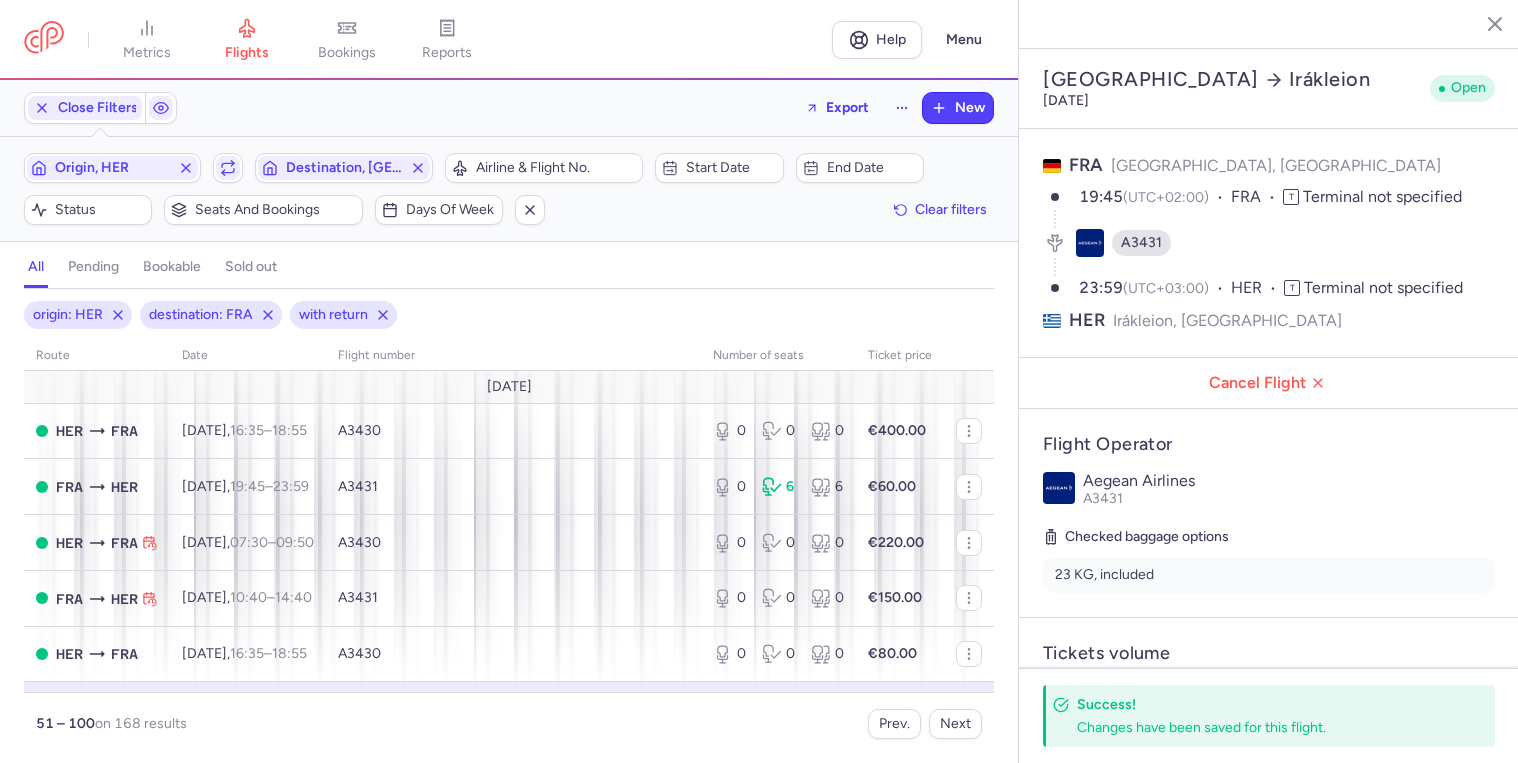 select on "days" 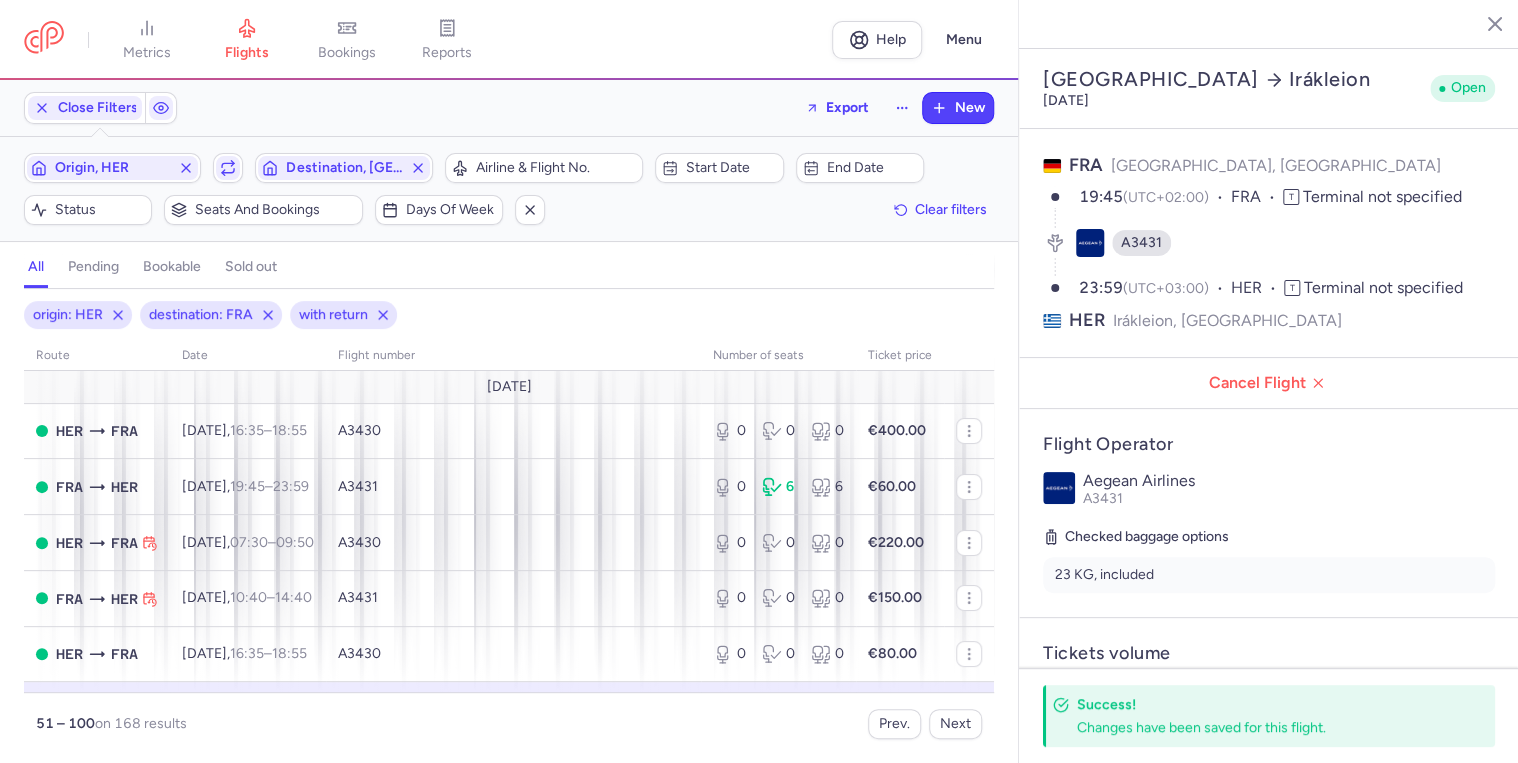 scroll, scrollTop: 80, scrollLeft: 0, axis: vertical 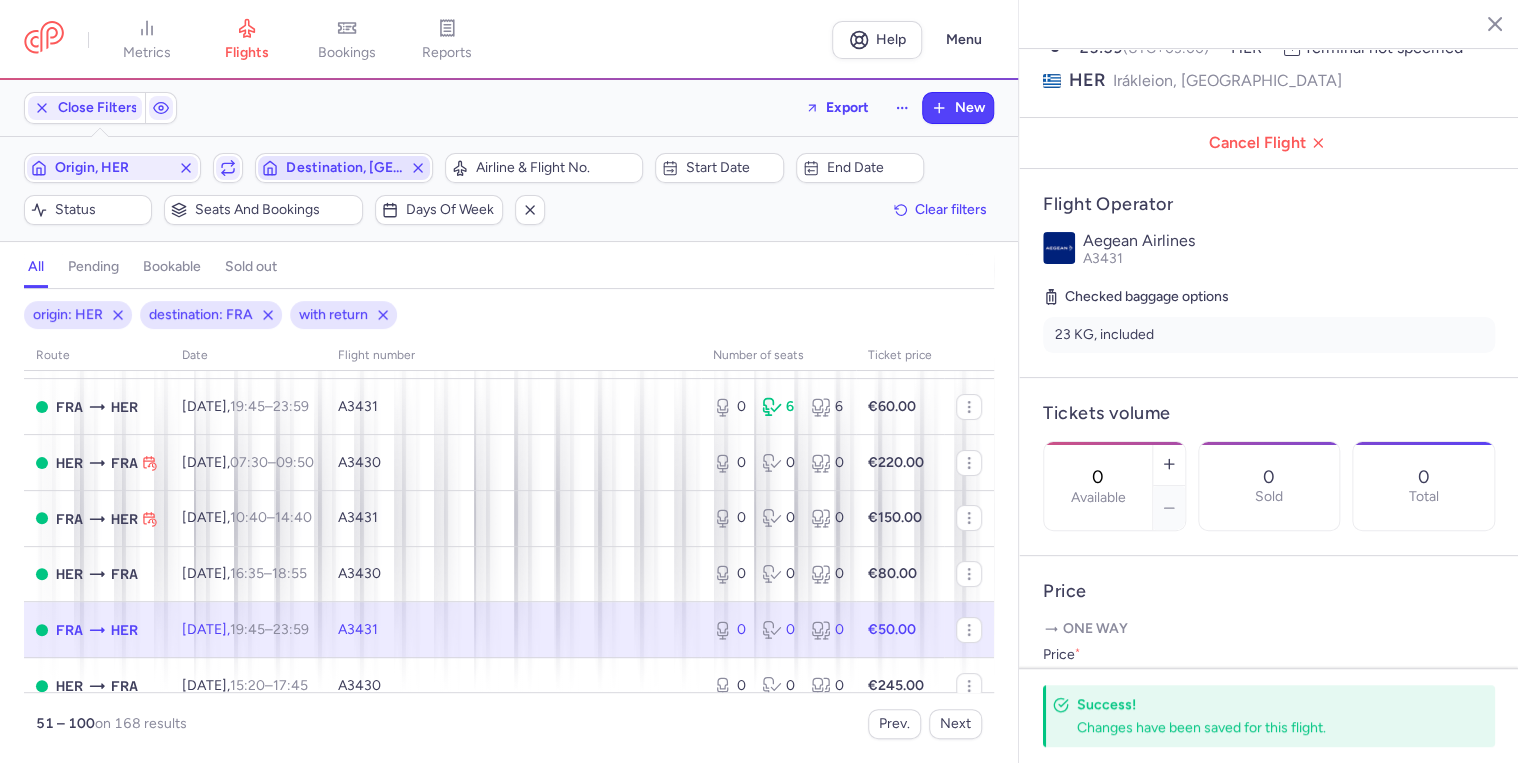 click 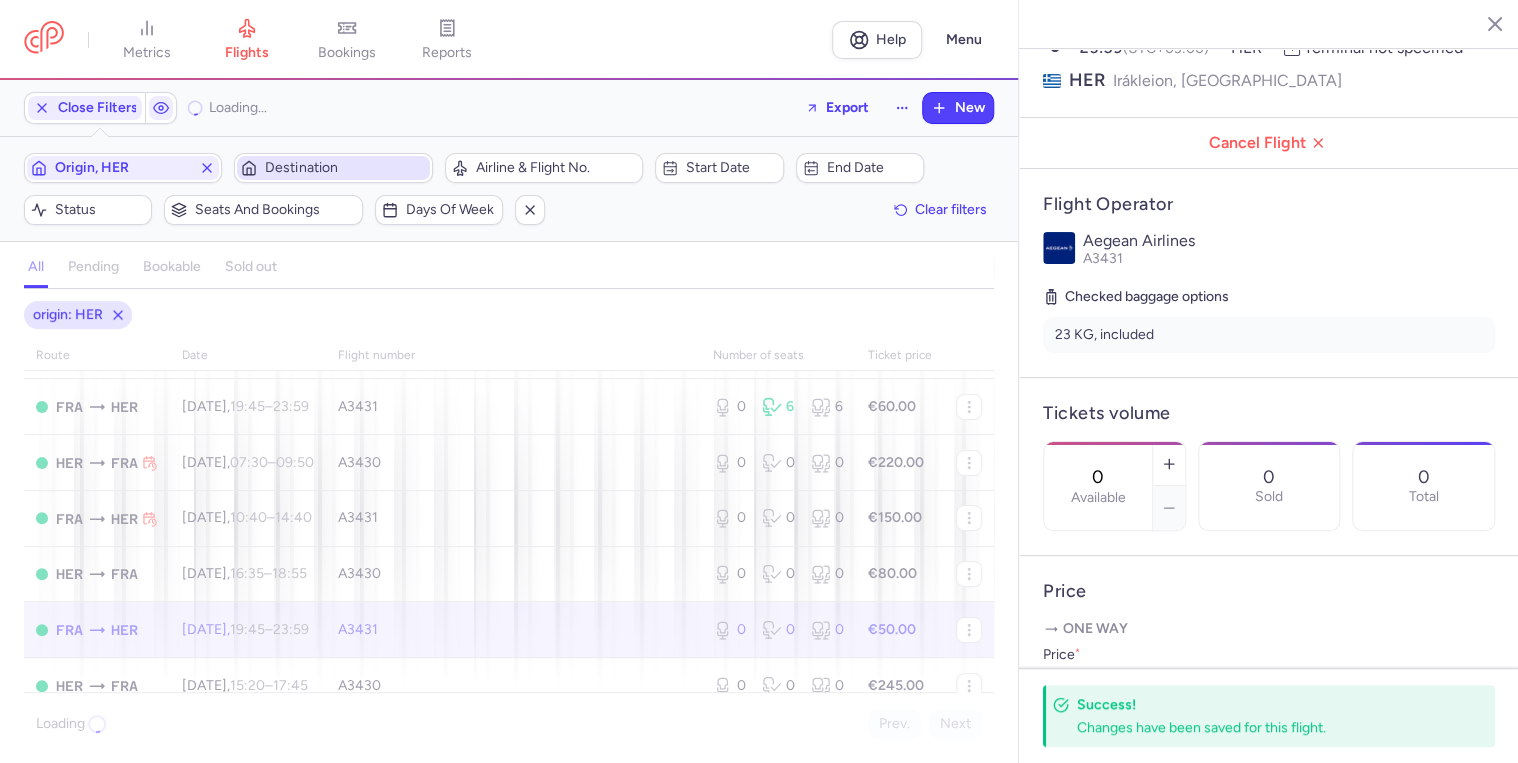 click on "Destination" at bounding box center (345, 168) 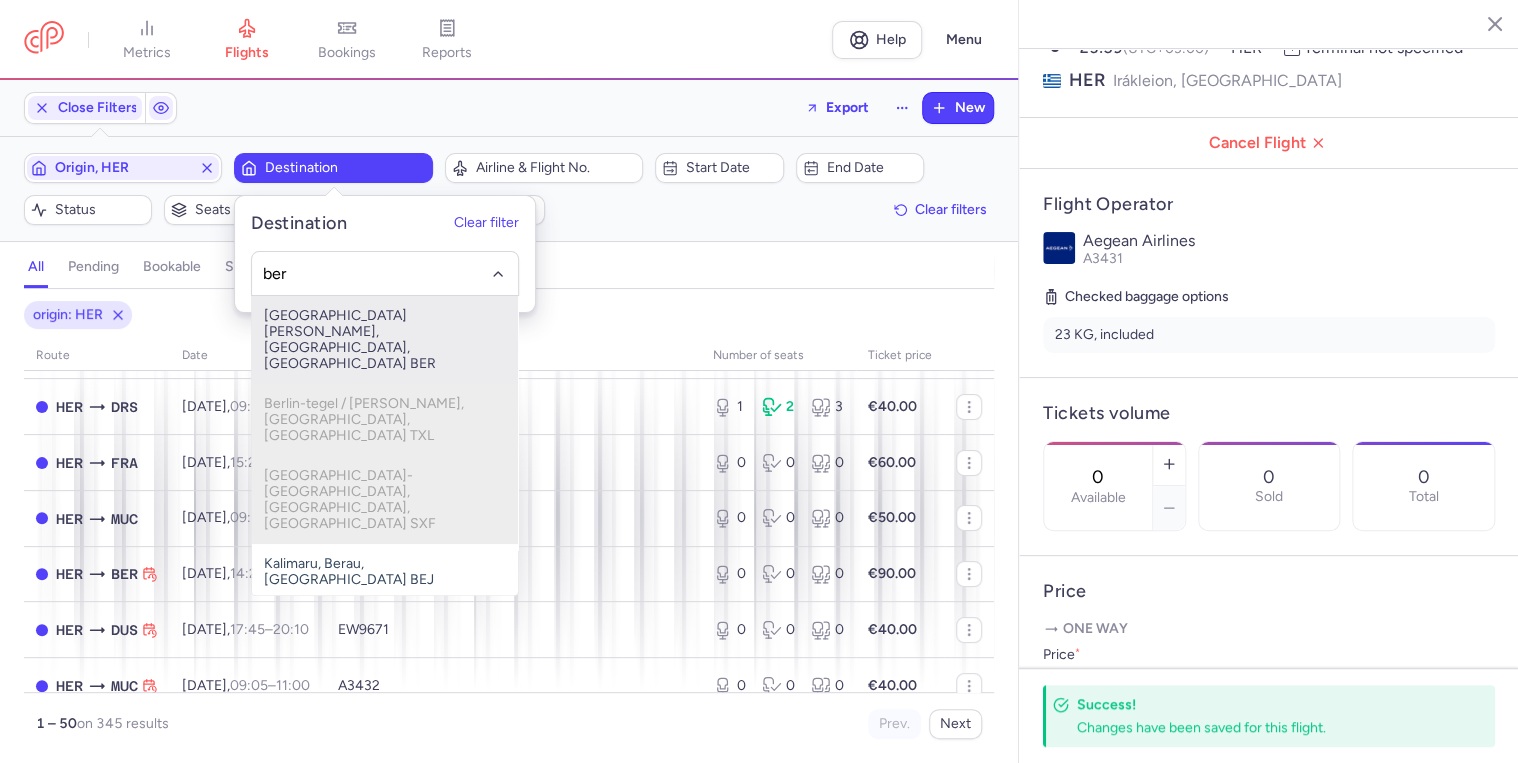 click on "[GEOGRAPHIC_DATA][PERSON_NAME], [GEOGRAPHIC_DATA], [GEOGRAPHIC_DATA] BER" at bounding box center [385, 340] 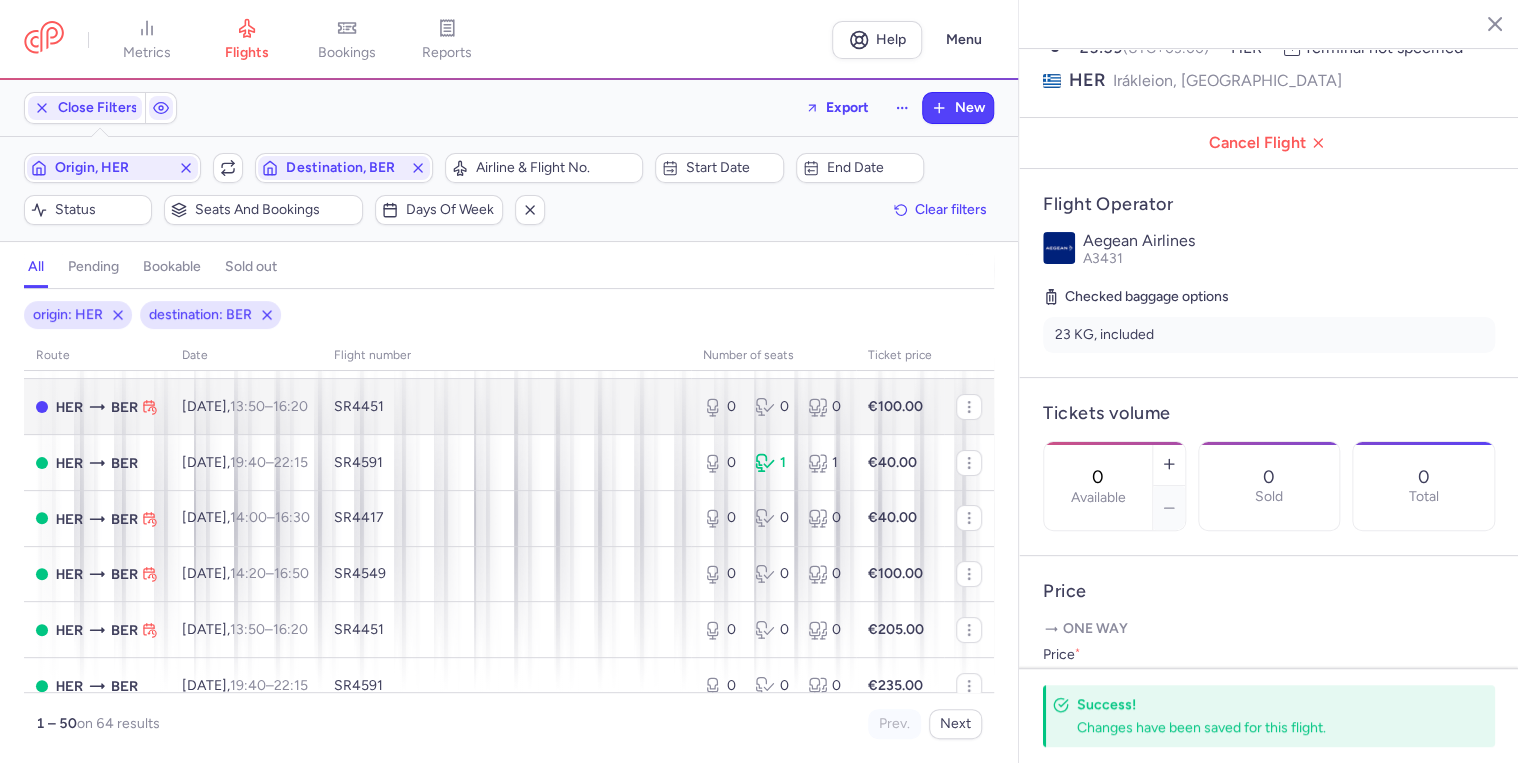 type 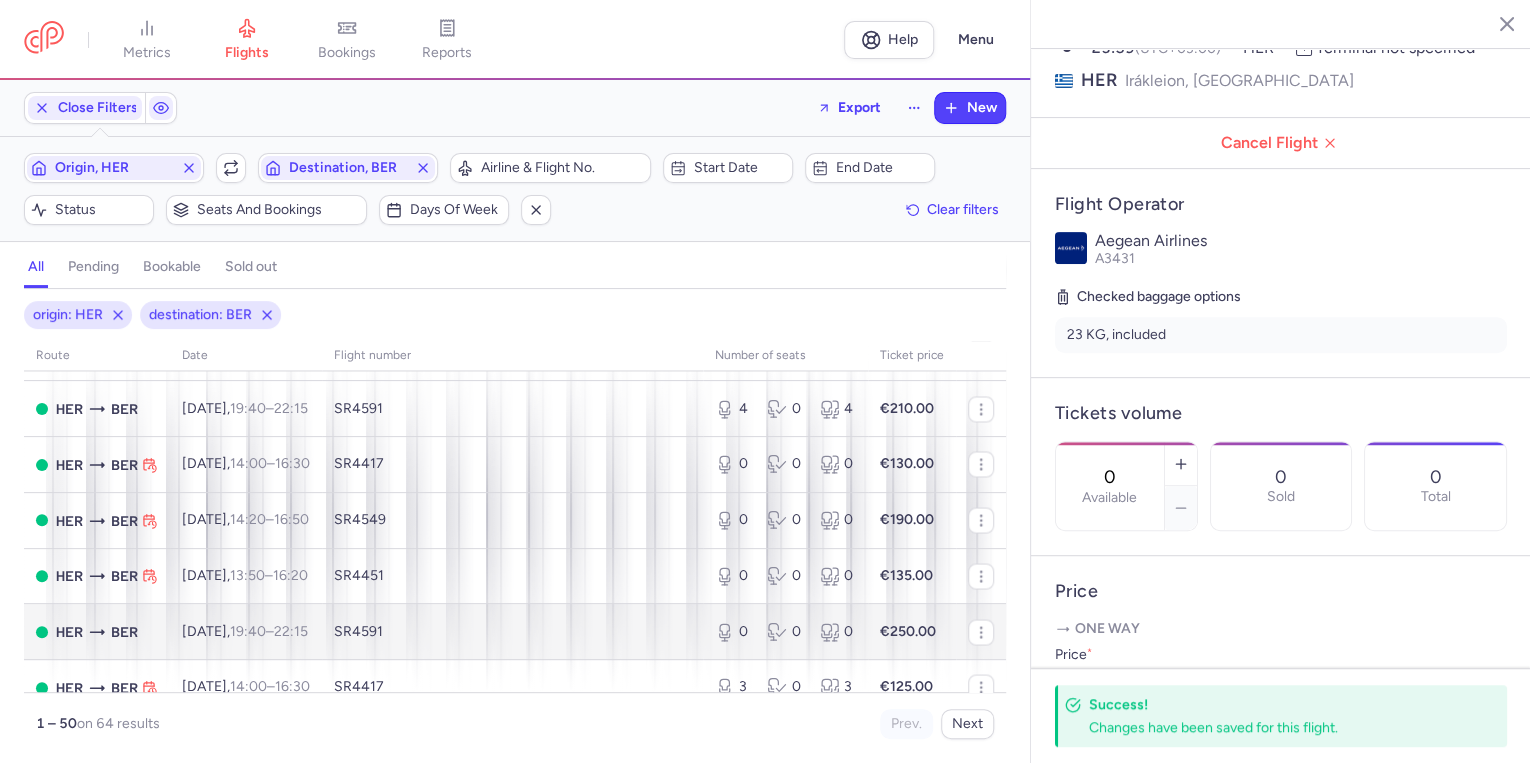 scroll, scrollTop: 1779, scrollLeft: 0, axis: vertical 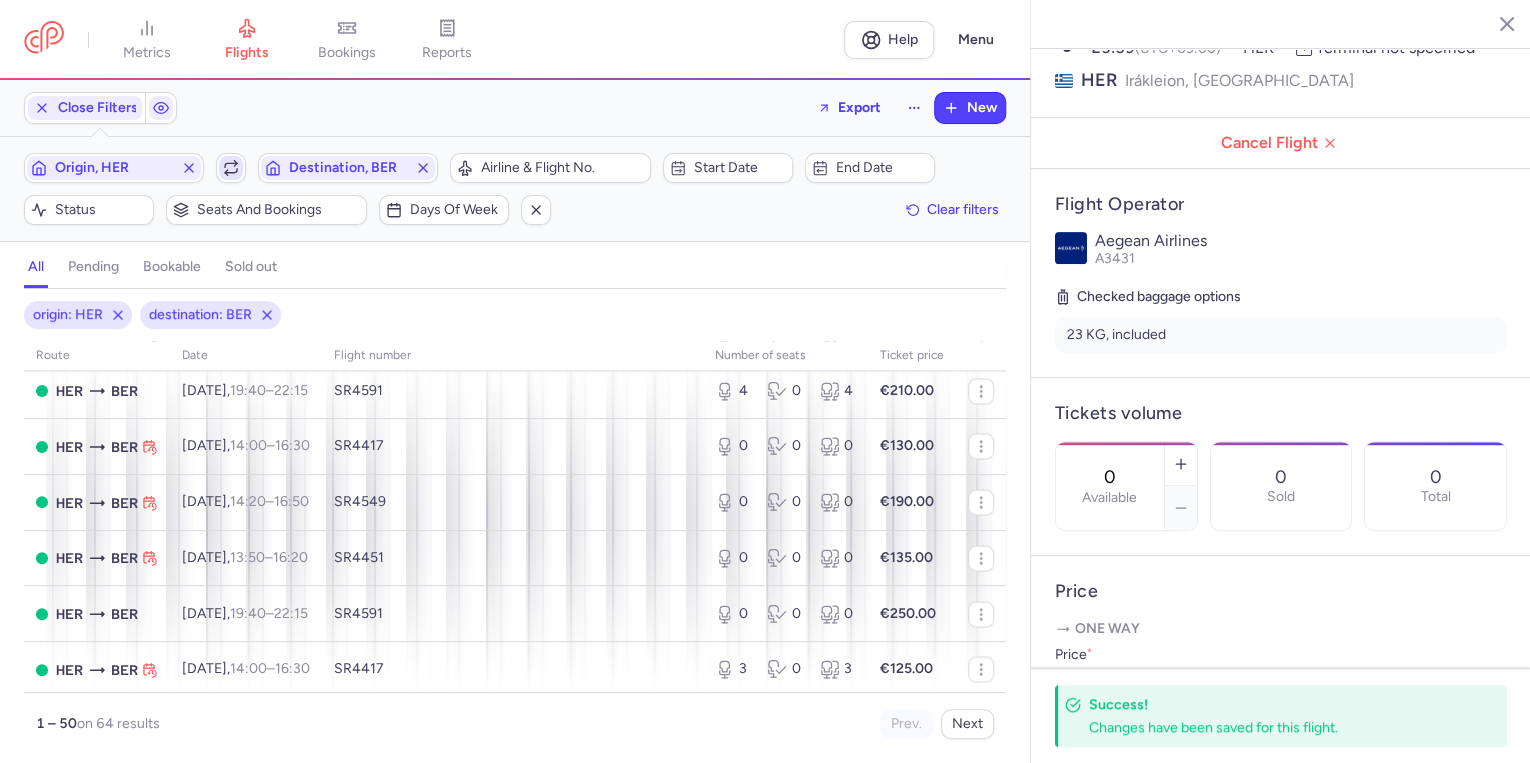 click 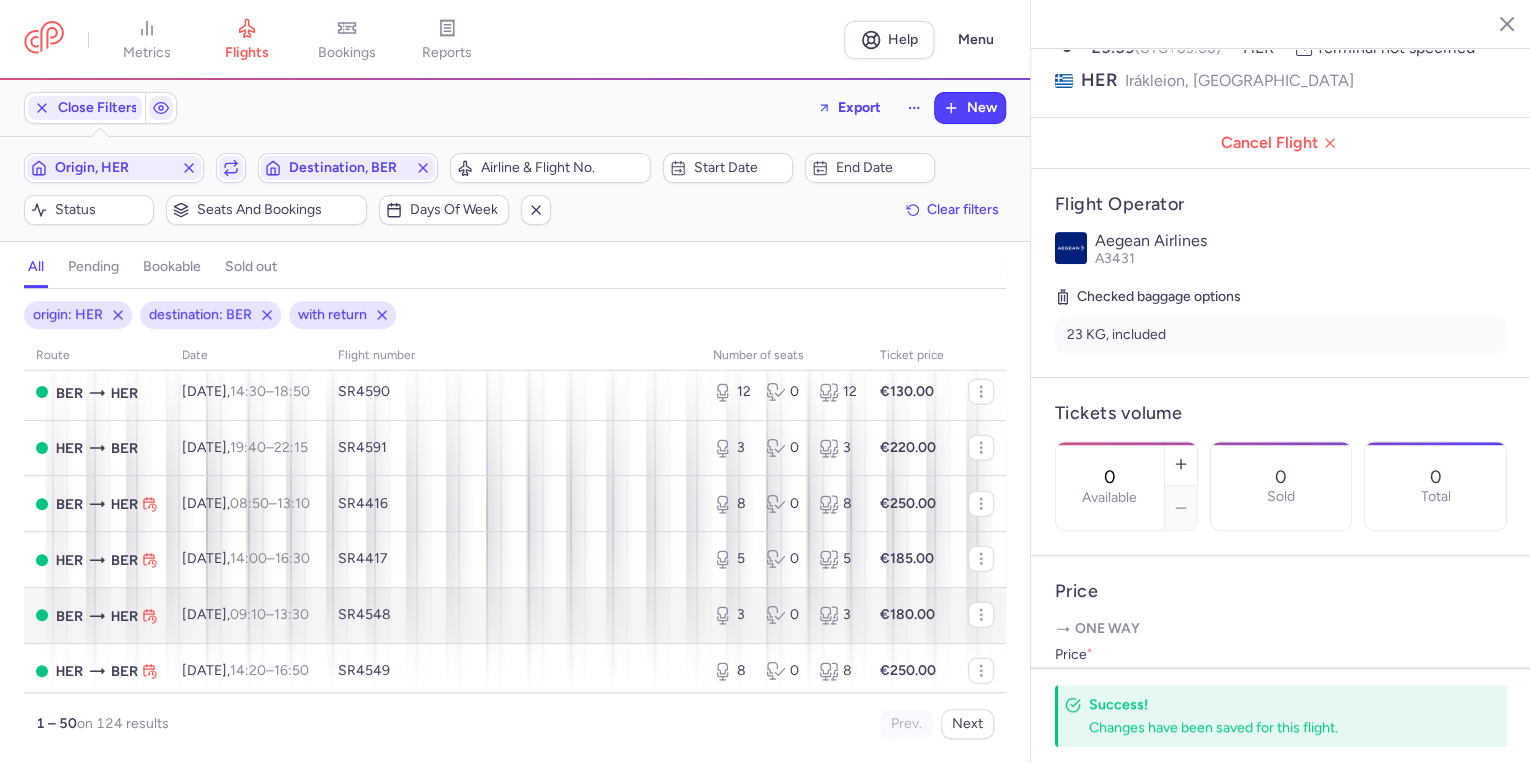 scroll, scrollTop: 2593, scrollLeft: 0, axis: vertical 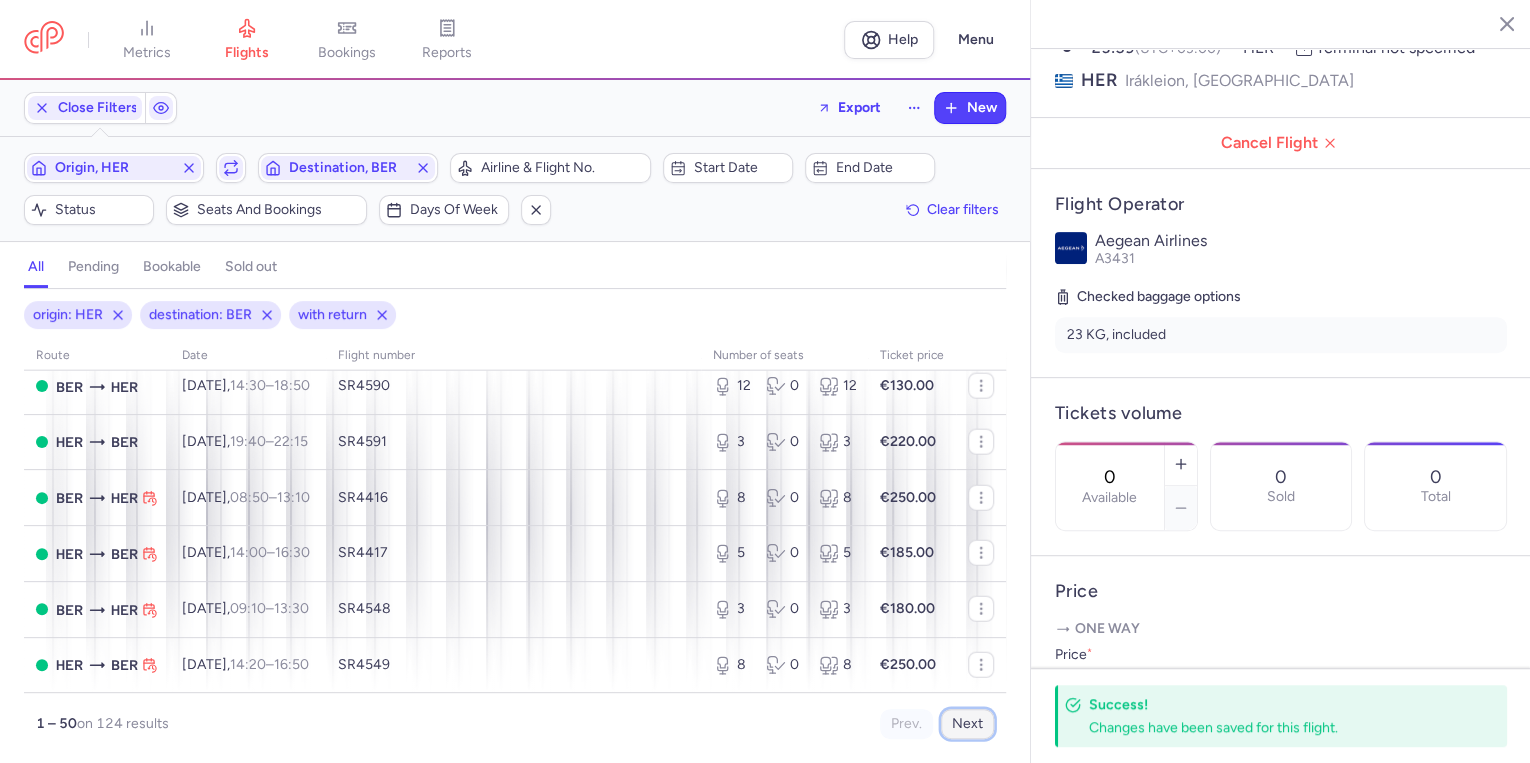 click on "Next" at bounding box center [967, 724] 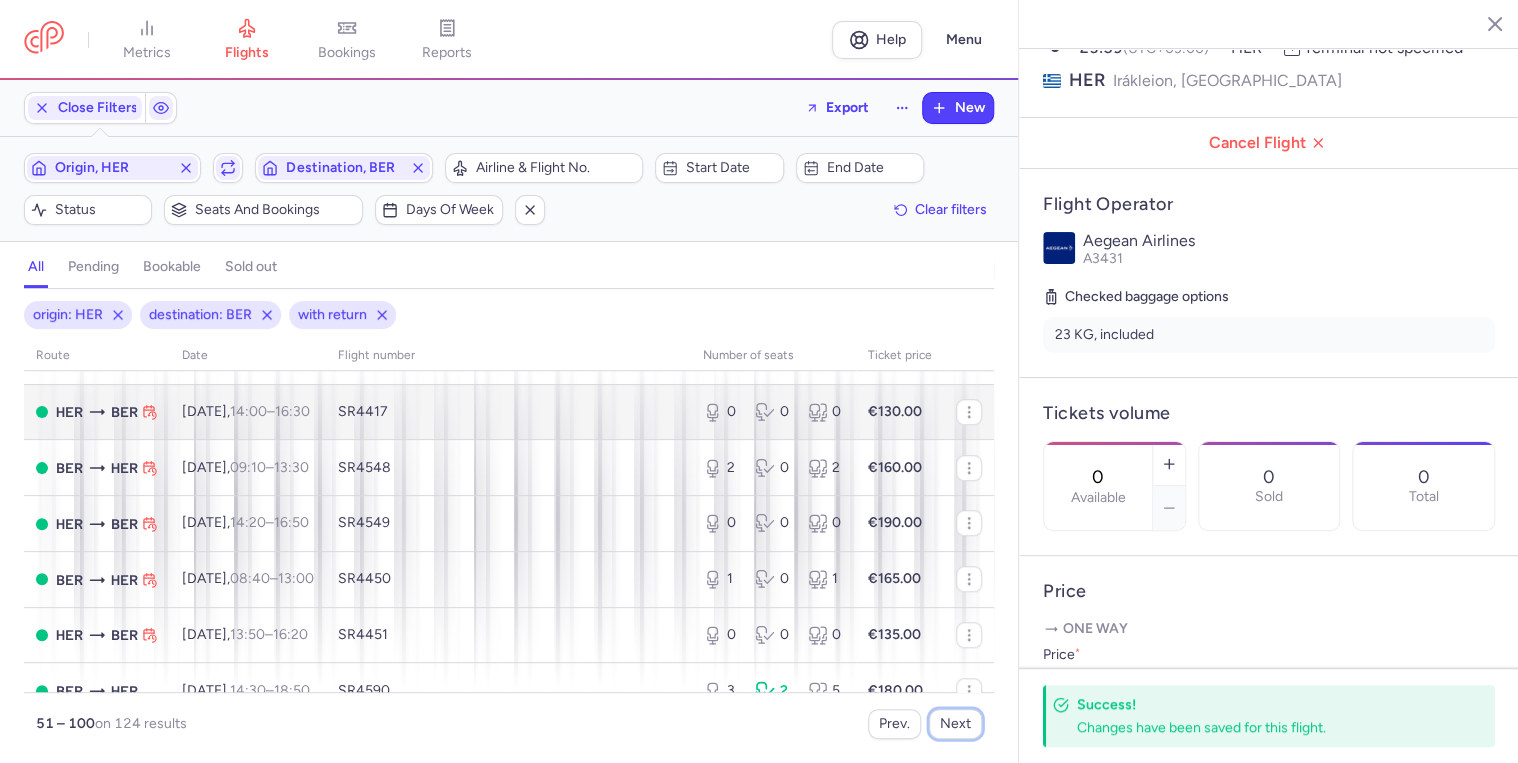 scroll, scrollTop: 800, scrollLeft: 0, axis: vertical 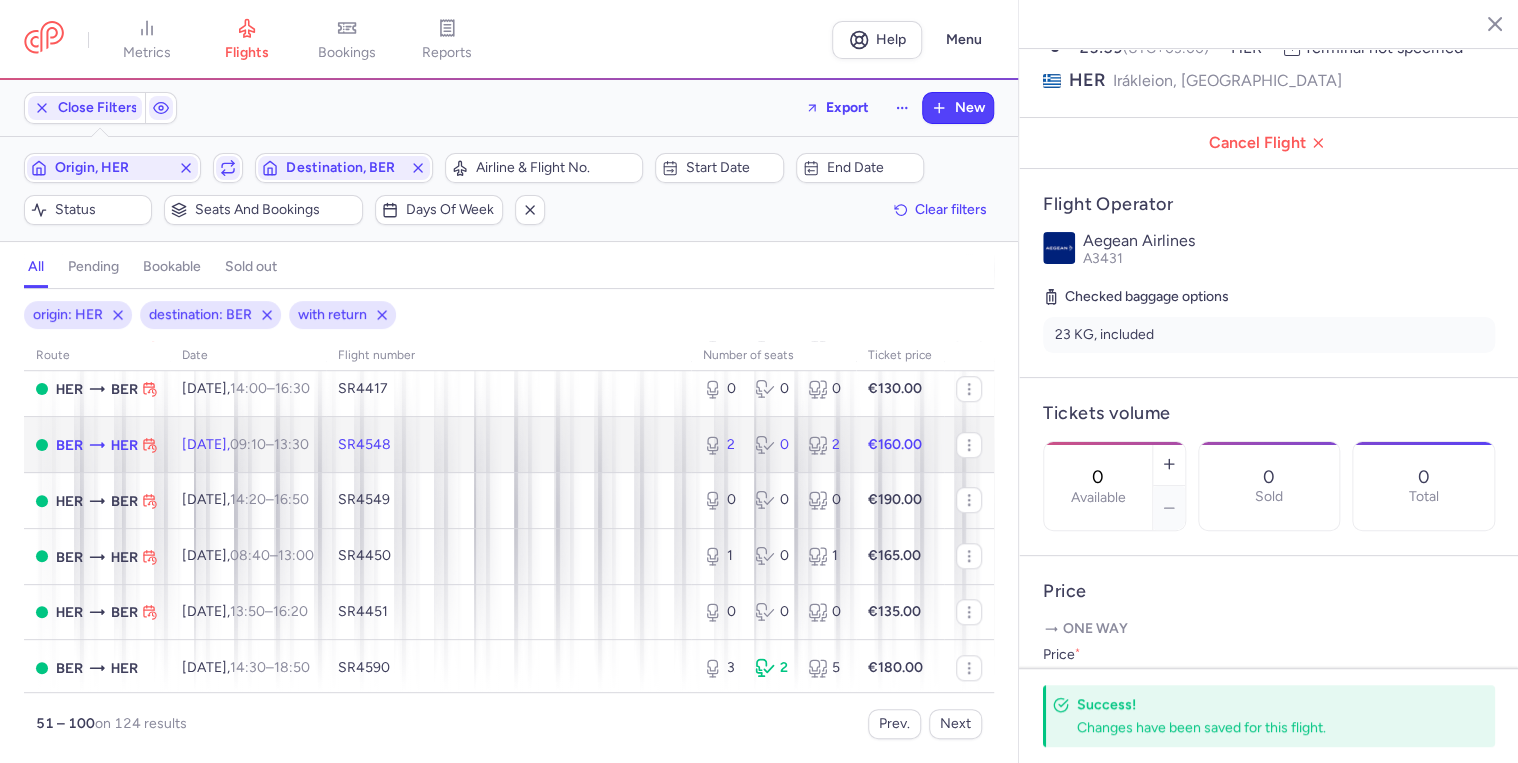 click on "[DATE]  09:10  –  13:30  +0" at bounding box center (245, 444) 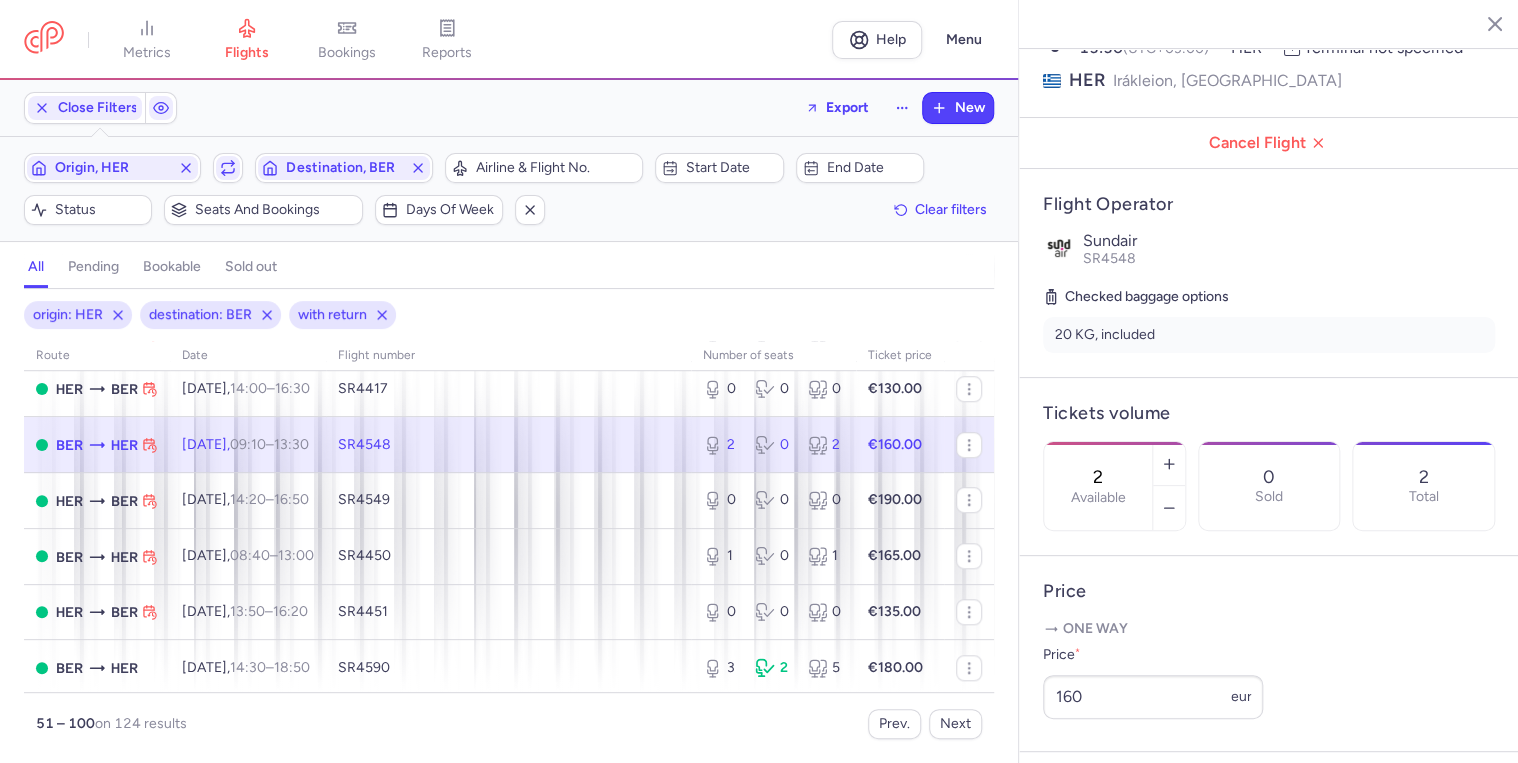 click on "SR4548" at bounding box center [508, 445] 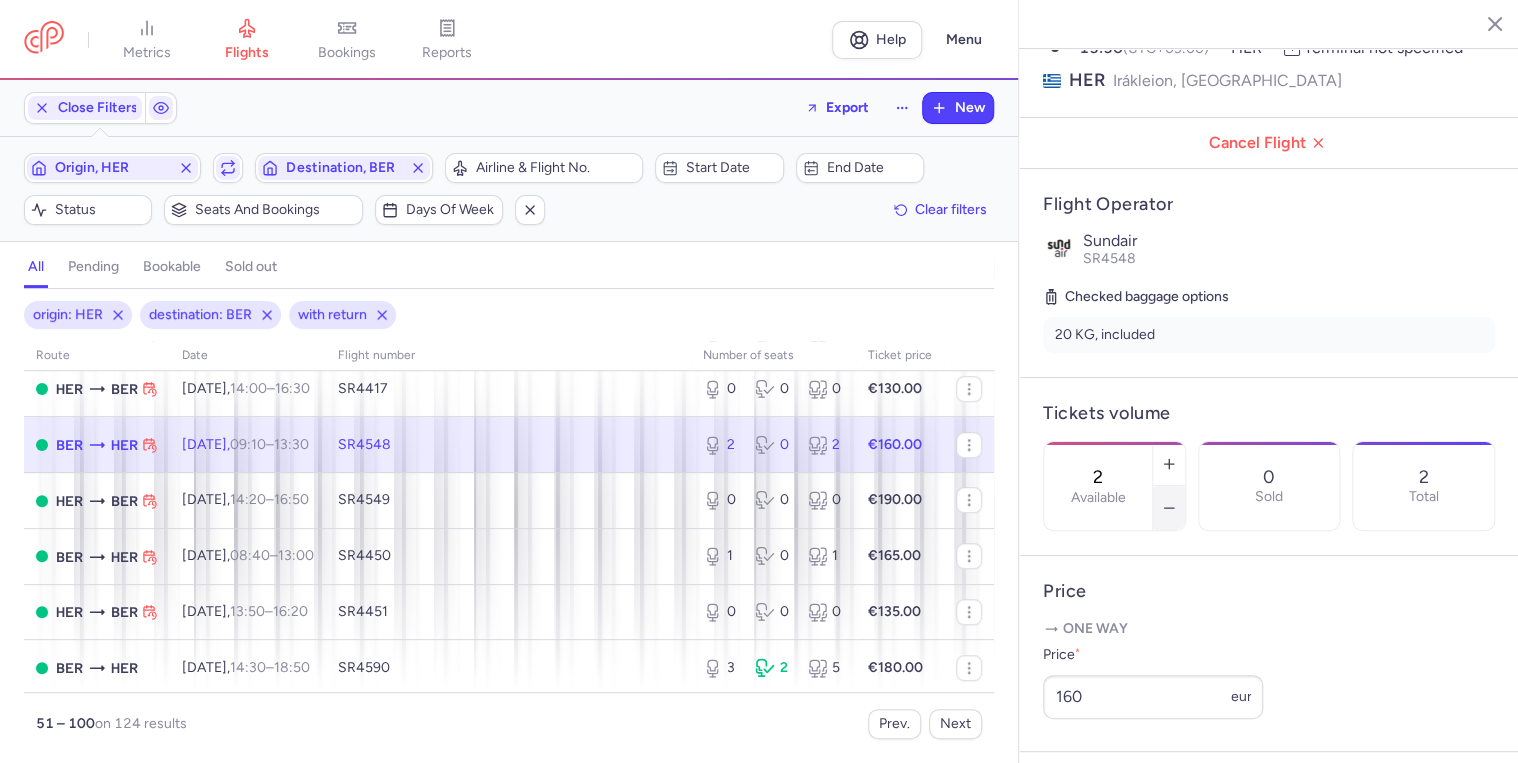 click 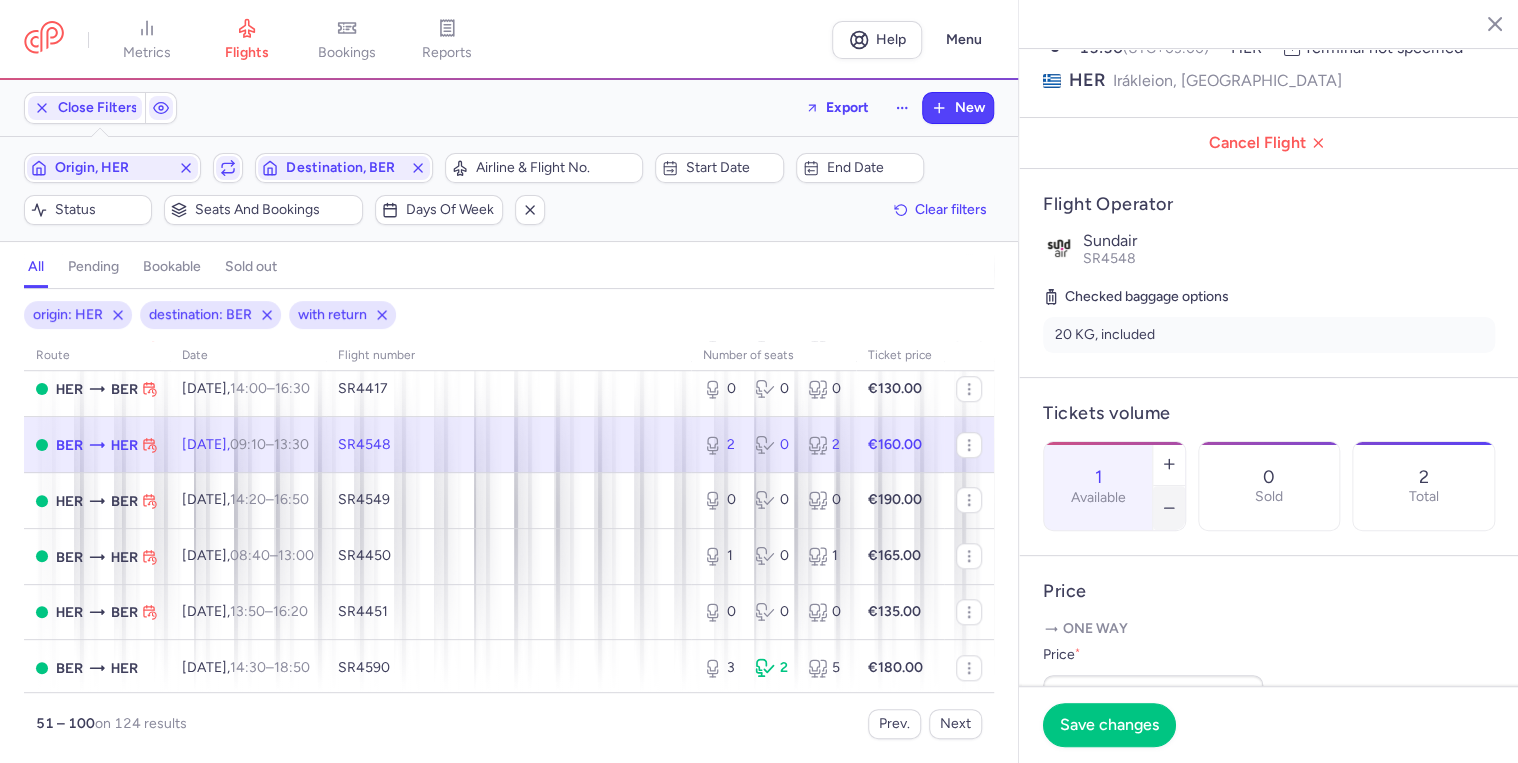 click 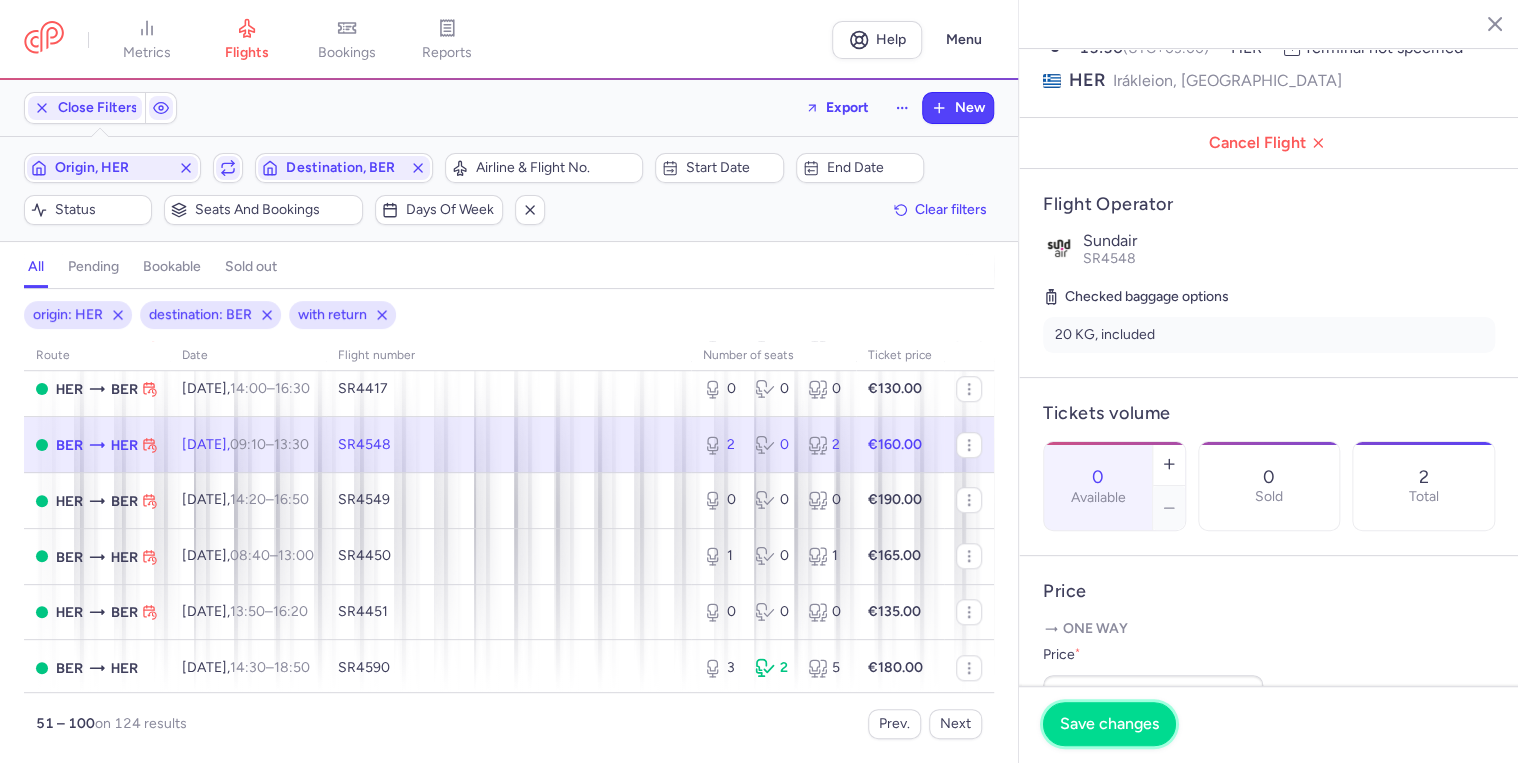 click on "Save changes" at bounding box center (1109, 724) 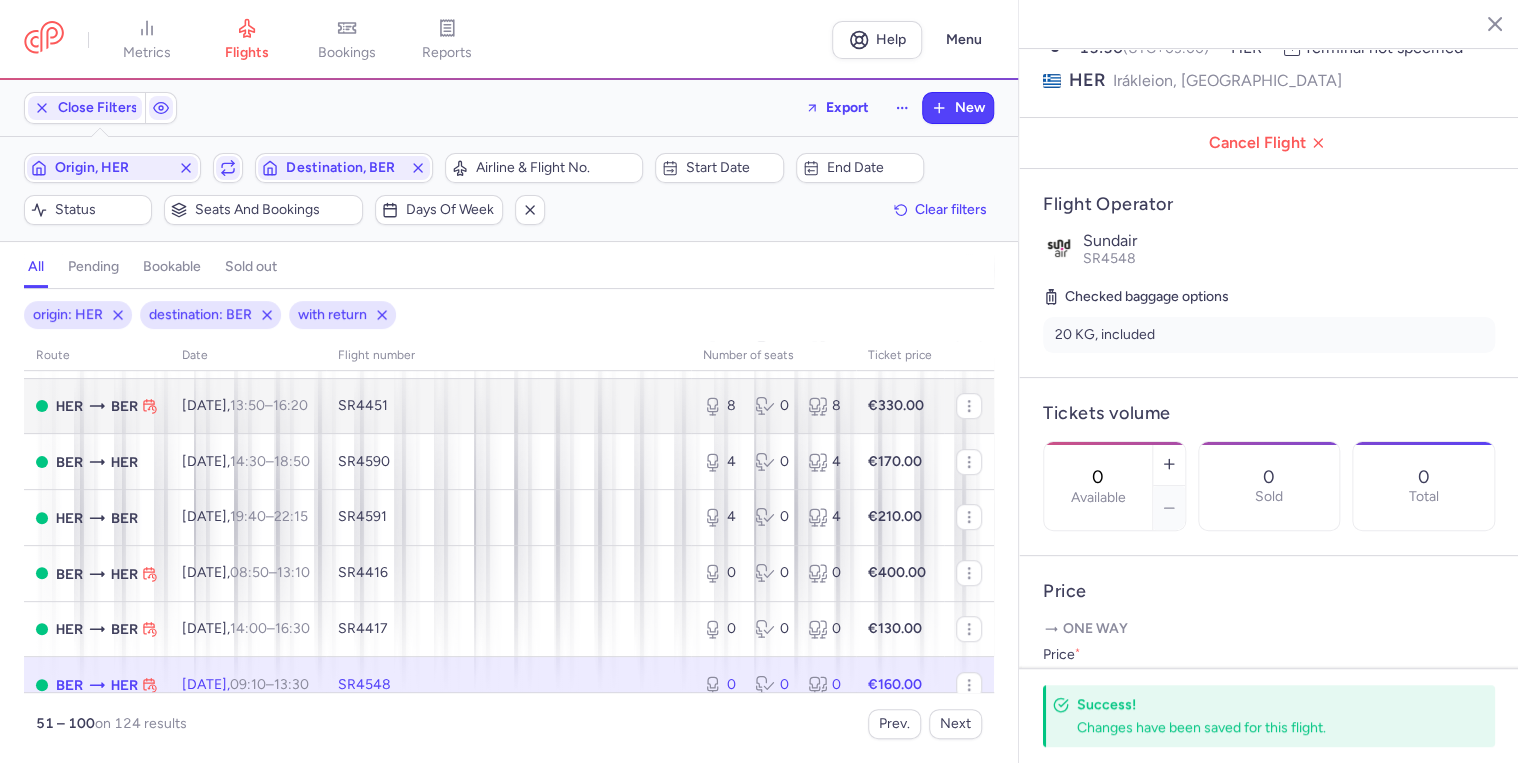 scroll, scrollTop: 480, scrollLeft: 0, axis: vertical 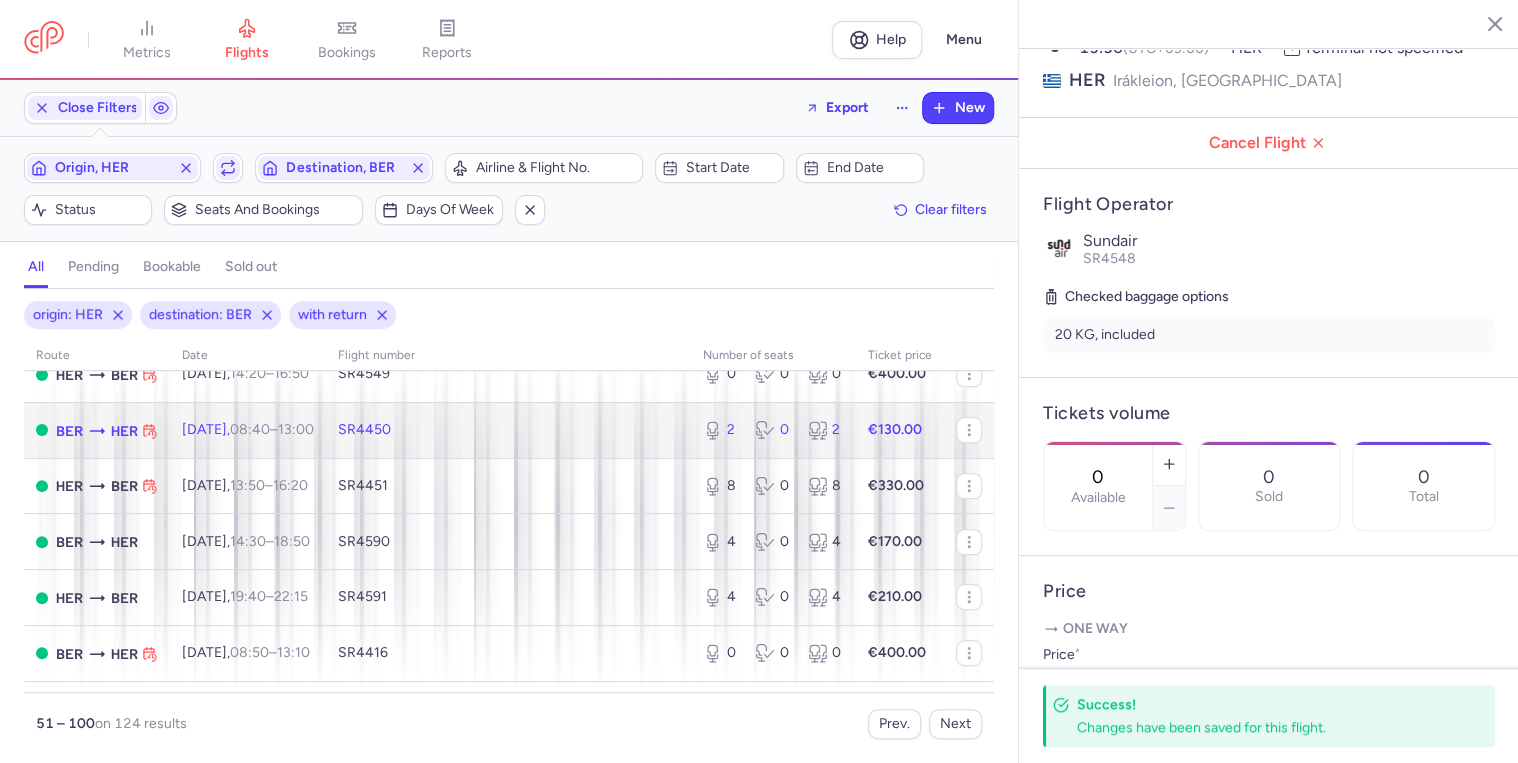 click on "[DATE]  08:40  –  13:00  +0" at bounding box center (248, 430) 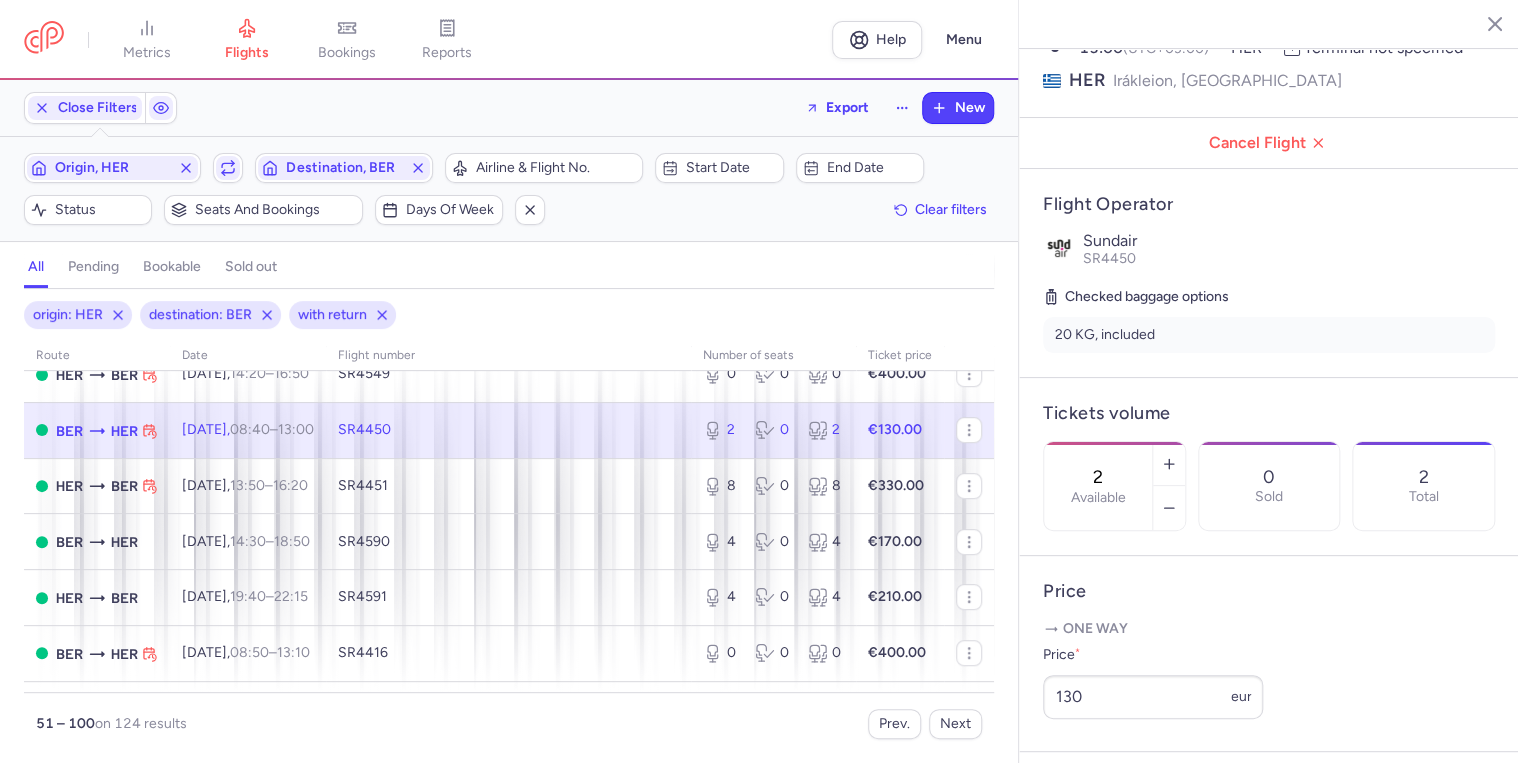 click on "SR4450" at bounding box center [508, 430] 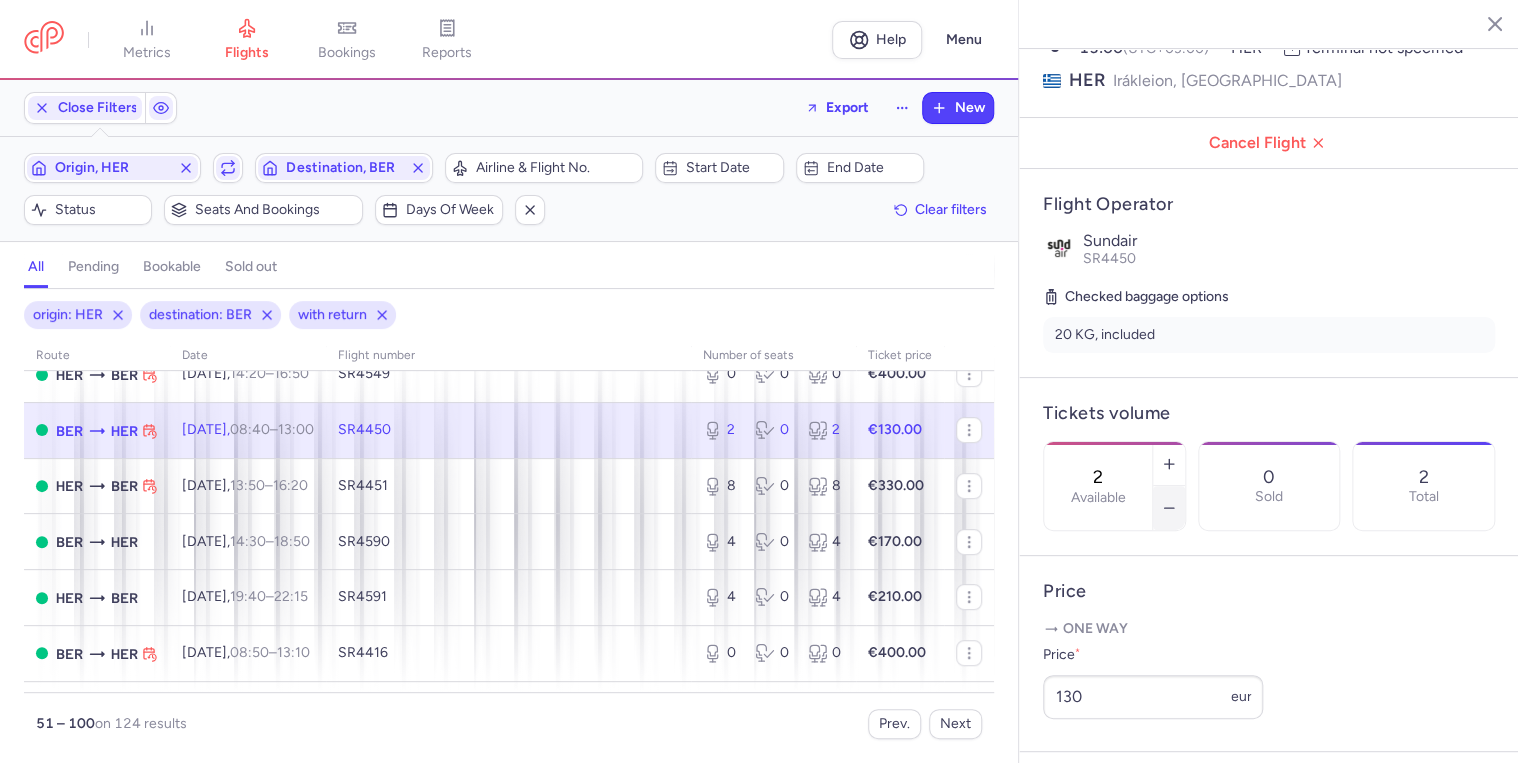 click 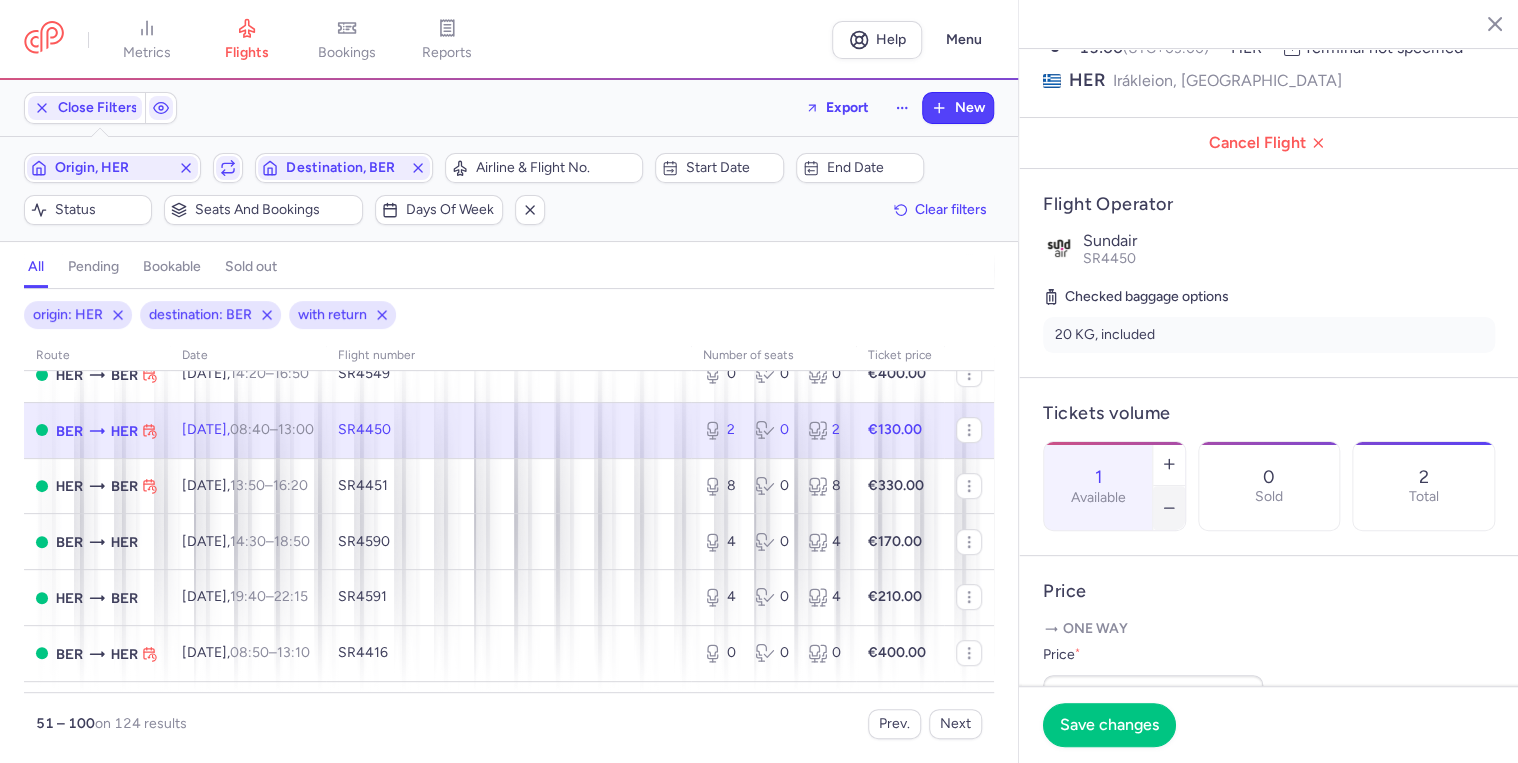 click 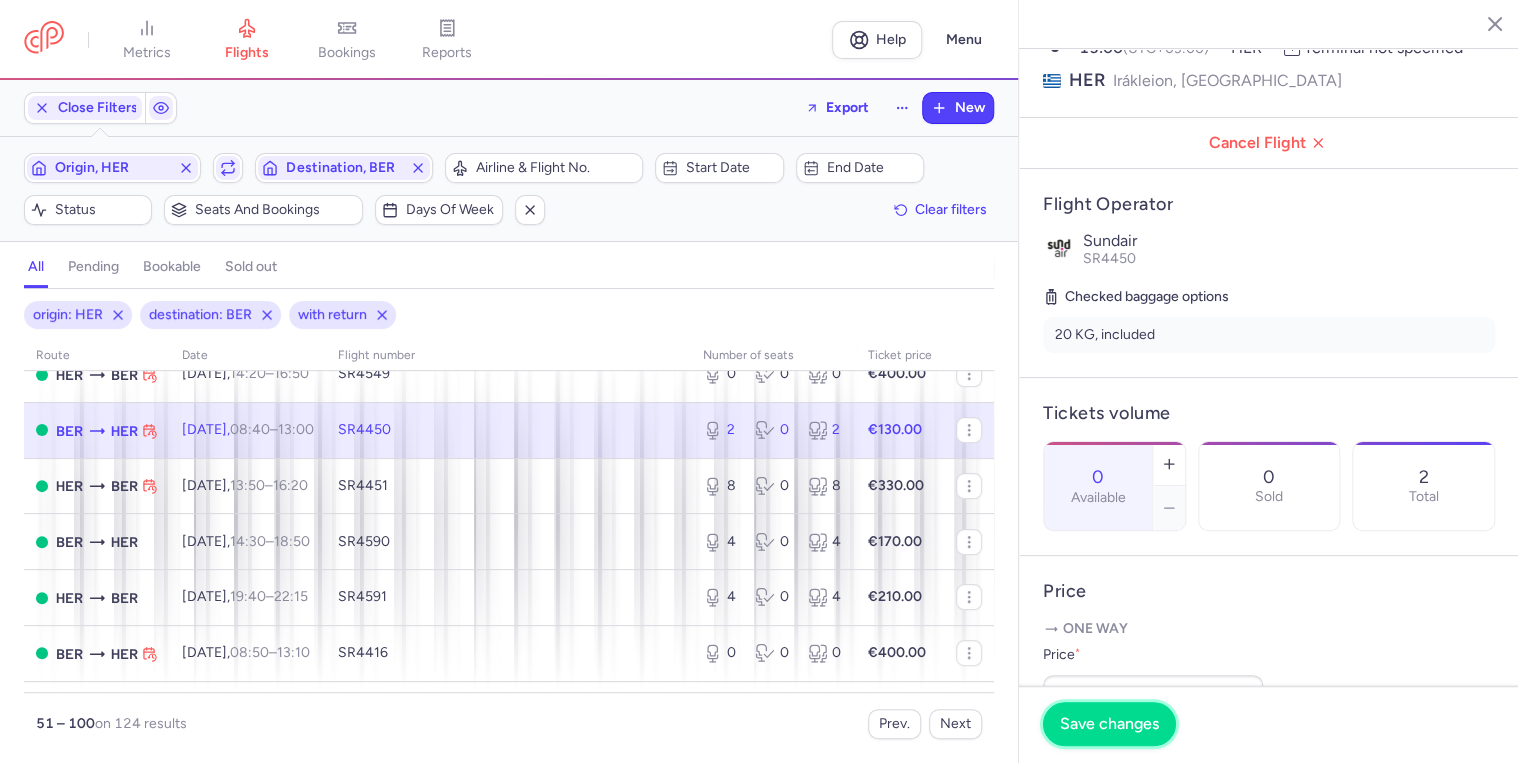 click on "Save changes" at bounding box center [1109, 724] 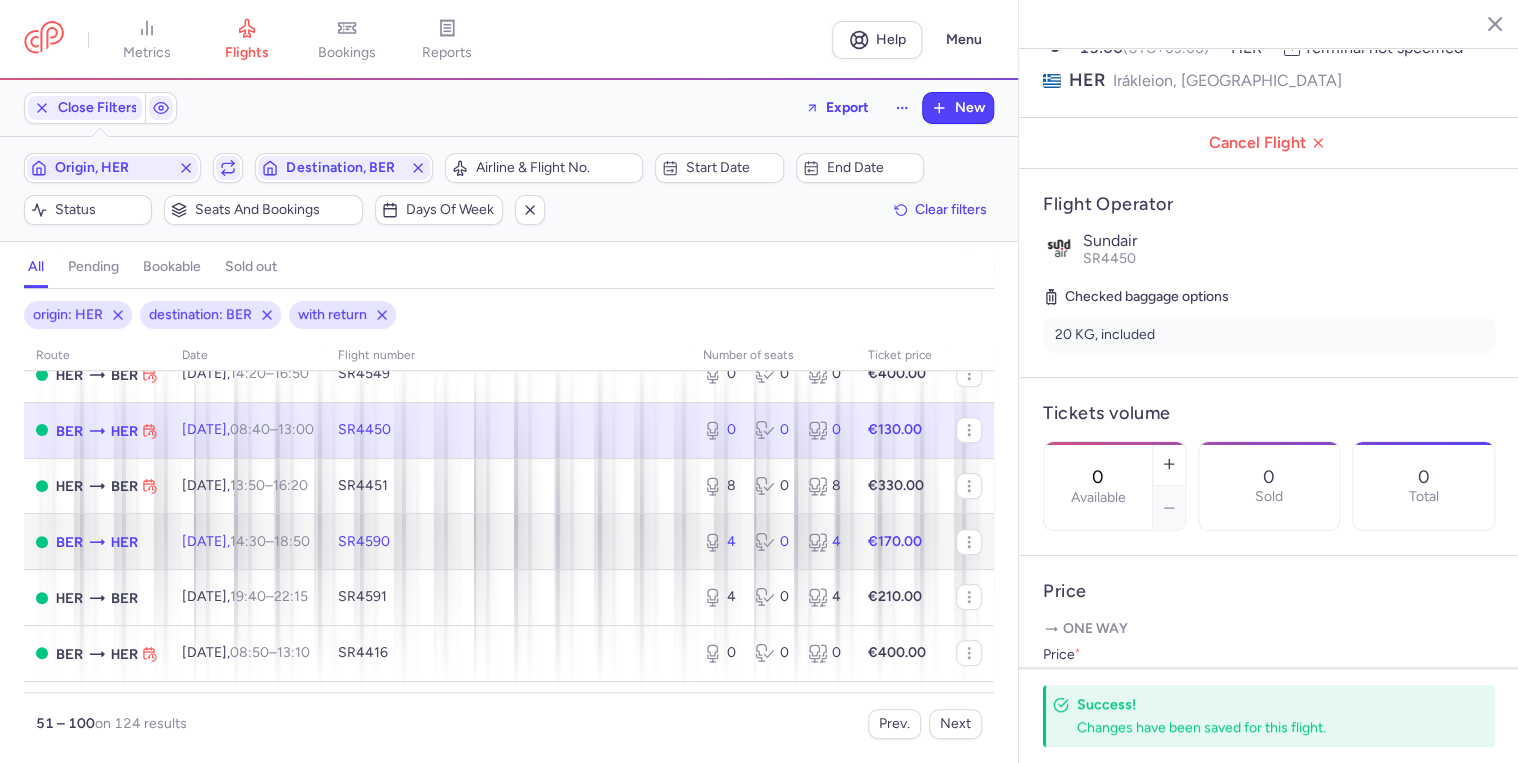 click on "[DATE]  14:30  –  18:50  +0" at bounding box center [246, 541] 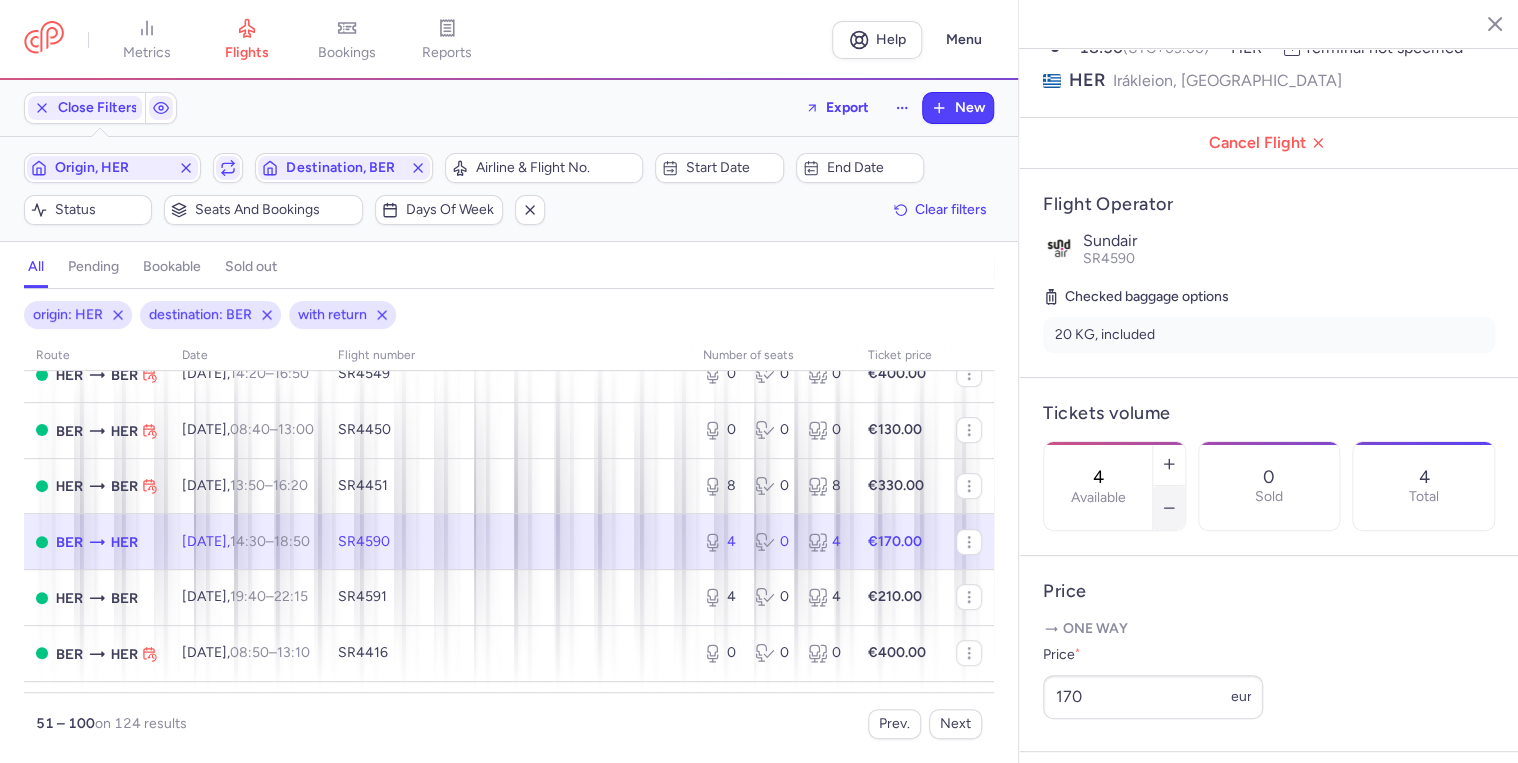 click 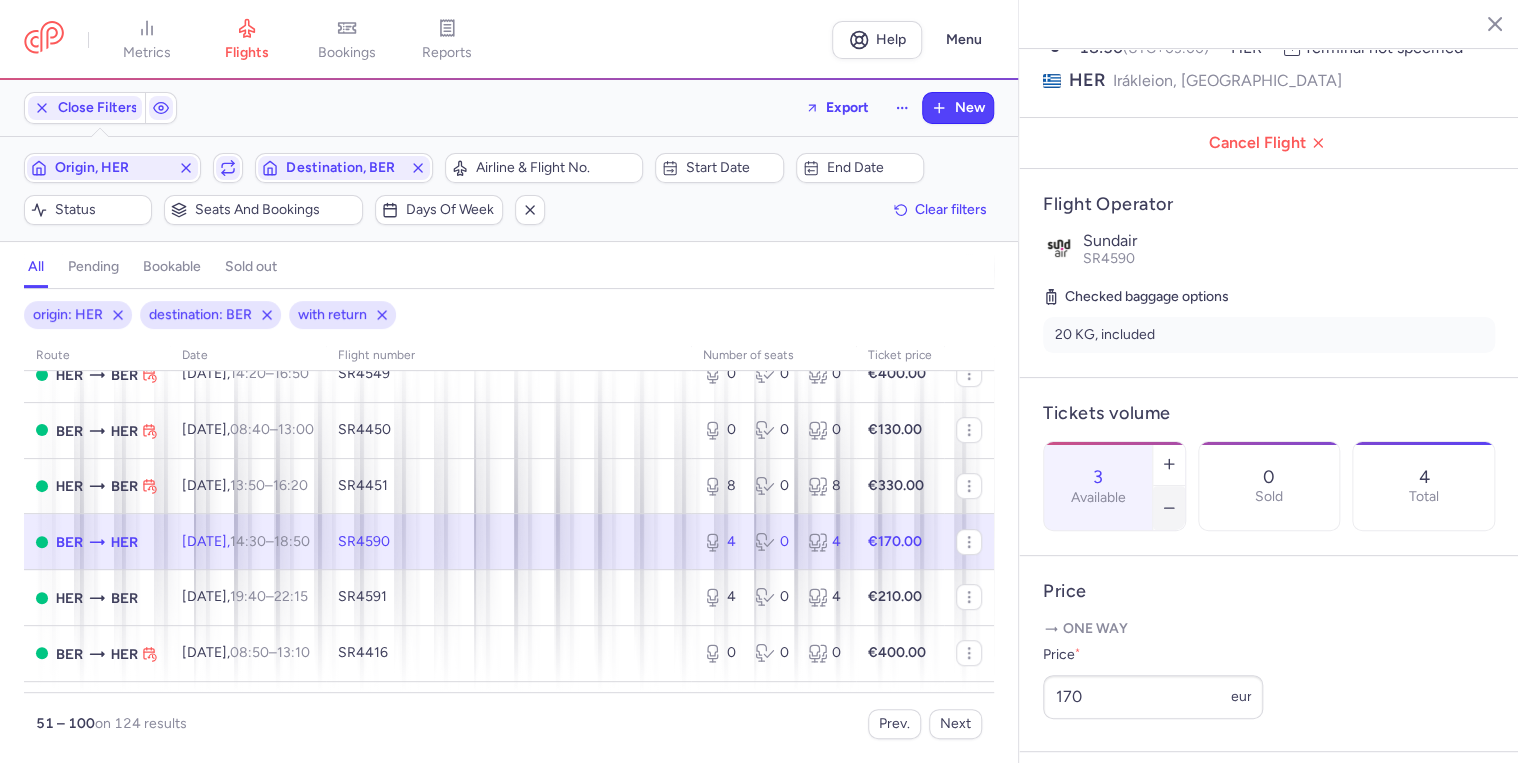 click 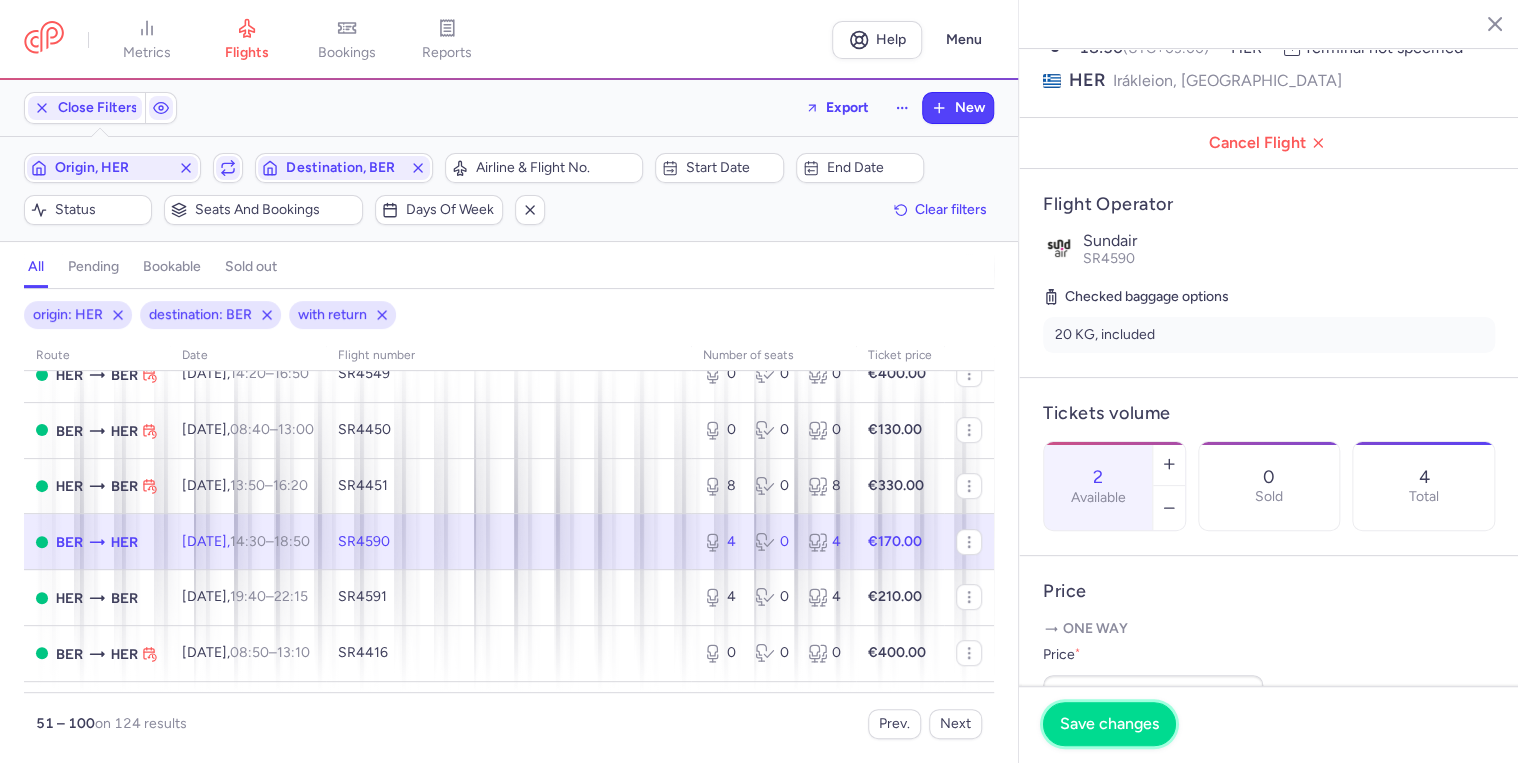 click on "Save changes" at bounding box center (1109, 724) 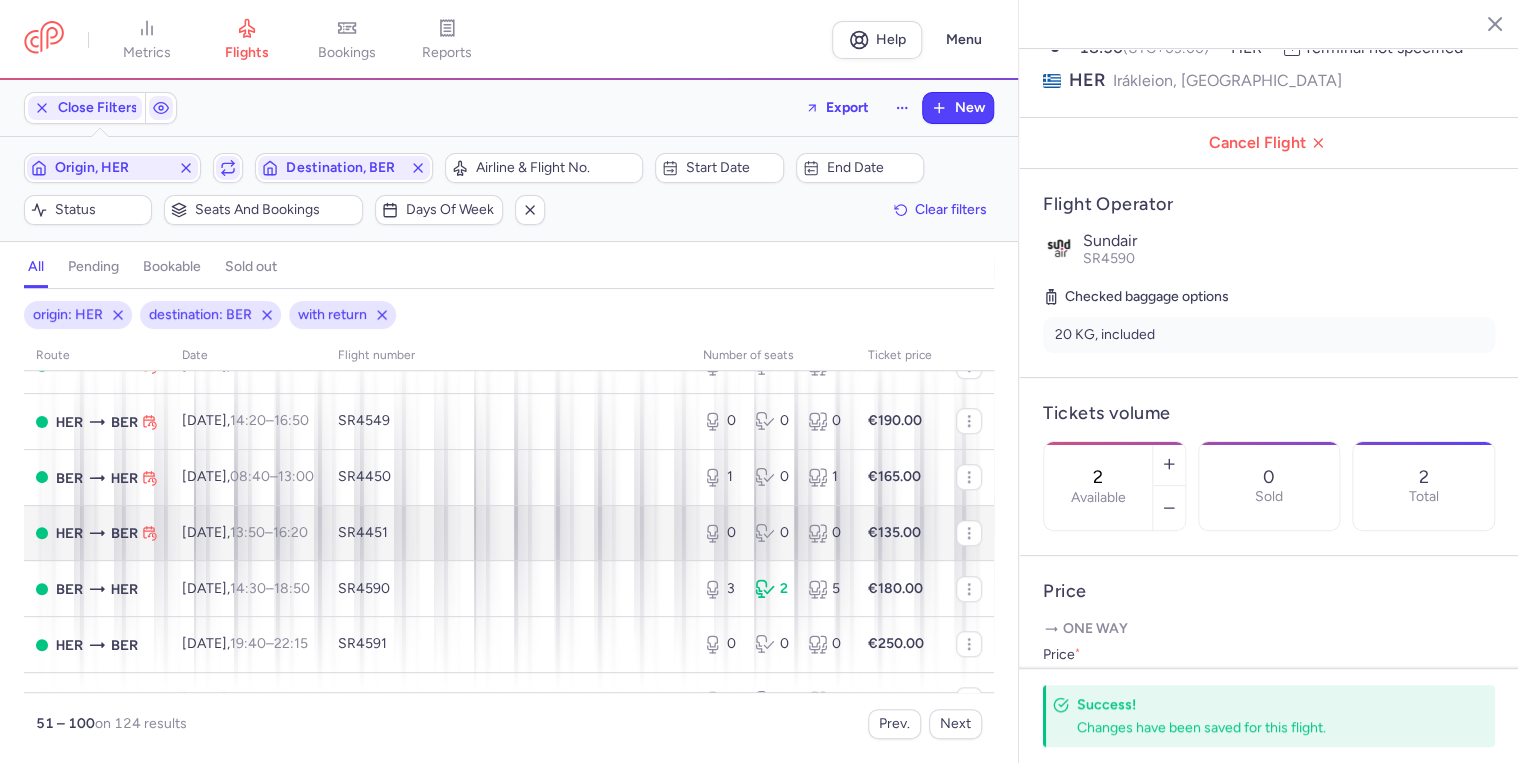 scroll, scrollTop: 880, scrollLeft: 0, axis: vertical 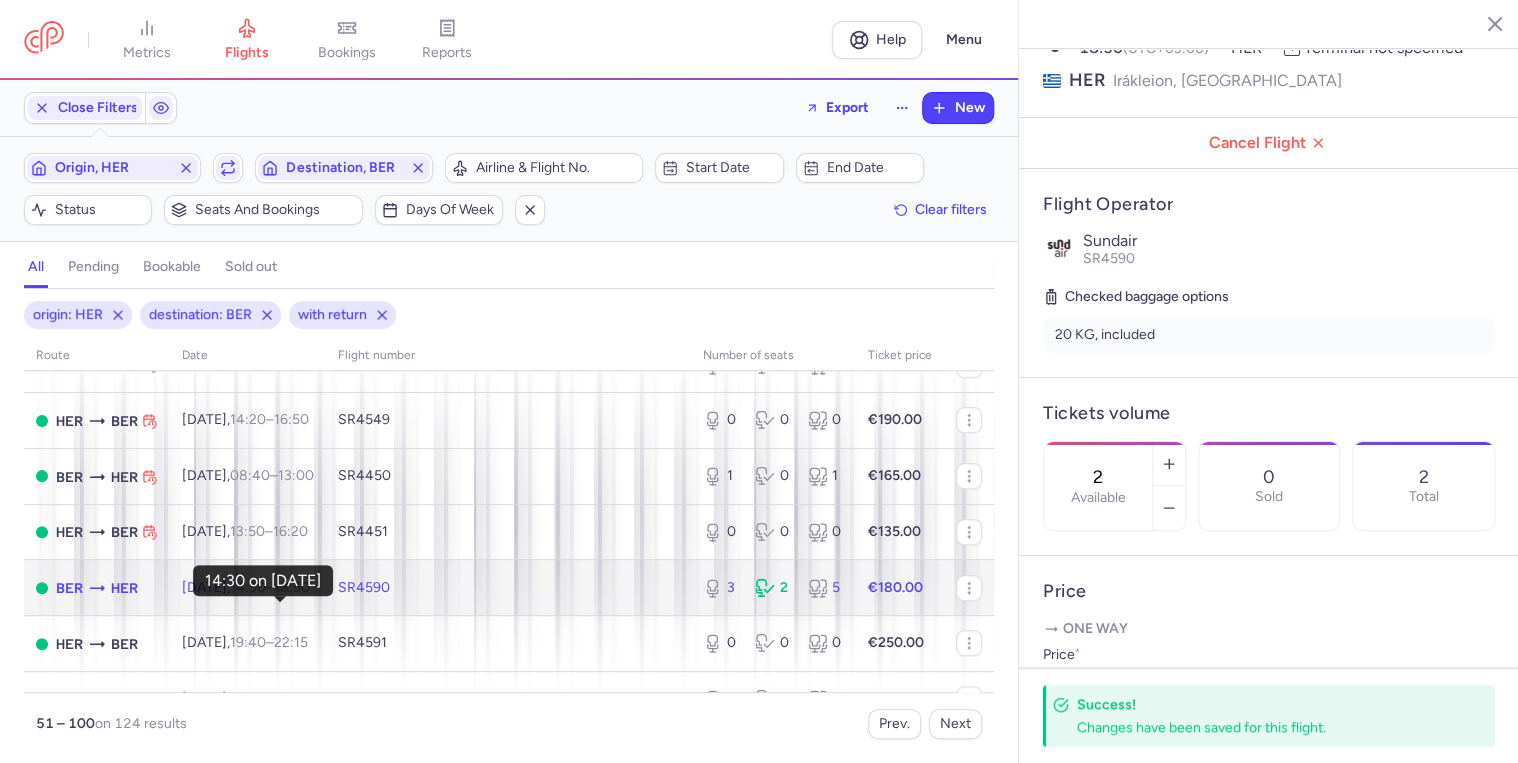 click on "14:30" at bounding box center [248, 587] 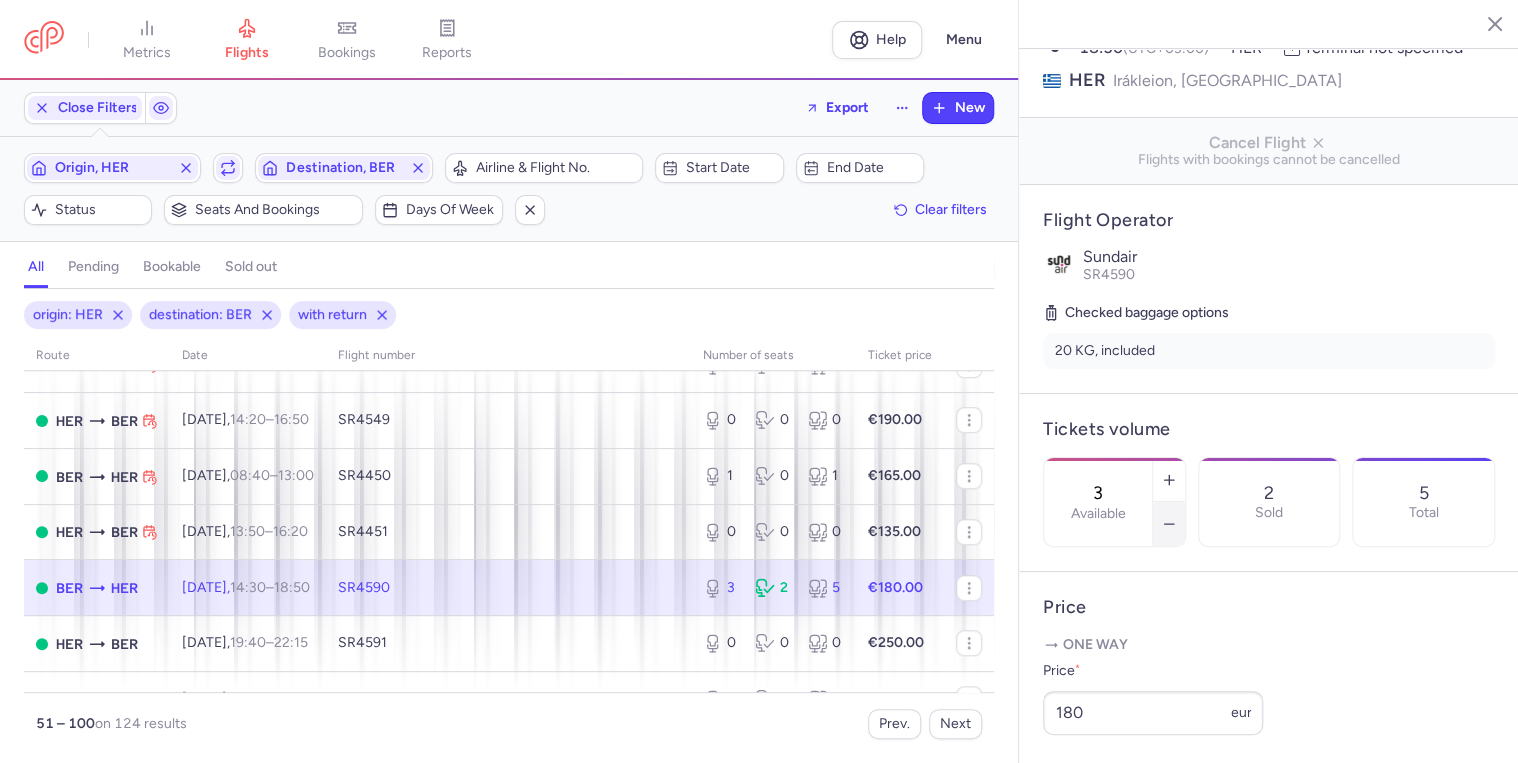 click 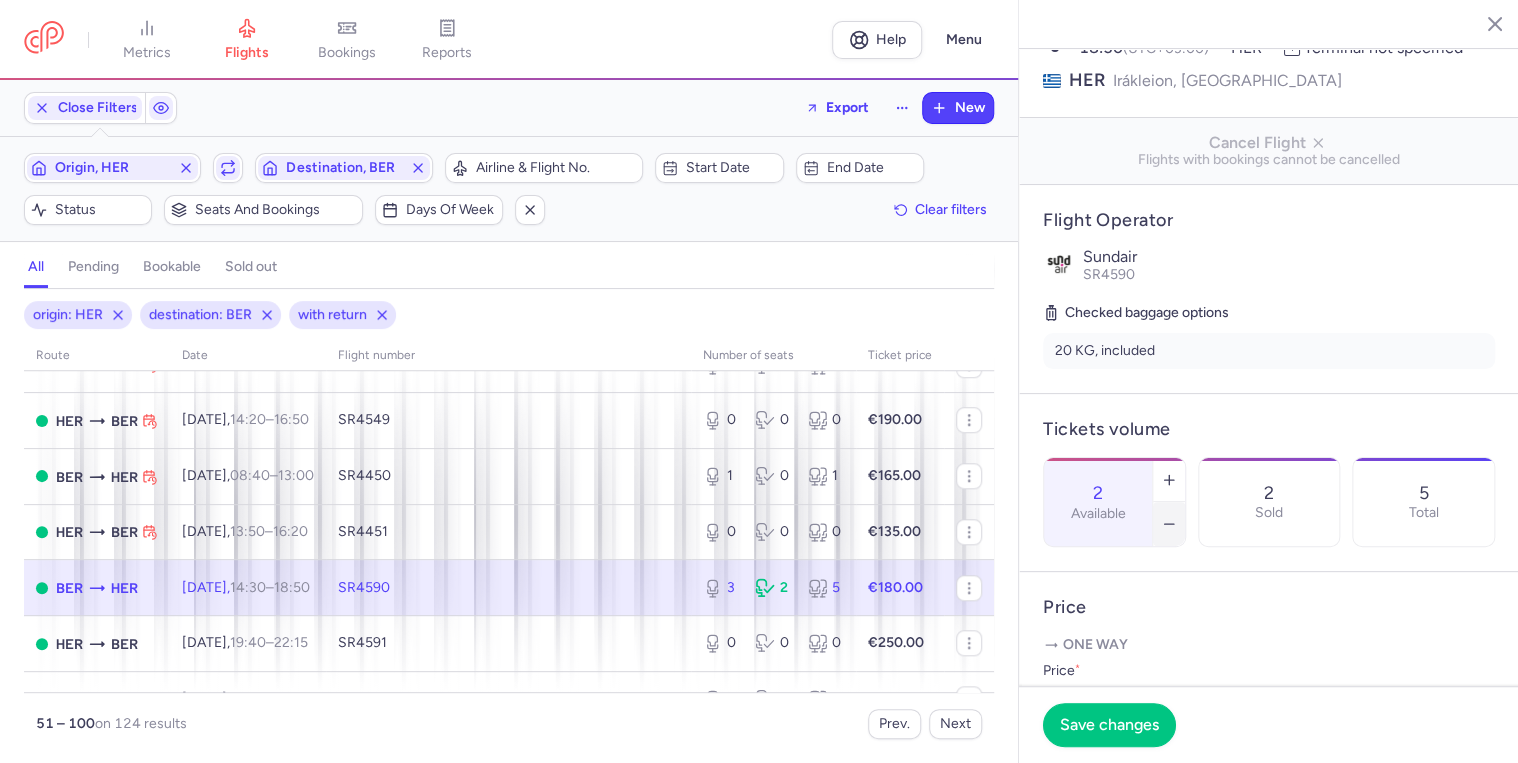 click 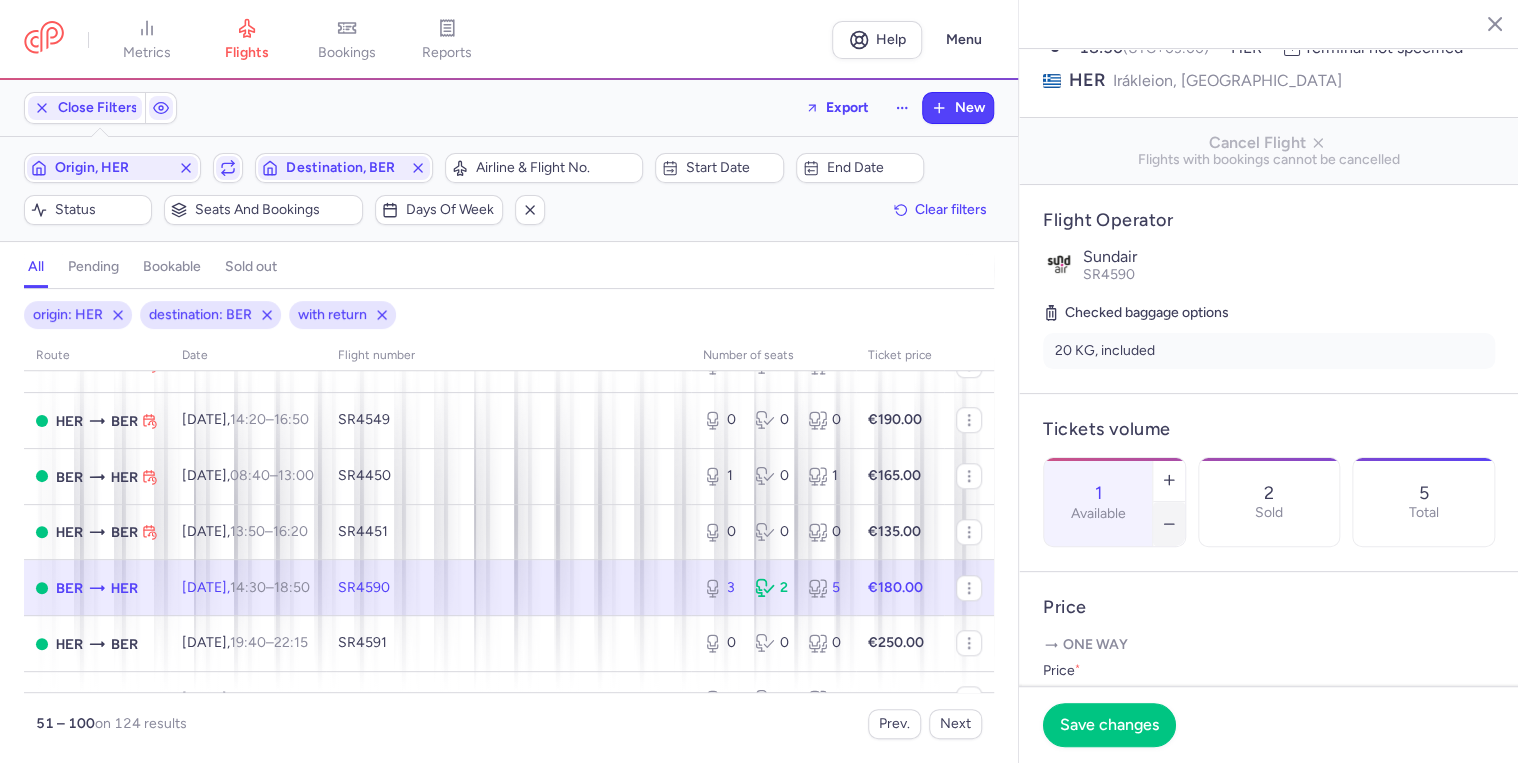 click 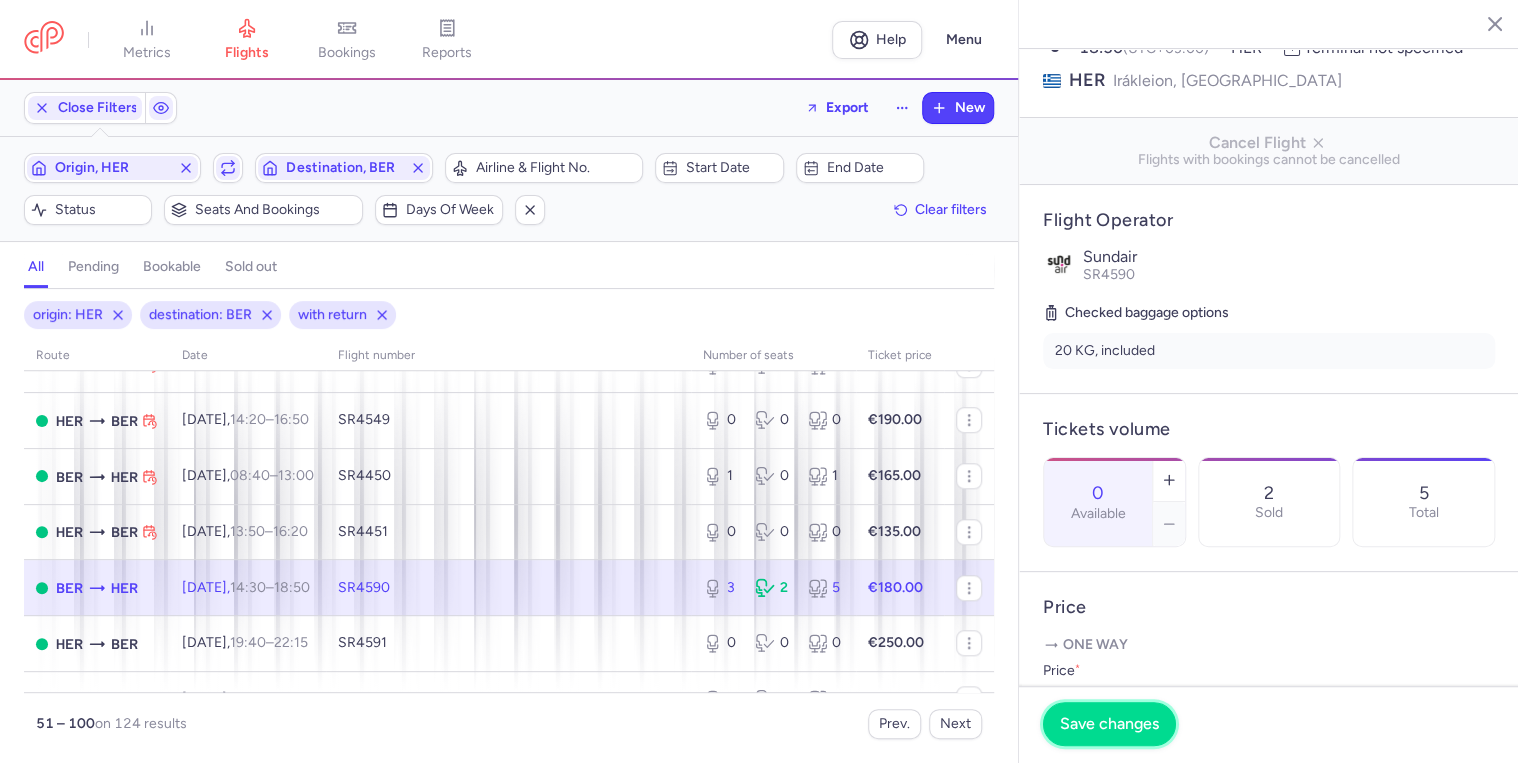 click on "Save changes" at bounding box center (1109, 724) 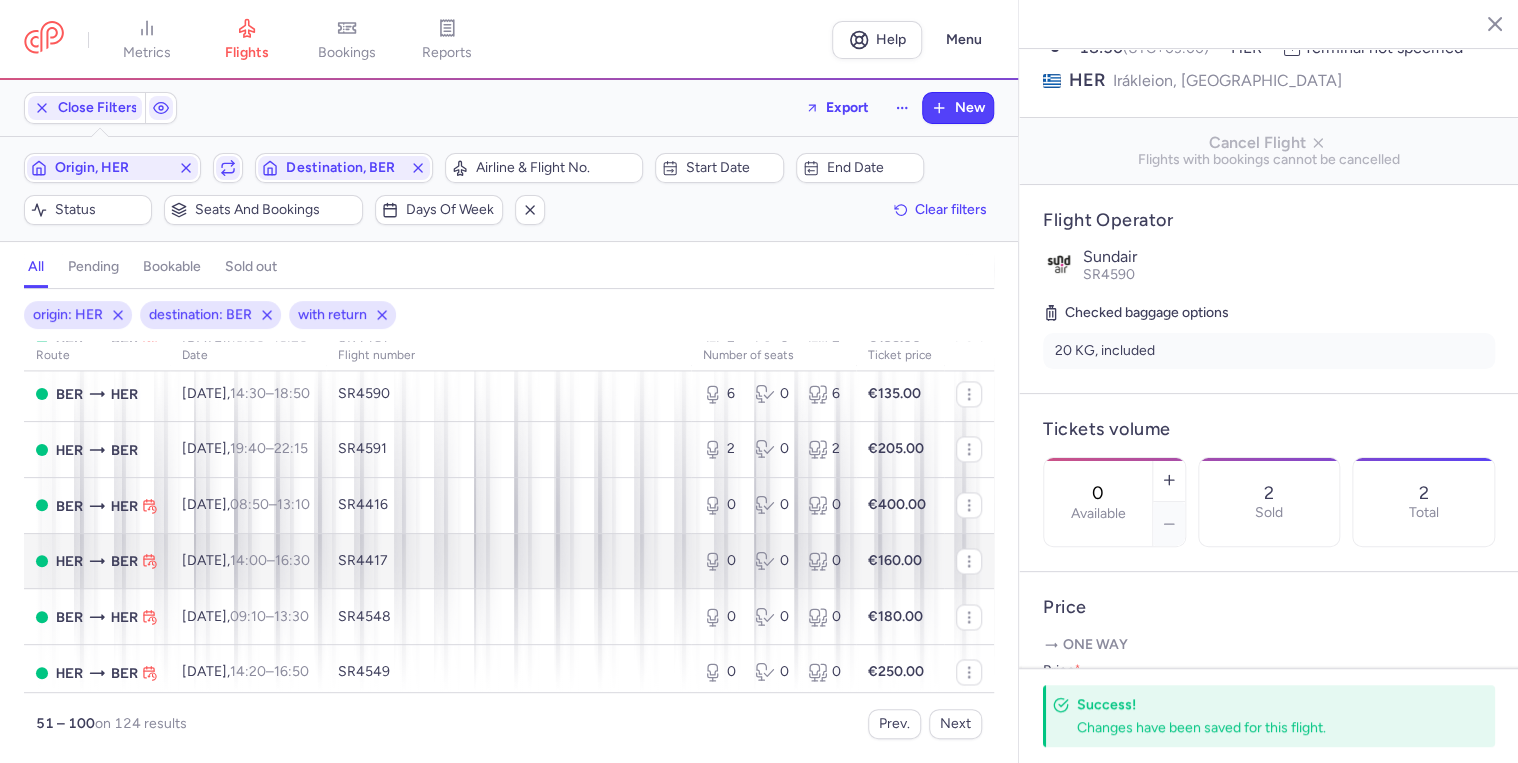scroll, scrollTop: 1520, scrollLeft: 0, axis: vertical 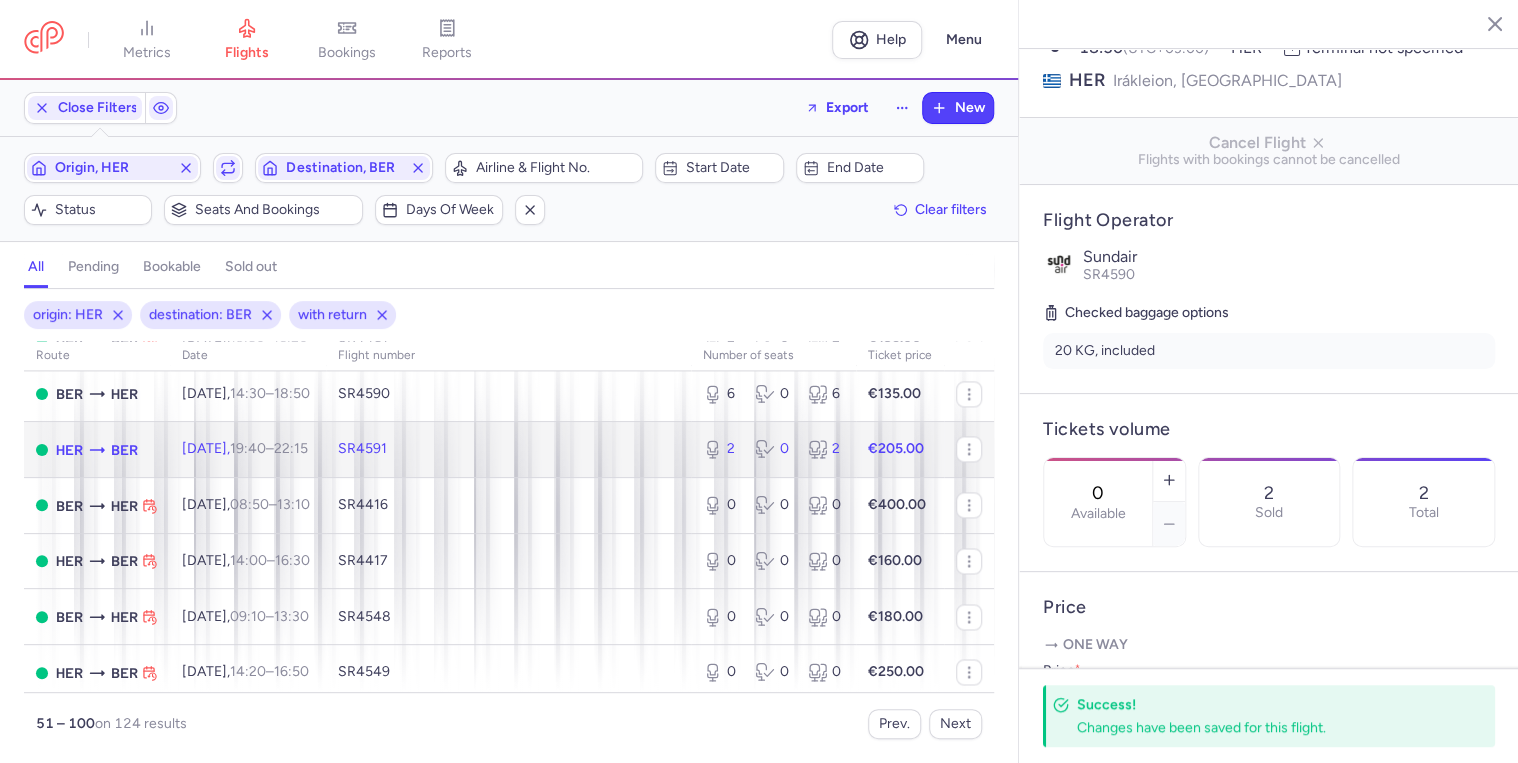 click on "[DATE]  19:40  –  22:15  +0" 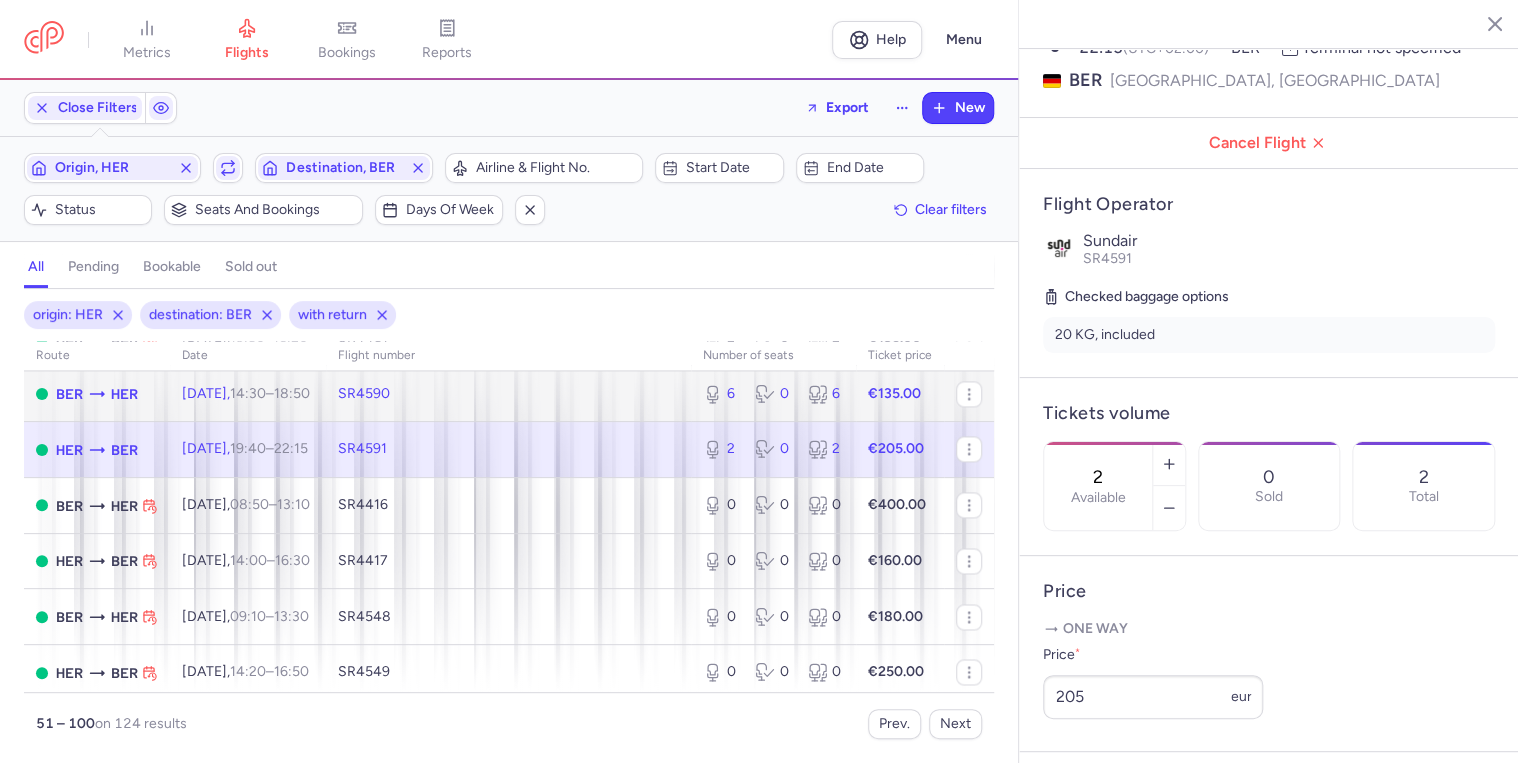 click on "[DATE]  14:30  –  18:50  +0" at bounding box center (248, 394) 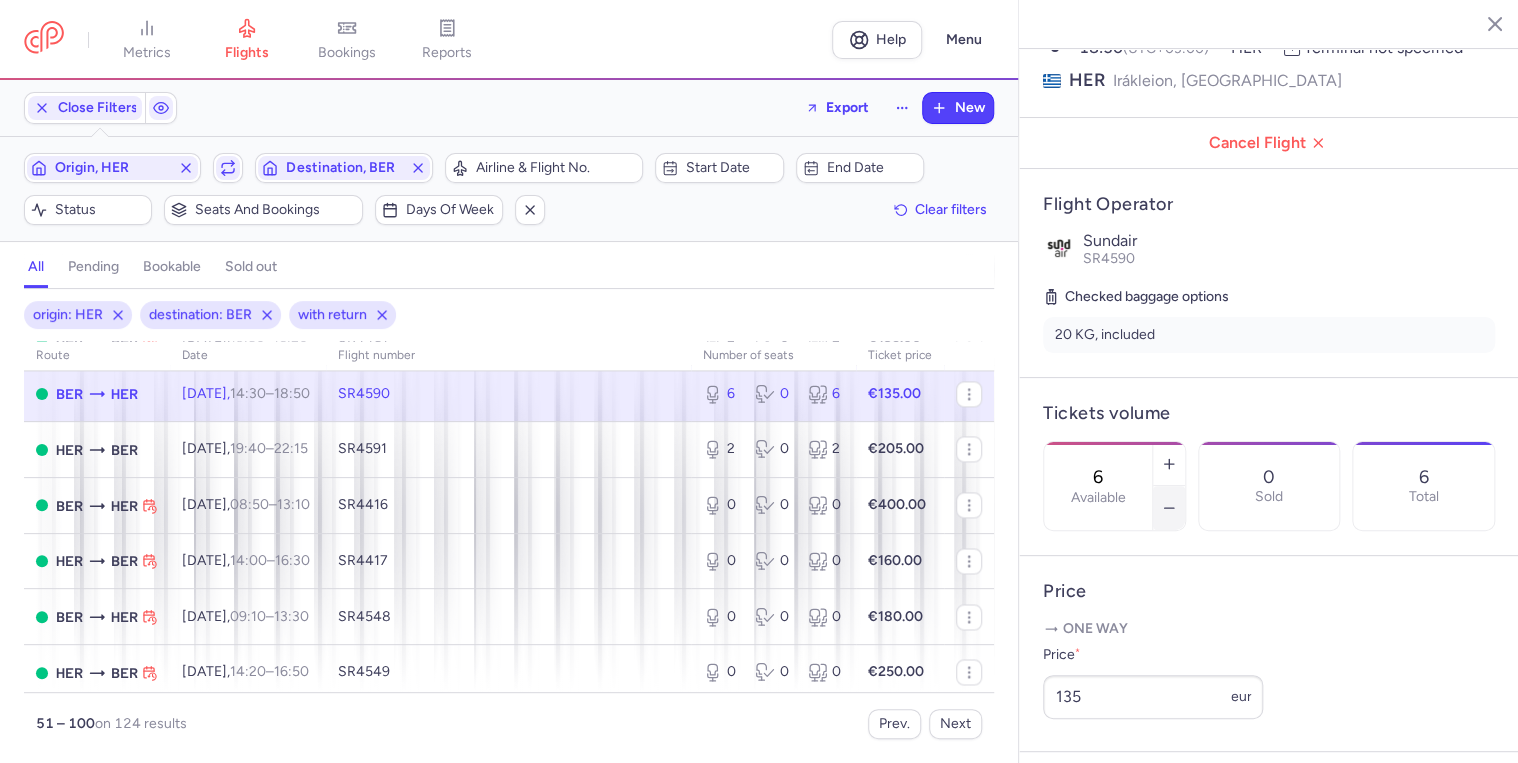 click 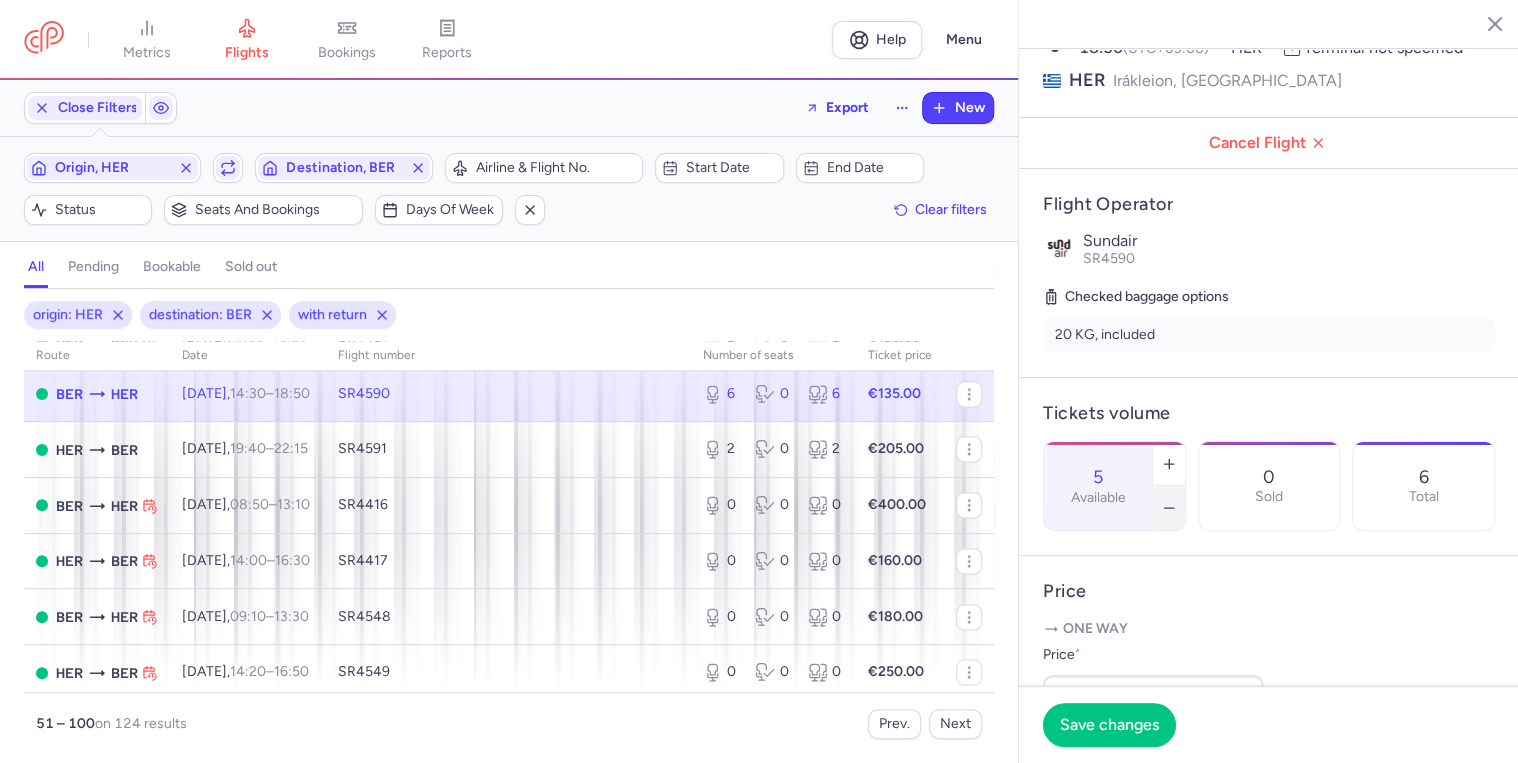 click 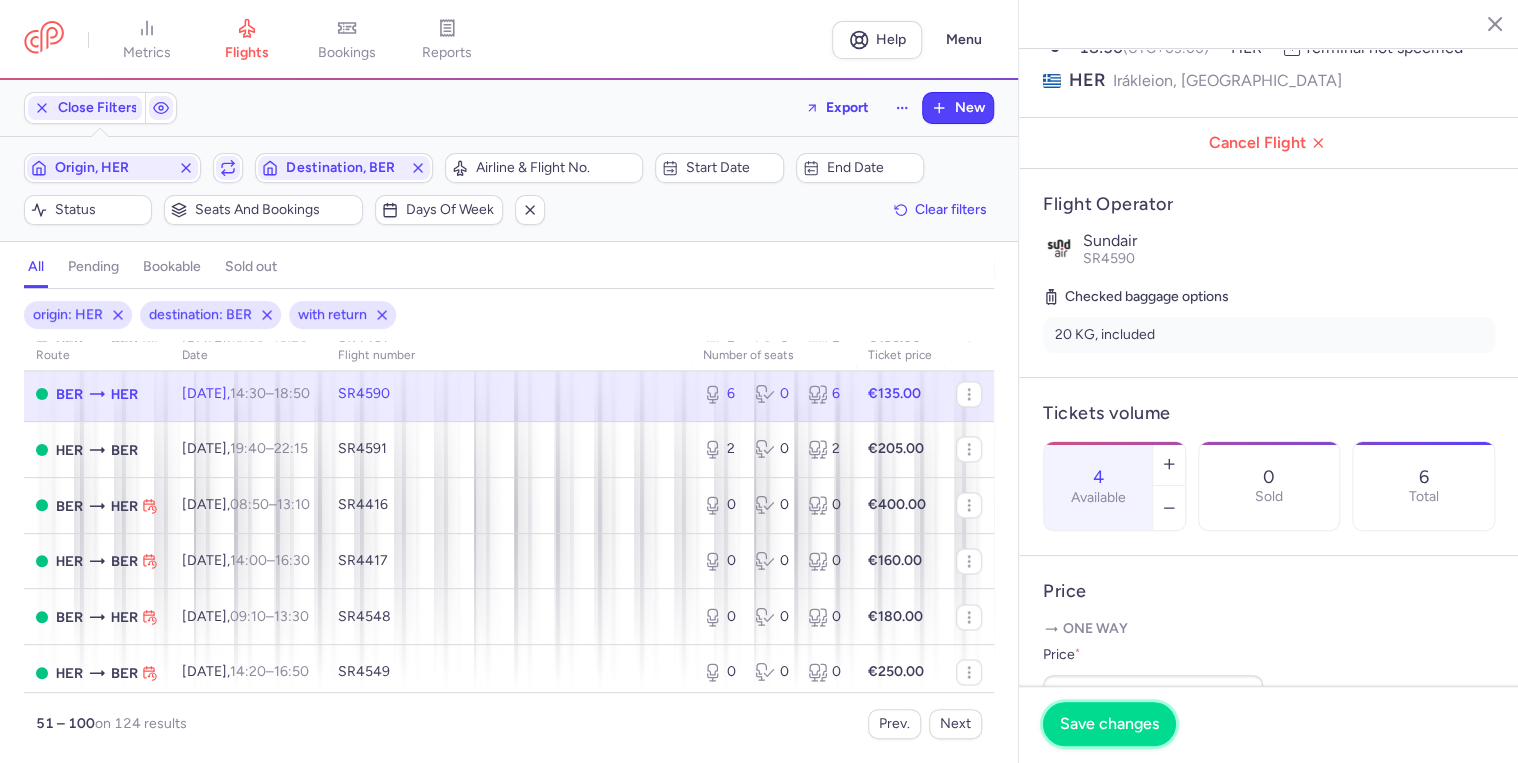 click on "Save changes" at bounding box center [1109, 724] 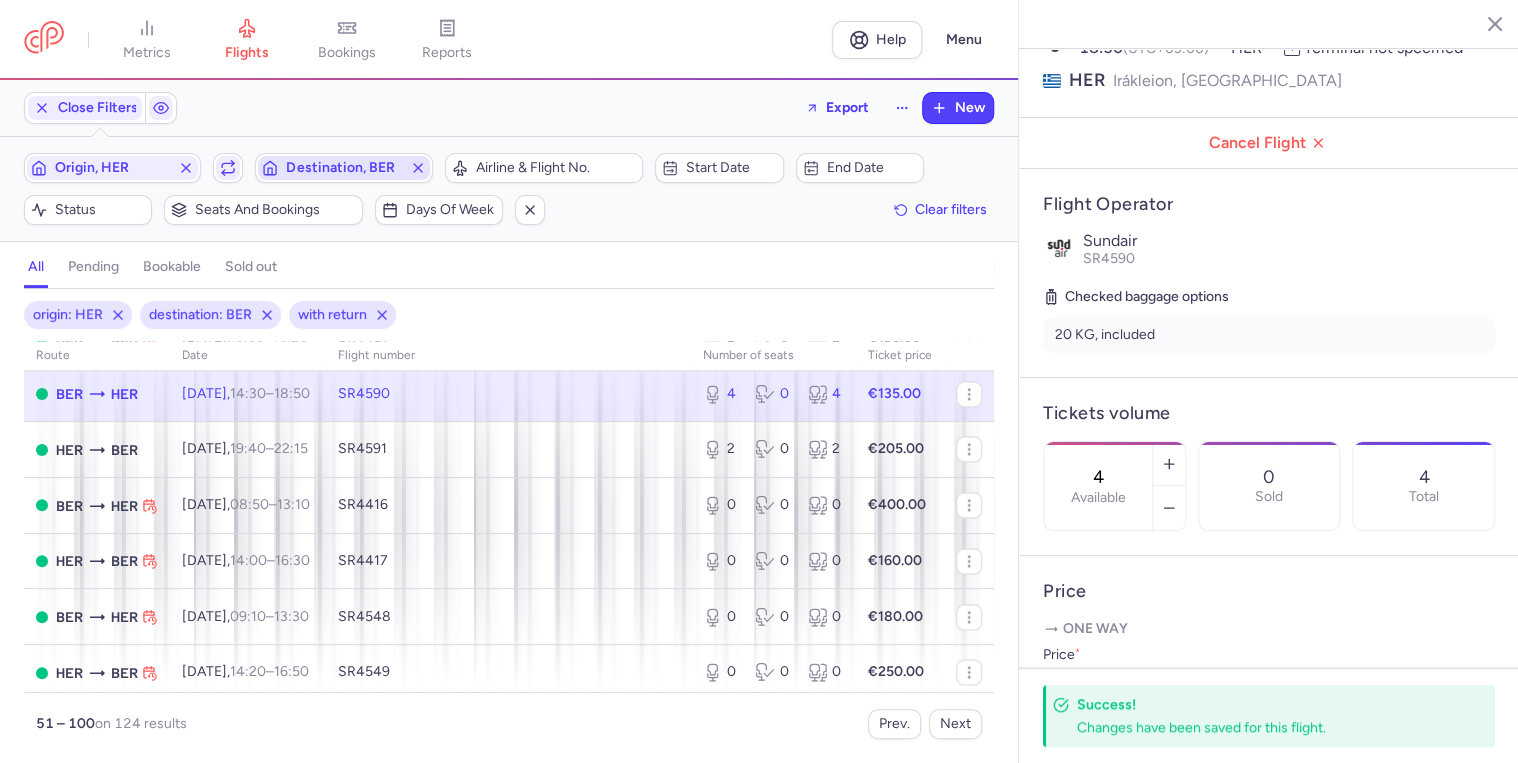 click 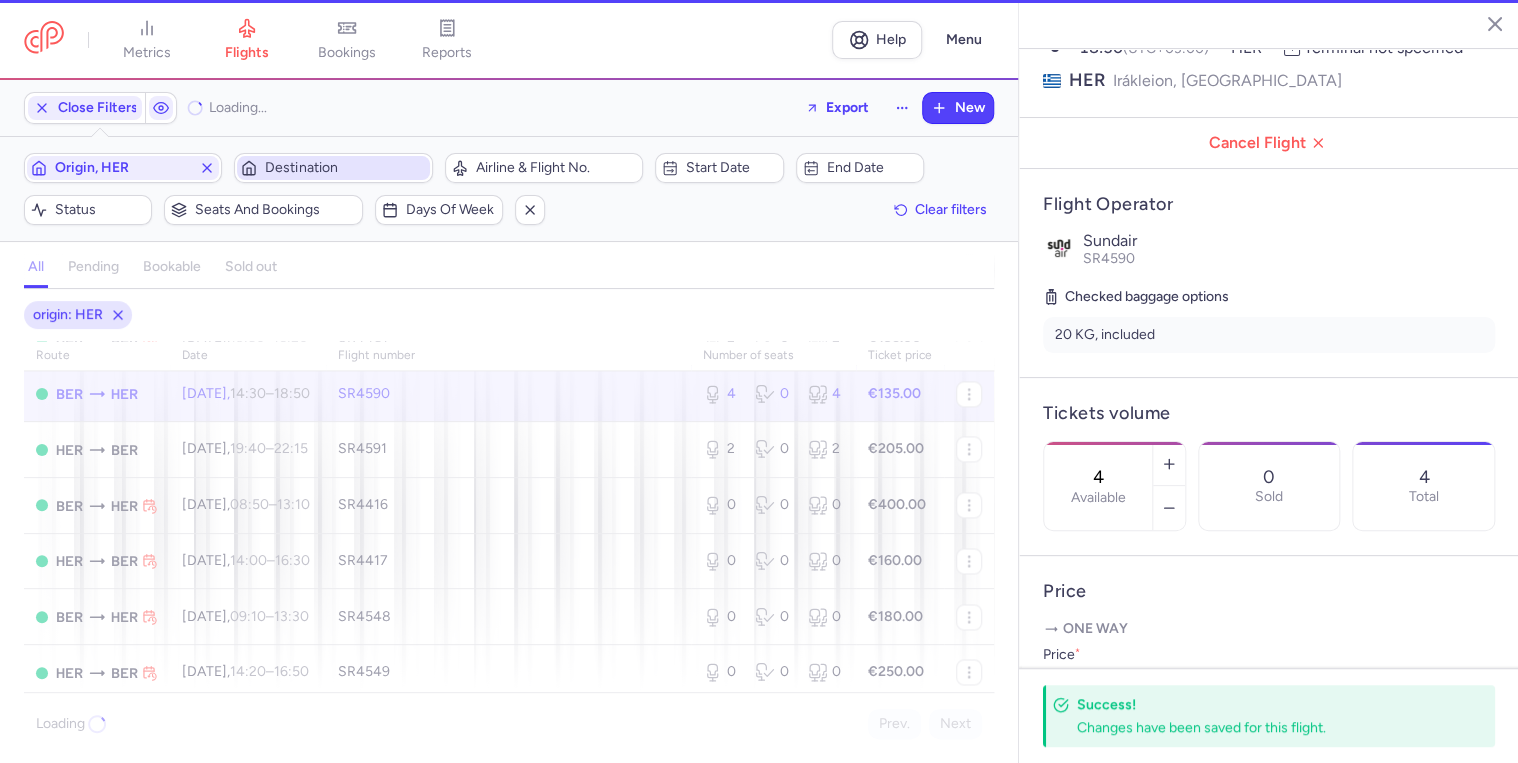 click on "Destination" at bounding box center [345, 168] 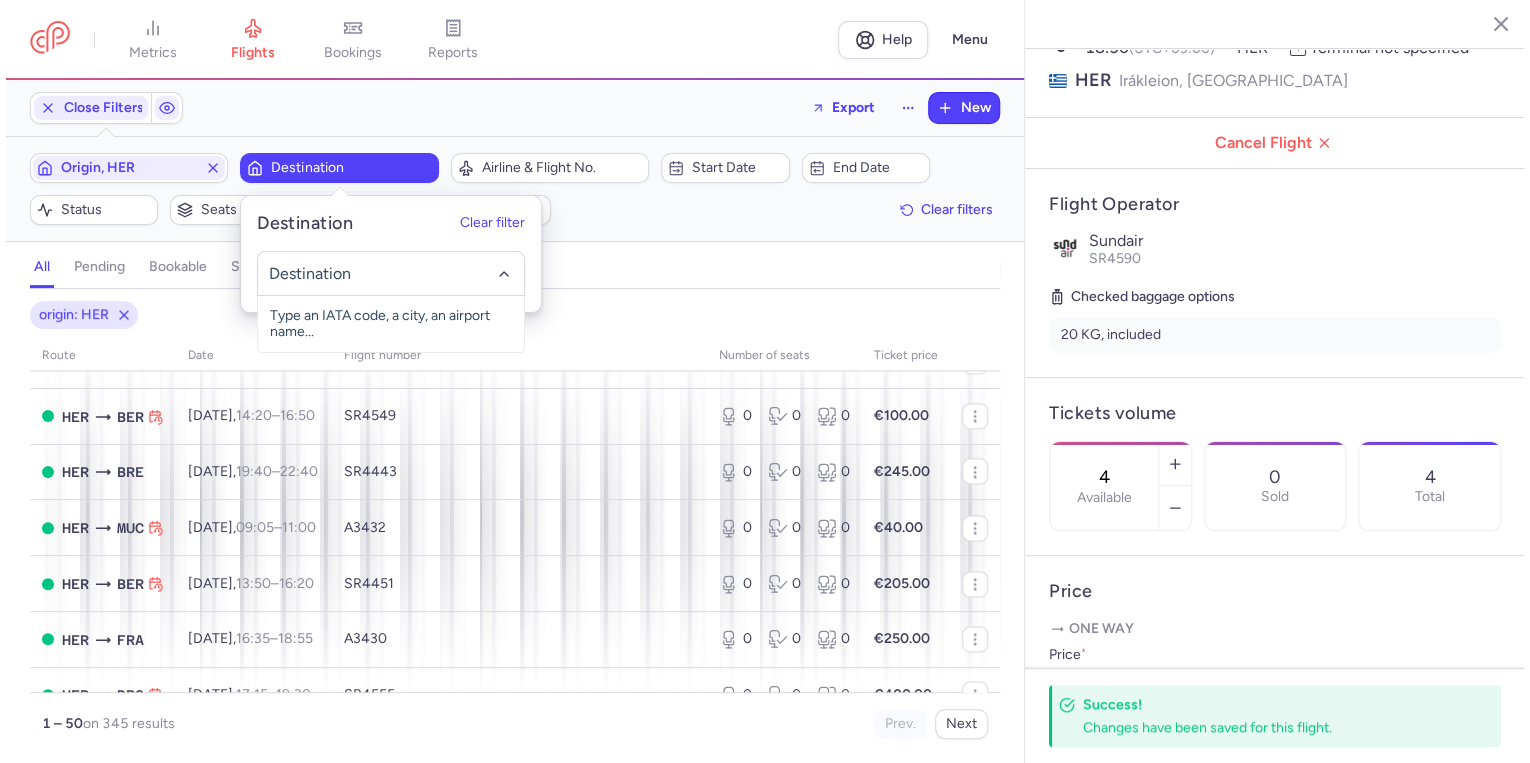 scroll, scrollTop: 1544, scrollLeft: 0, axis: vertical 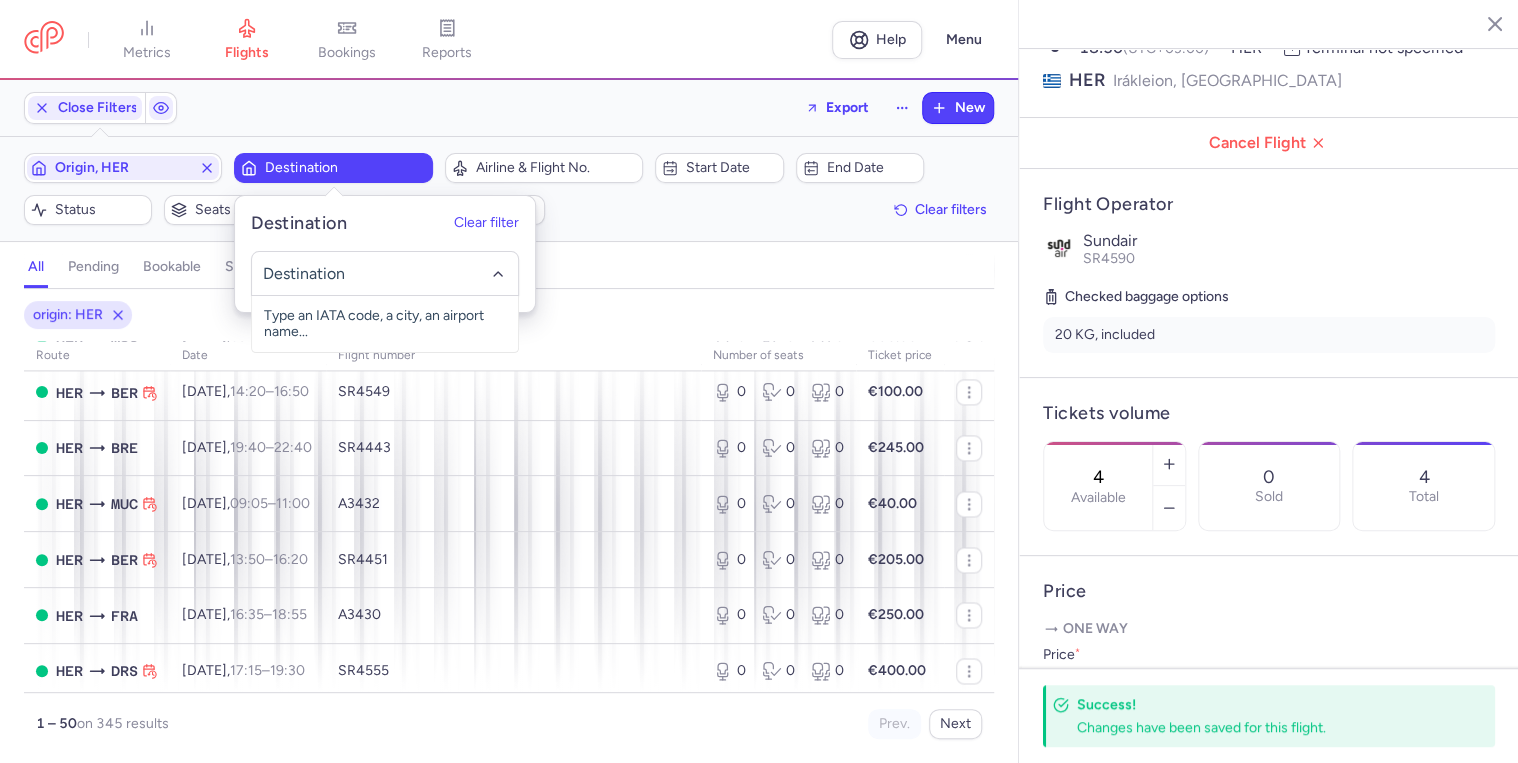 click 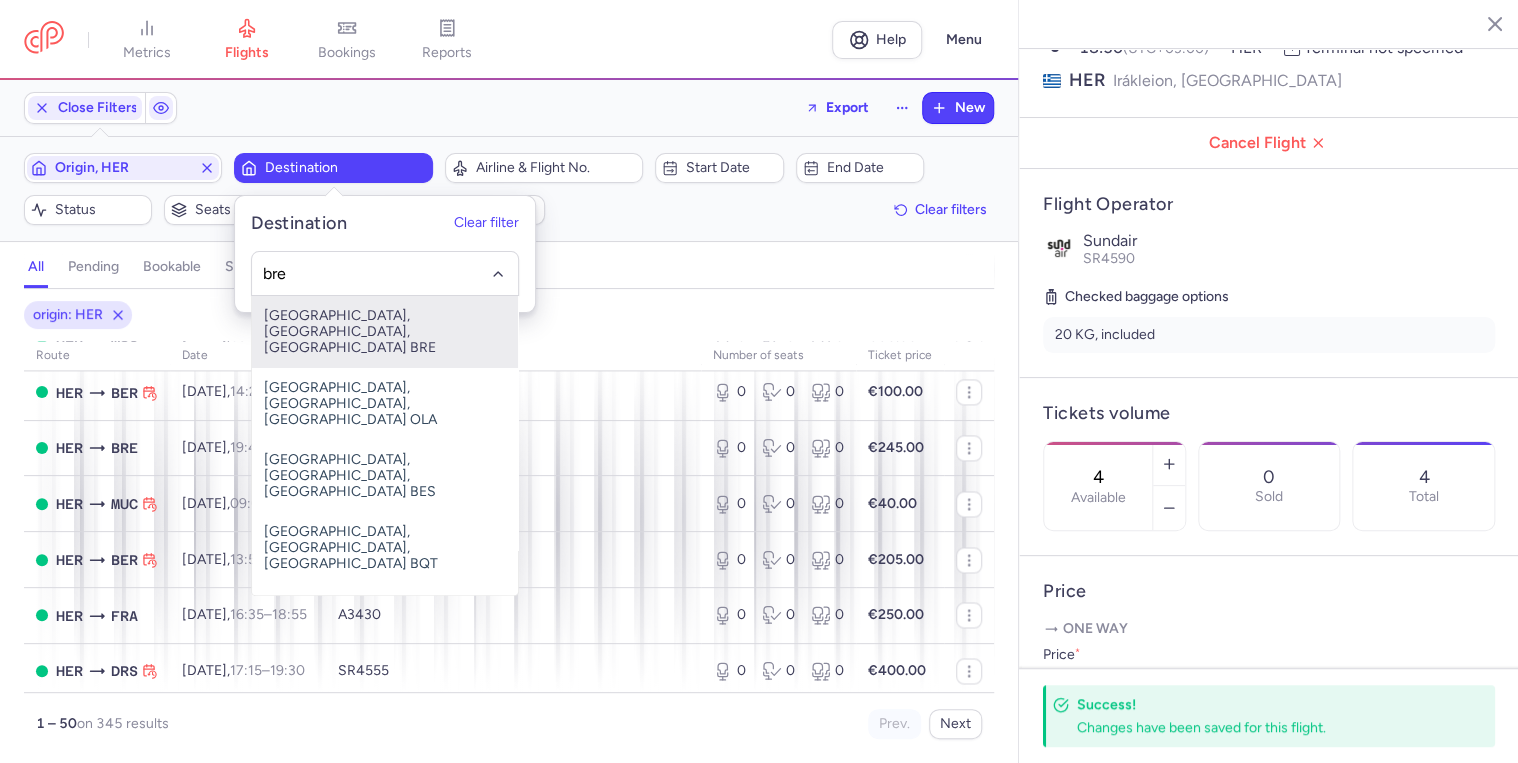 click on "[GEOGRAPHIC_DATA], [GEOGRAPHIC_DATA], [GEOGRAPHIC_DATA] BRE" at bounding box center [385, 332] 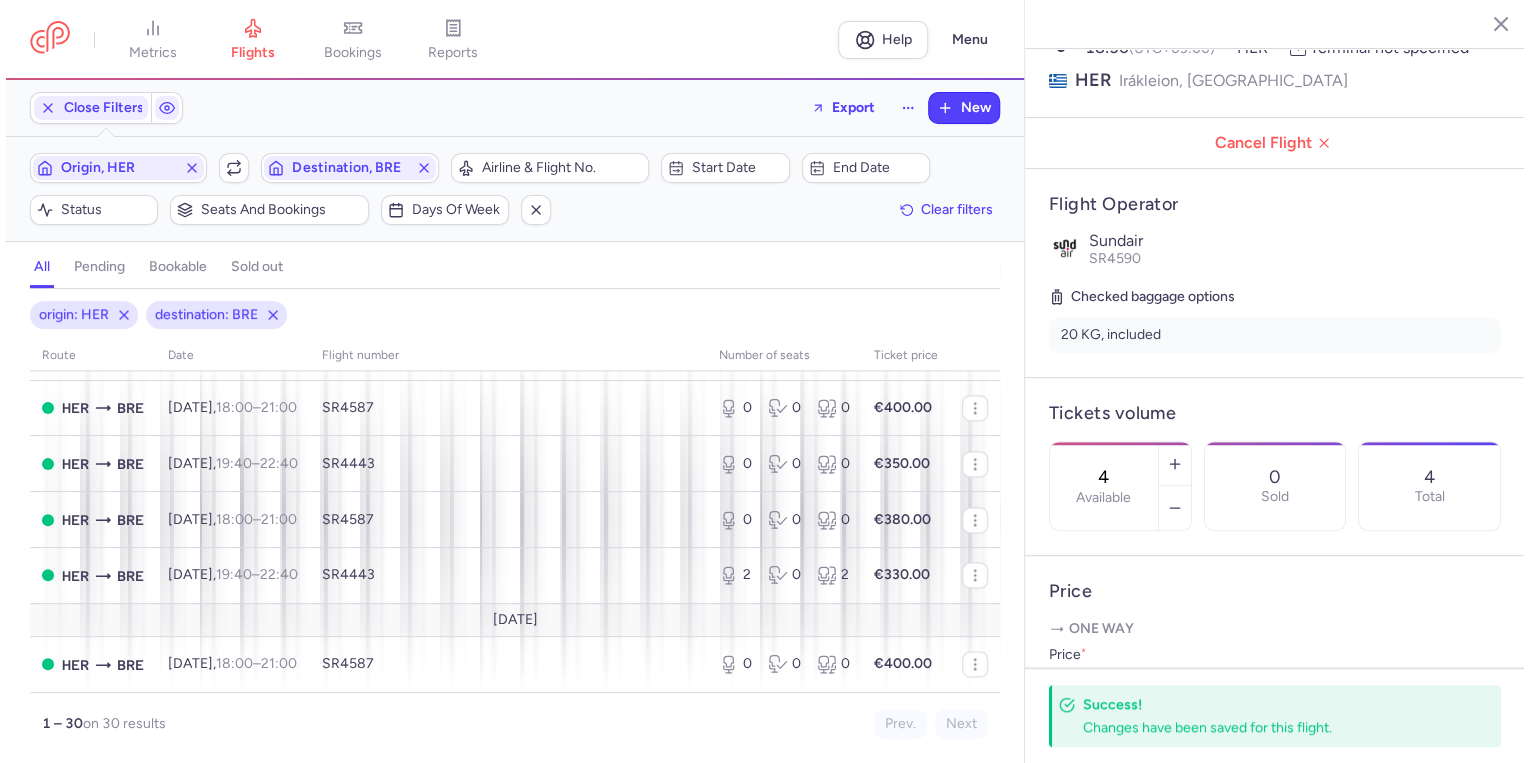 scroll, scrollTop: 1471, scrollLeft: 0, axis: vertical 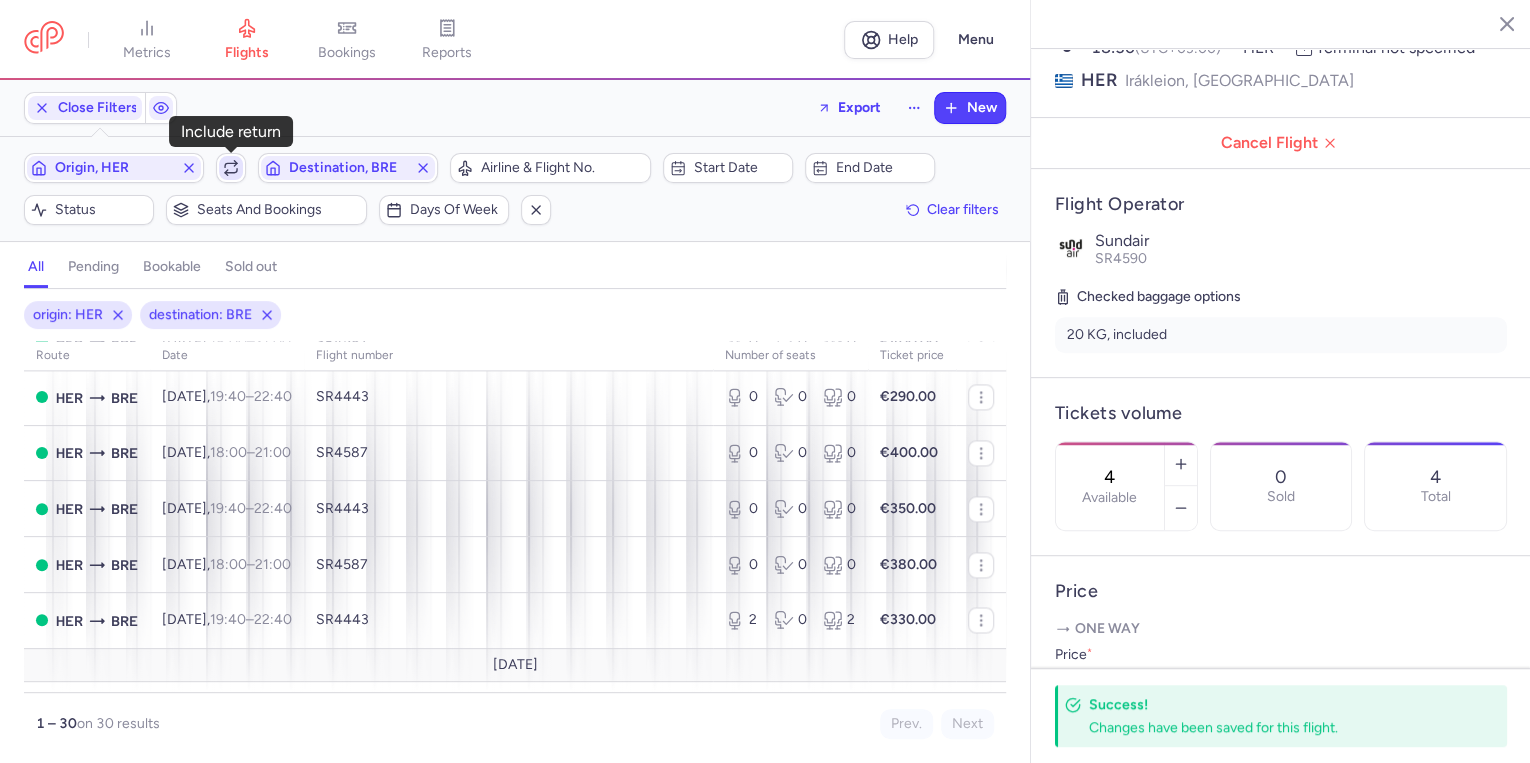 click 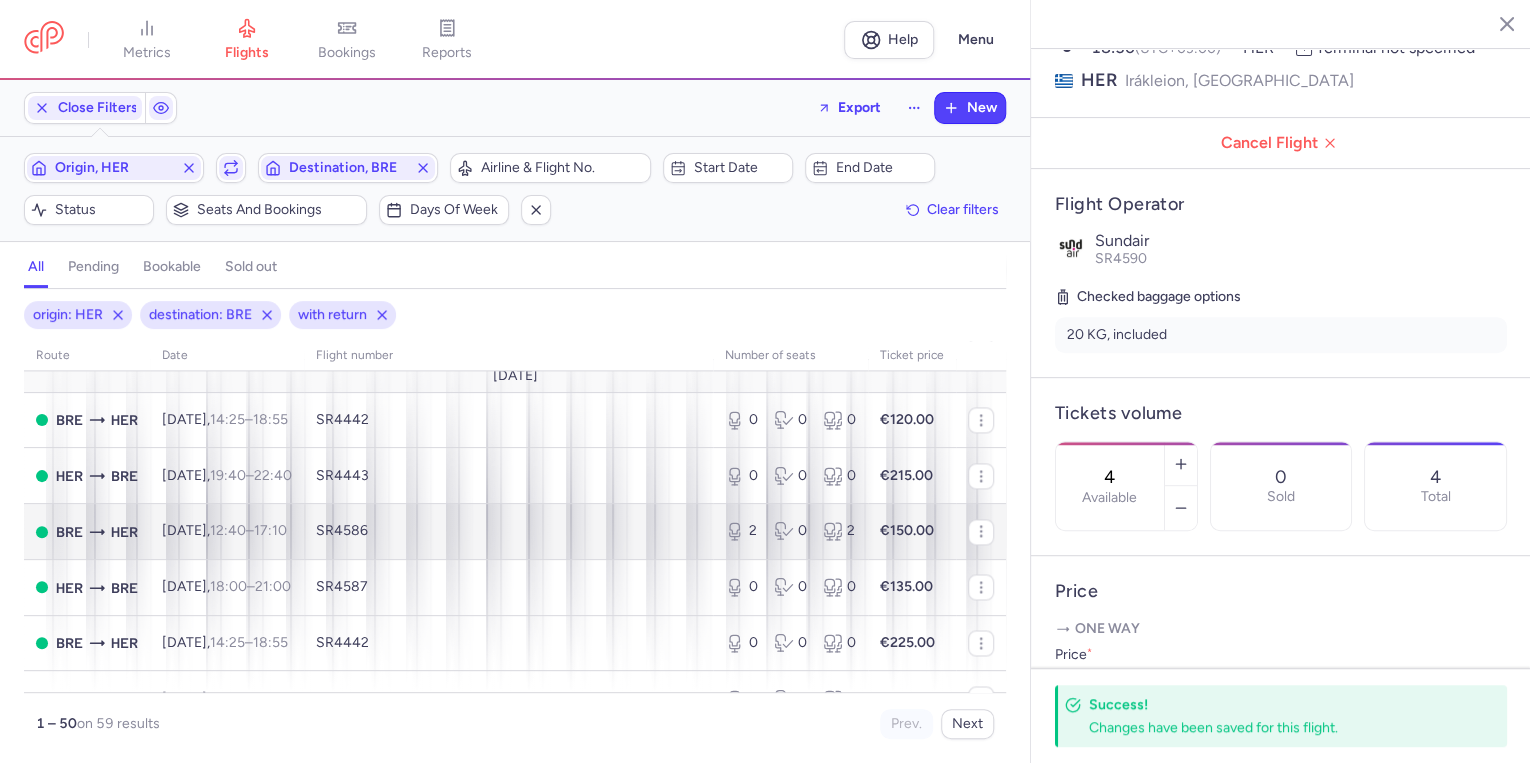 scroll, scrollTop: 1520, scrollLeft: 0, axis: vertical 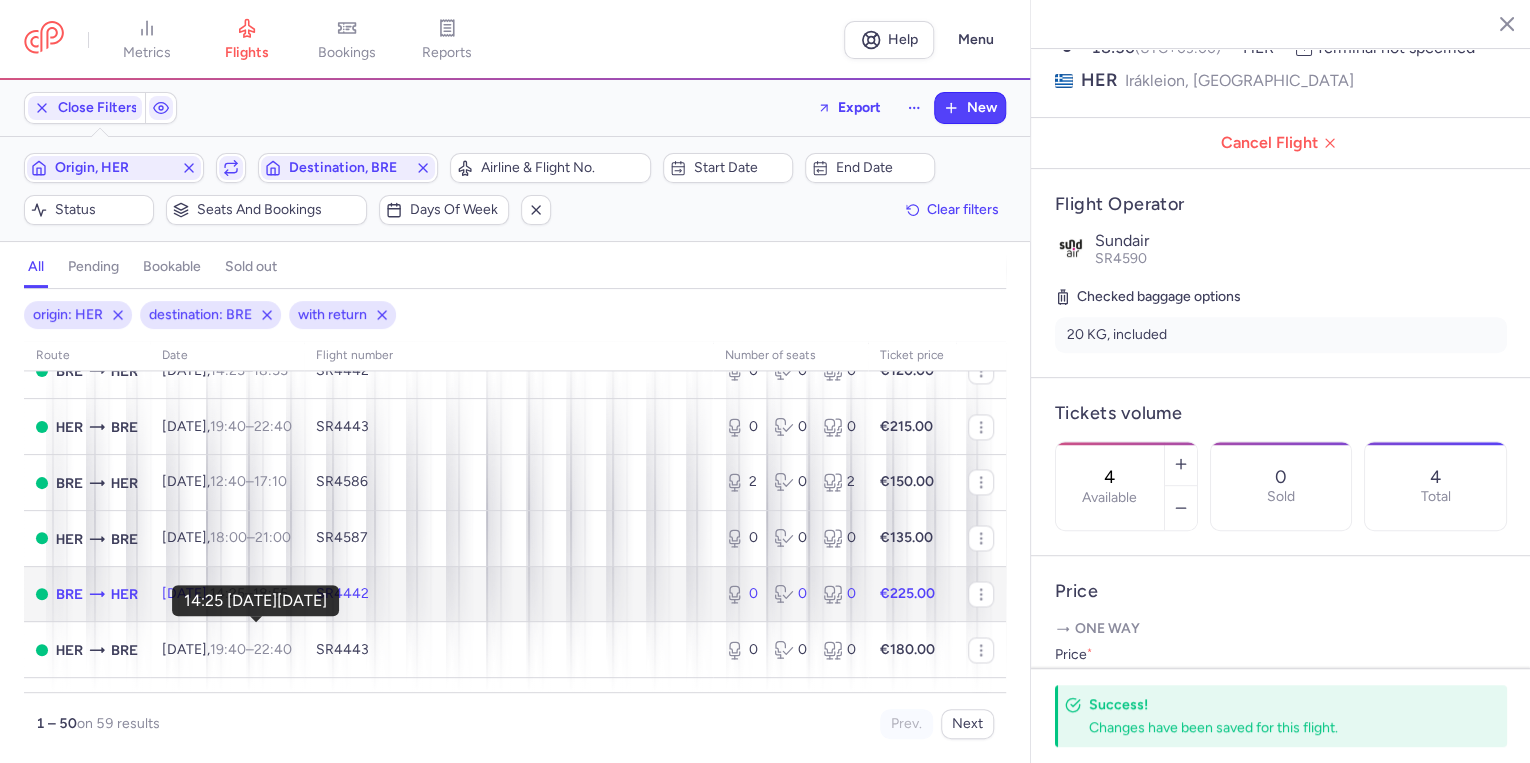 click on "14:25" at bounding box center [227, 593] 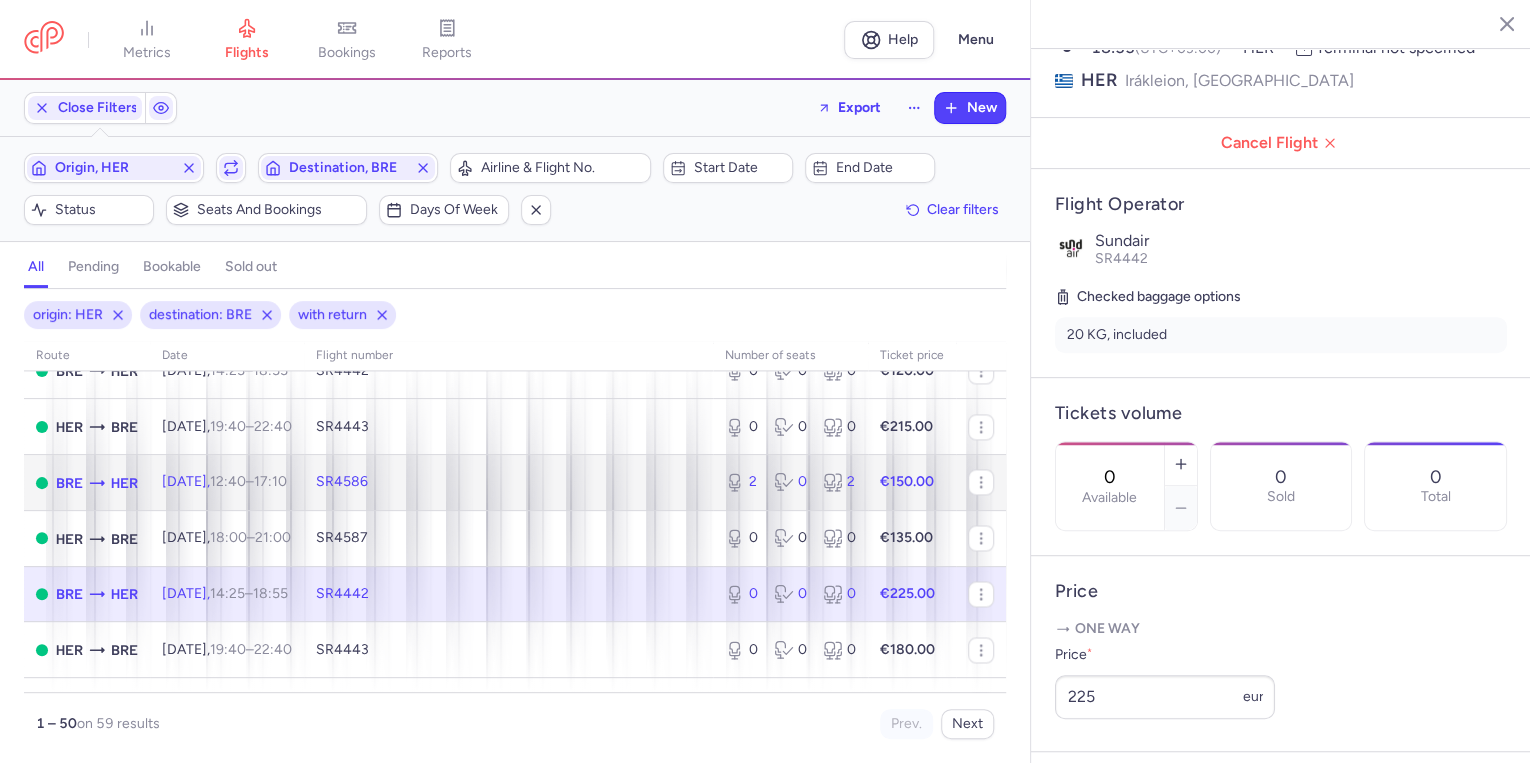 click on "[DATE]  12:40  –  17:10  +0" at bounding box center [227, 483] 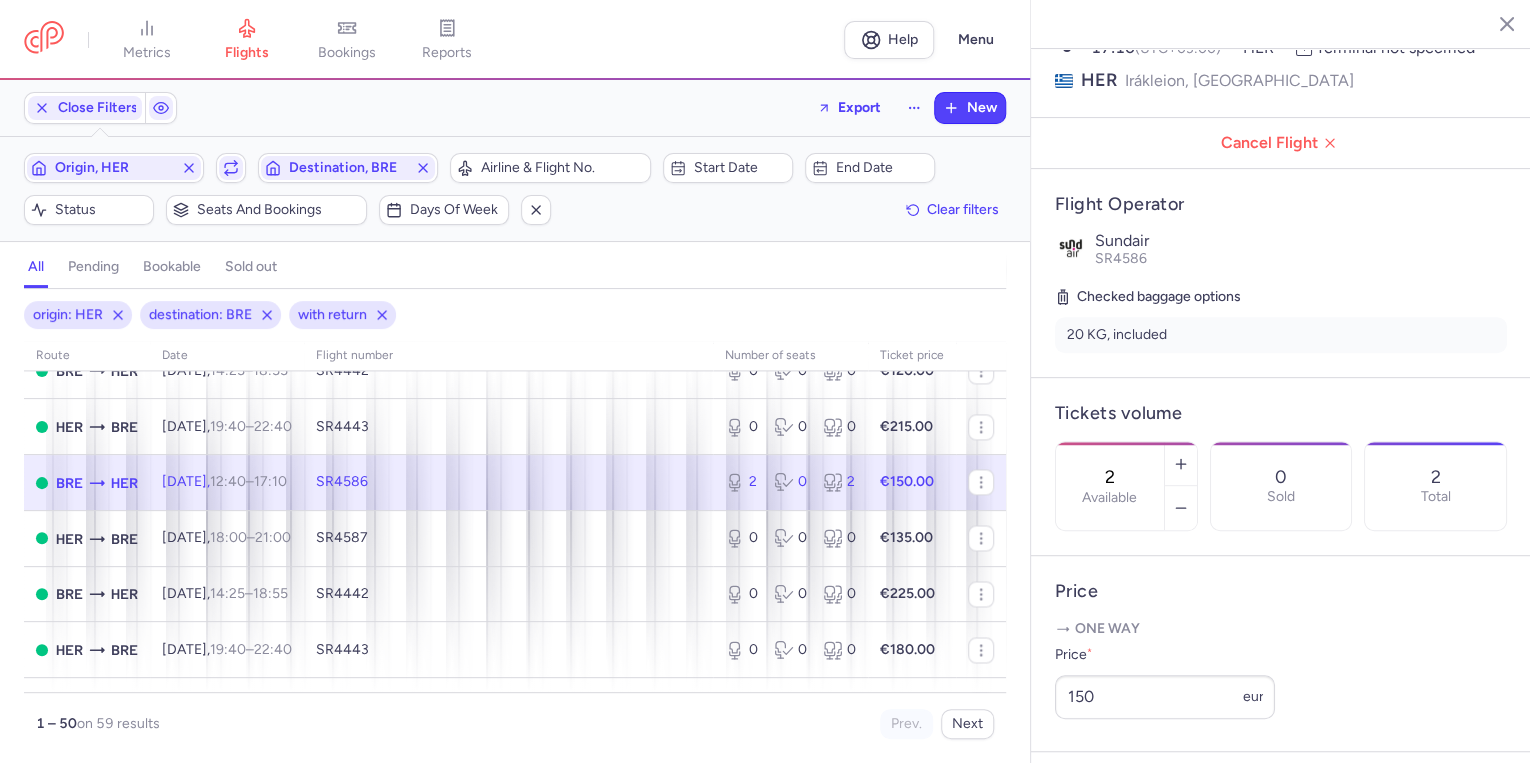 click on "SR4586" at bounding box center [508, 483] 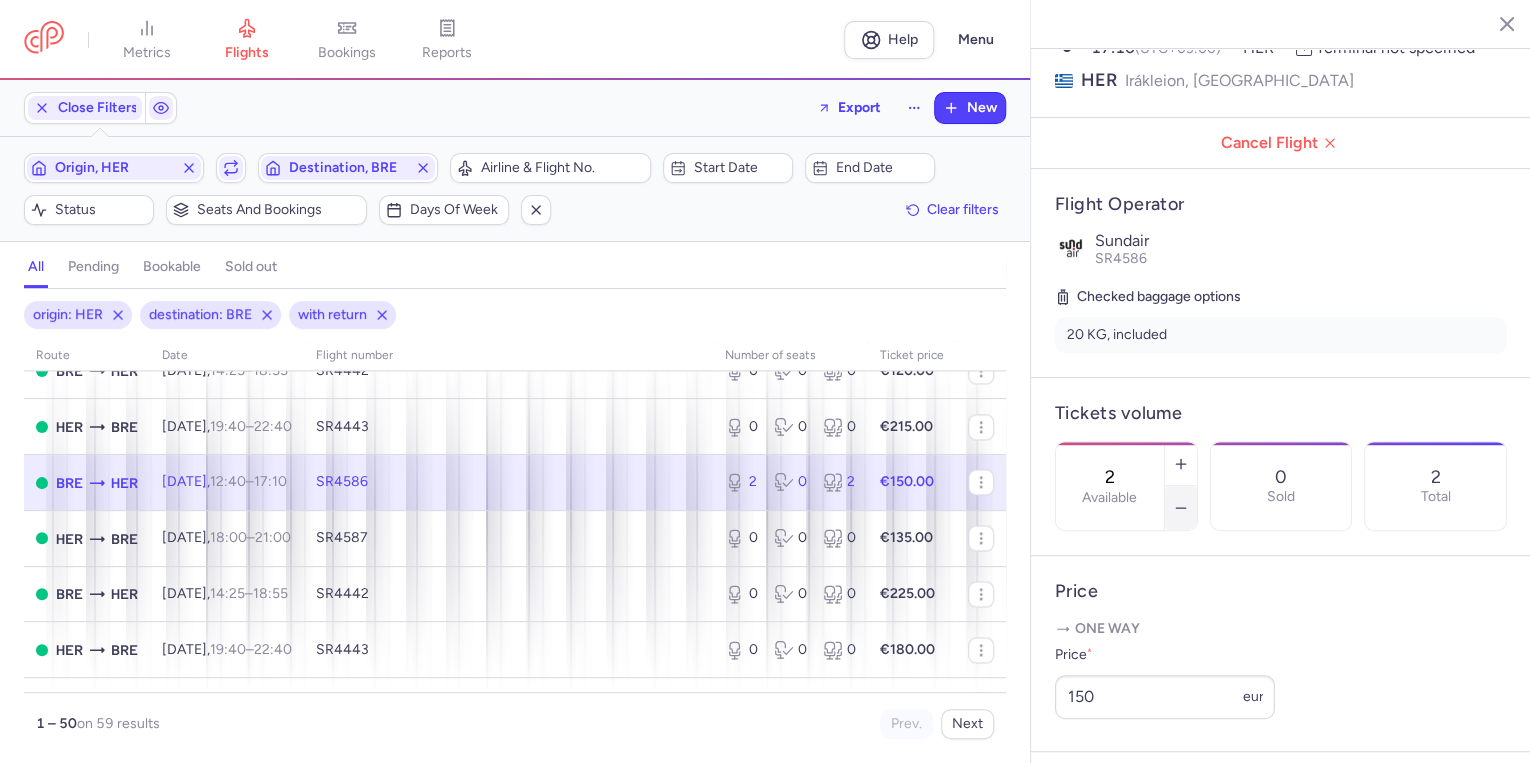 click 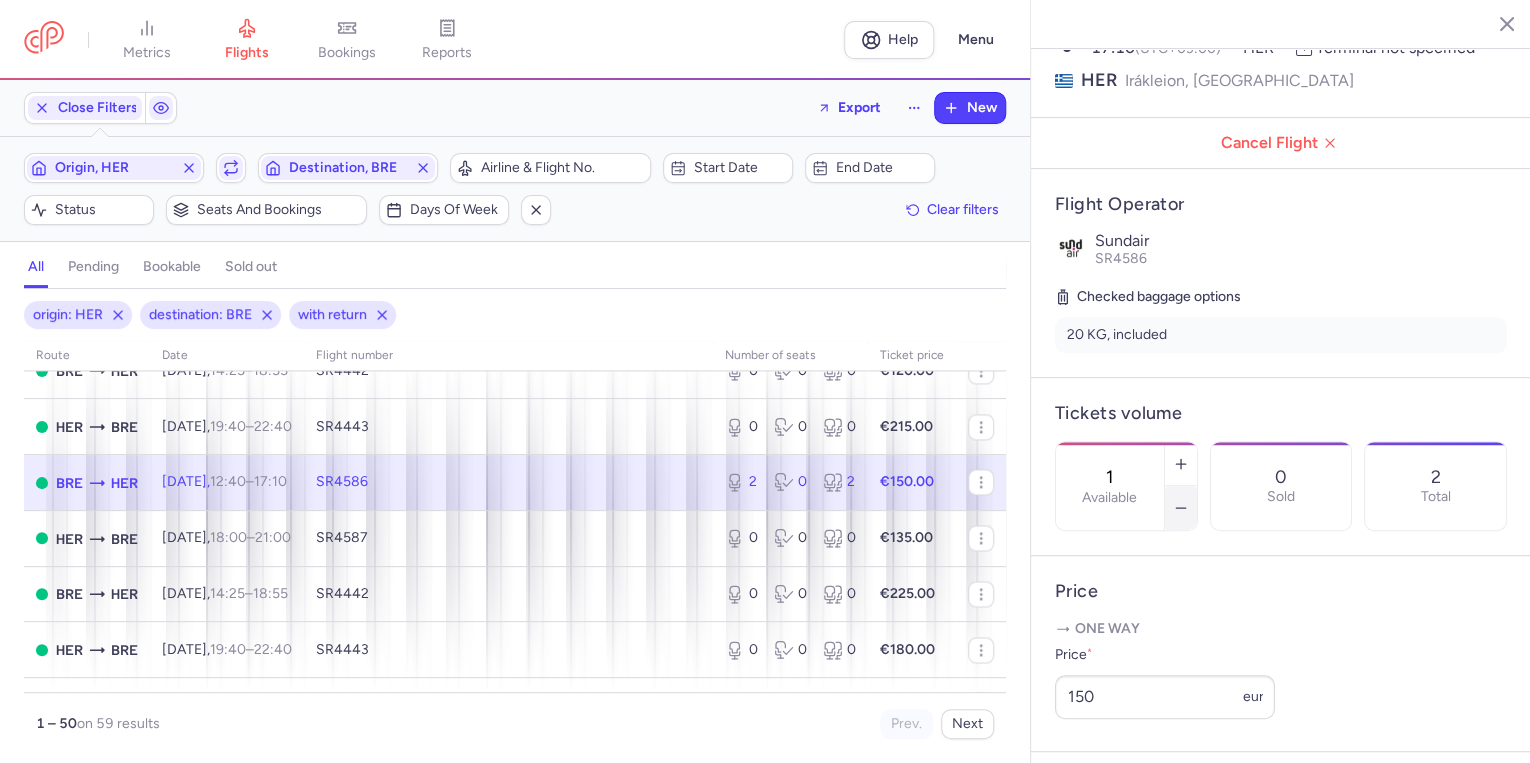 click 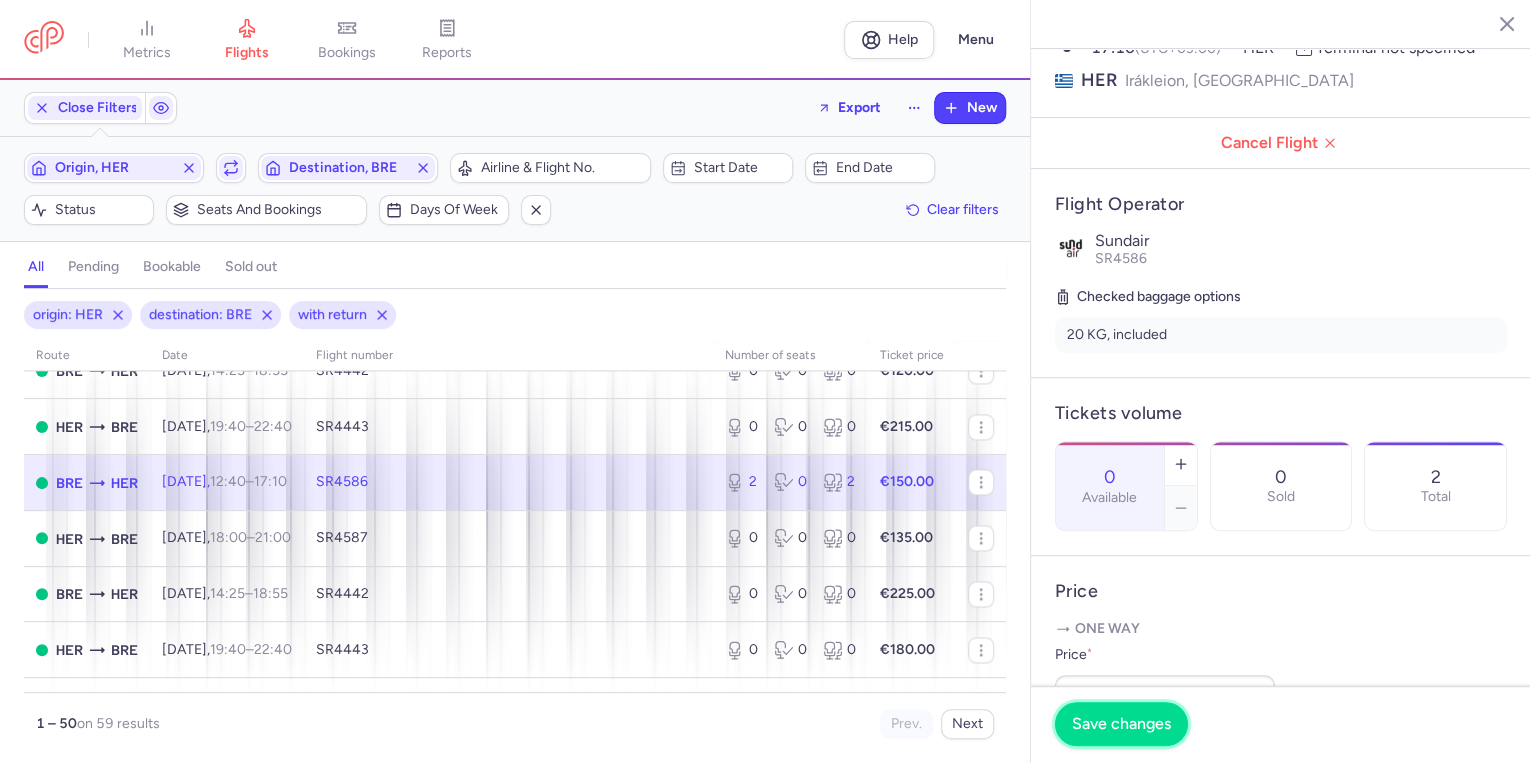 click on "Save changes" at bounding box center [1121, 724] 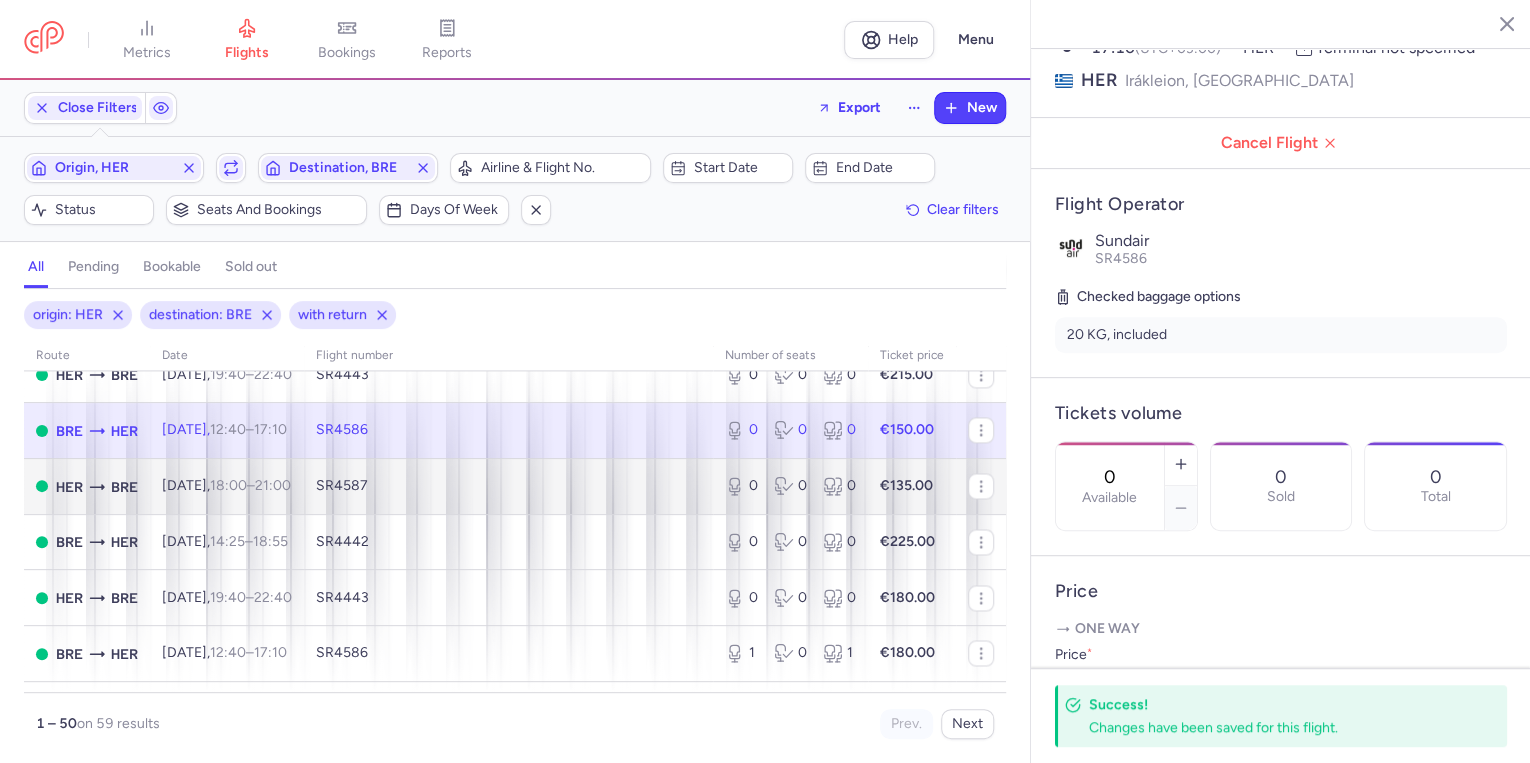 scroll, scrollTop: 1600, scrollLeft: 0, axis: vertical 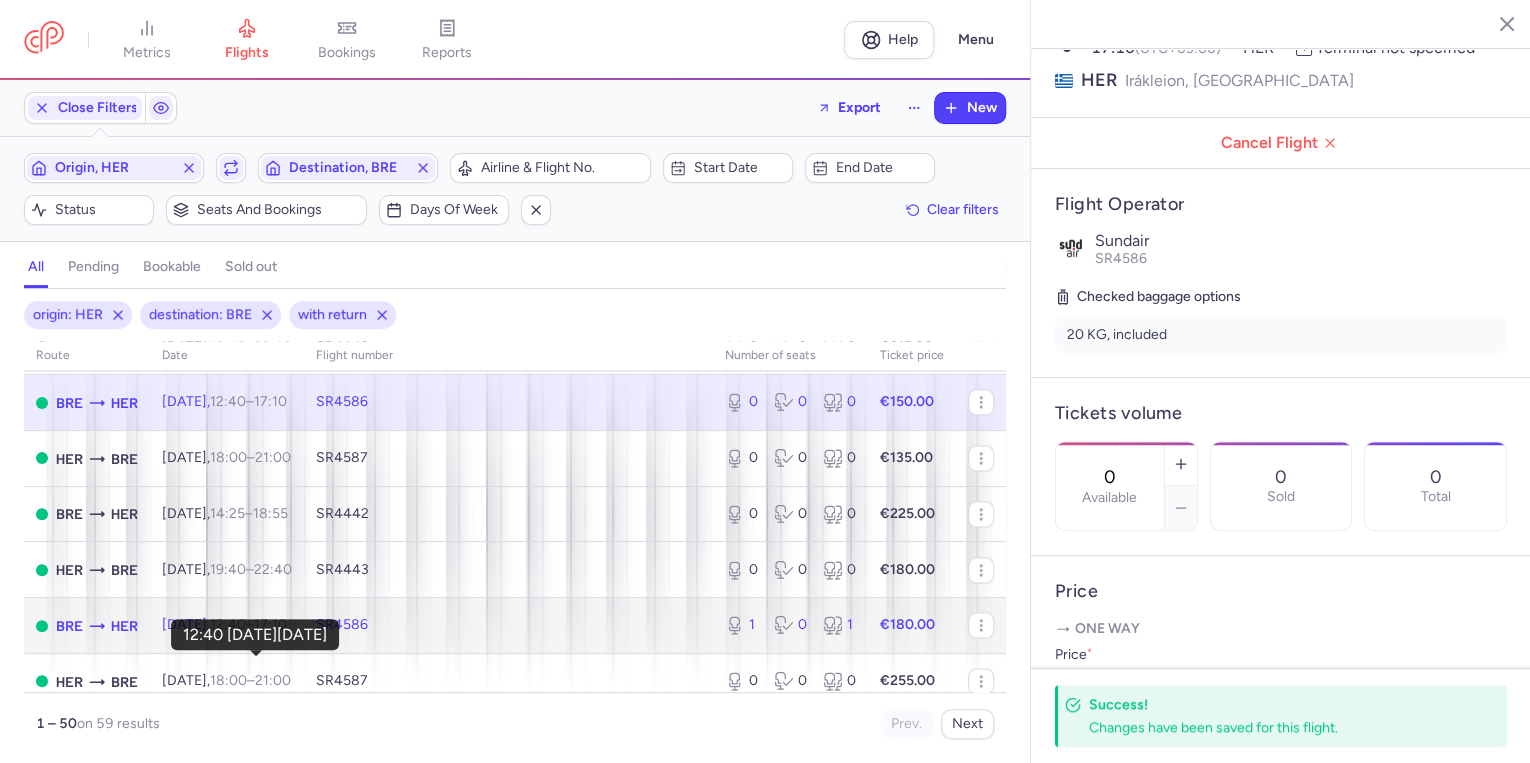 click on "12:40" at bounding box center (228, 624) 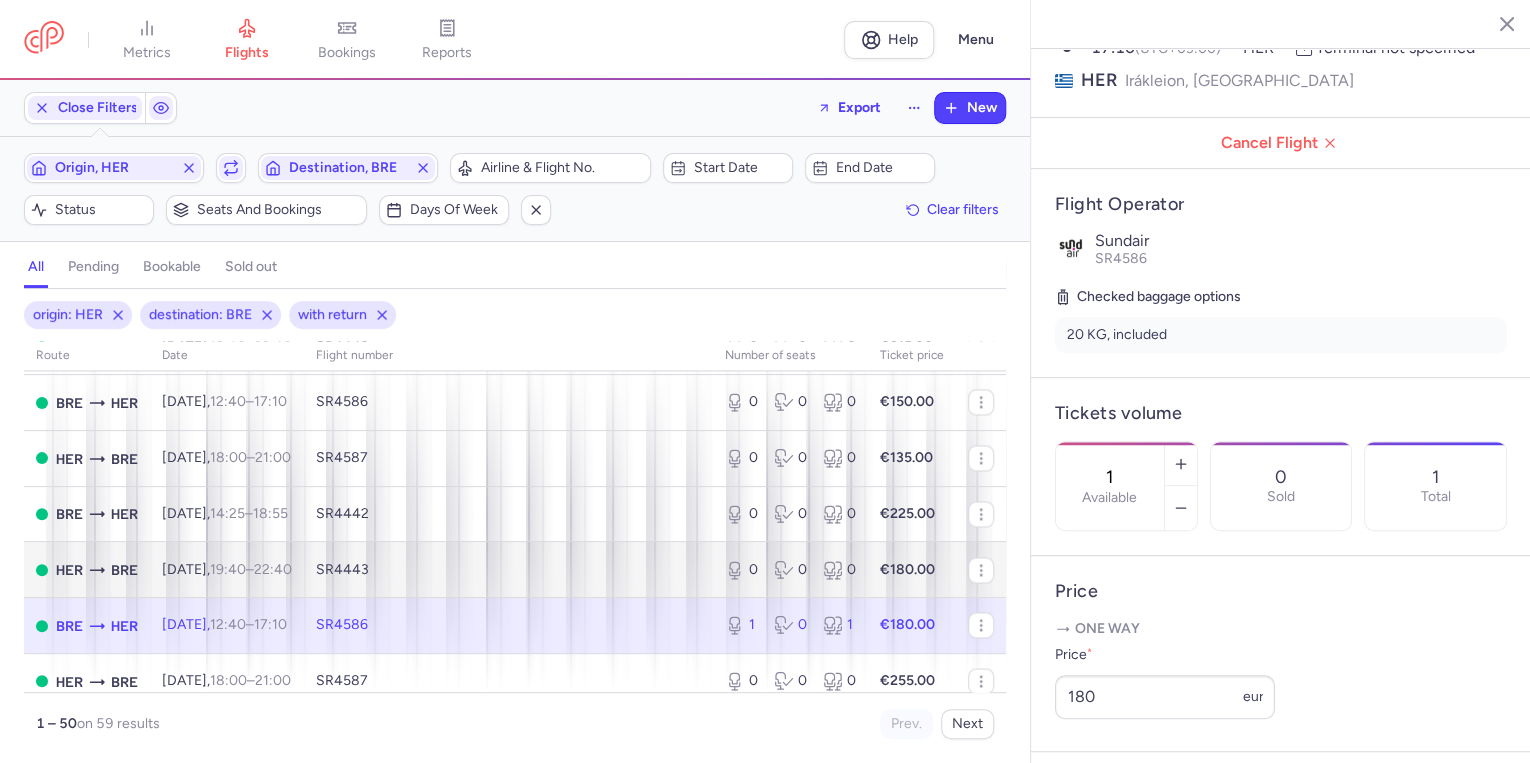 scroll, scrollTop: 1680, scrollLeft: 0, axis: vertical 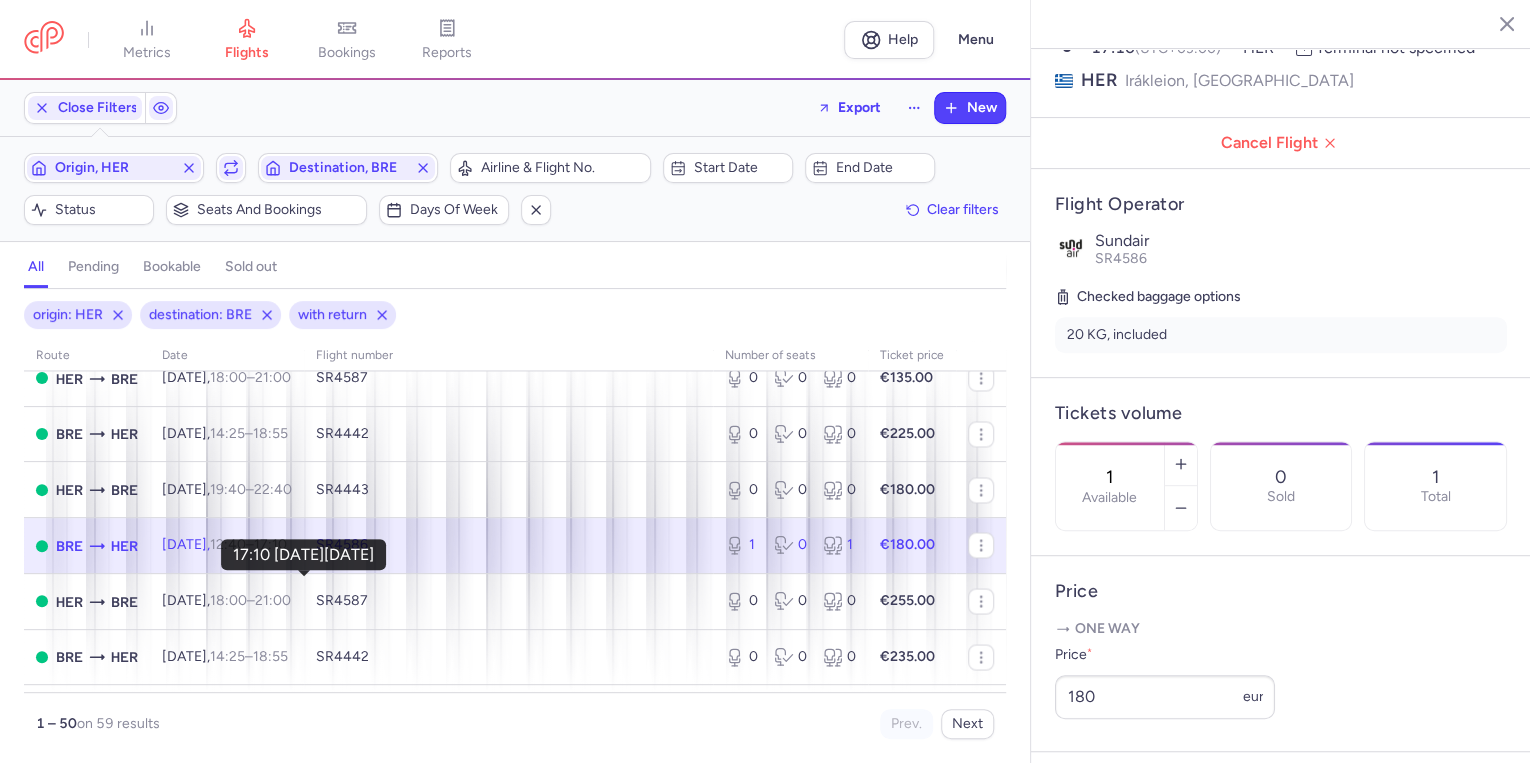 click on "17:10  +0" at bounding box center [270, 544] 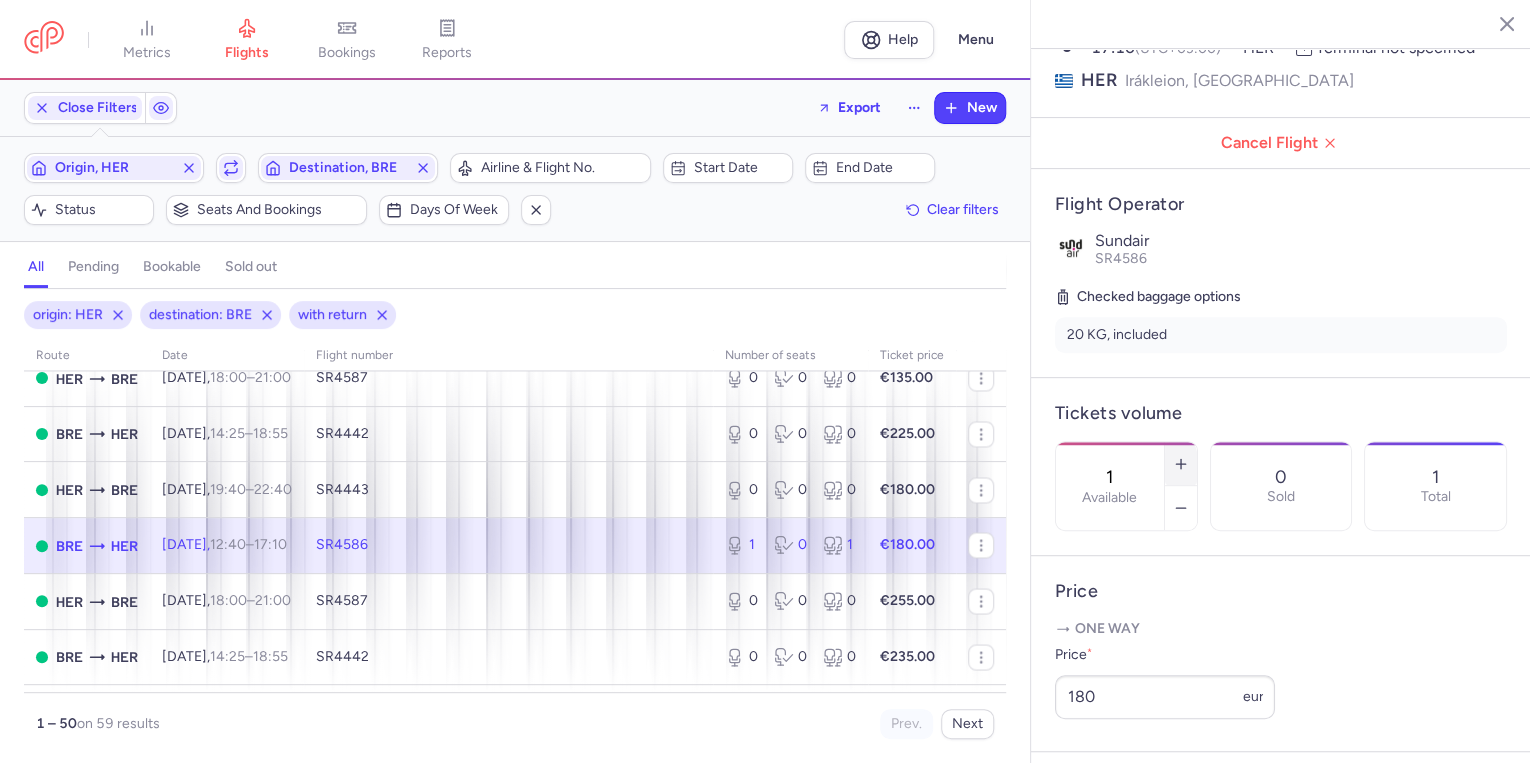 click 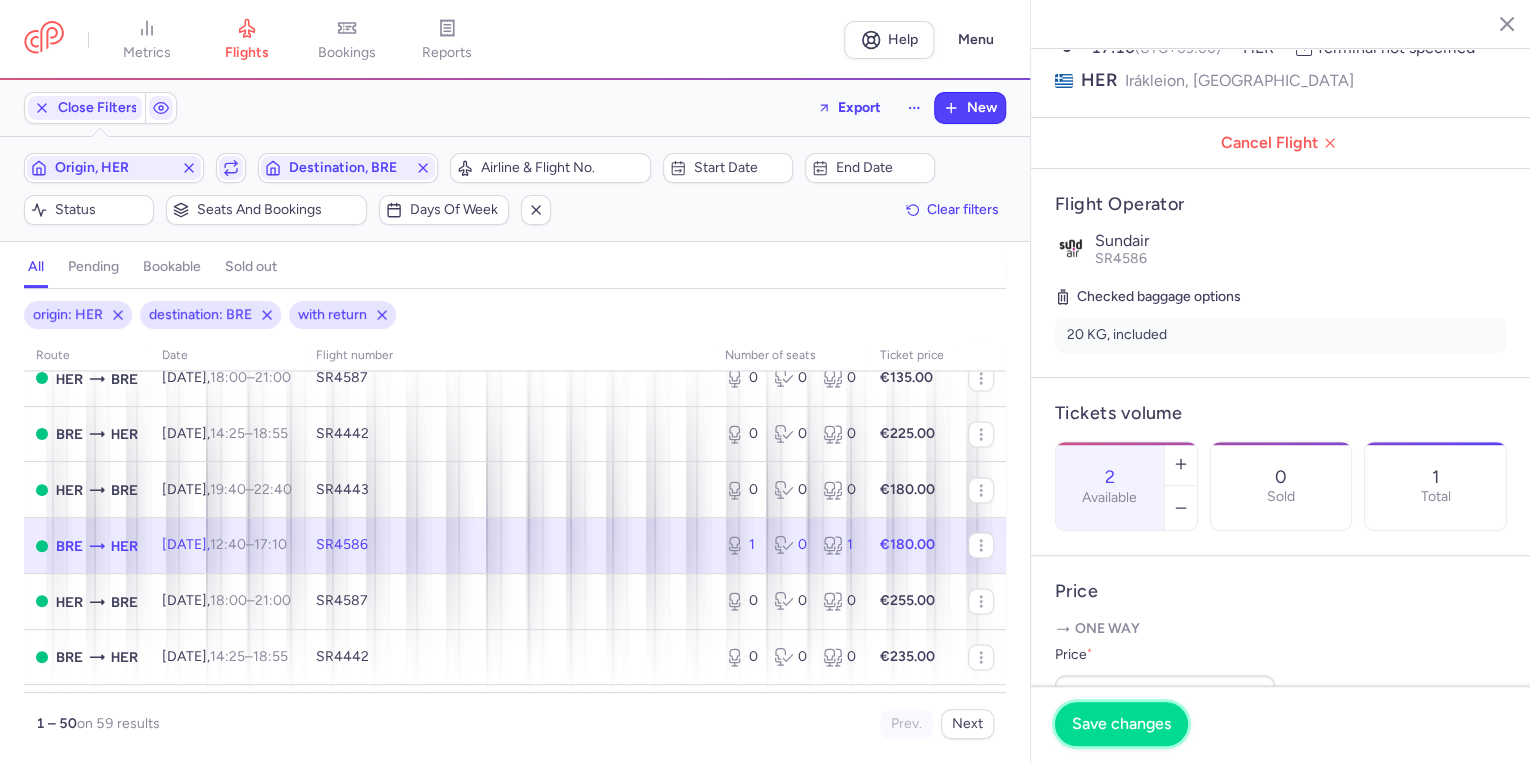 click on "Save changes" at bounding box center (1121, 724) 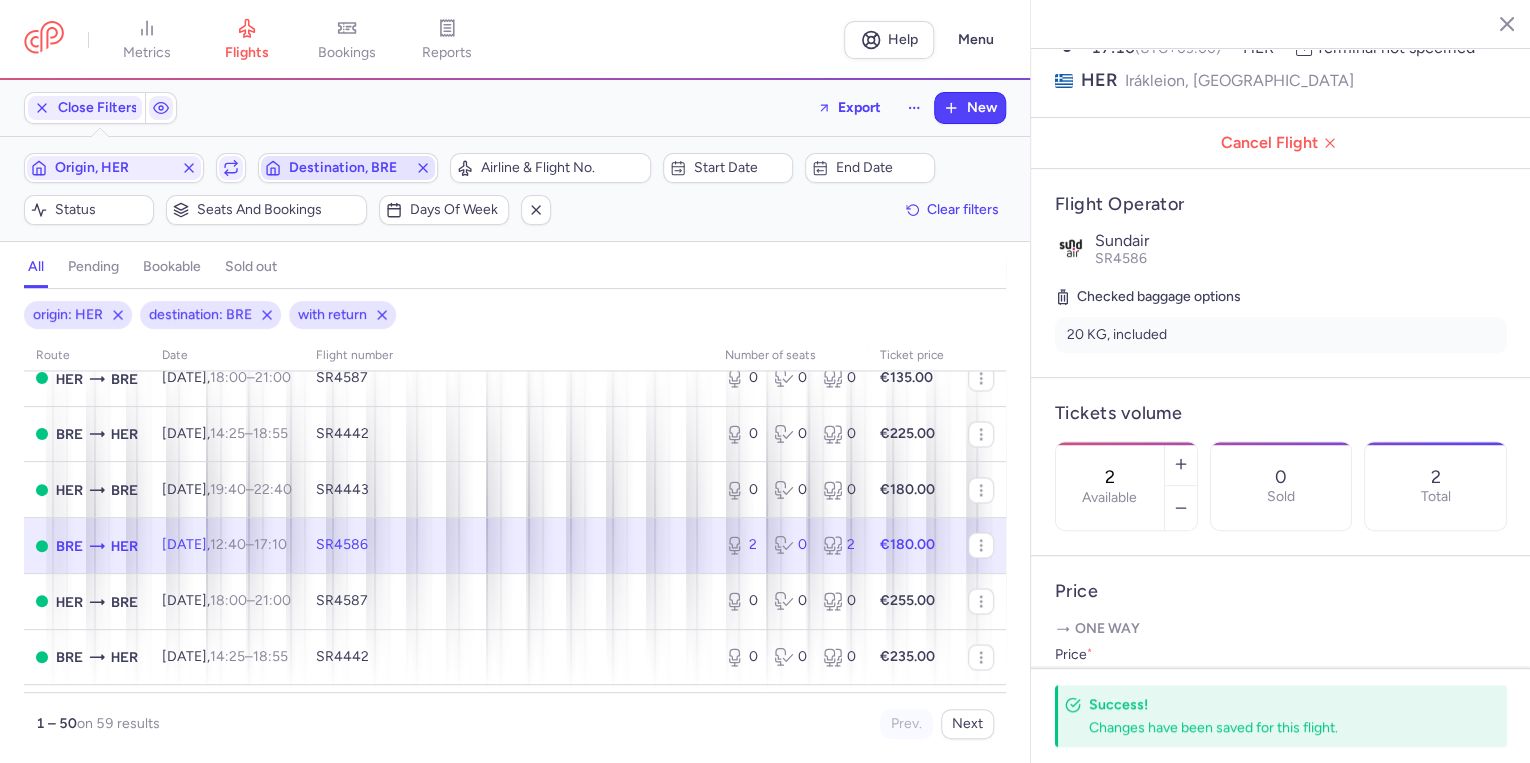 click on "Destination, BRE" at bounding box center (348, 168) 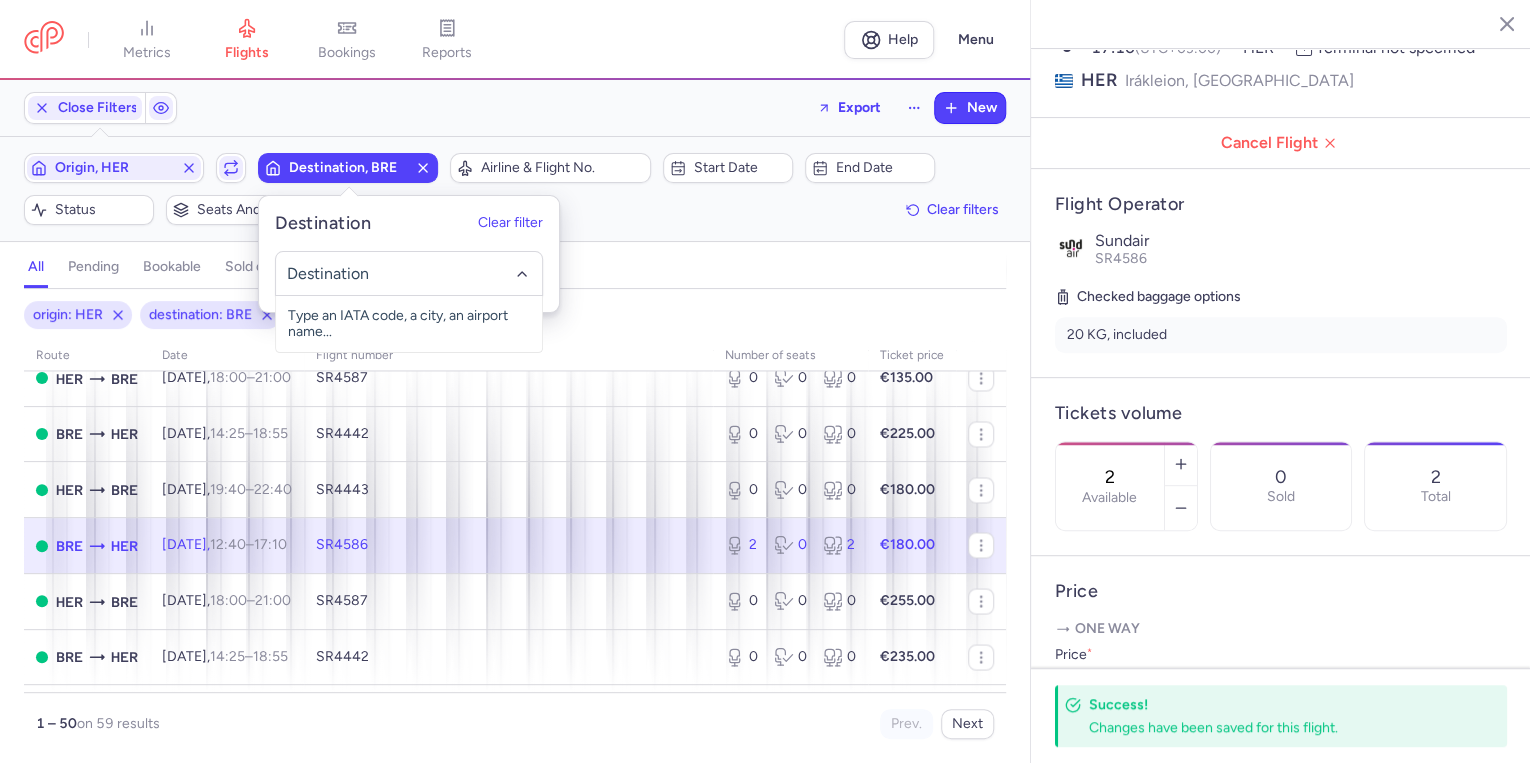 click 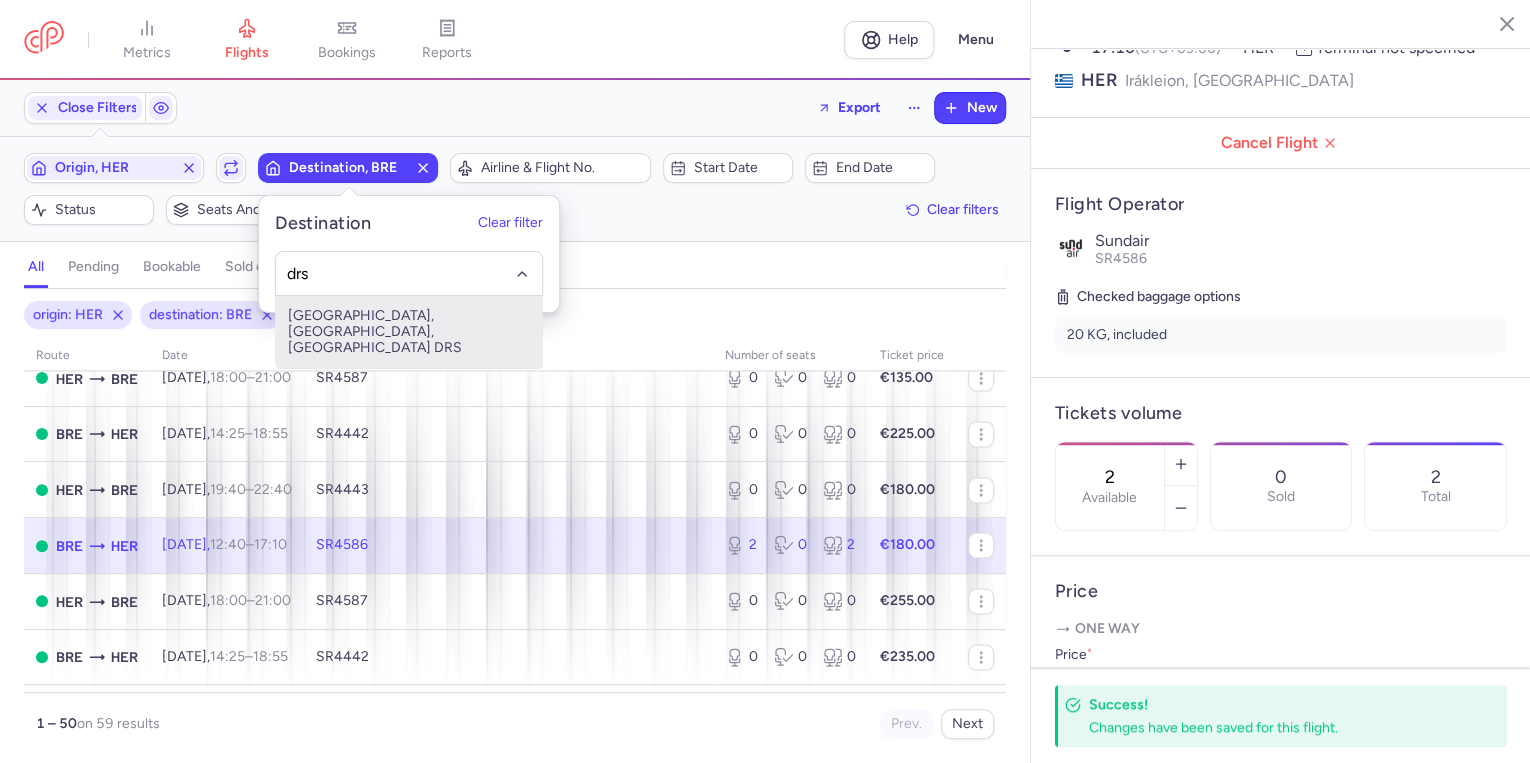 click on "[GEOGRAPHIC_DATA], [GEOGRAPHIC_DATA], [GEOGRAPHIC_DATA] DRS" at bounding box center [409, 332] 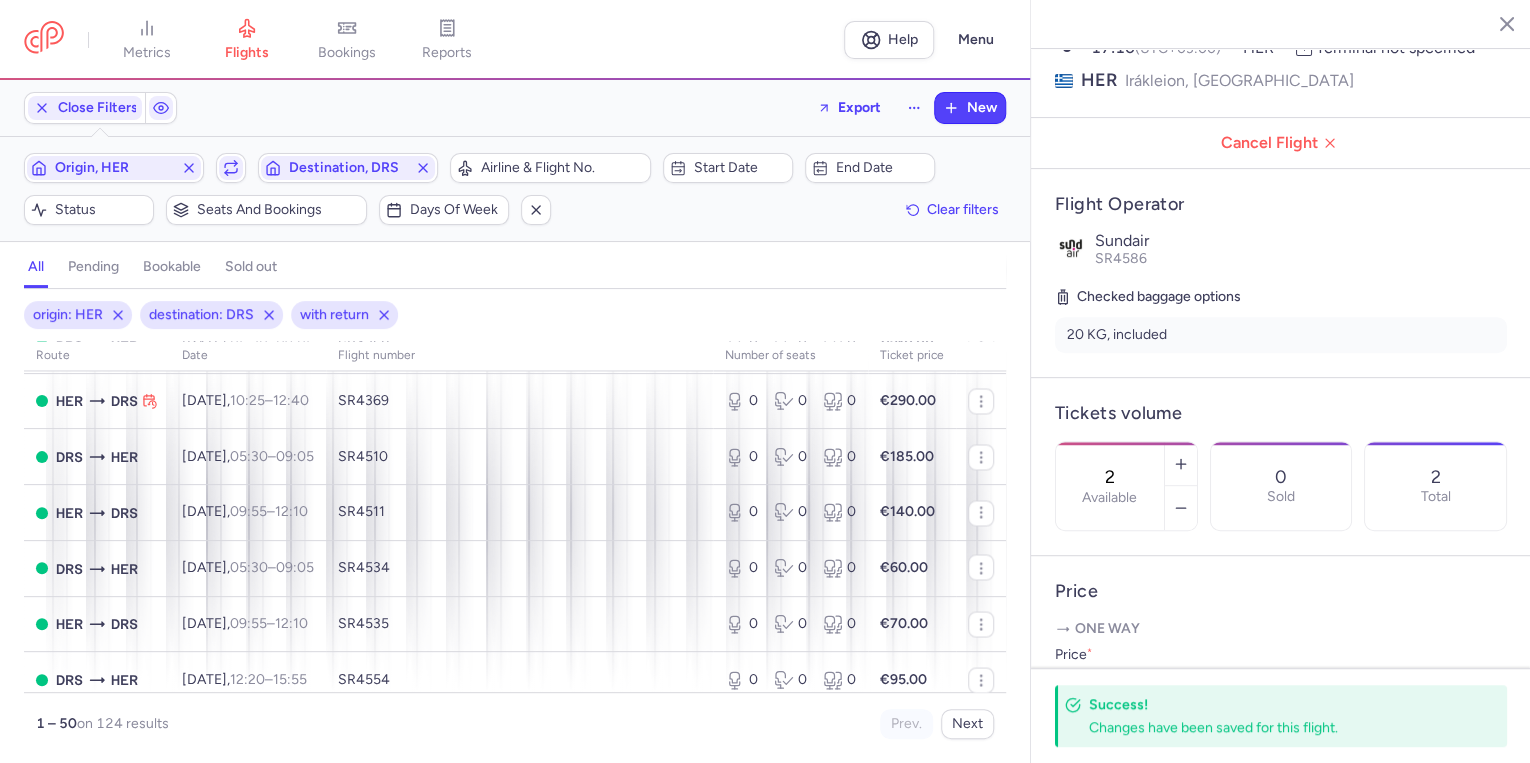 scroll, scrollTop: 1704, scrollLeft: 0, axis: vertical 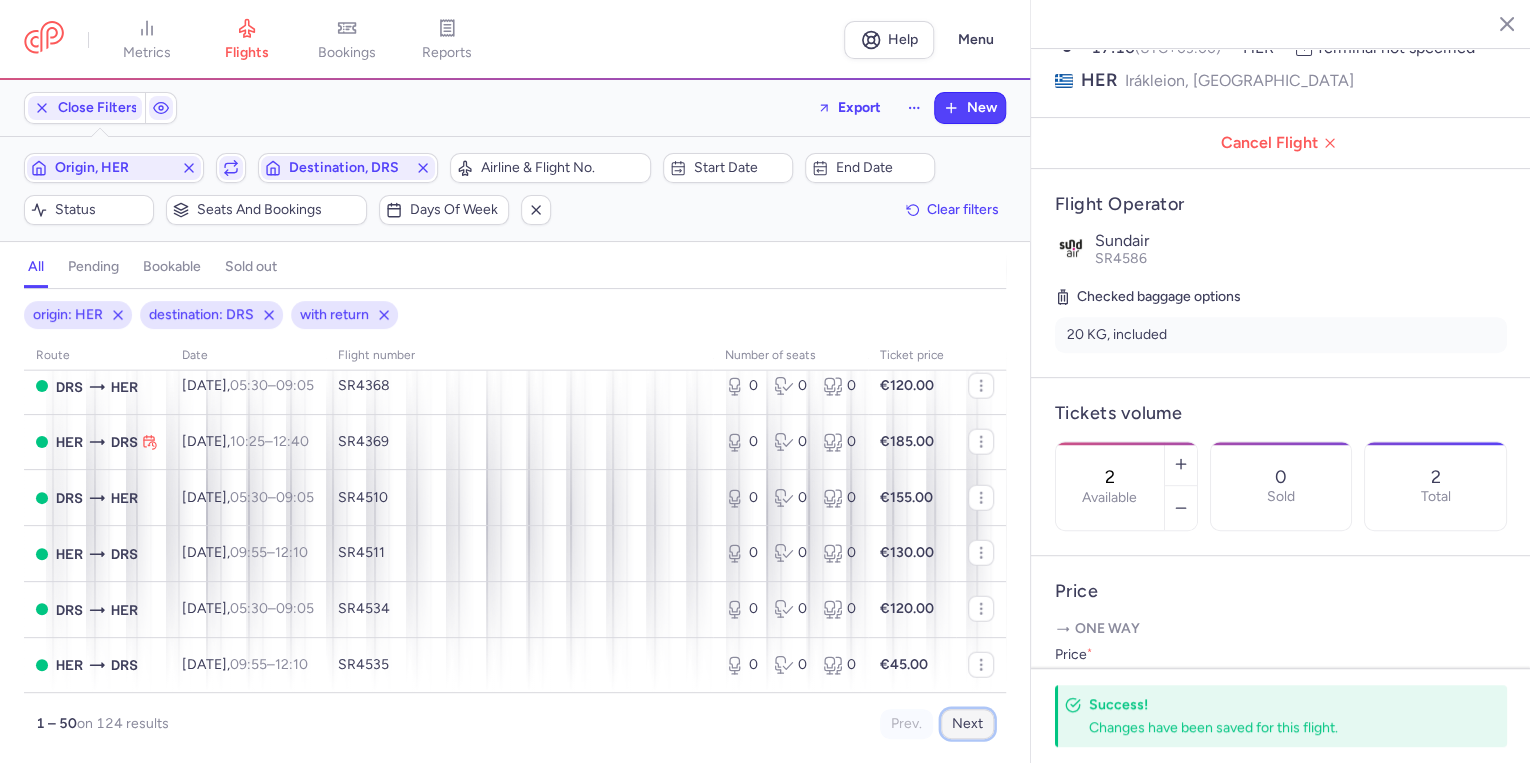click on "Next" at bounding box center [967, 724] 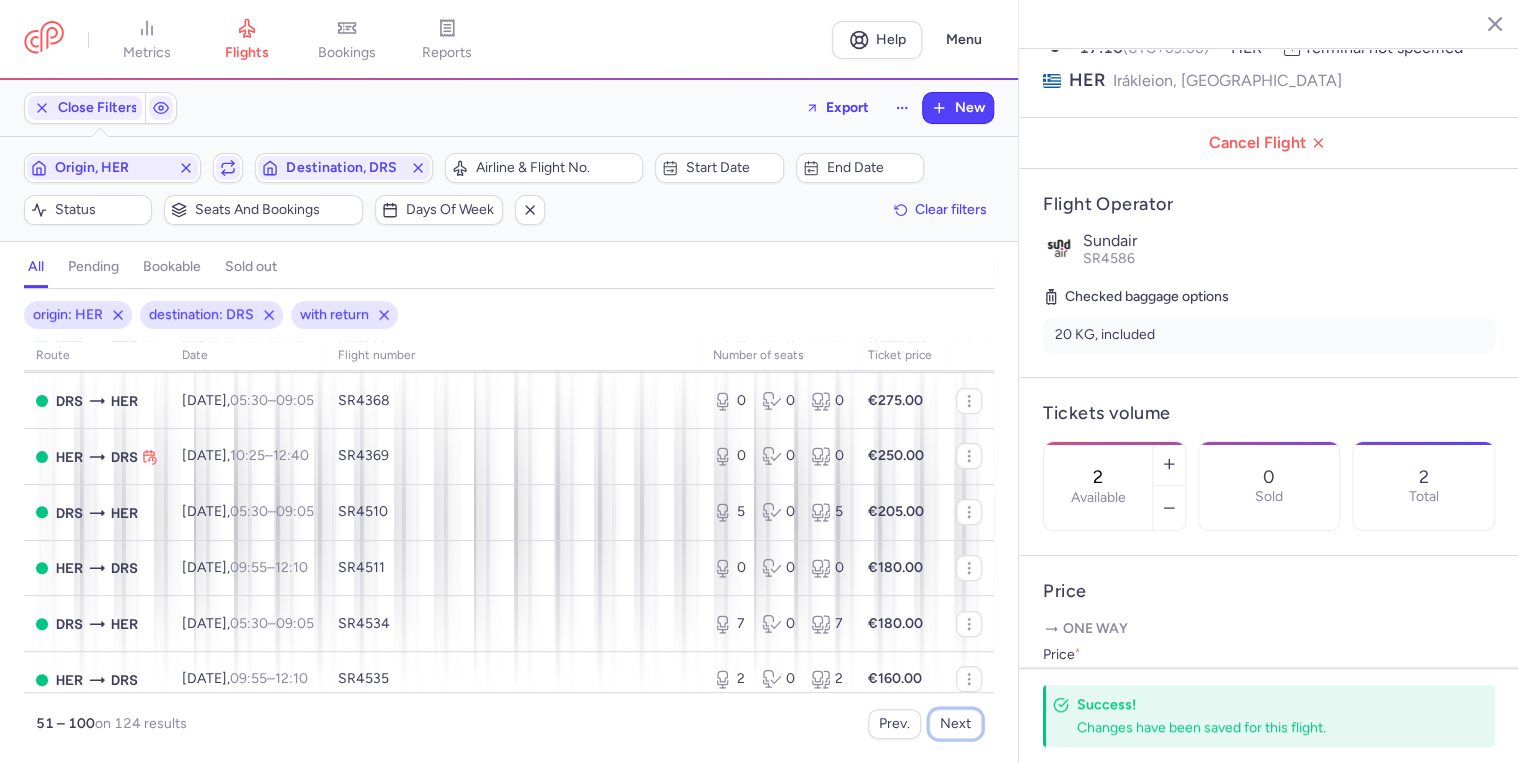 scroll, scrollTop: 640, scrollLeft: 0, axis: vertical 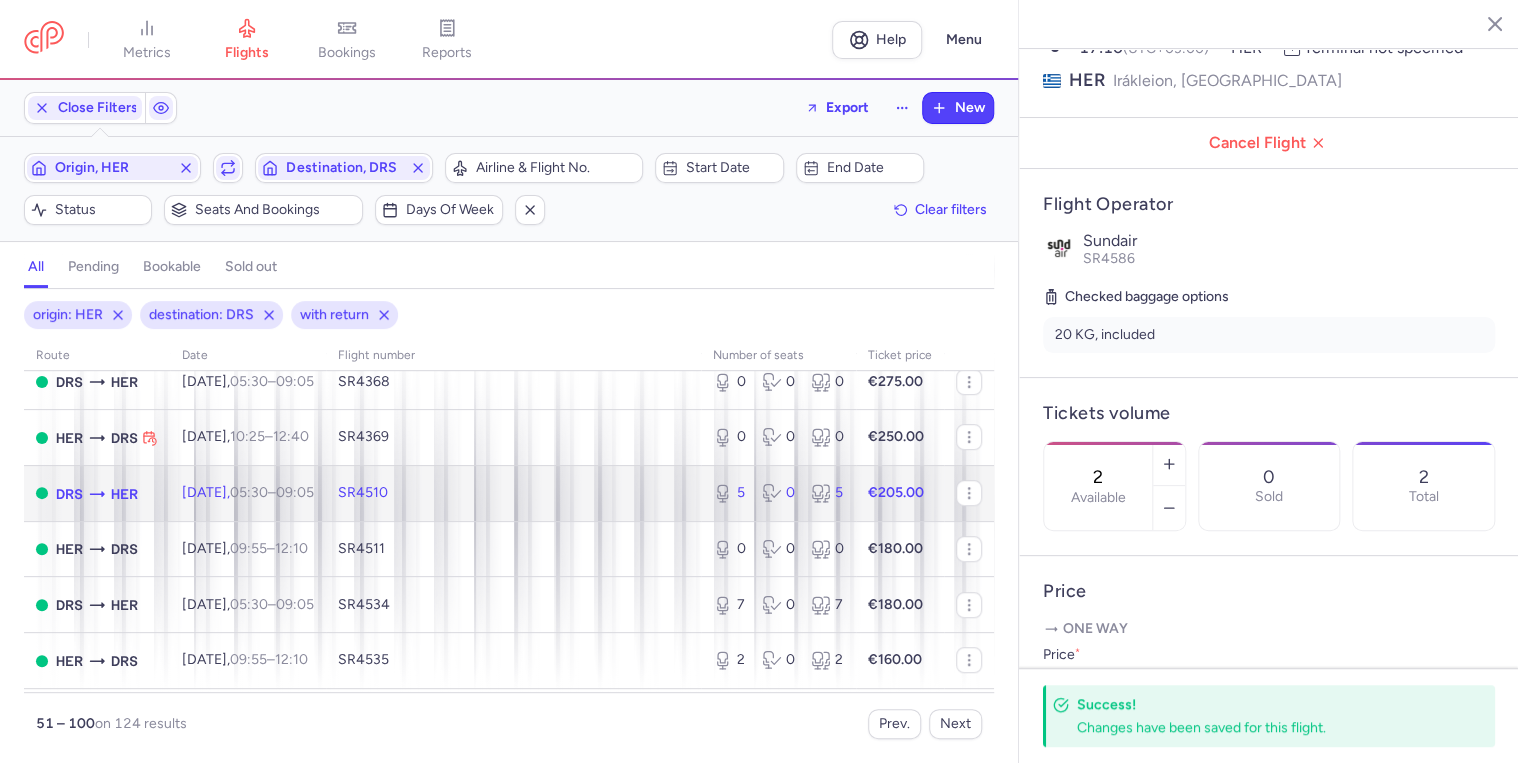 click on "[DATE]  05:30  –  09:05  +0" 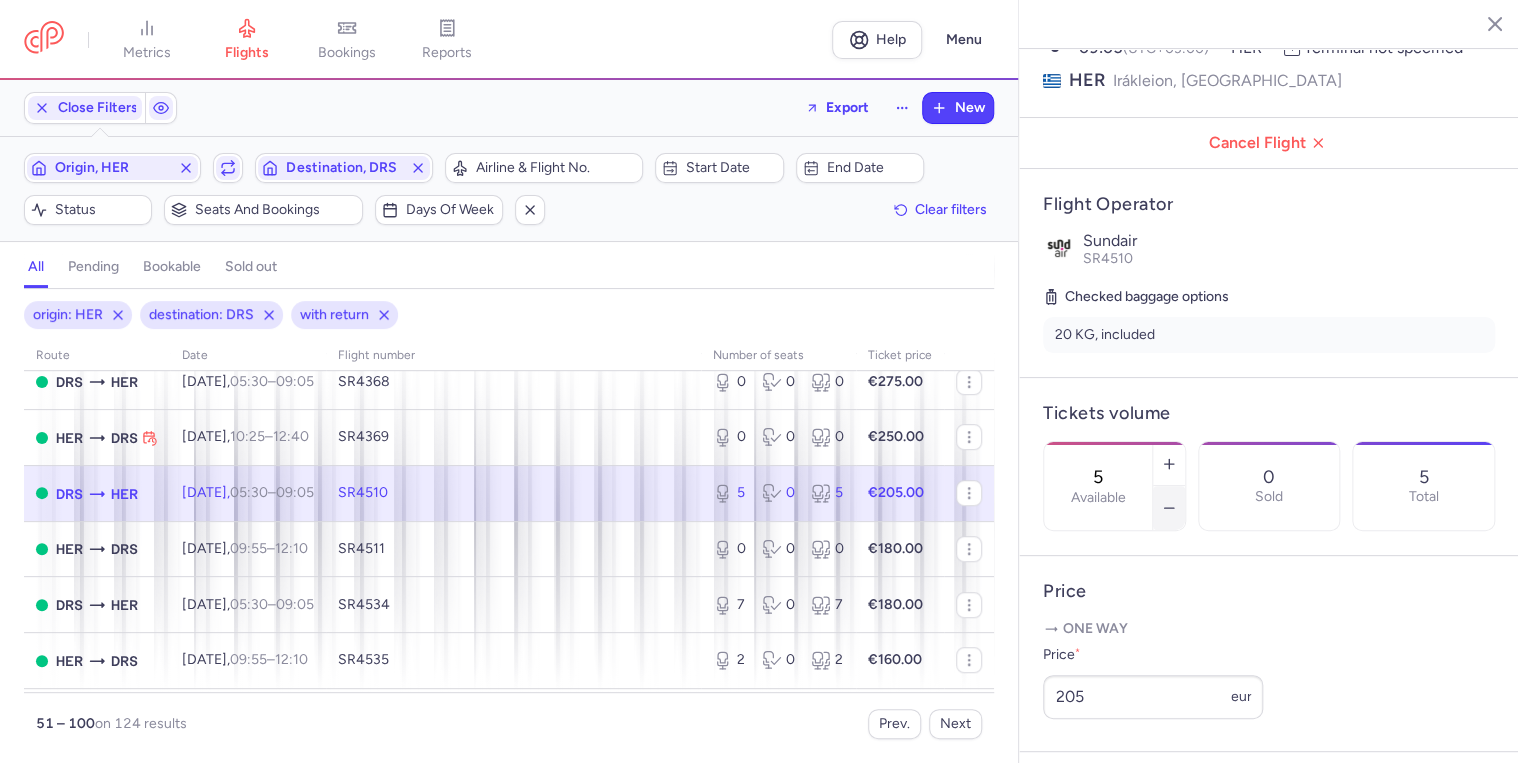 click 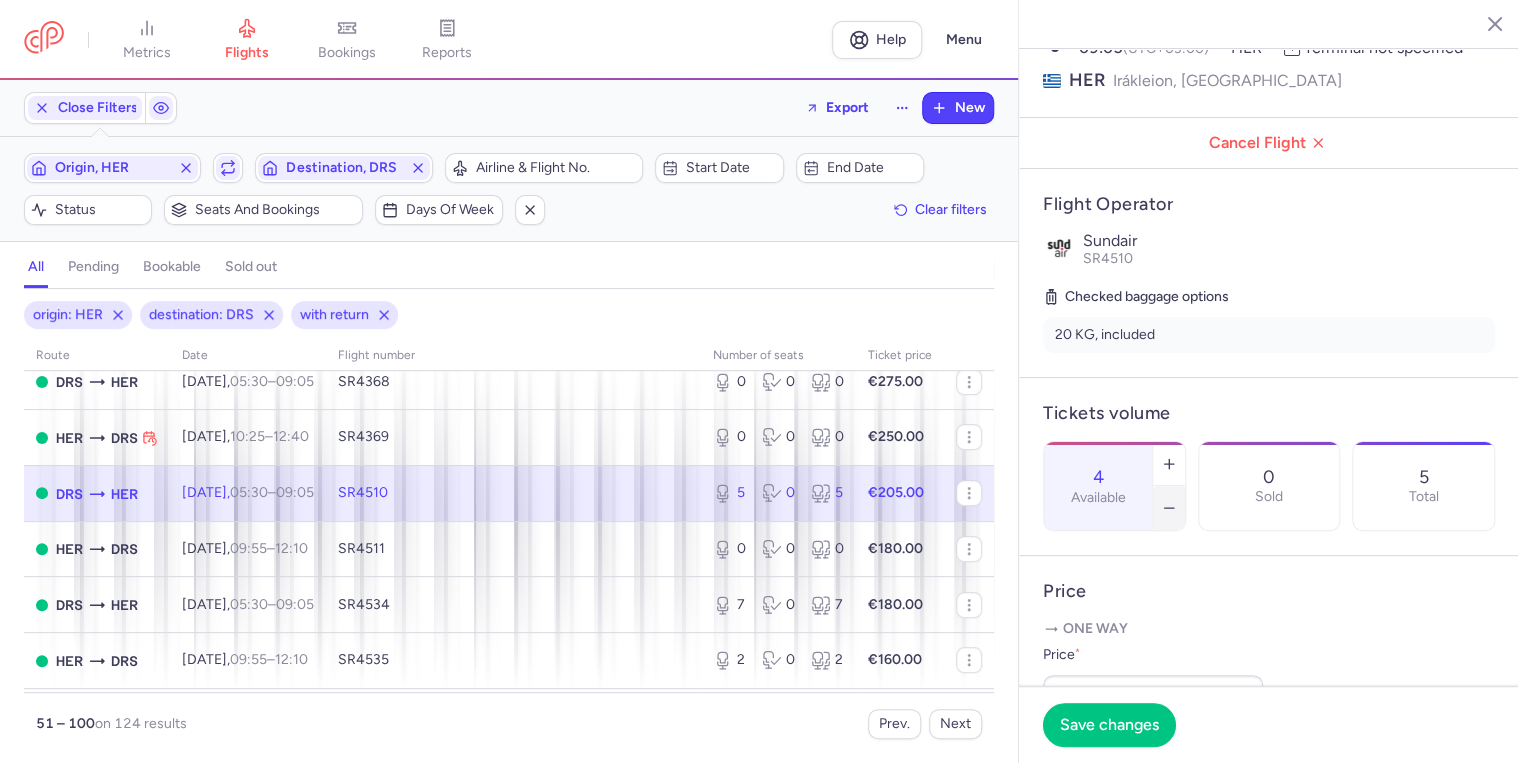 click 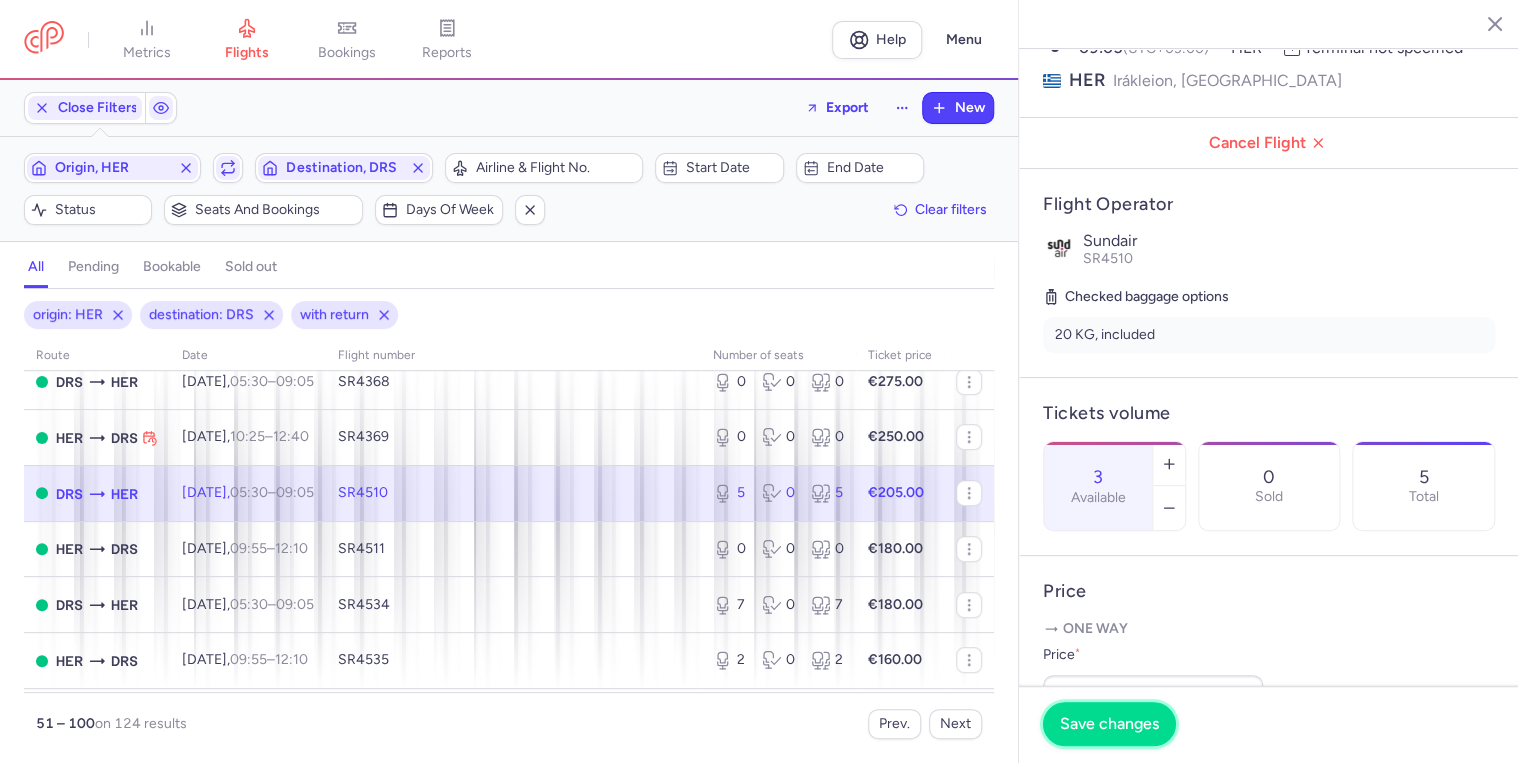 click on "Save changes" at bounding box center [1109, 724] 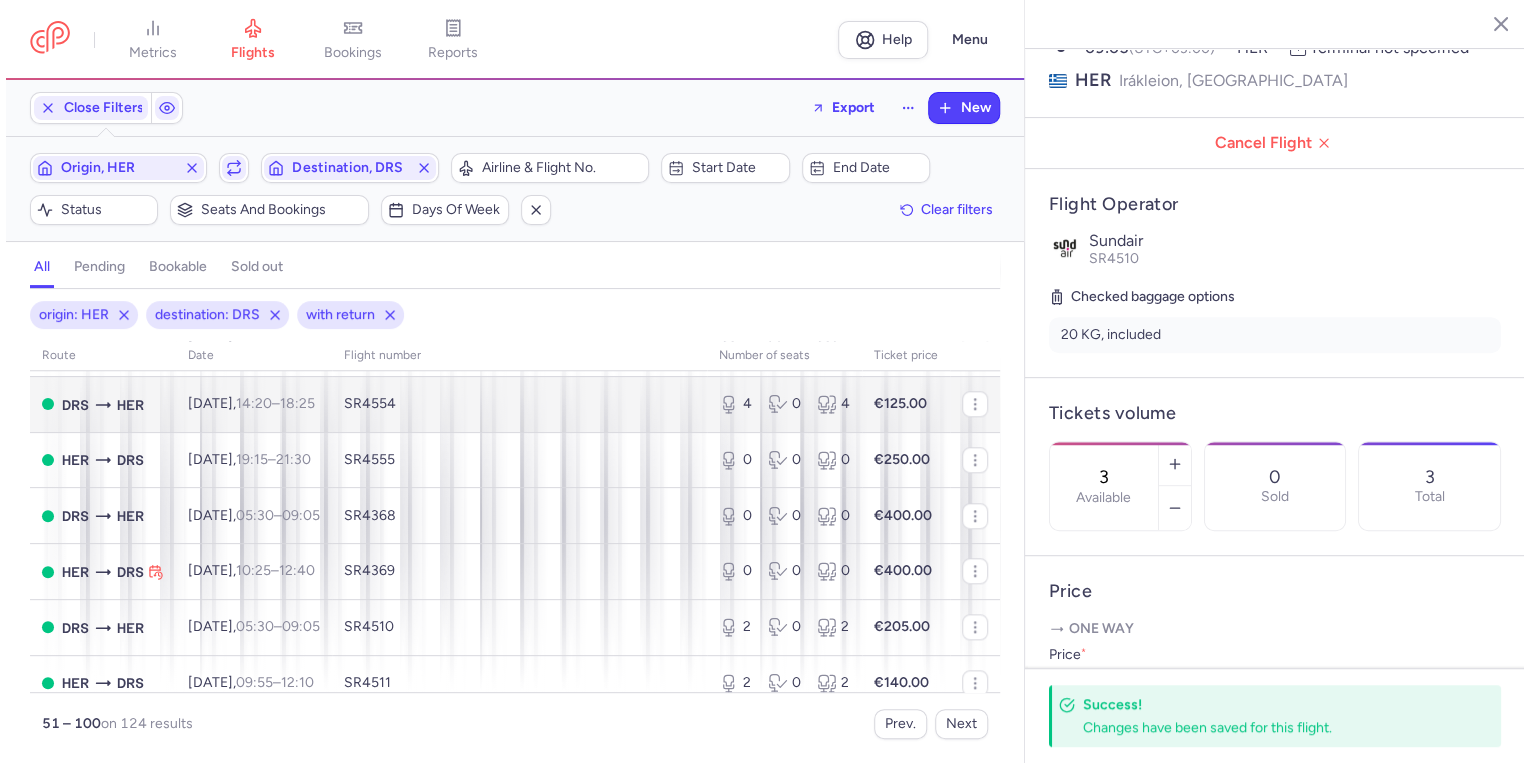 scroll, scrollTop: 1040, scrollLeft: 0, axis: vertical 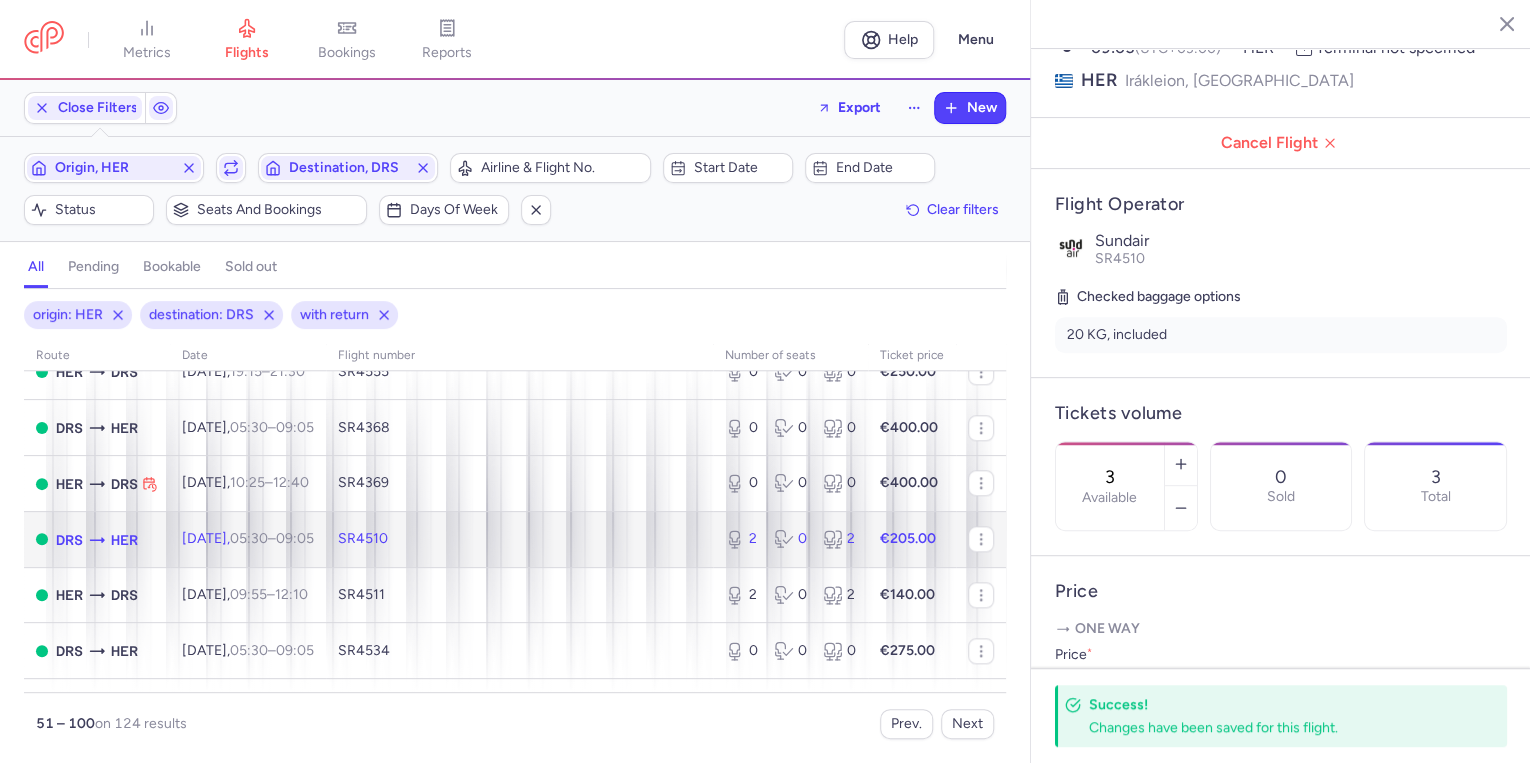 click on "[DATE]  05:30  –  09:05  +0" at bounding box center (248, 539) 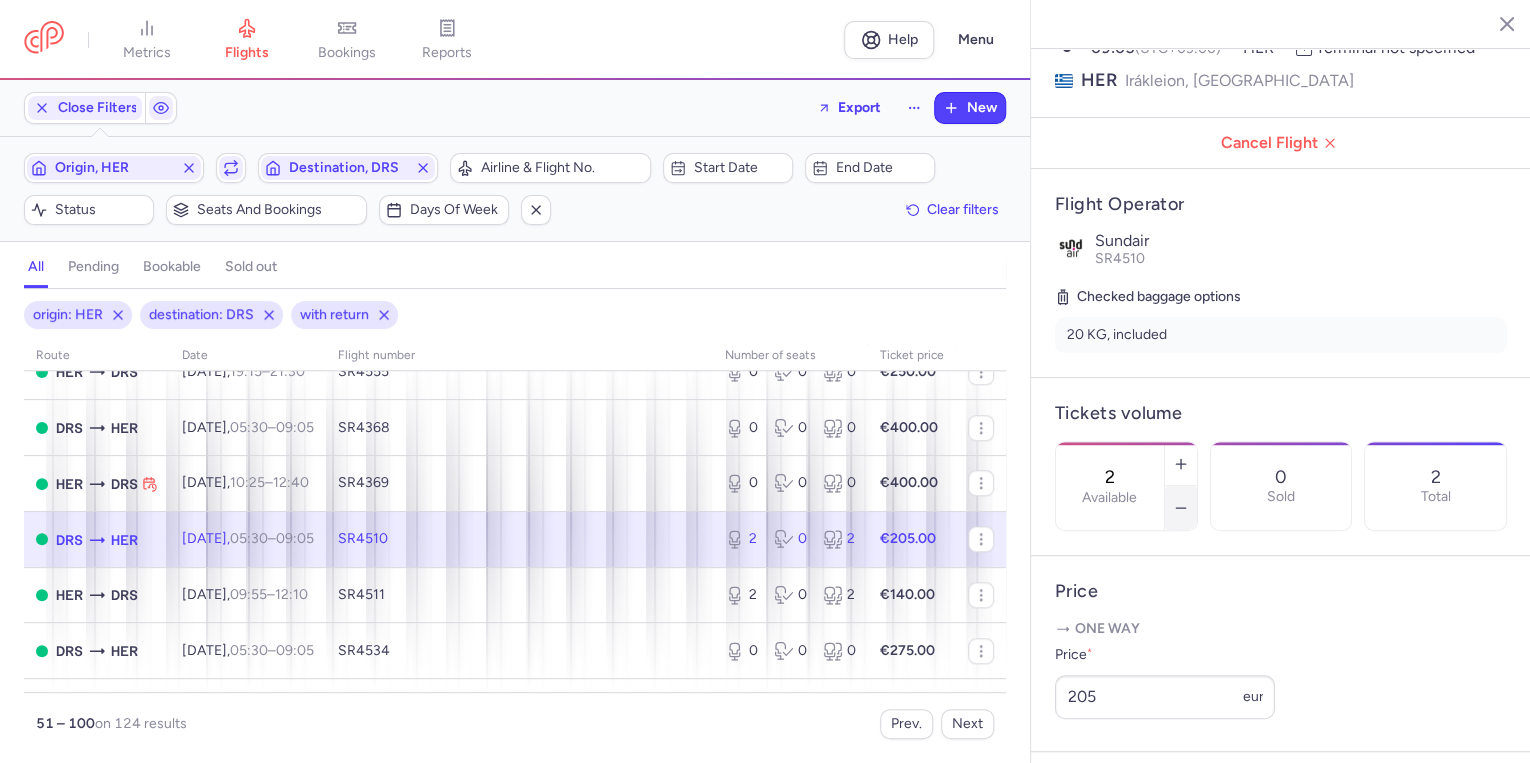 click at bounding box center (1181, 508) 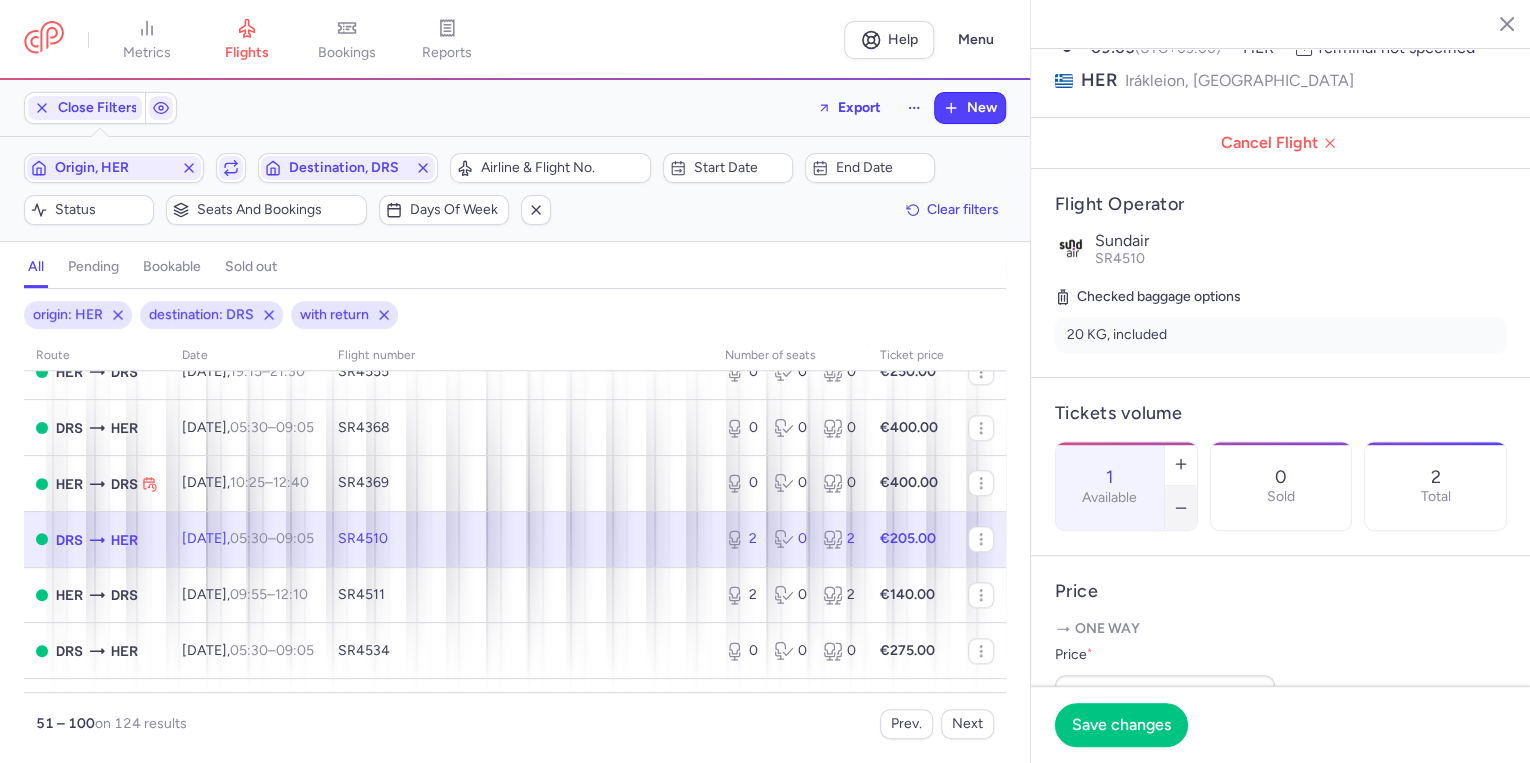 click at bounding box center (1181, 508) 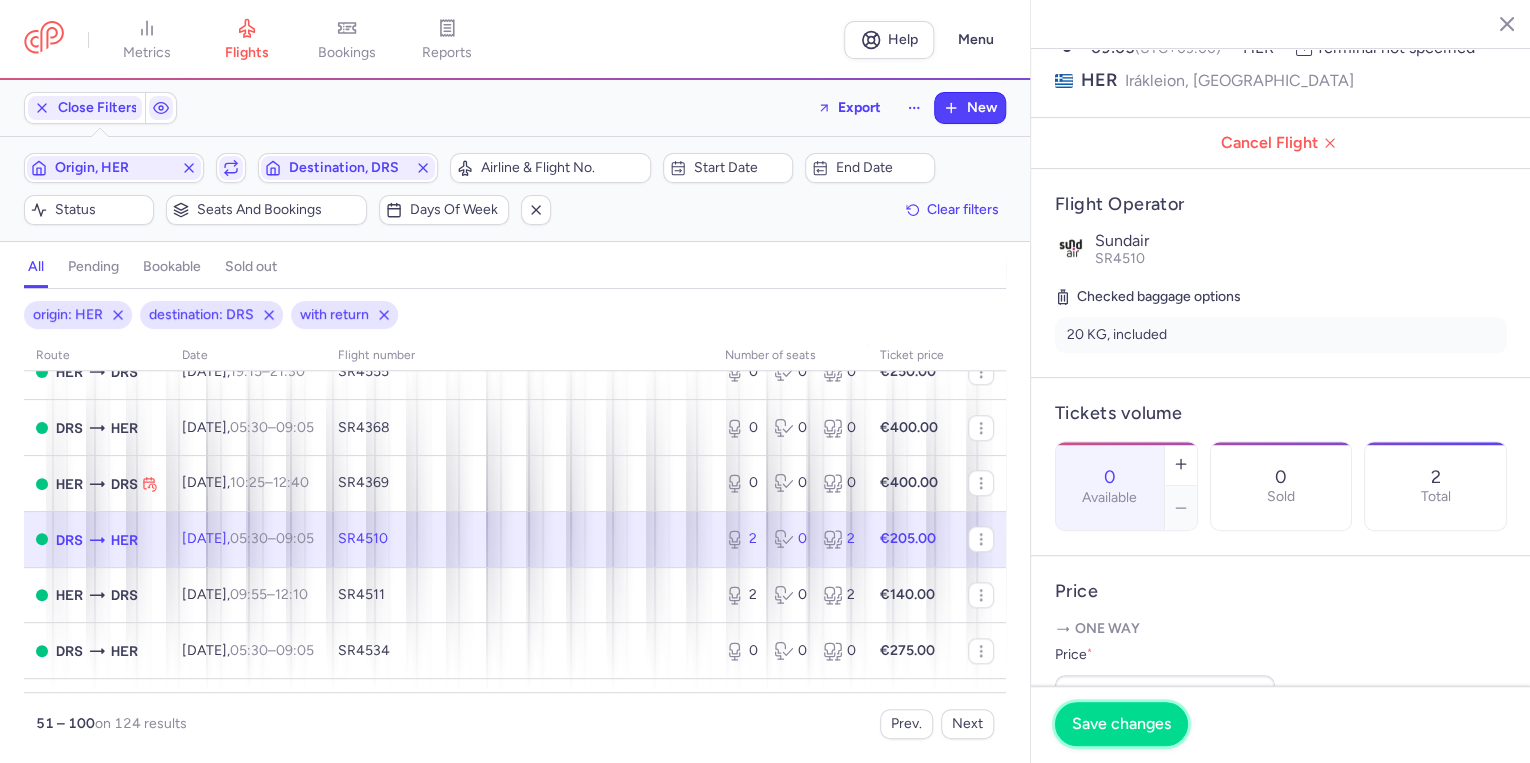 click on "Save changes" at bounding box center [1121, 724] 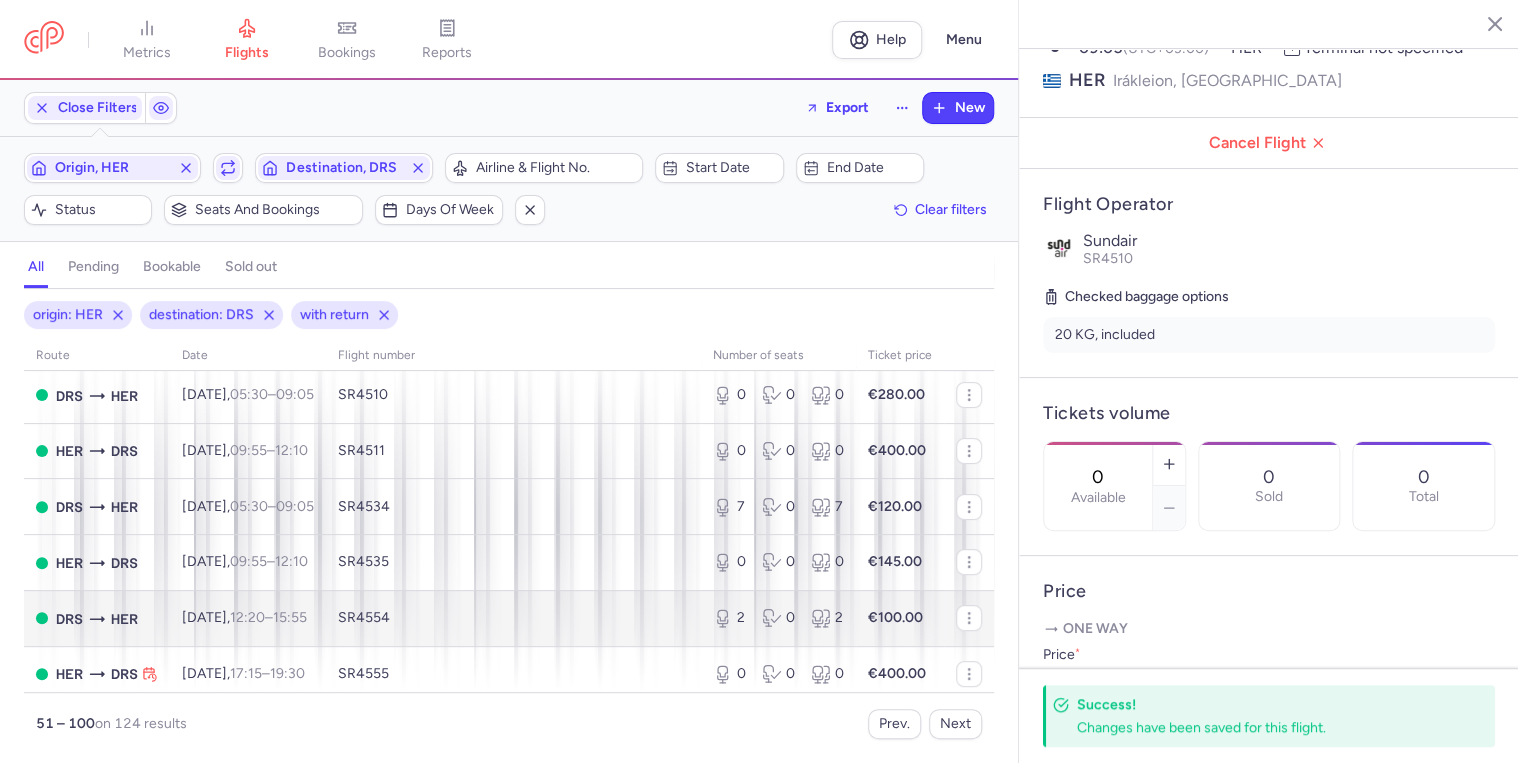 scroll, scrollTop: 400, scrollLeft: 0, axis: vertical 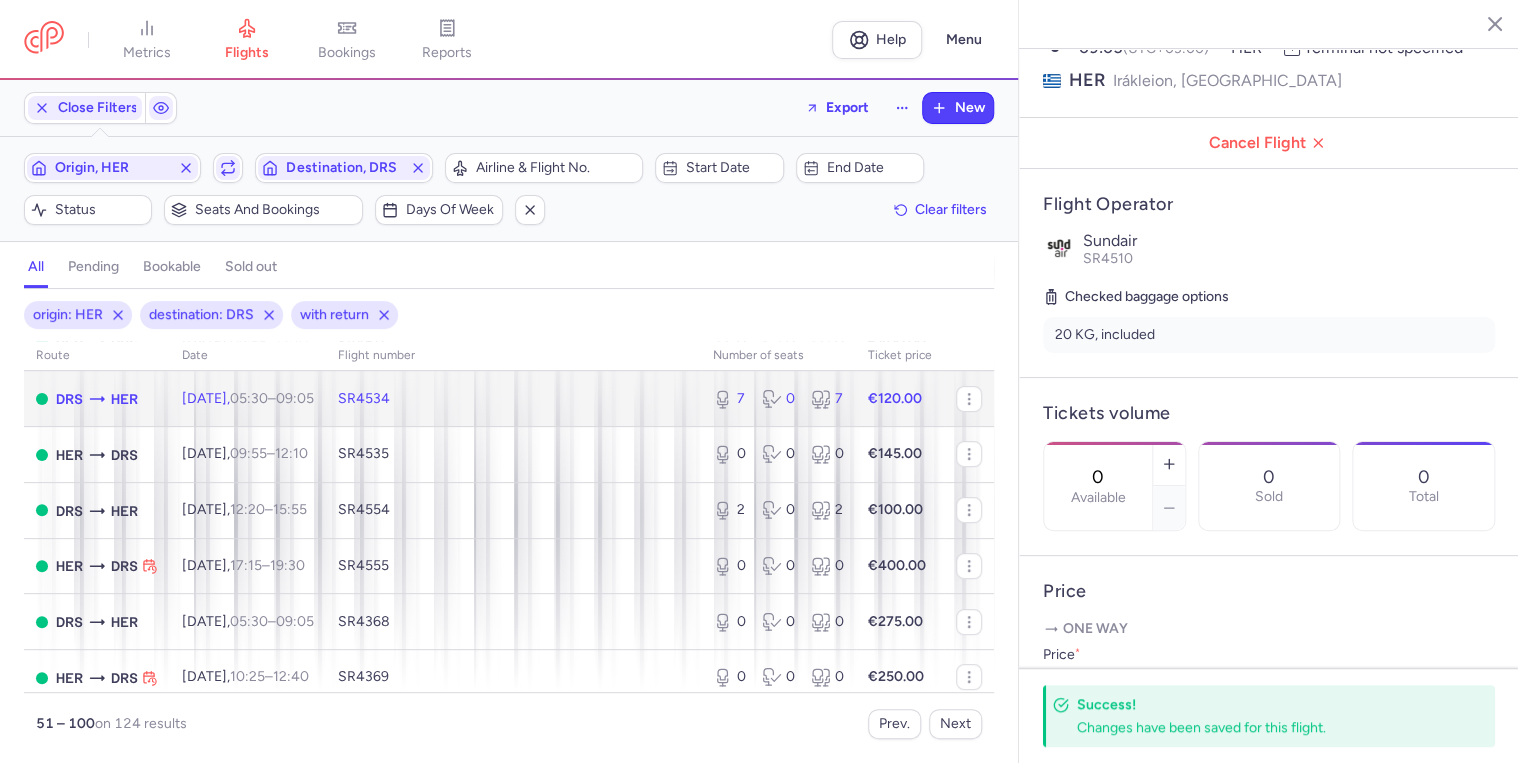 click on "[DATE]  05:30  –  09:05  +0" at bounding box center [248, 398] 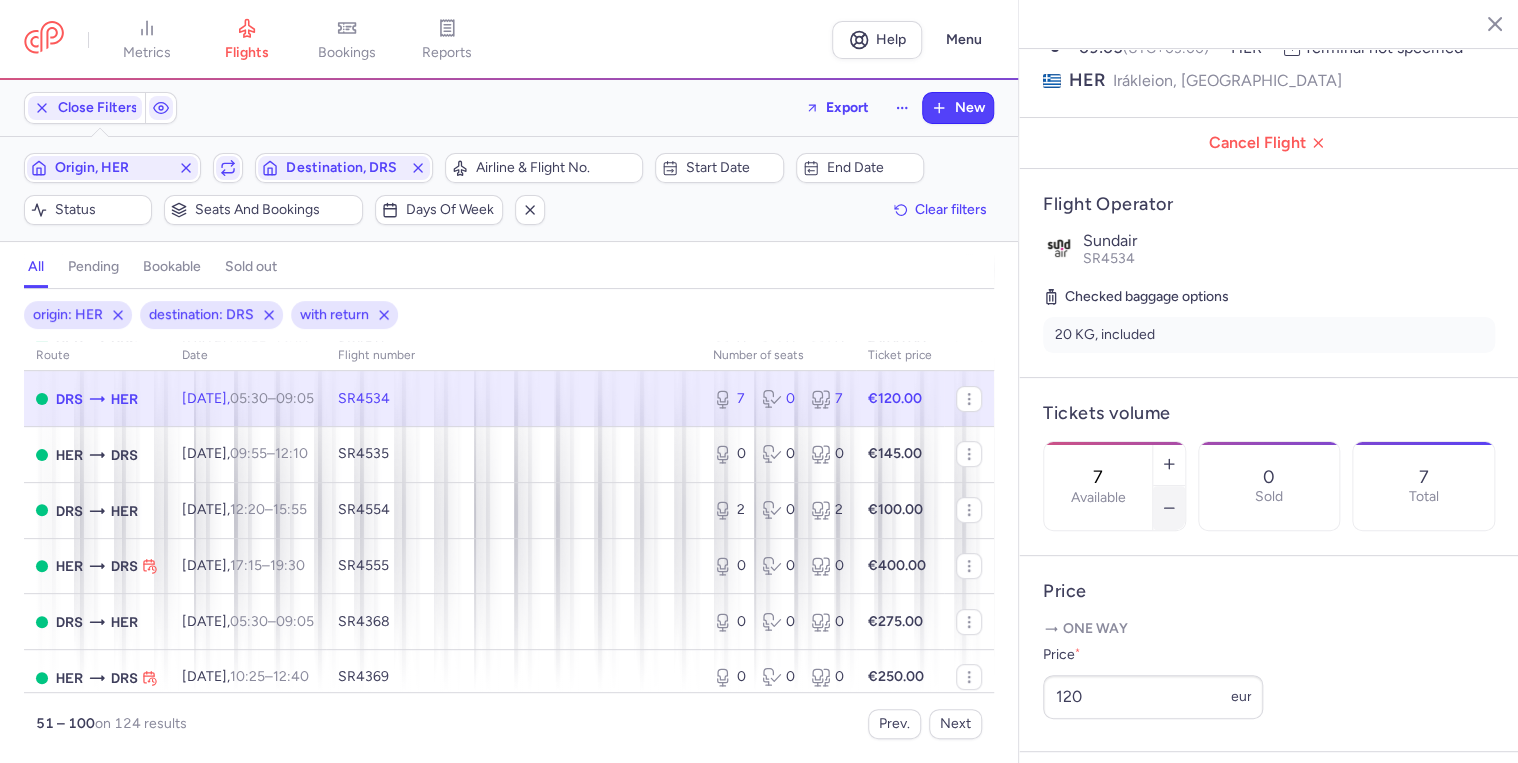 click 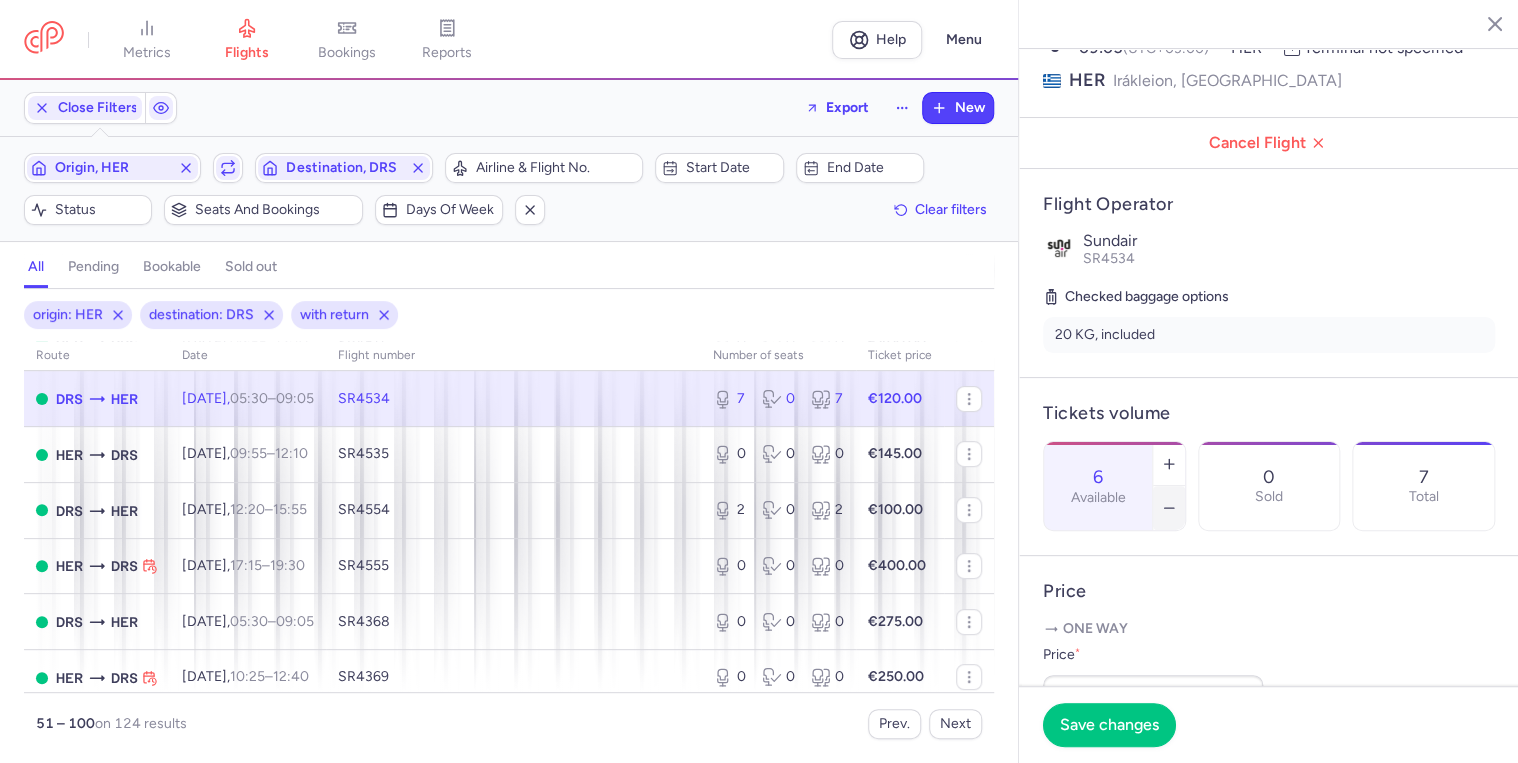 click 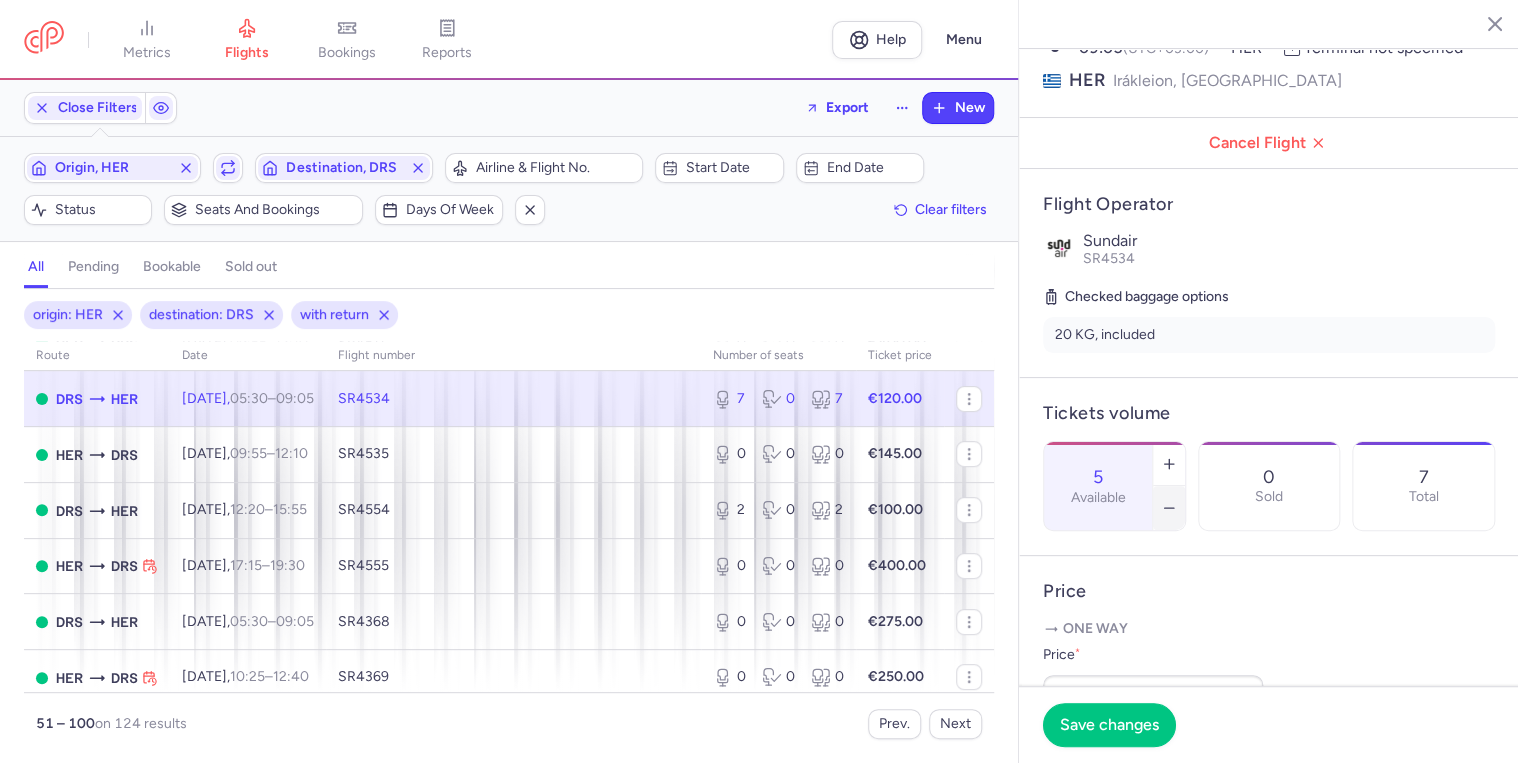 click 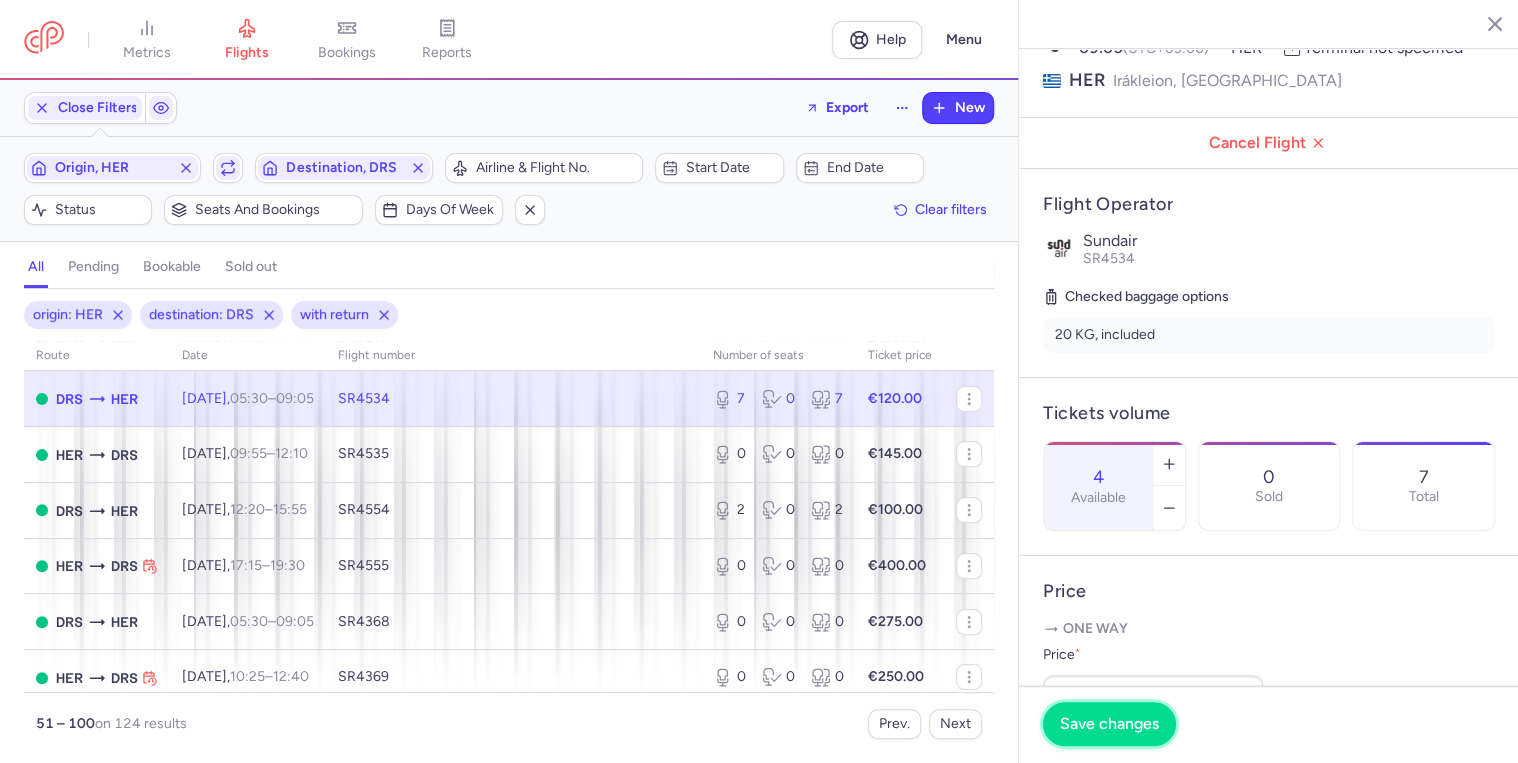 drag, startPoint x: 1118, startPoint y: 744, endPoint x: 1117, endPoint y: 732, distance: 12.0415945 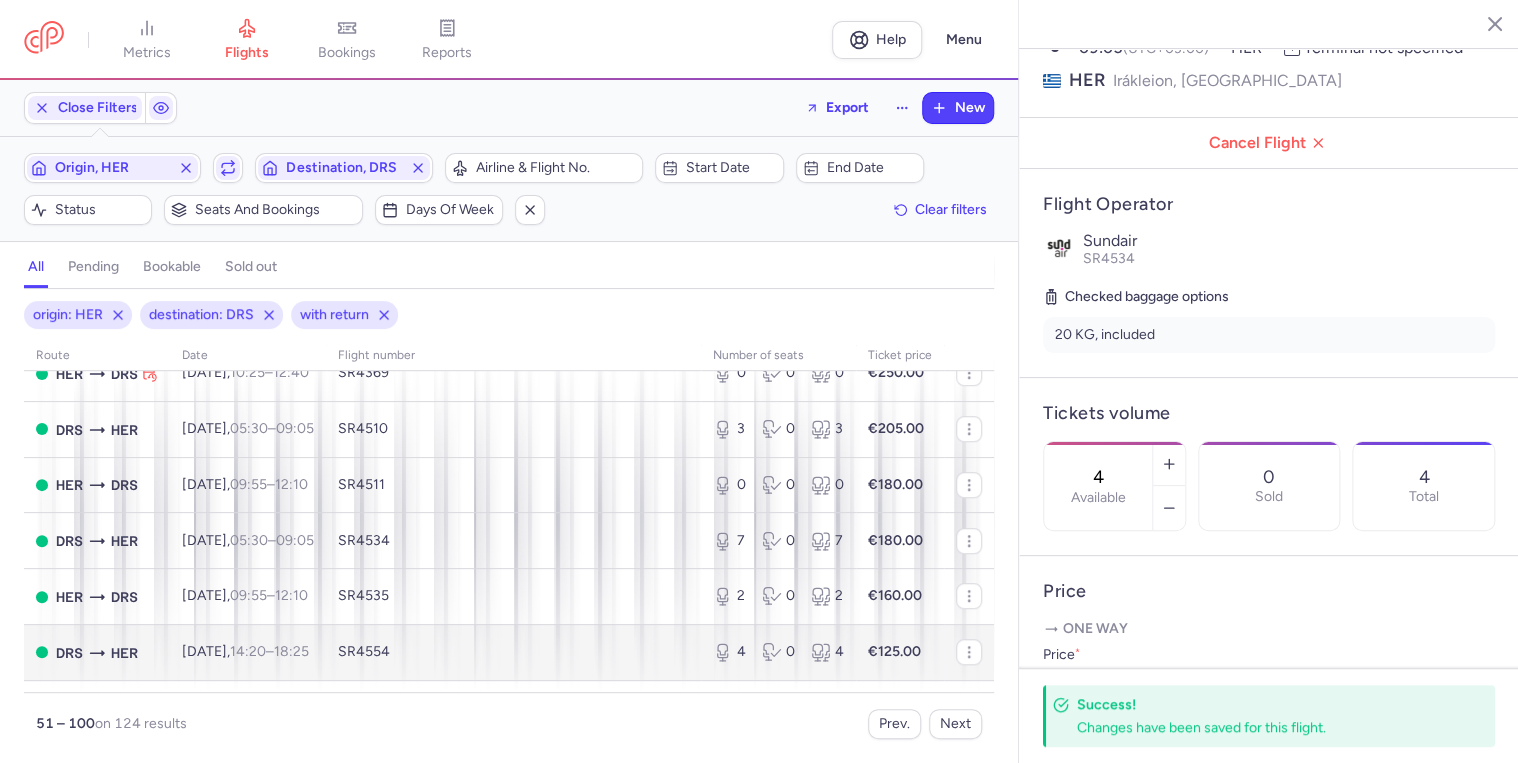 scroll, scrollTop: 720, scrollLeft: 0, axis: vertical 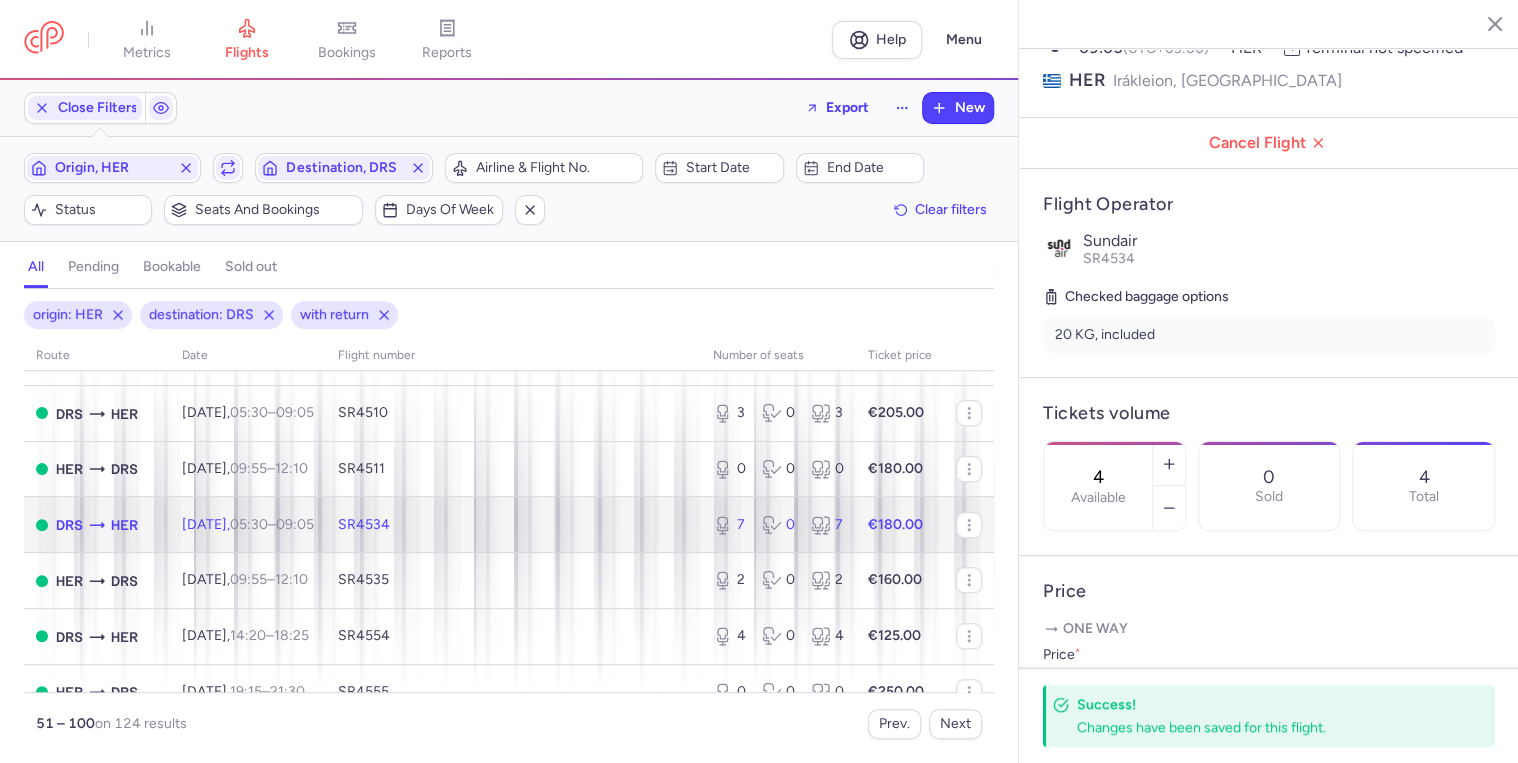 click on "[DATE]  05:30  –  09:05  +0" at bounding box center [248, 524] 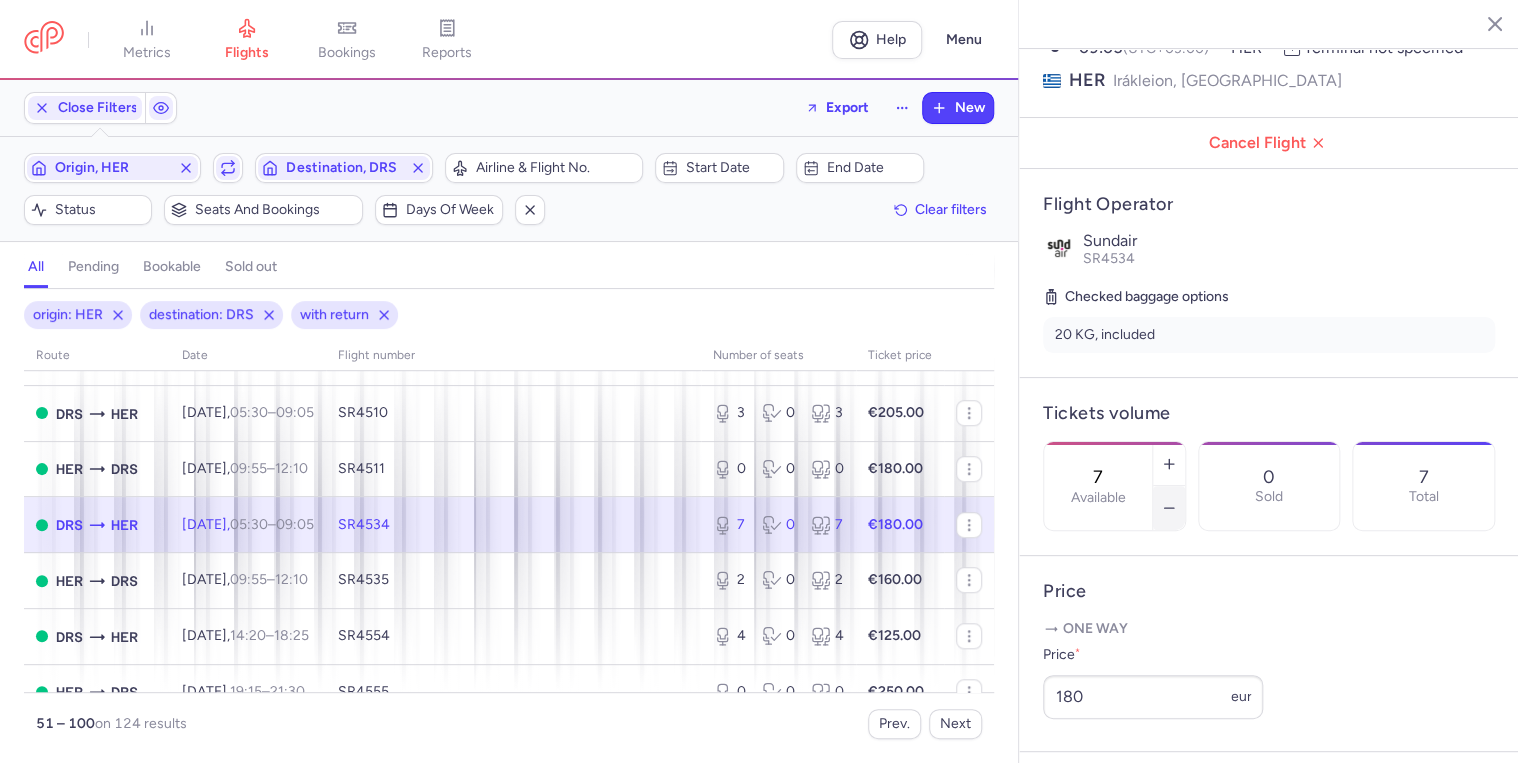 click 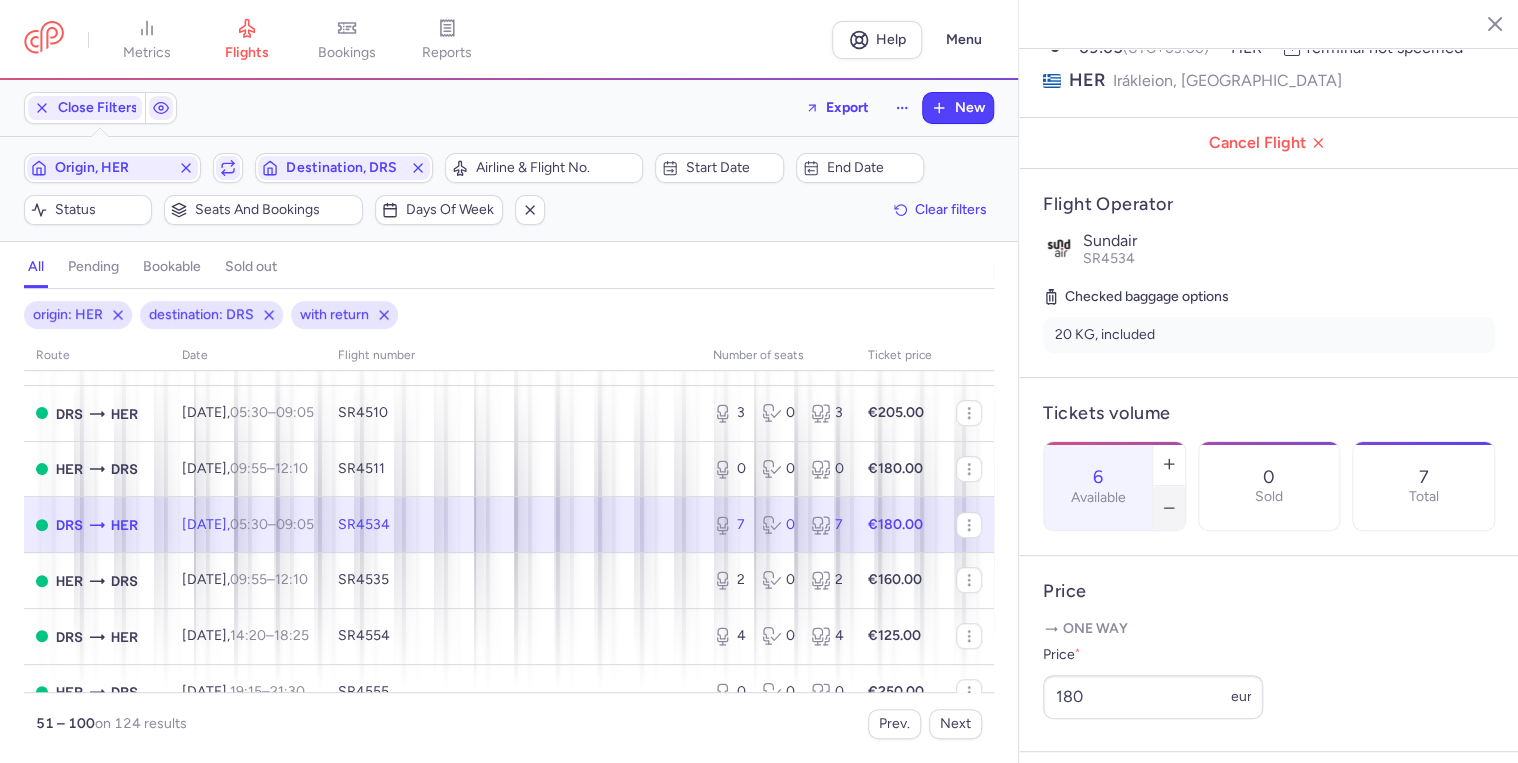 click 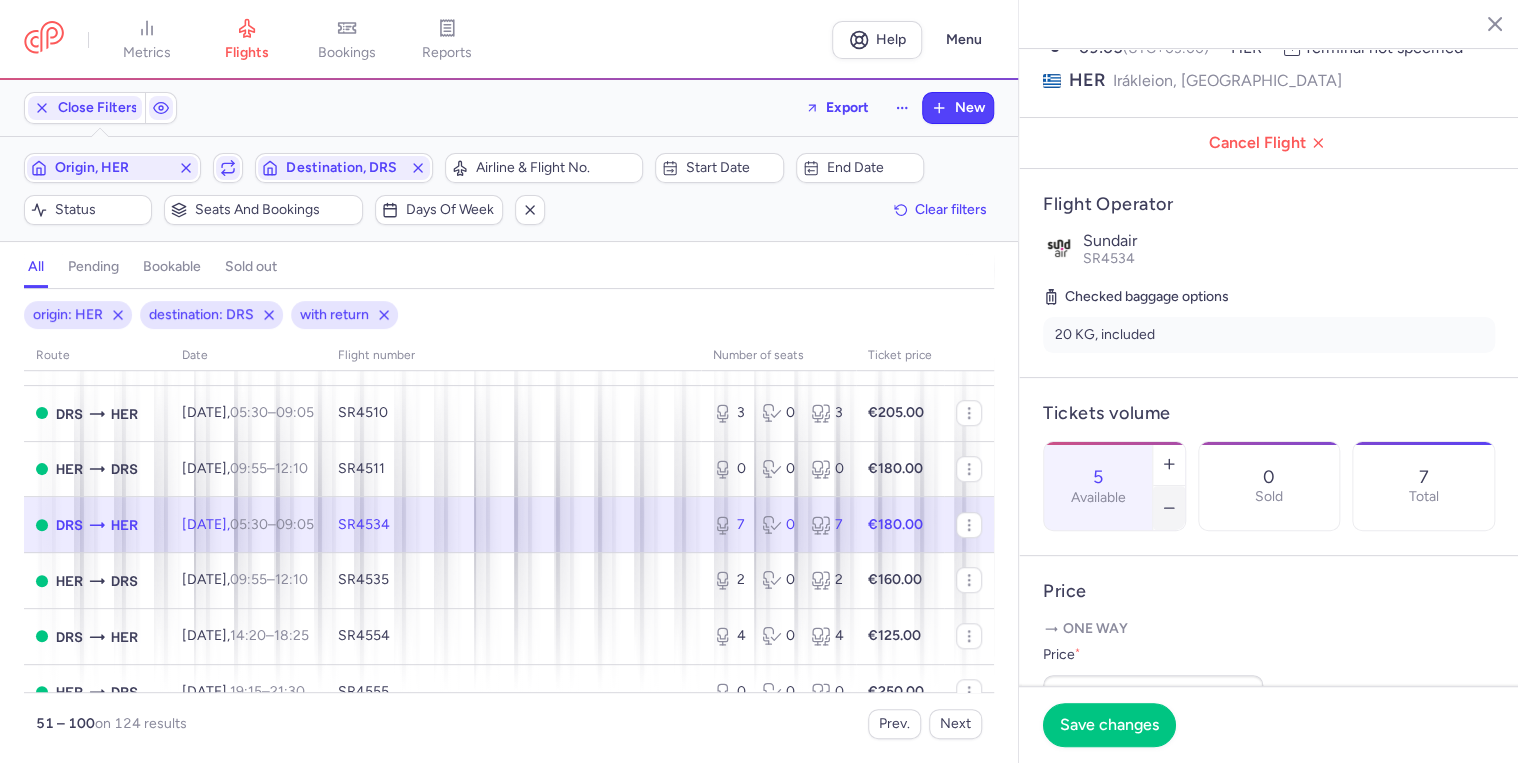 click 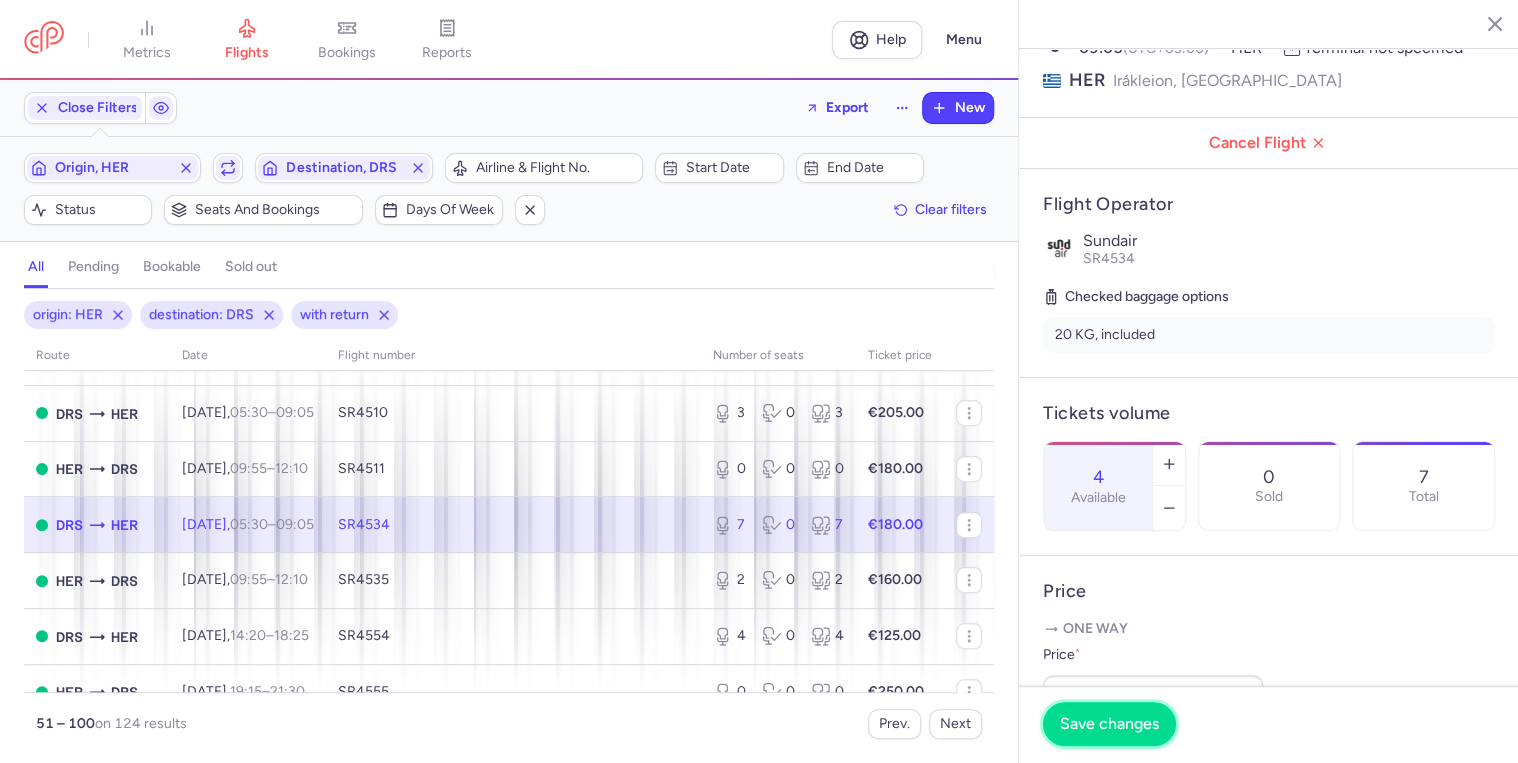 click on "Save changes" at bounding box center [1109, 724] 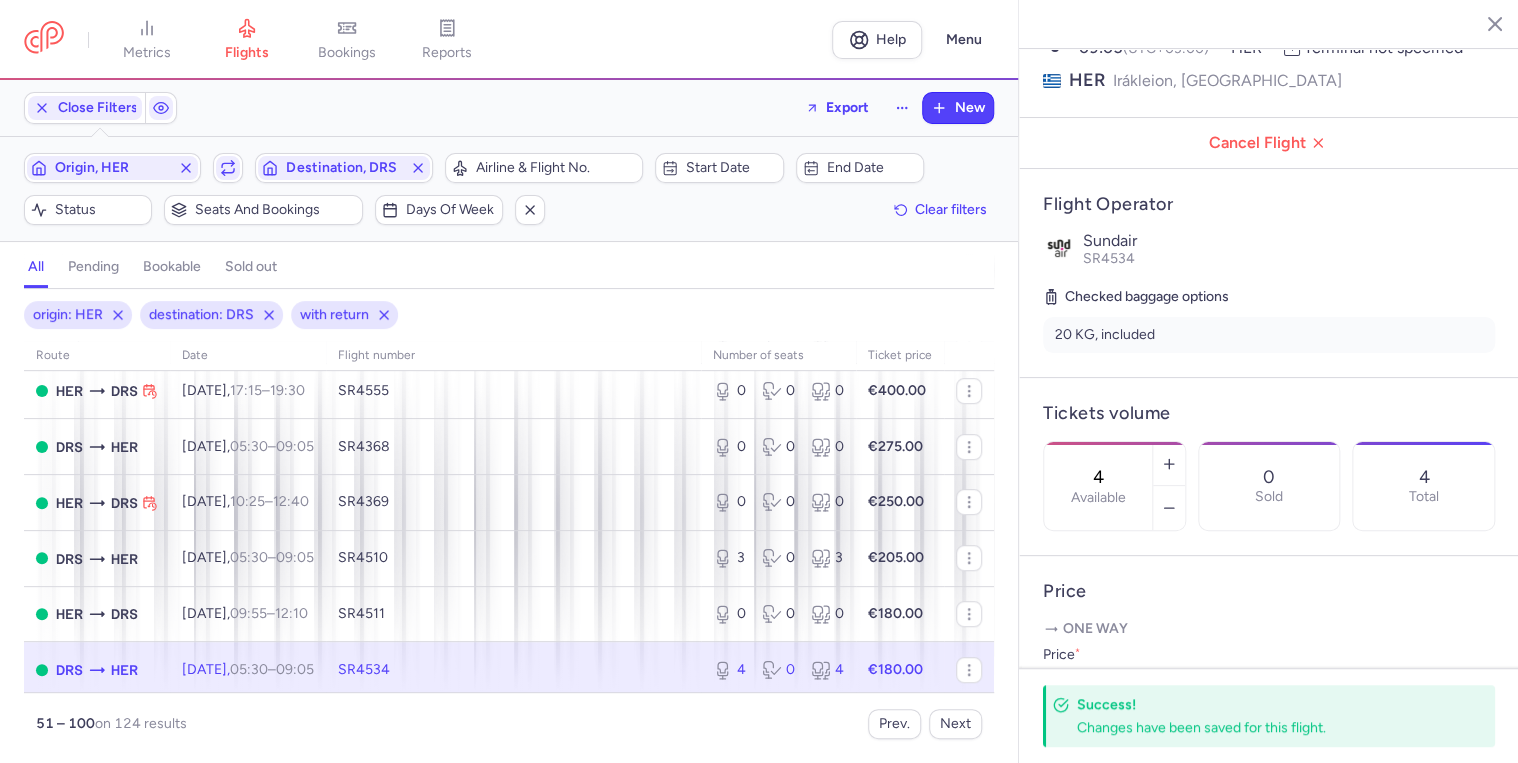 scroll, scrollTop: 400, scrollLeft: 0, axis: vertical 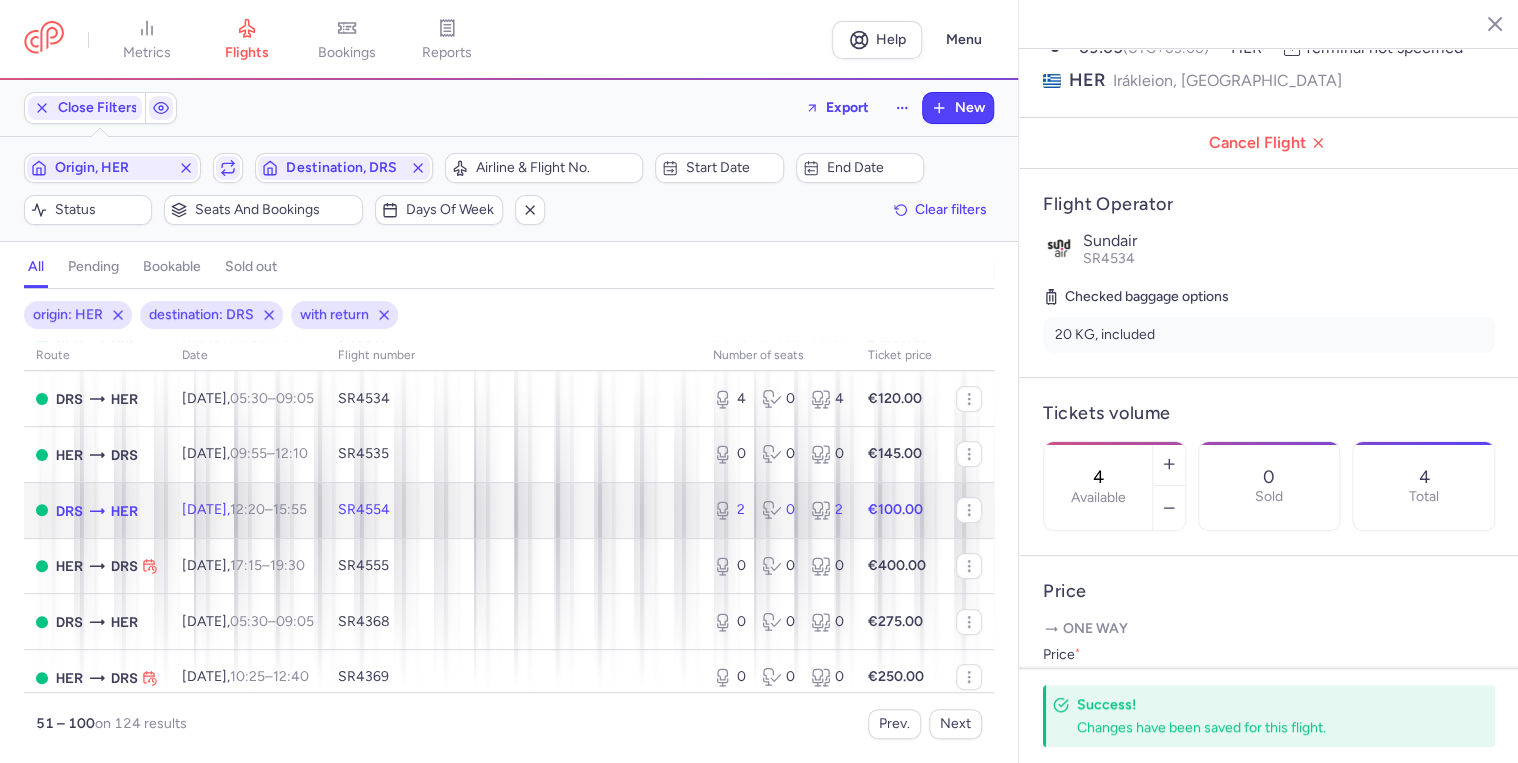click on "[DATE]  12:20  –  15:55  +0" 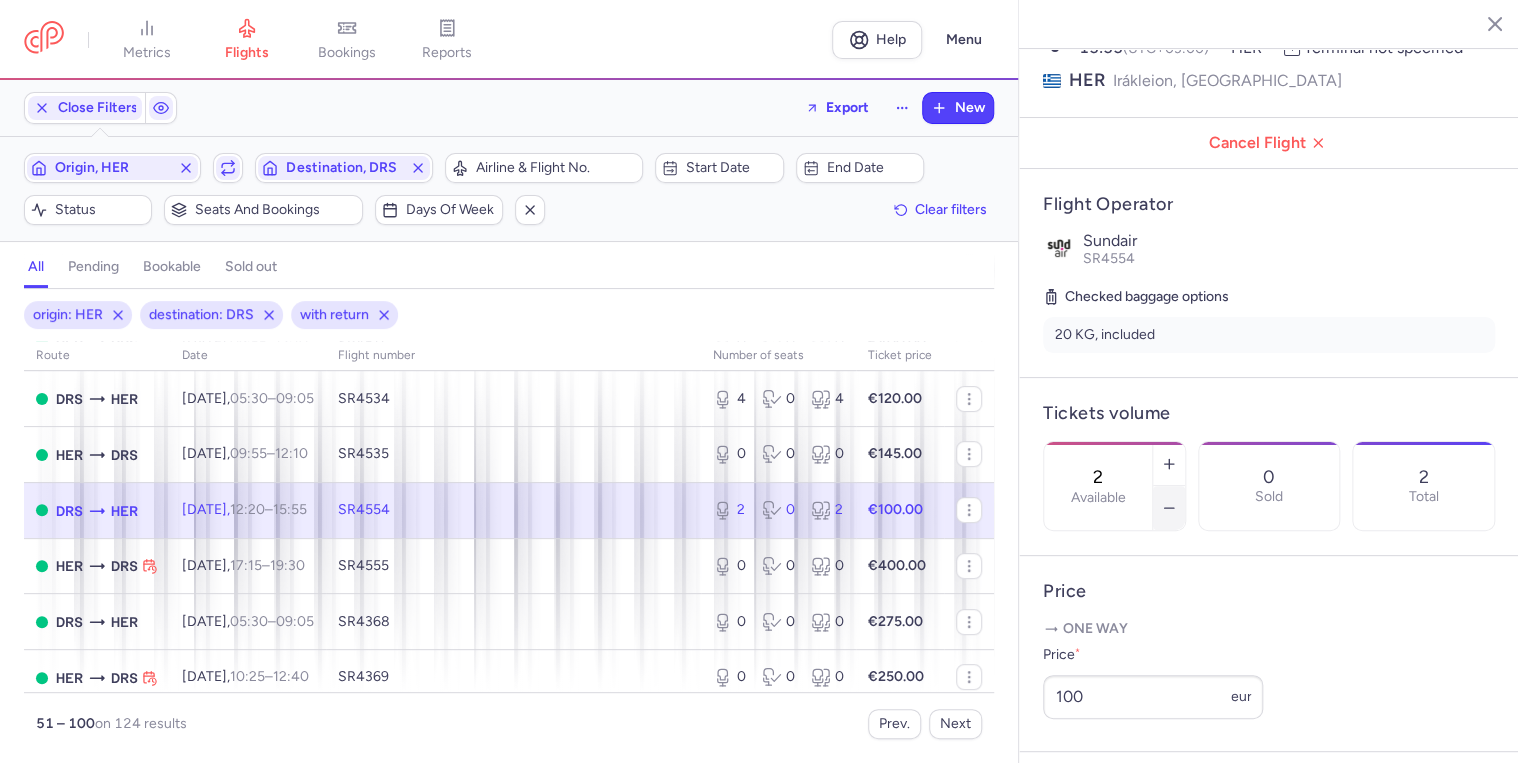 click at bounding box center (1169, 508) 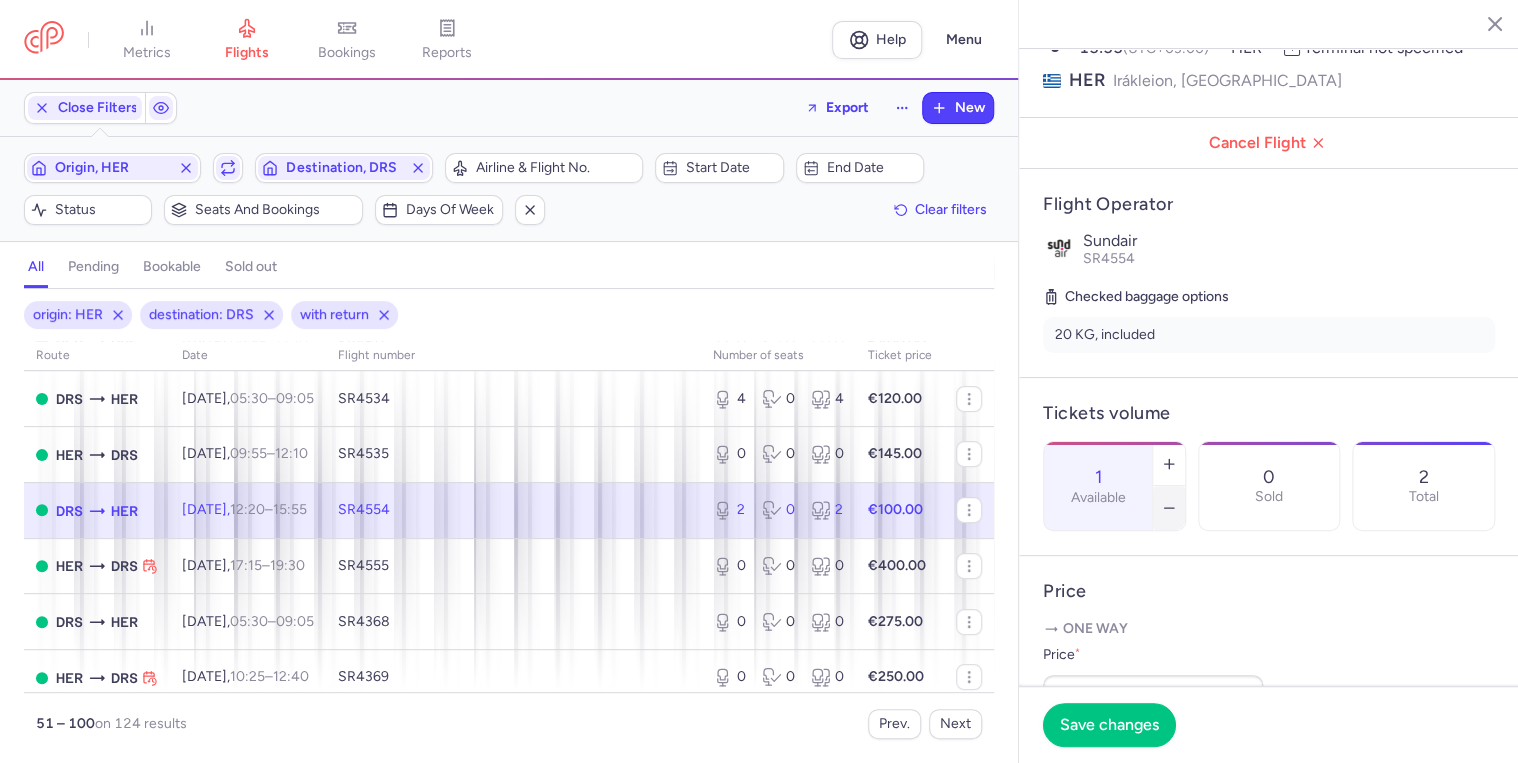 click at bounding box center (1169, 508) 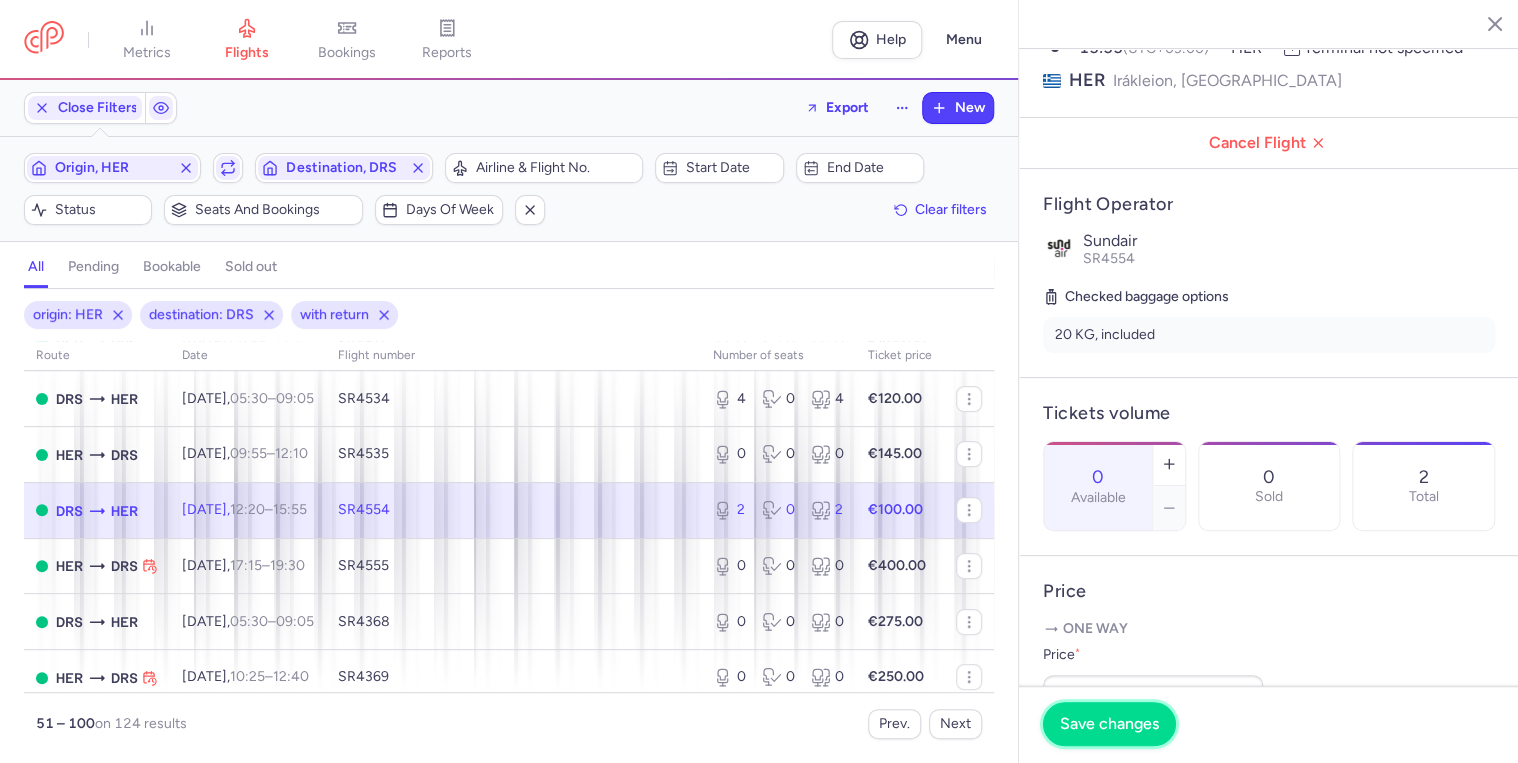 click on "Save changes" at bounding box center (1109, 724) 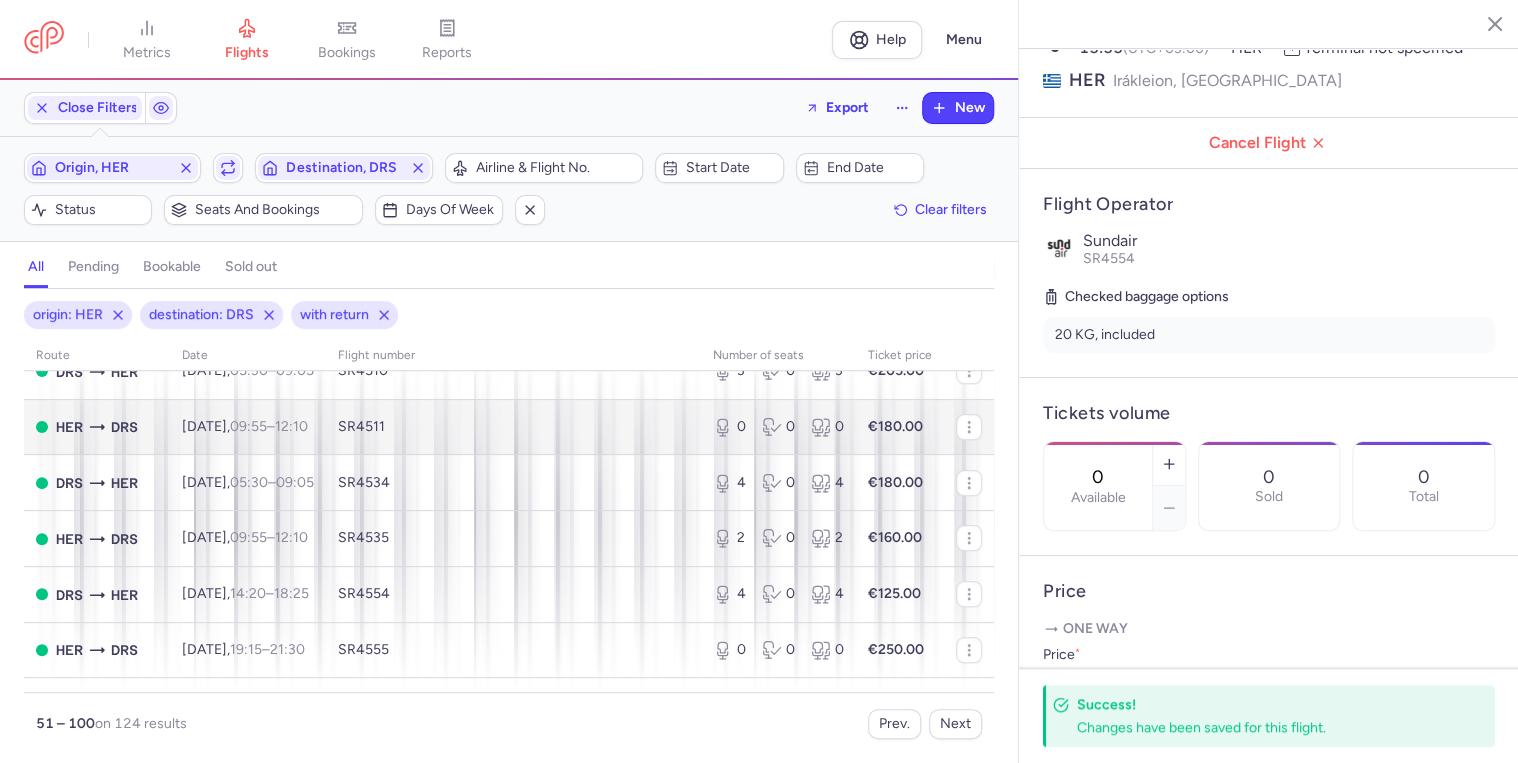 scroll, scrollTop: 800, scrollLeft: 0, axis: vertical 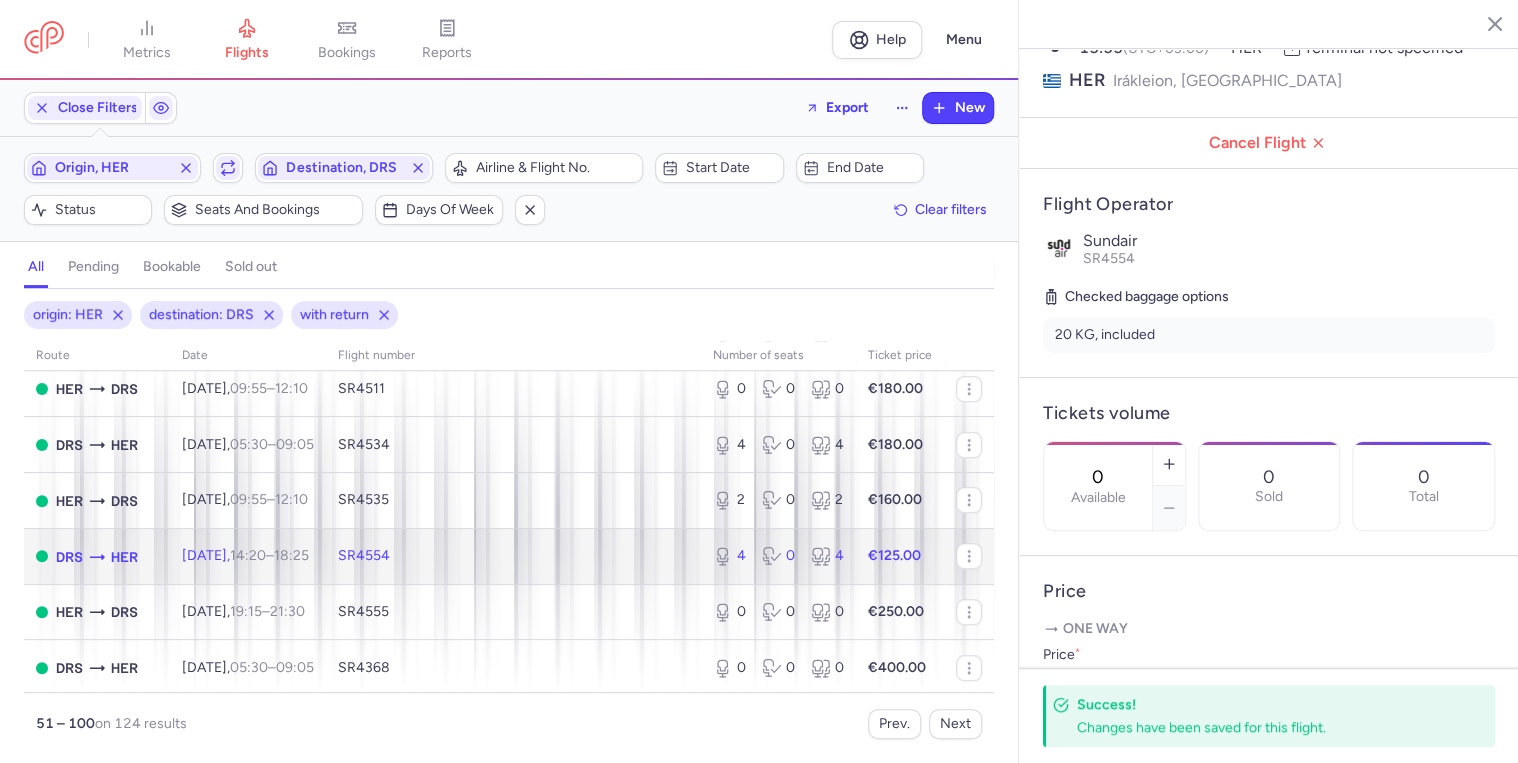 click on "SR4554" at bounding box center [513, 556] 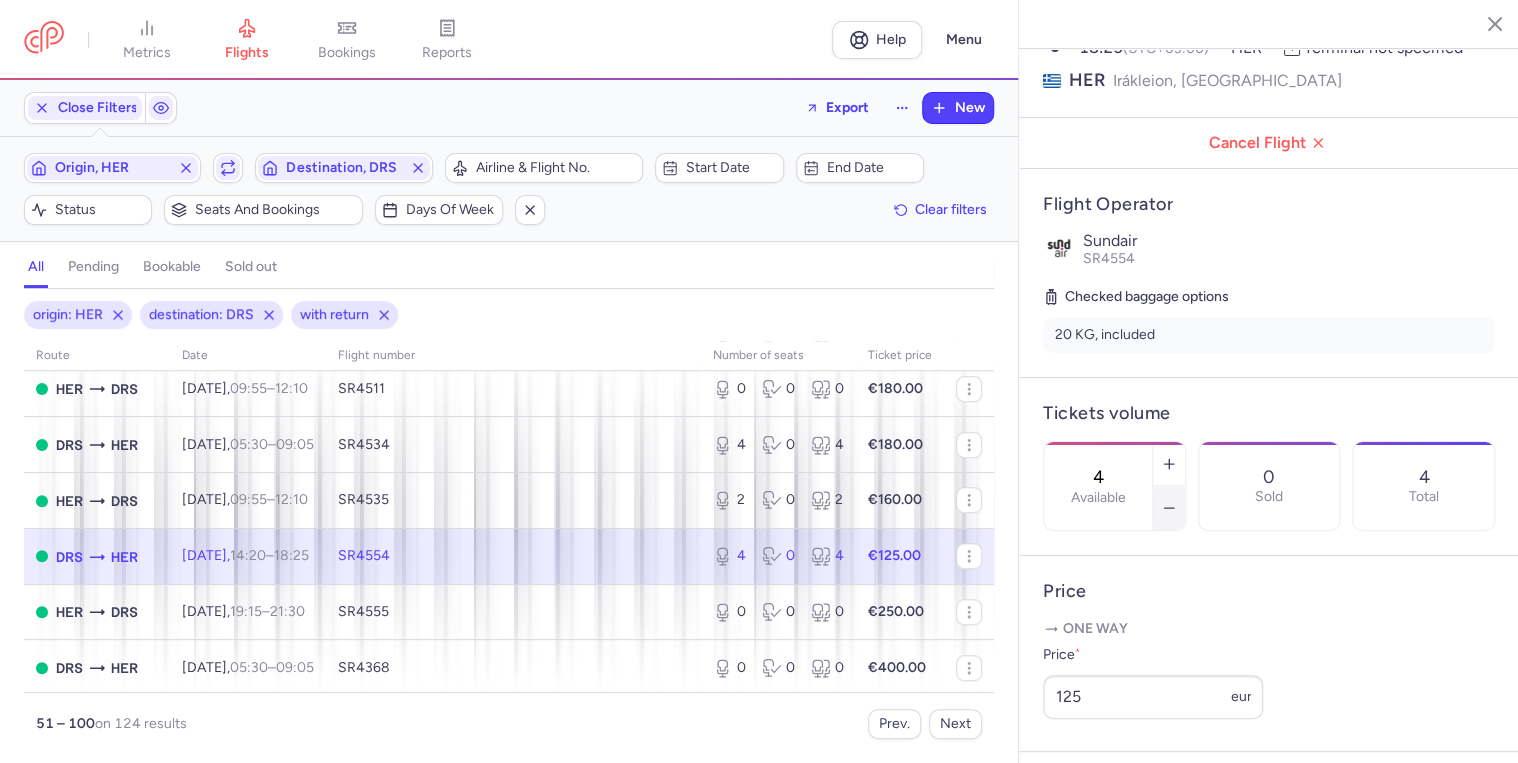 click 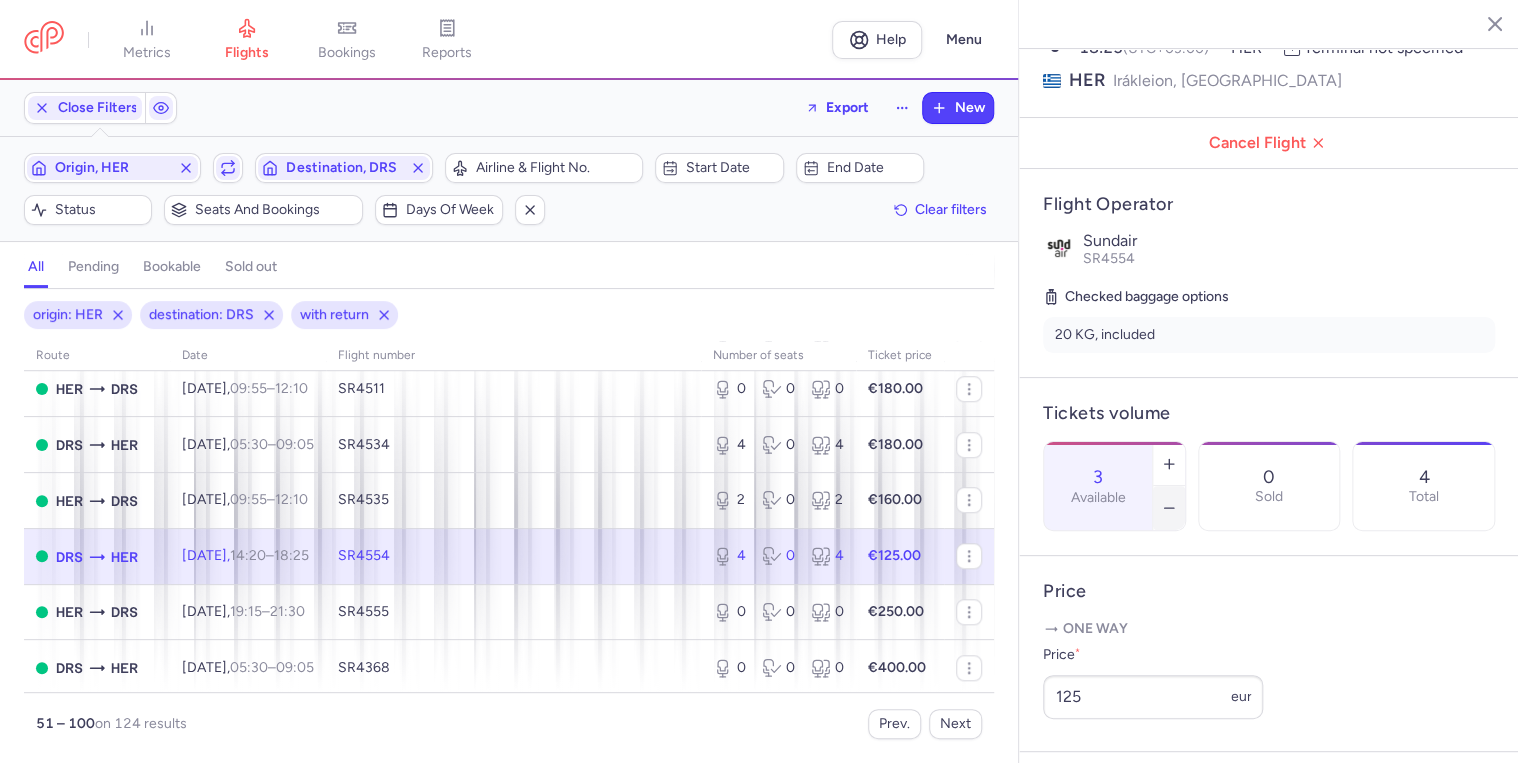 click 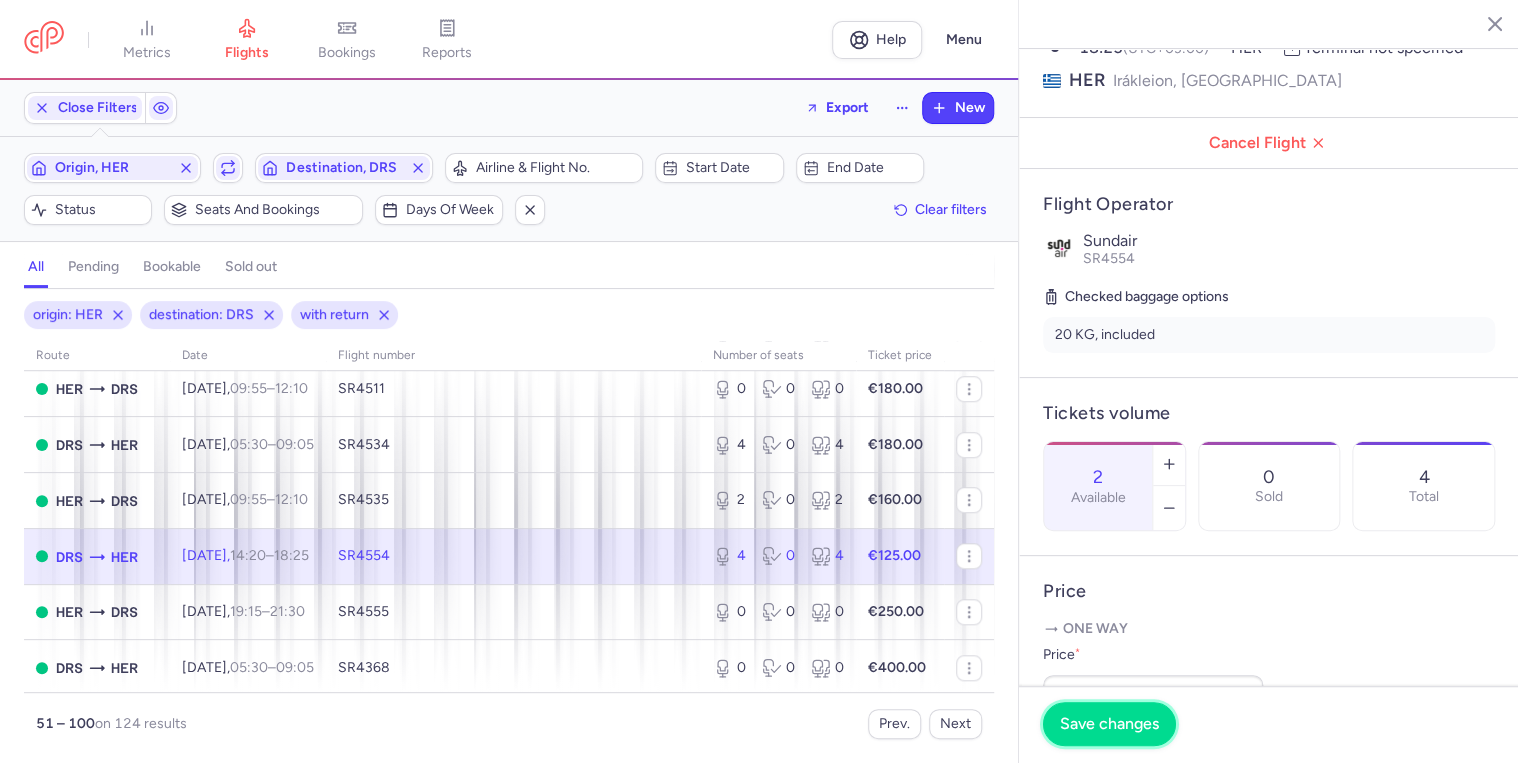 click on "Save changes" at bounding box center (1109, 724) 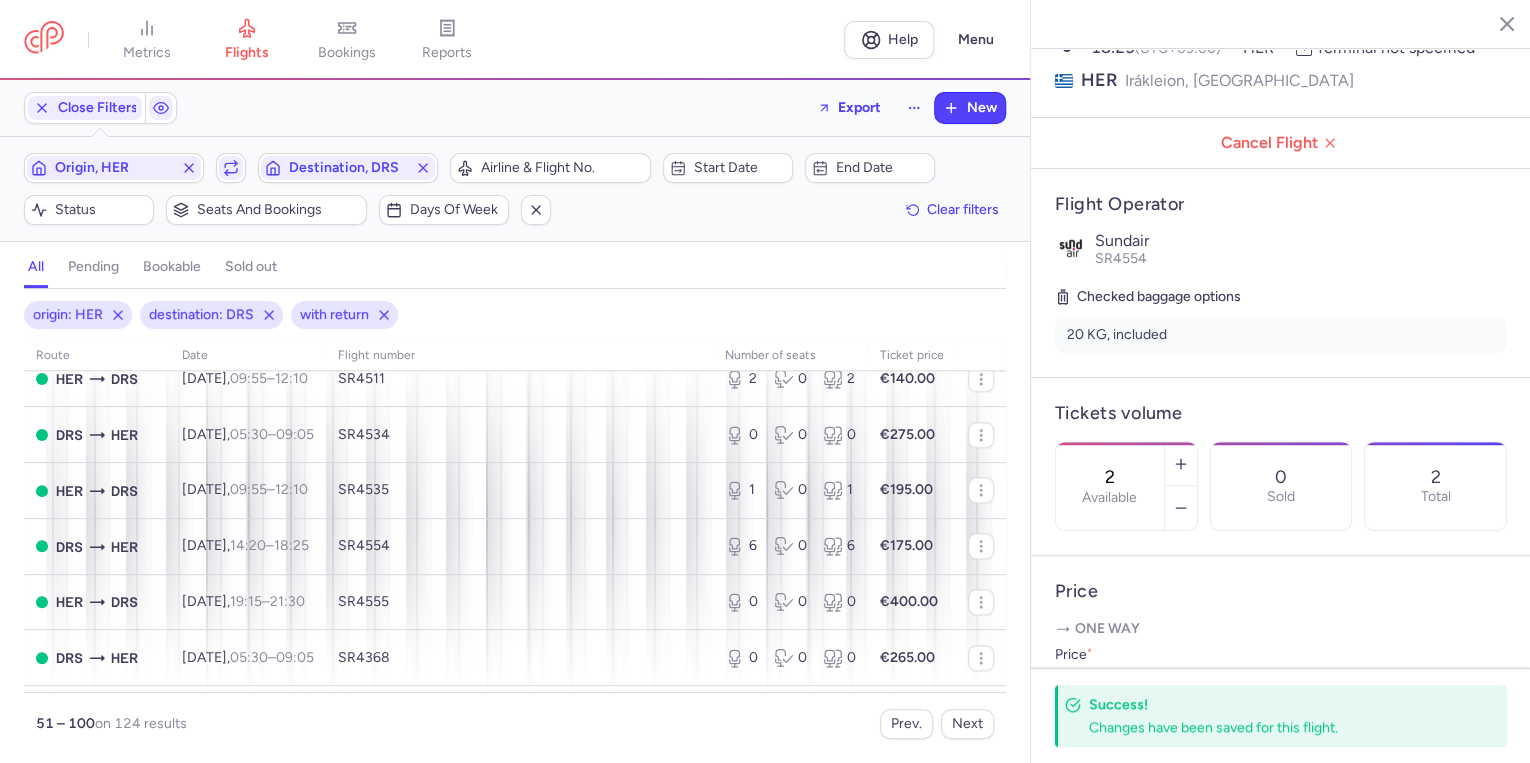 scroll, scrollTop: 1280, scrollLeft: 0, axis: vertical 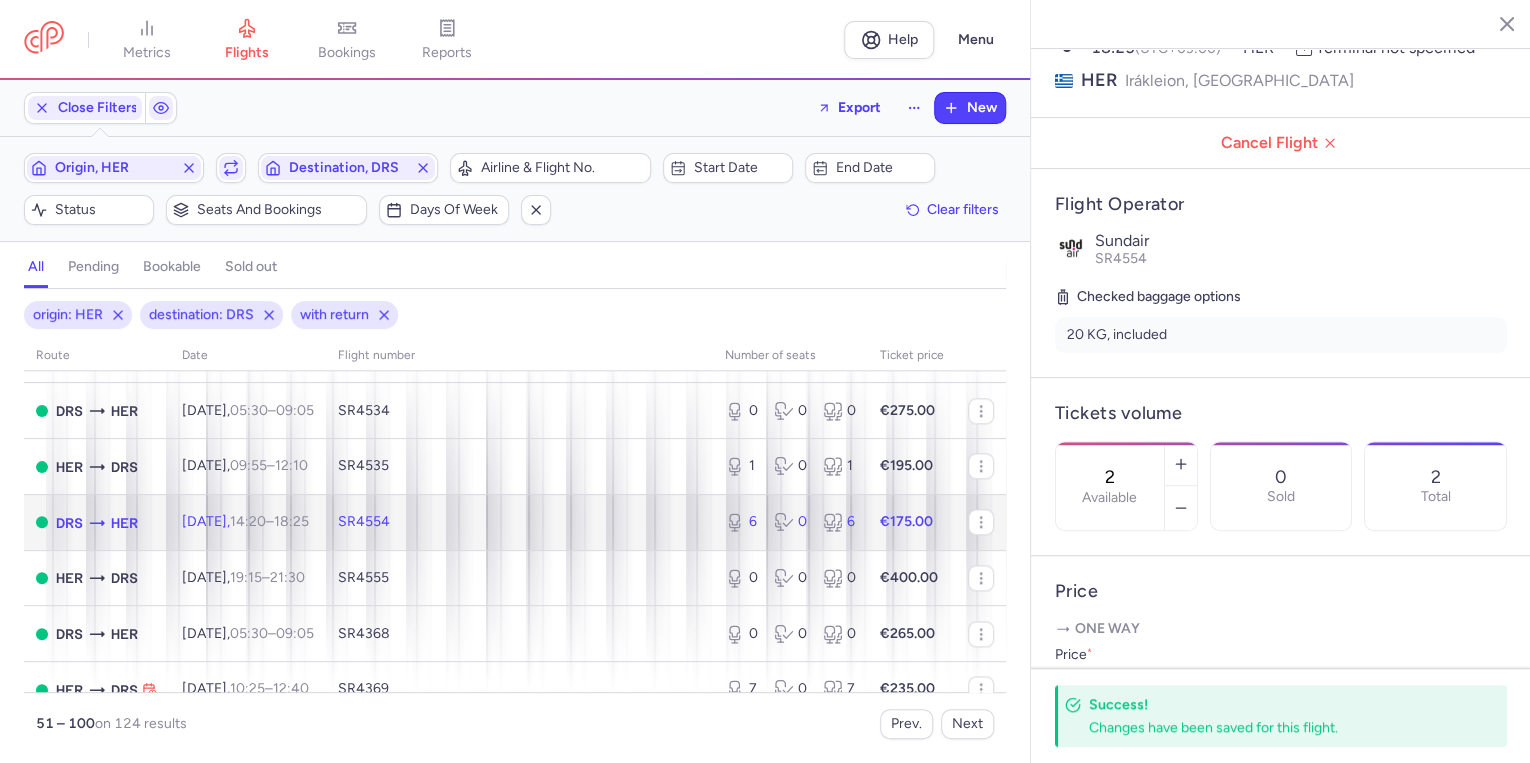 click on "DRS  HER" at bounding box center (97, 522) 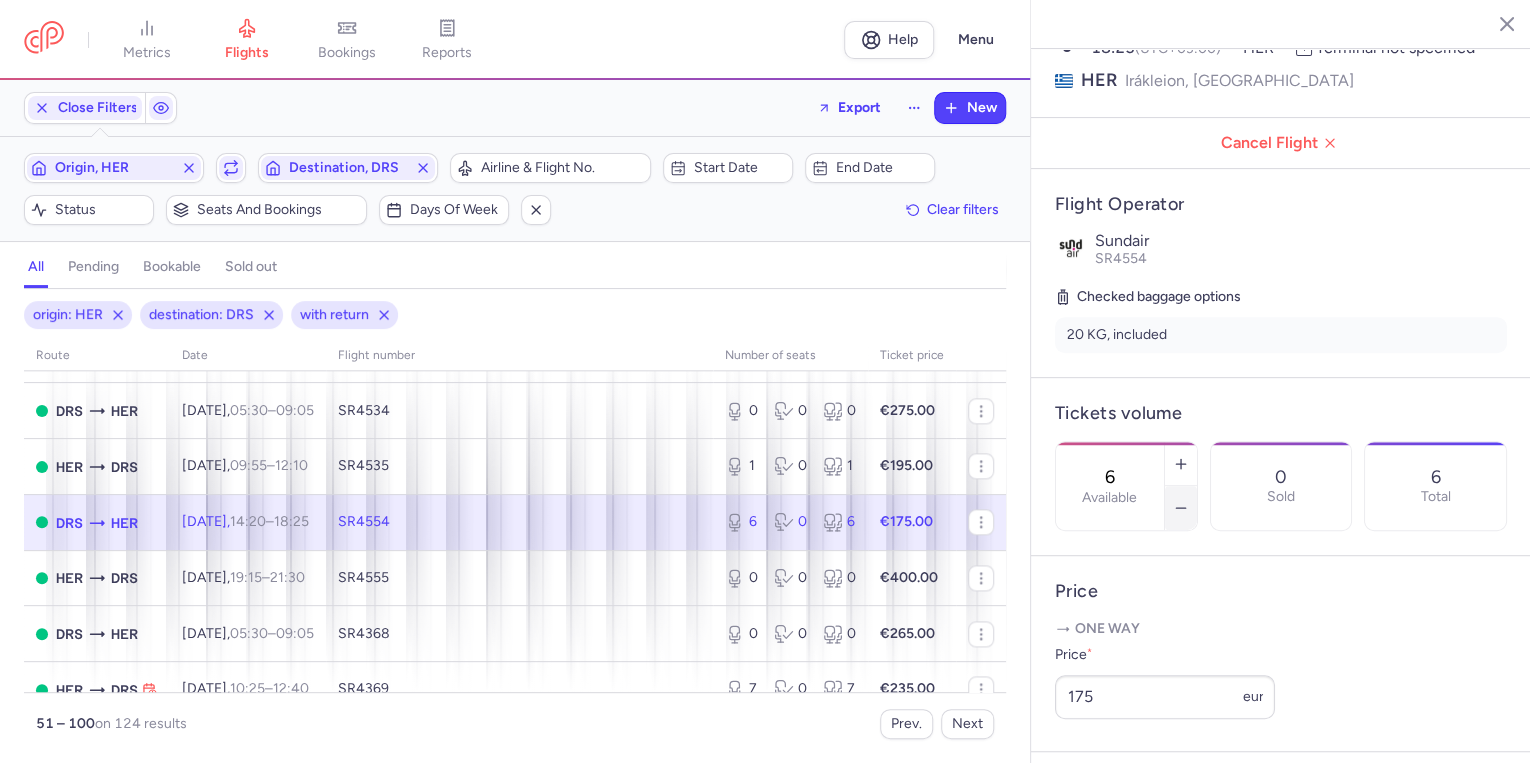 click 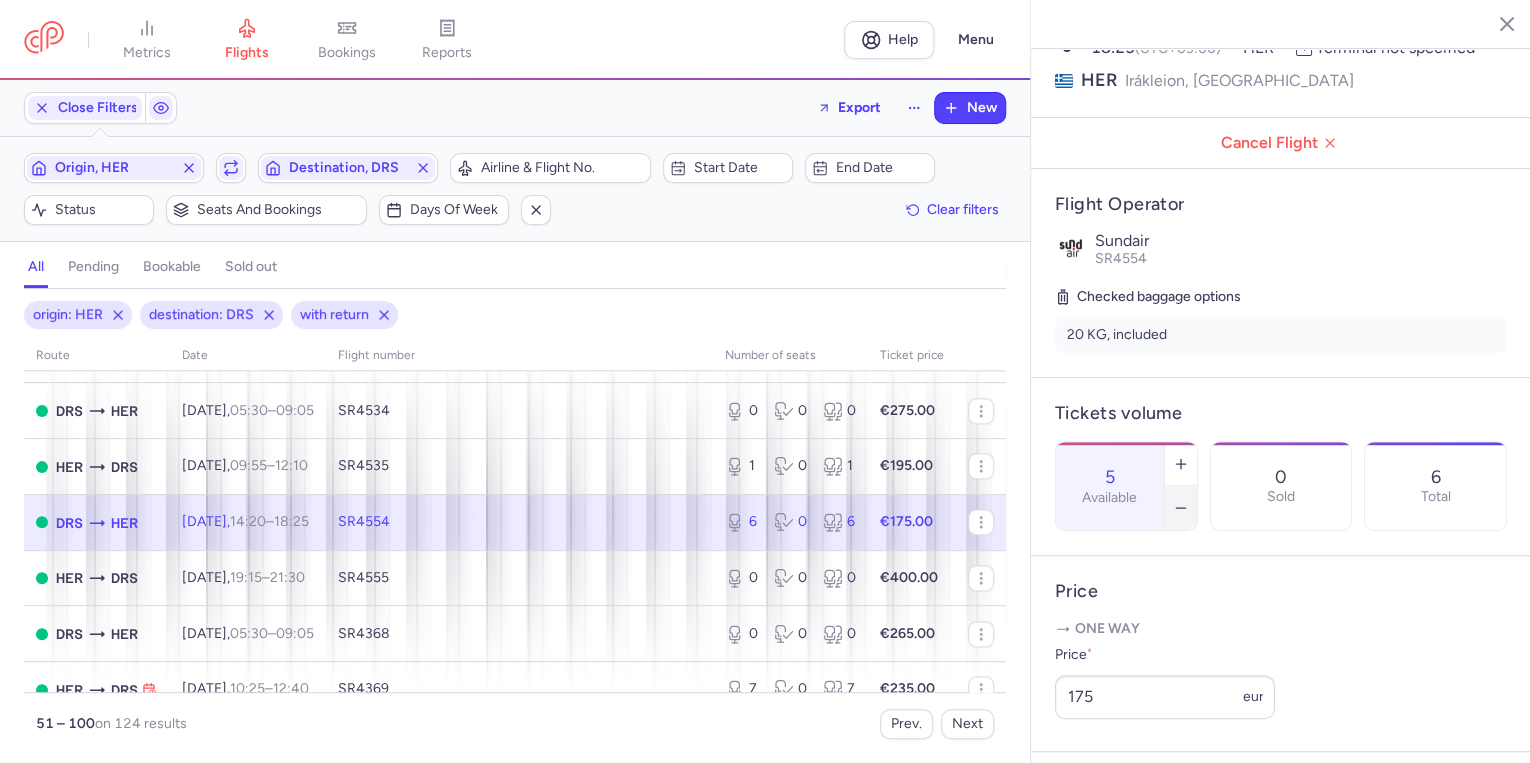 click 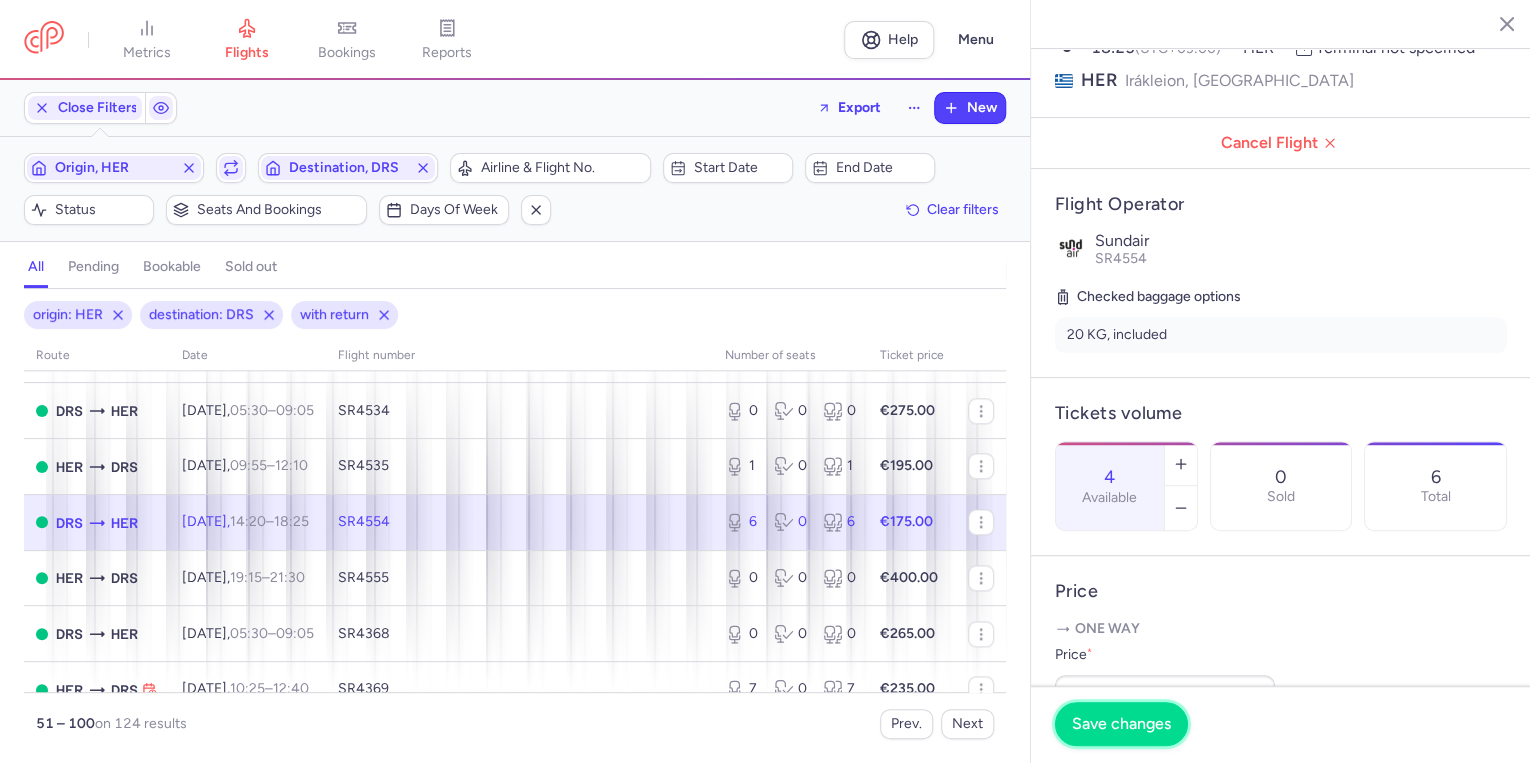 click on "Save changes" at bounding box center (1121, 724) 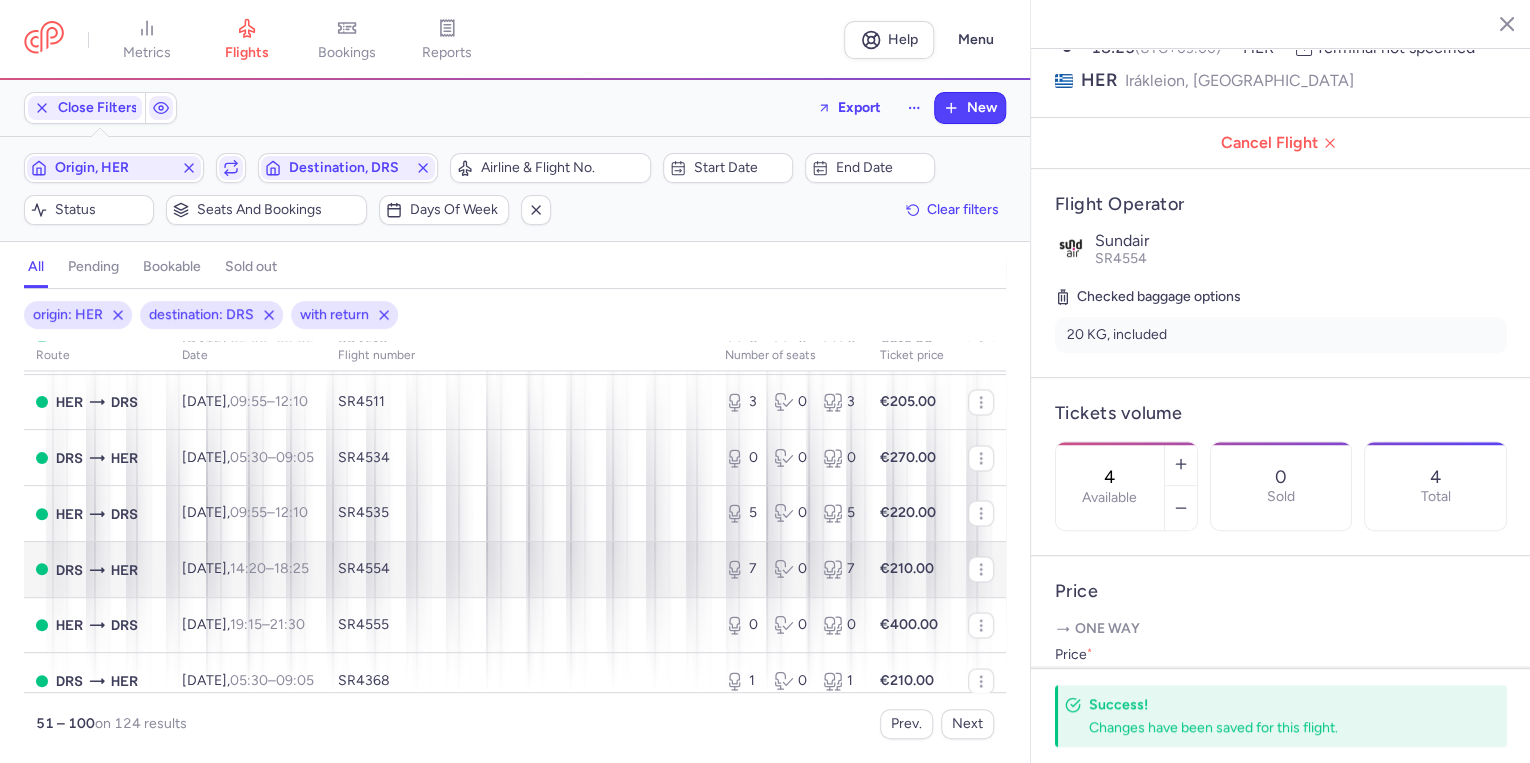 scroll, scrollTop: 1680, scrollLeft: 0, axis: vertical 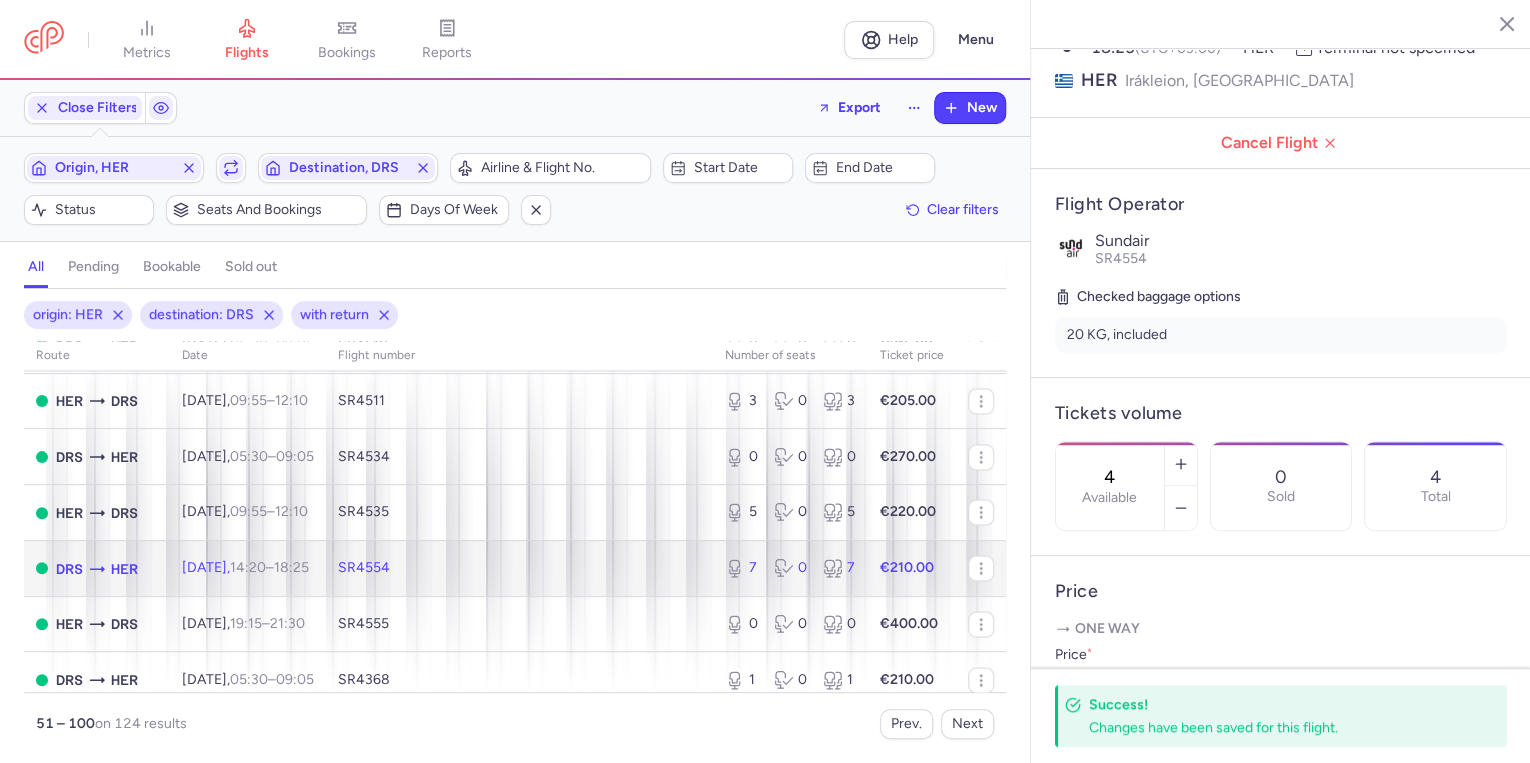 click on "[DATE]  14:20  –  18:25  +0" at bounding box center (248, 568) 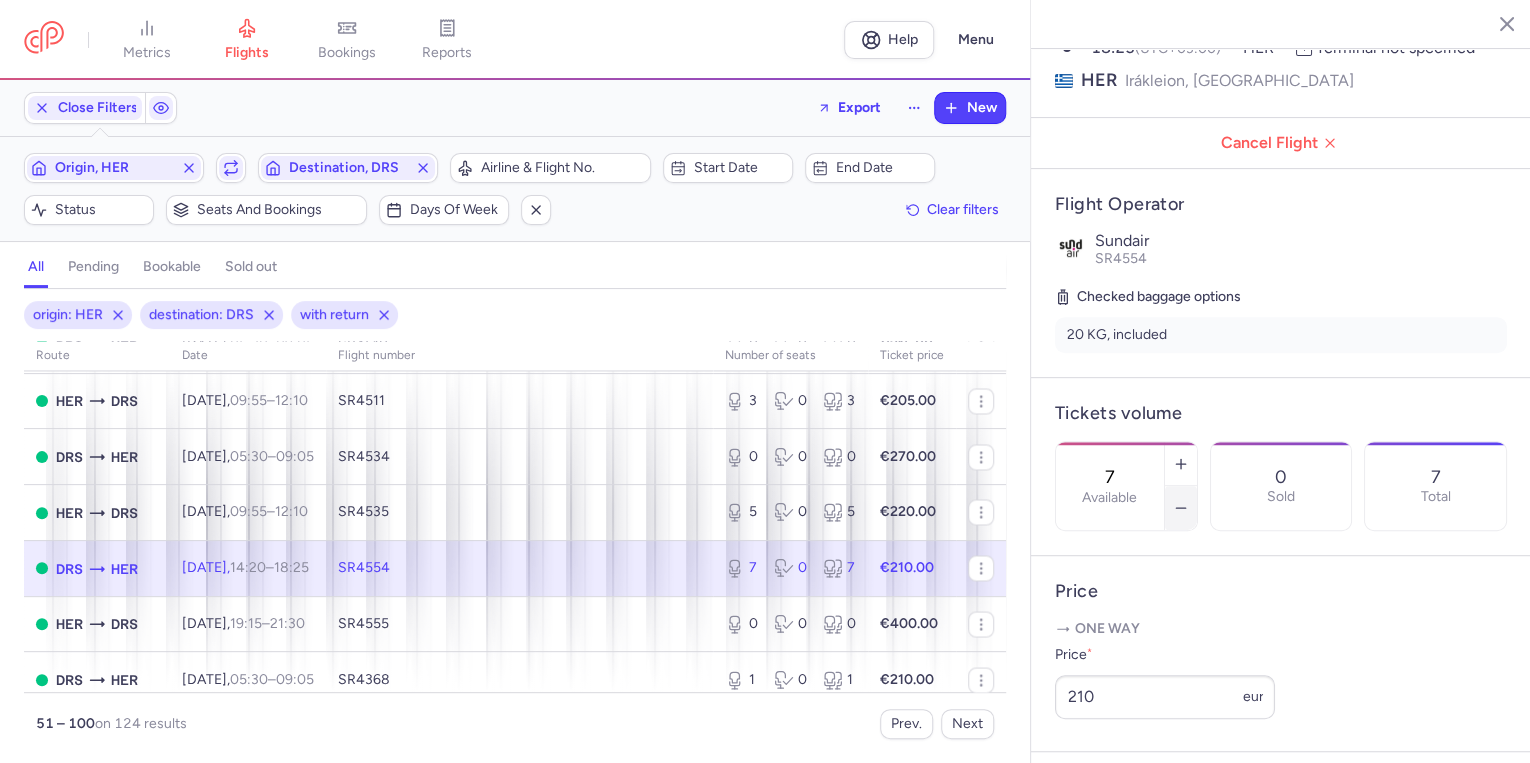 click 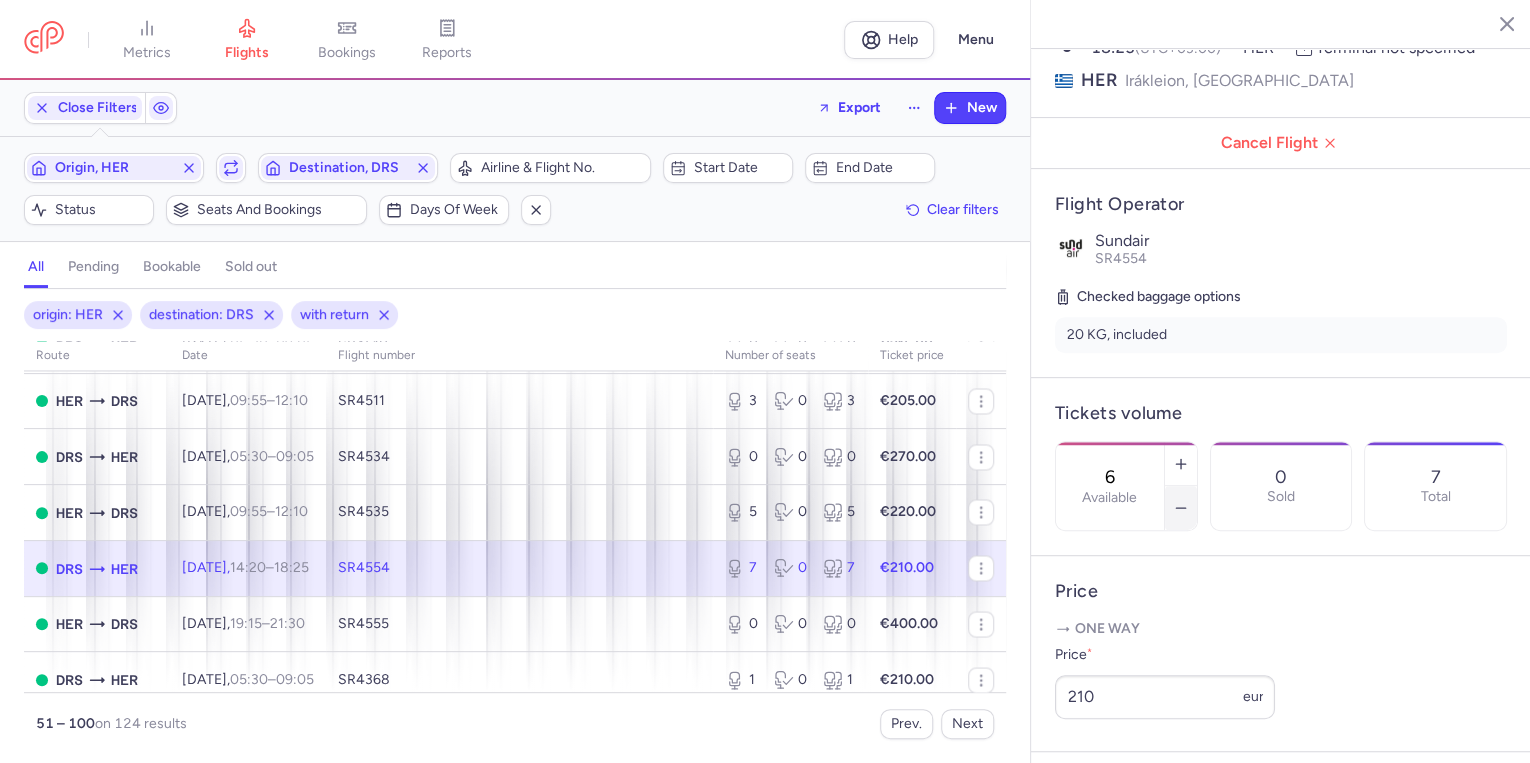 click 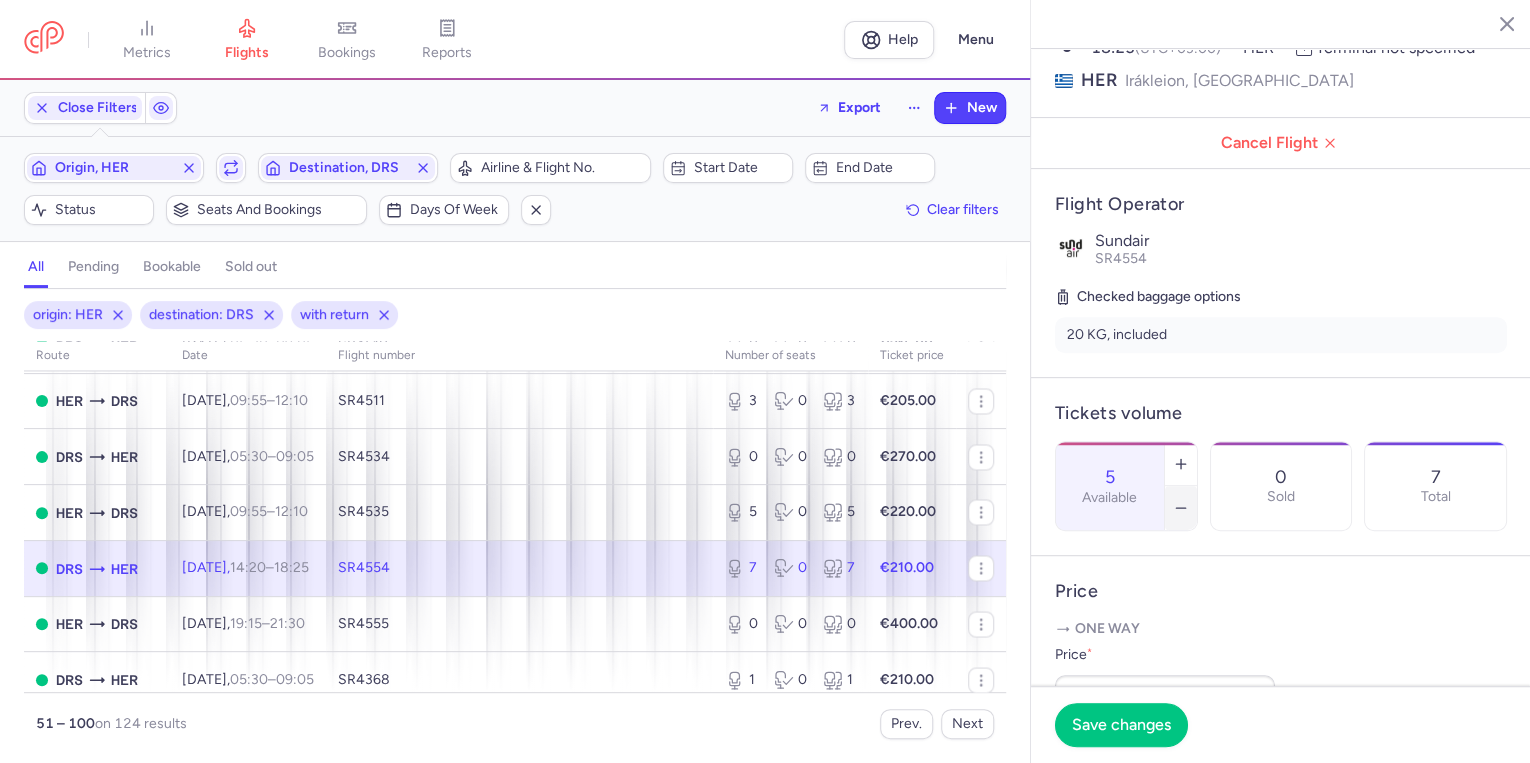 click 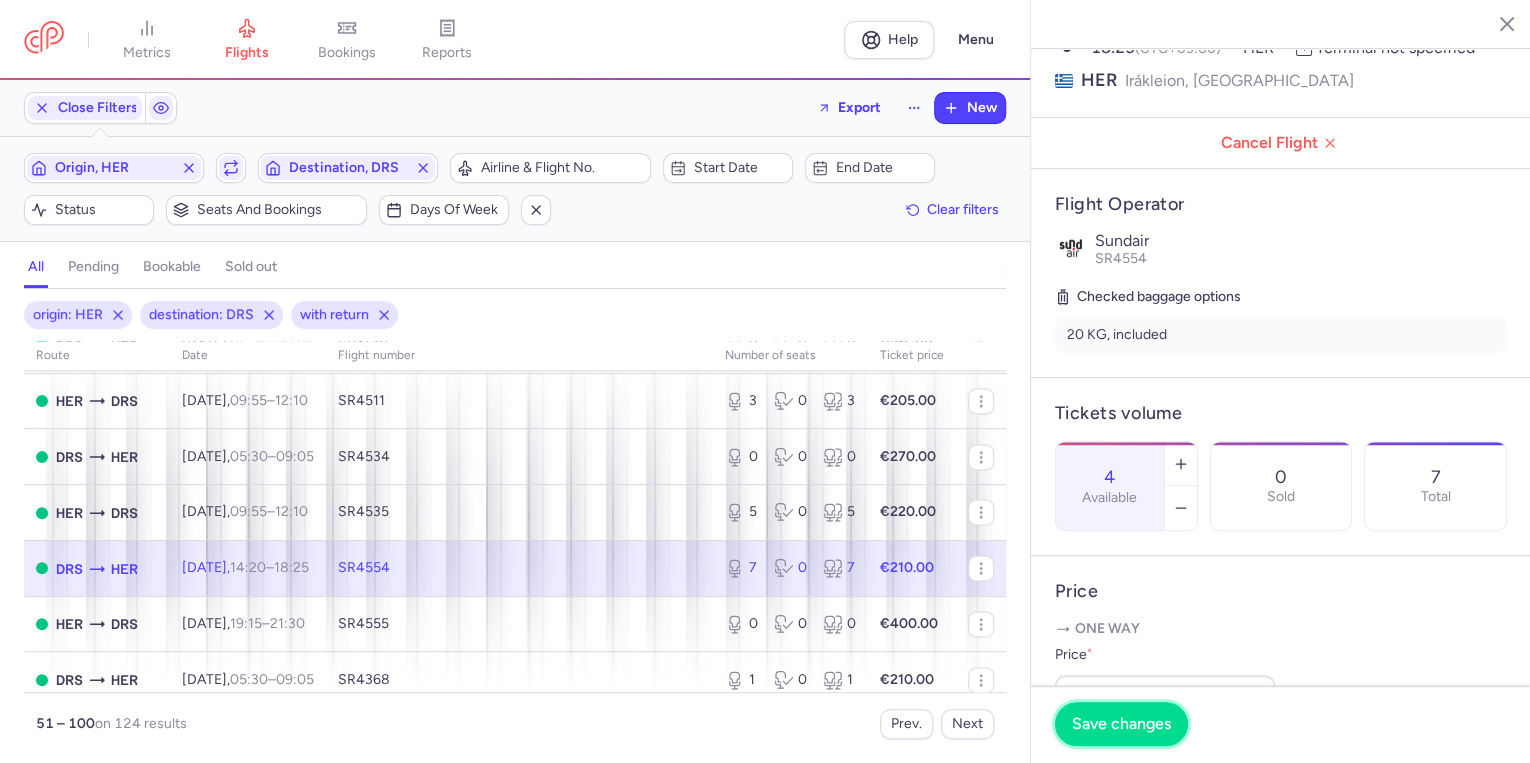 click on "Save changes" at bounding box center (1121, 724) 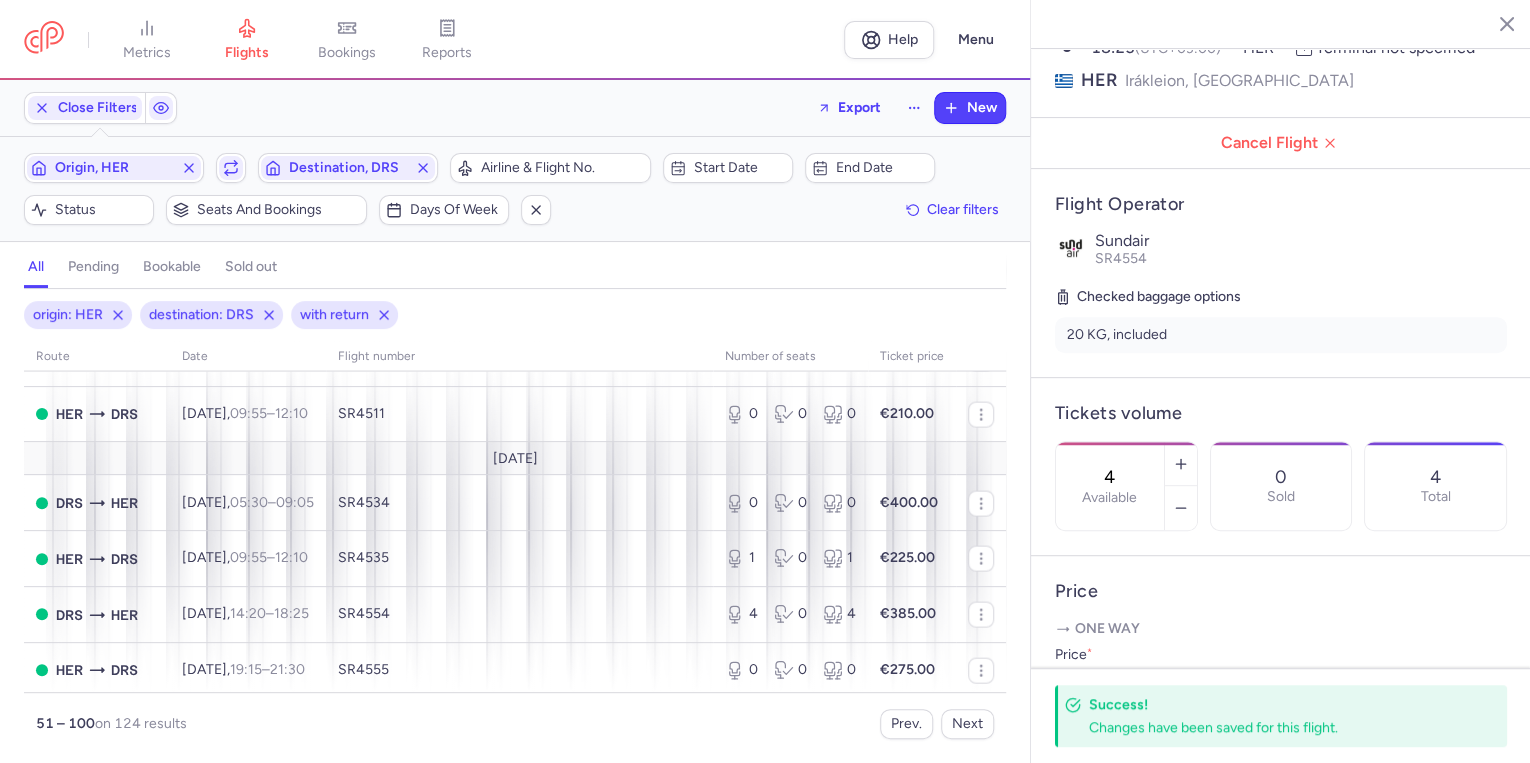 scroll, scrollTop: 2400, scrollLeft: 0, axis: vertical 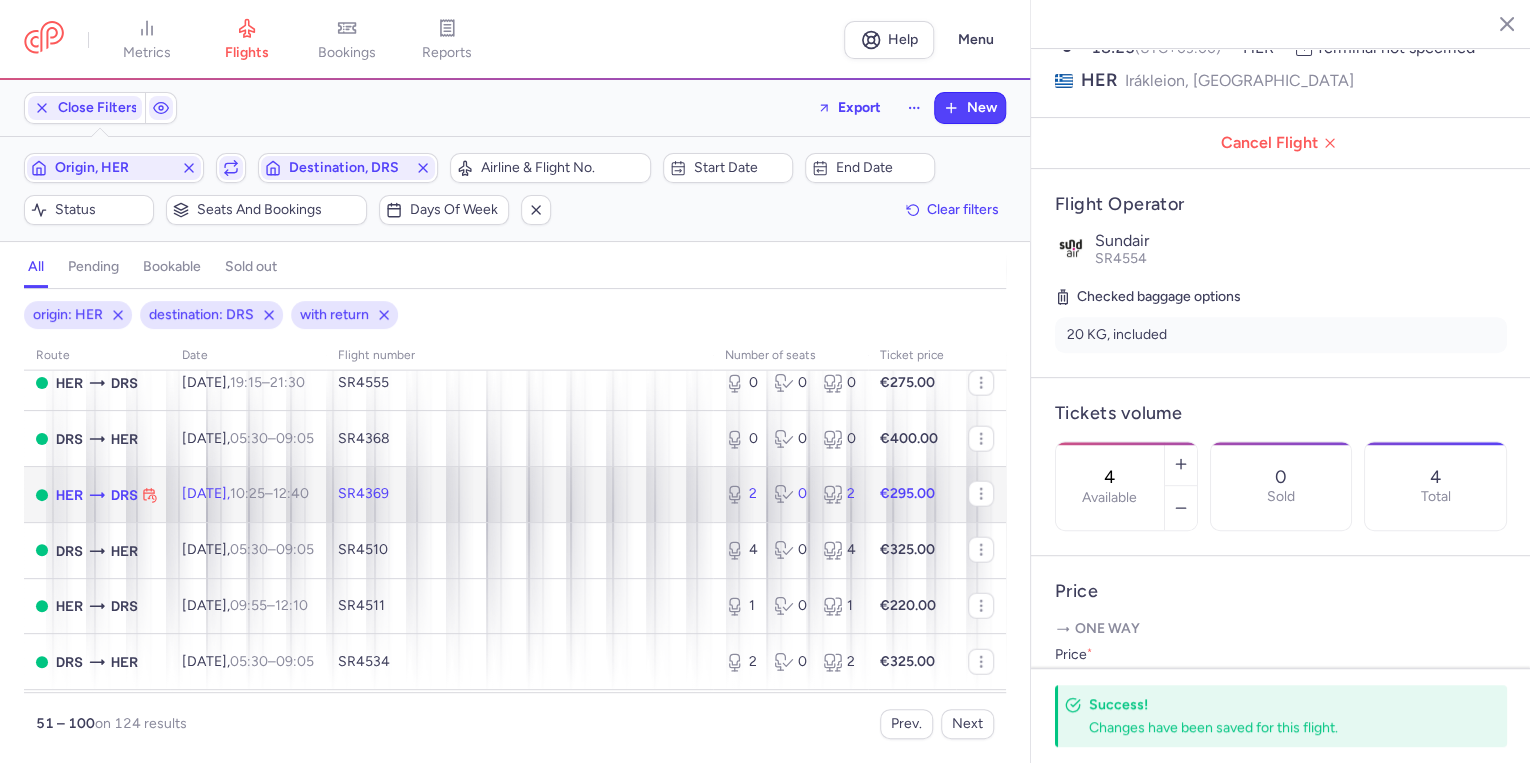 click on "[DATE]  10:25  –  12:40  +0" 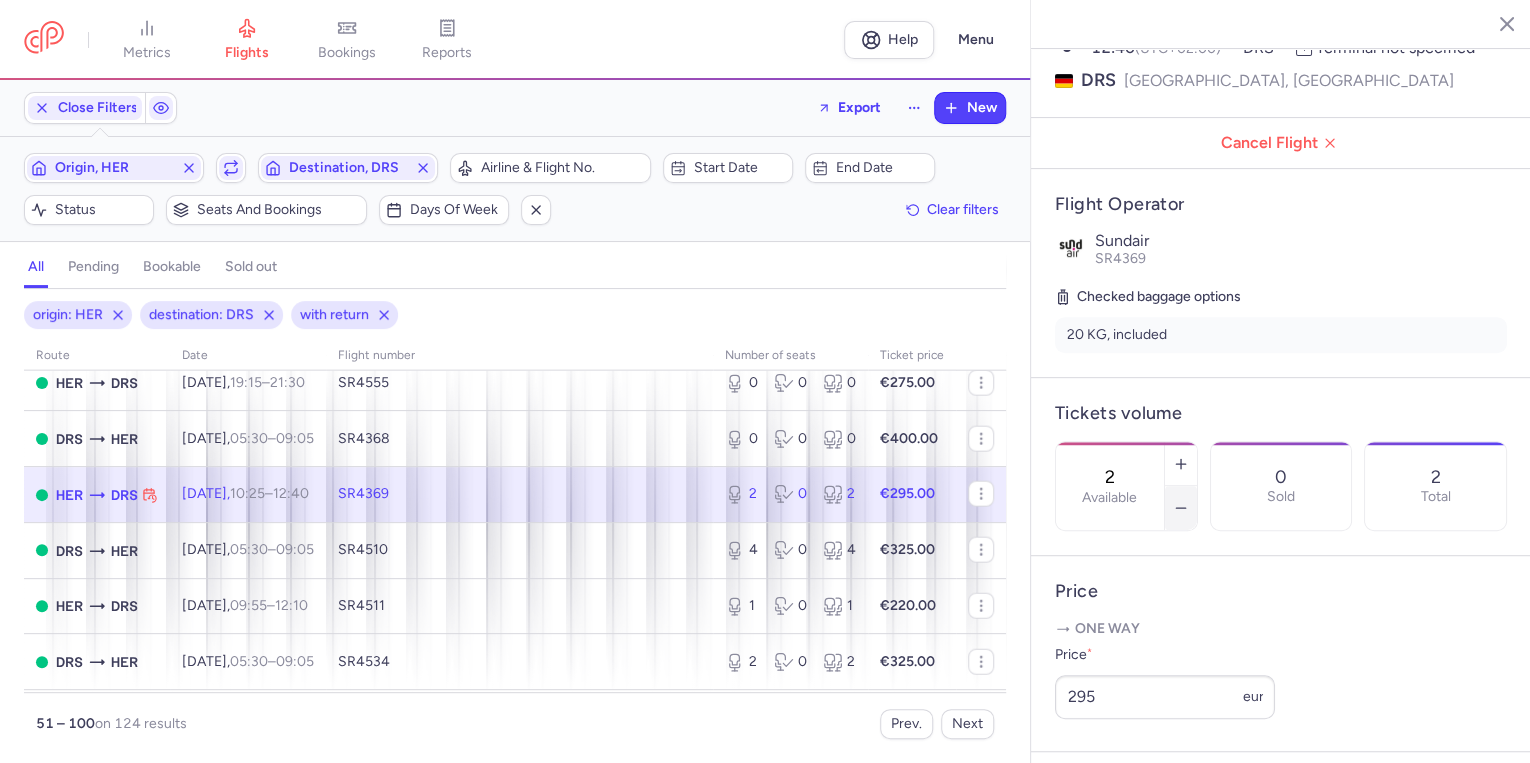 click at bounding box center (1181, 508) 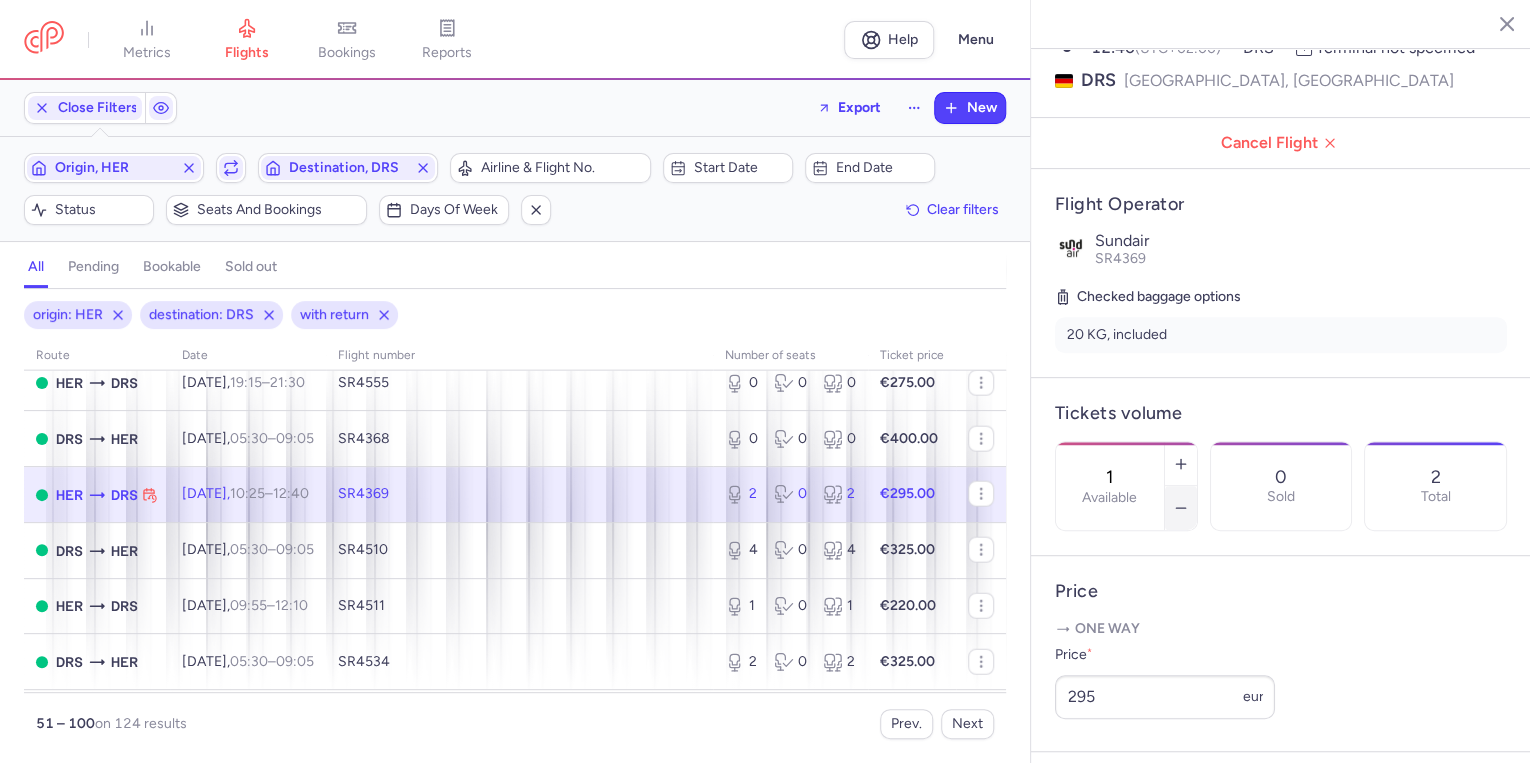 click at bounding box center [1181, 508] 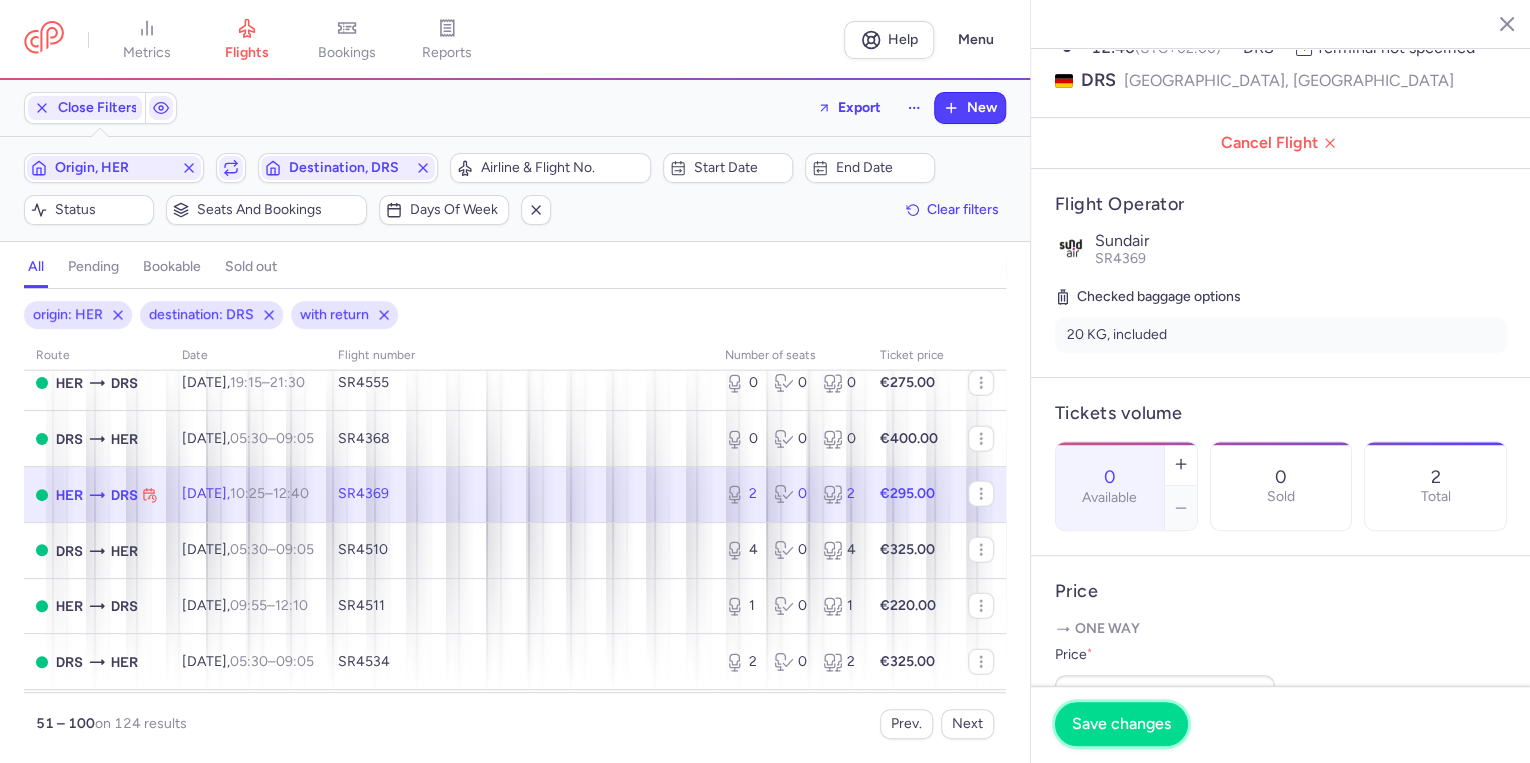 click on "Save changes" at bounding box center (1121, 724) 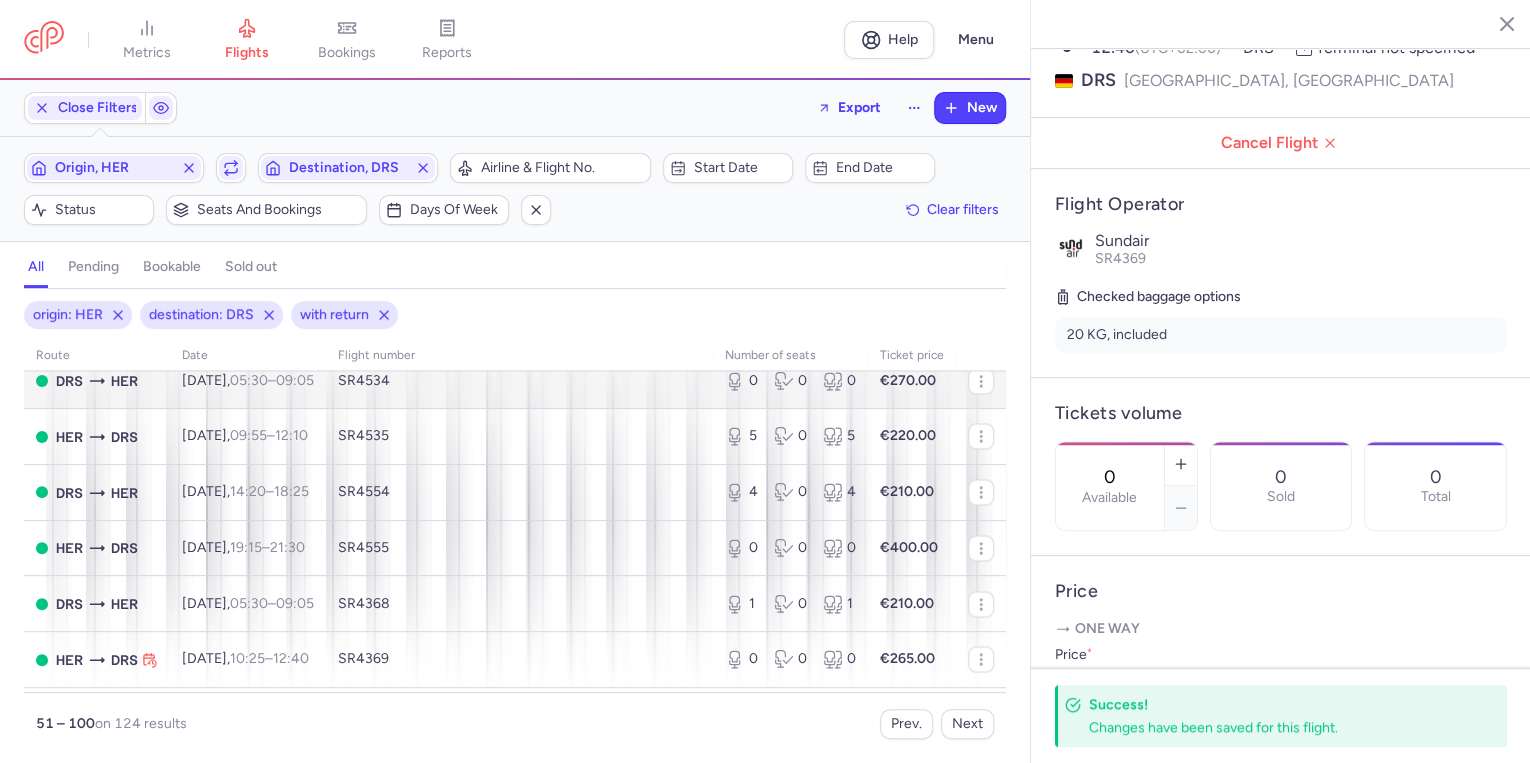 scroll, scrollTop: 1520, scrollLeft: 0, axis: vertical 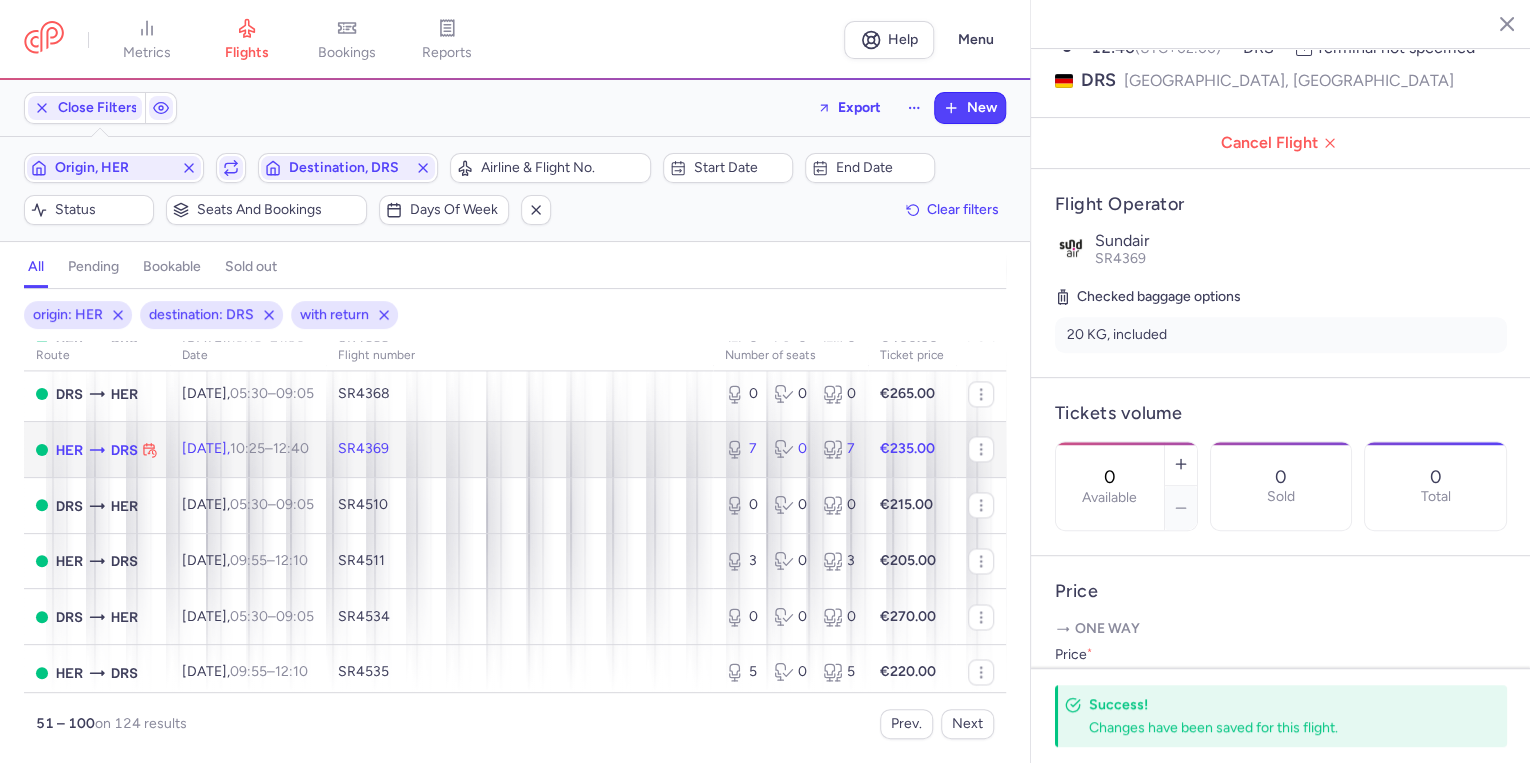 click on "[DATE]  10:25  –  12:40  +0" 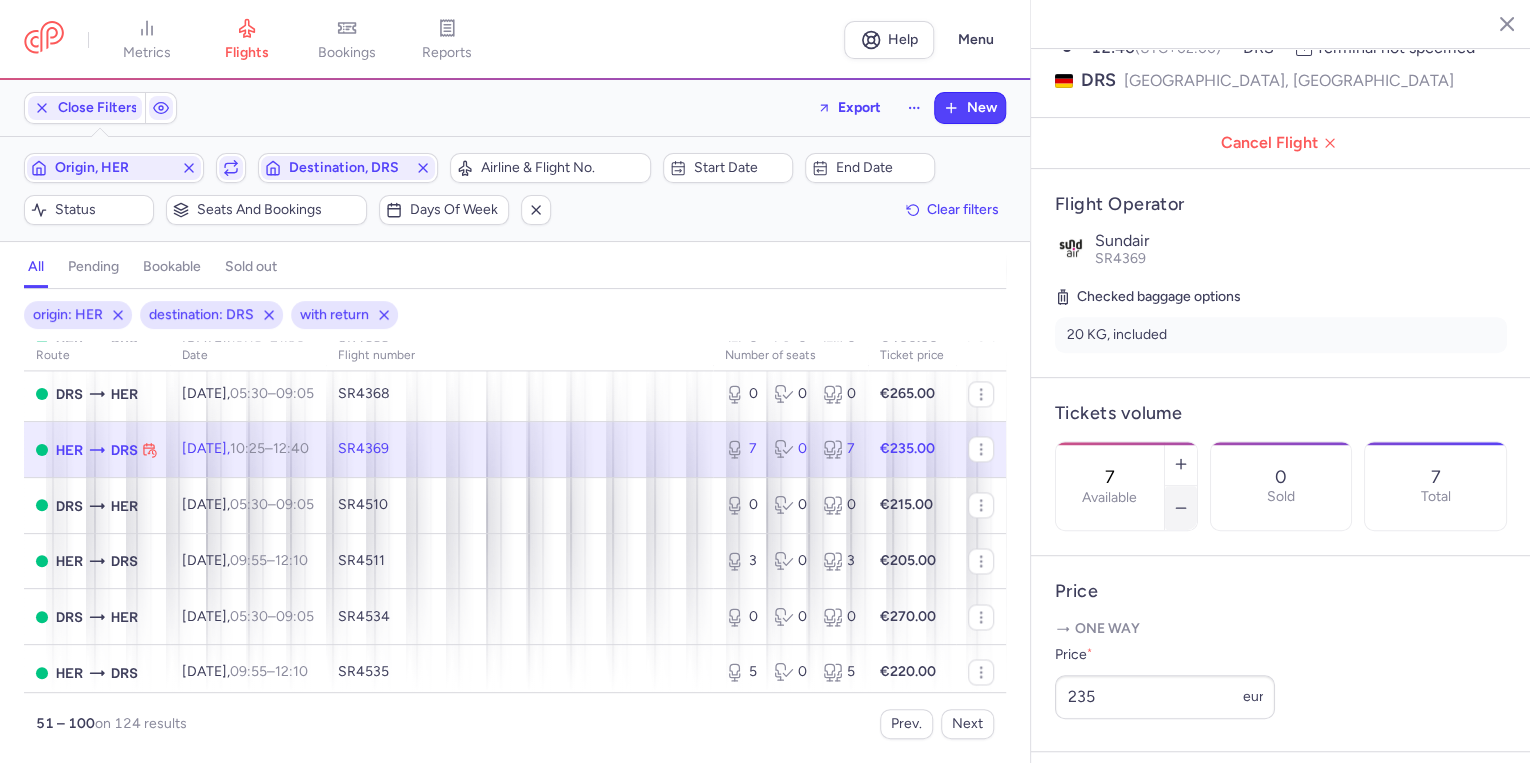 click 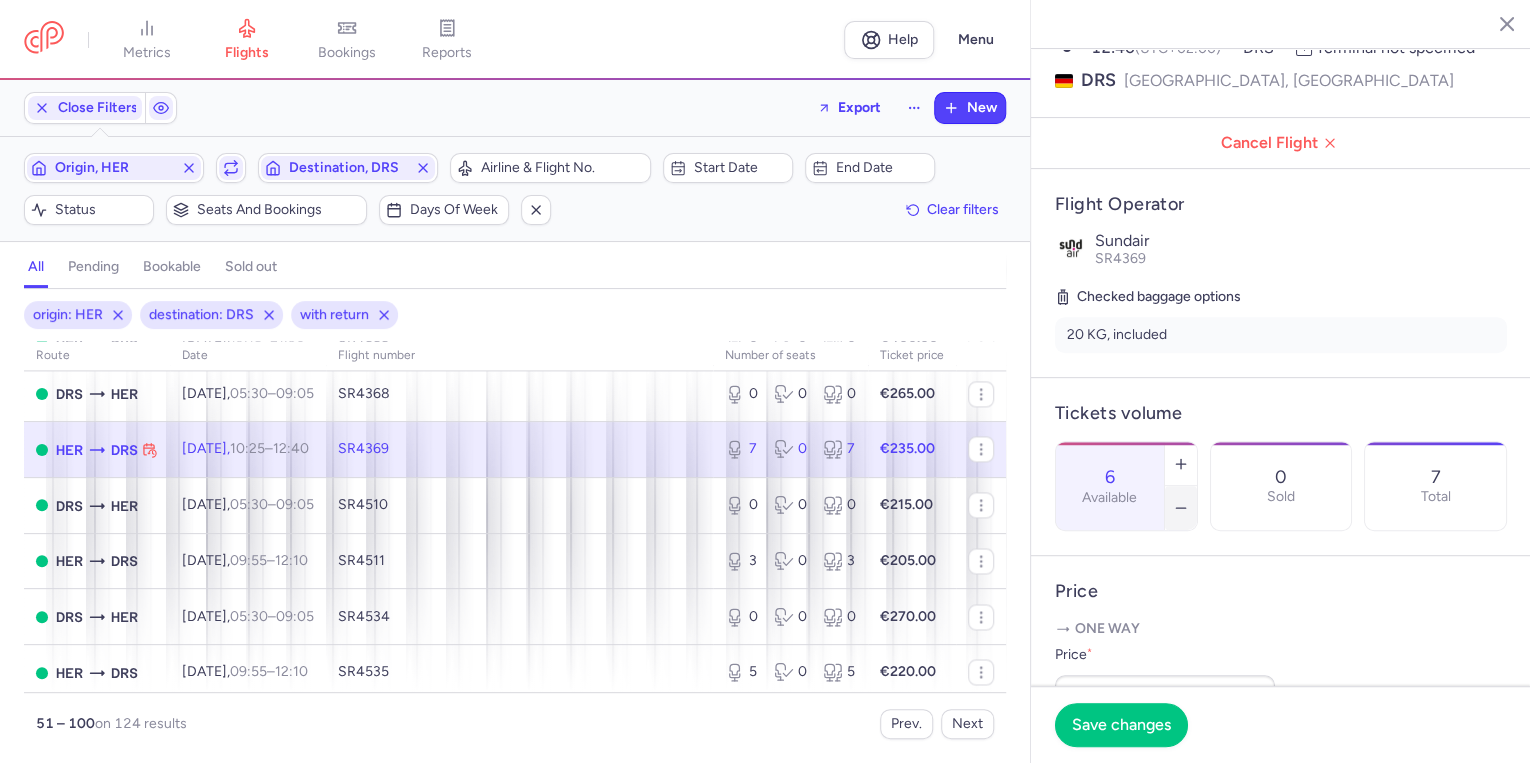 click 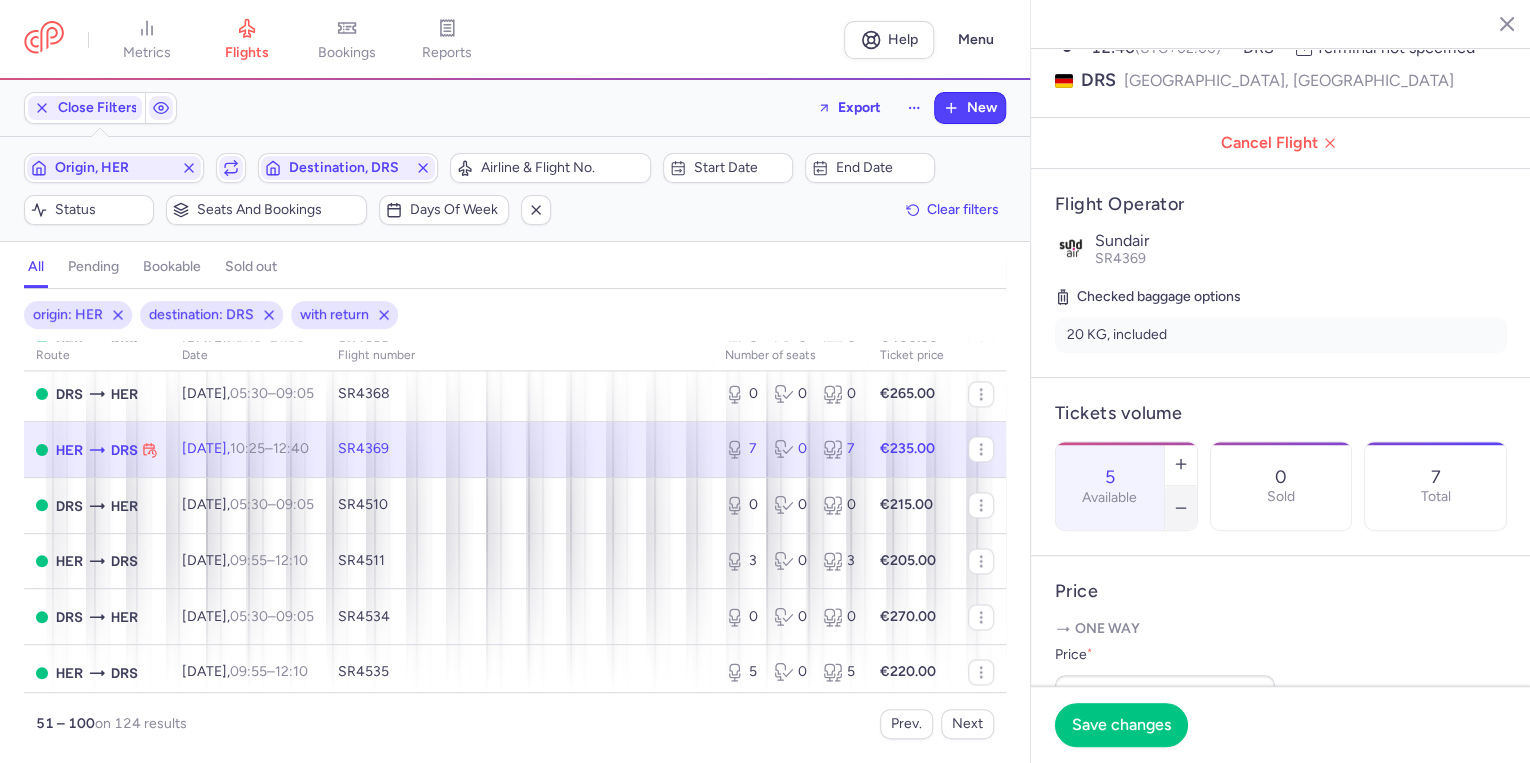click 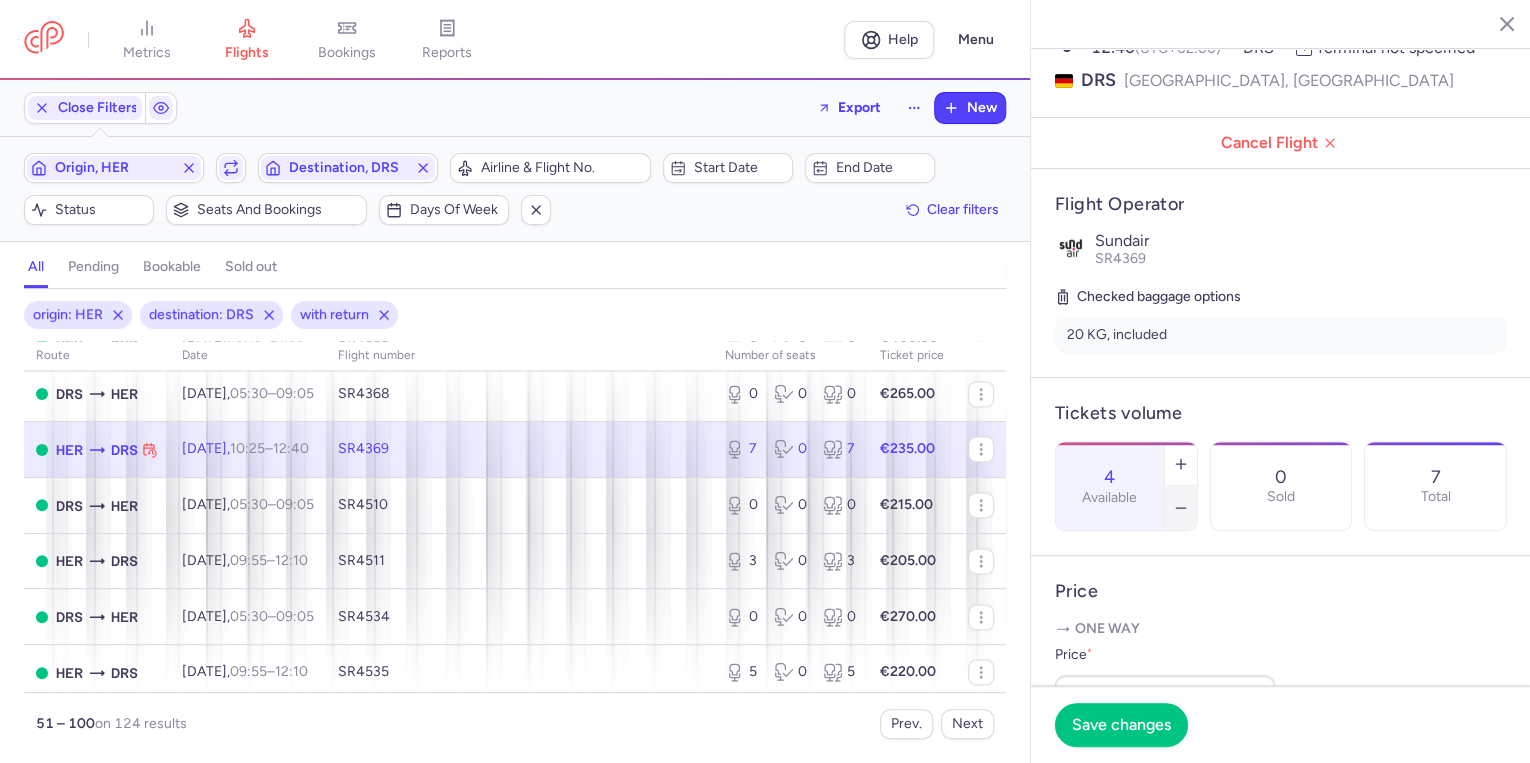 click 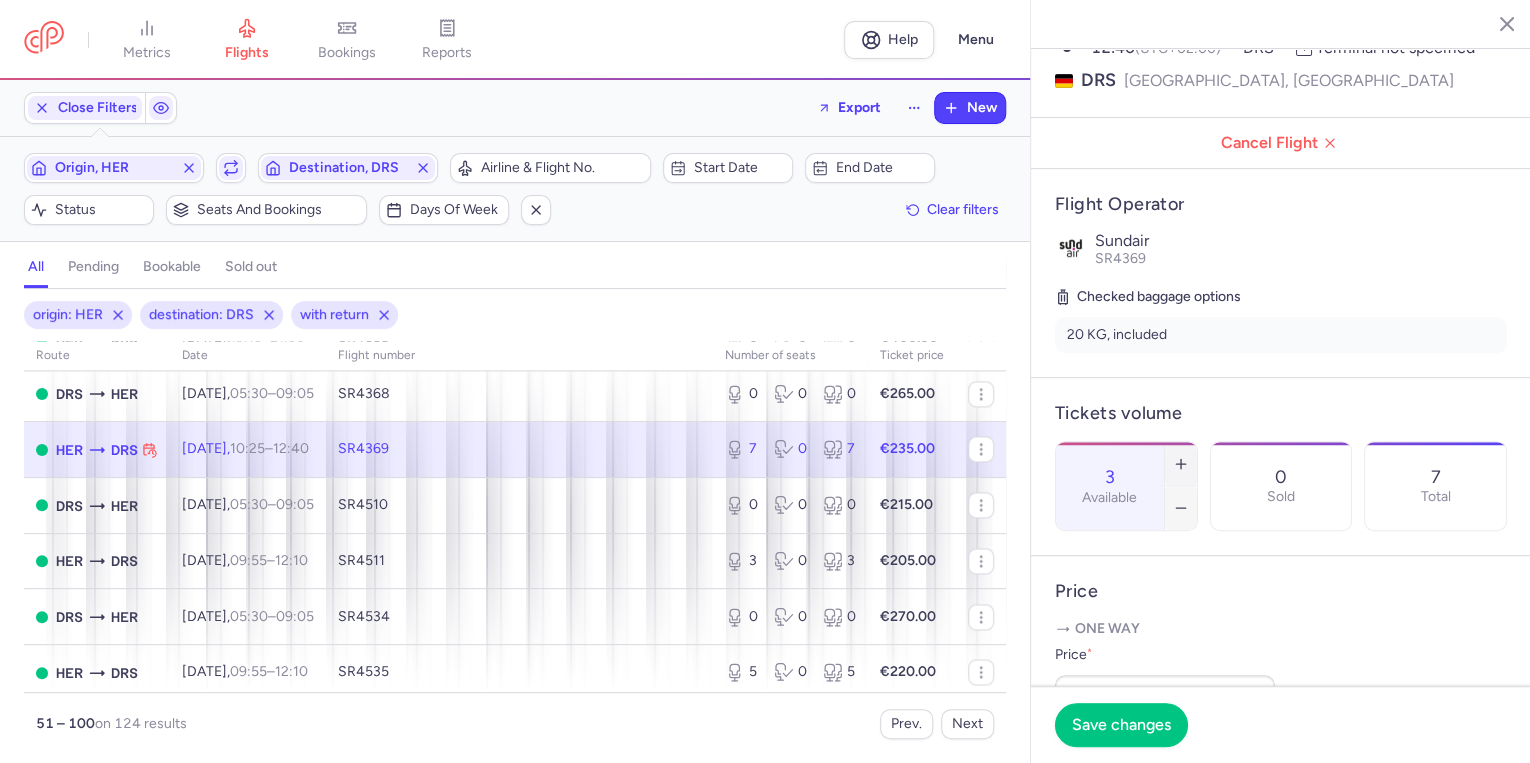 click 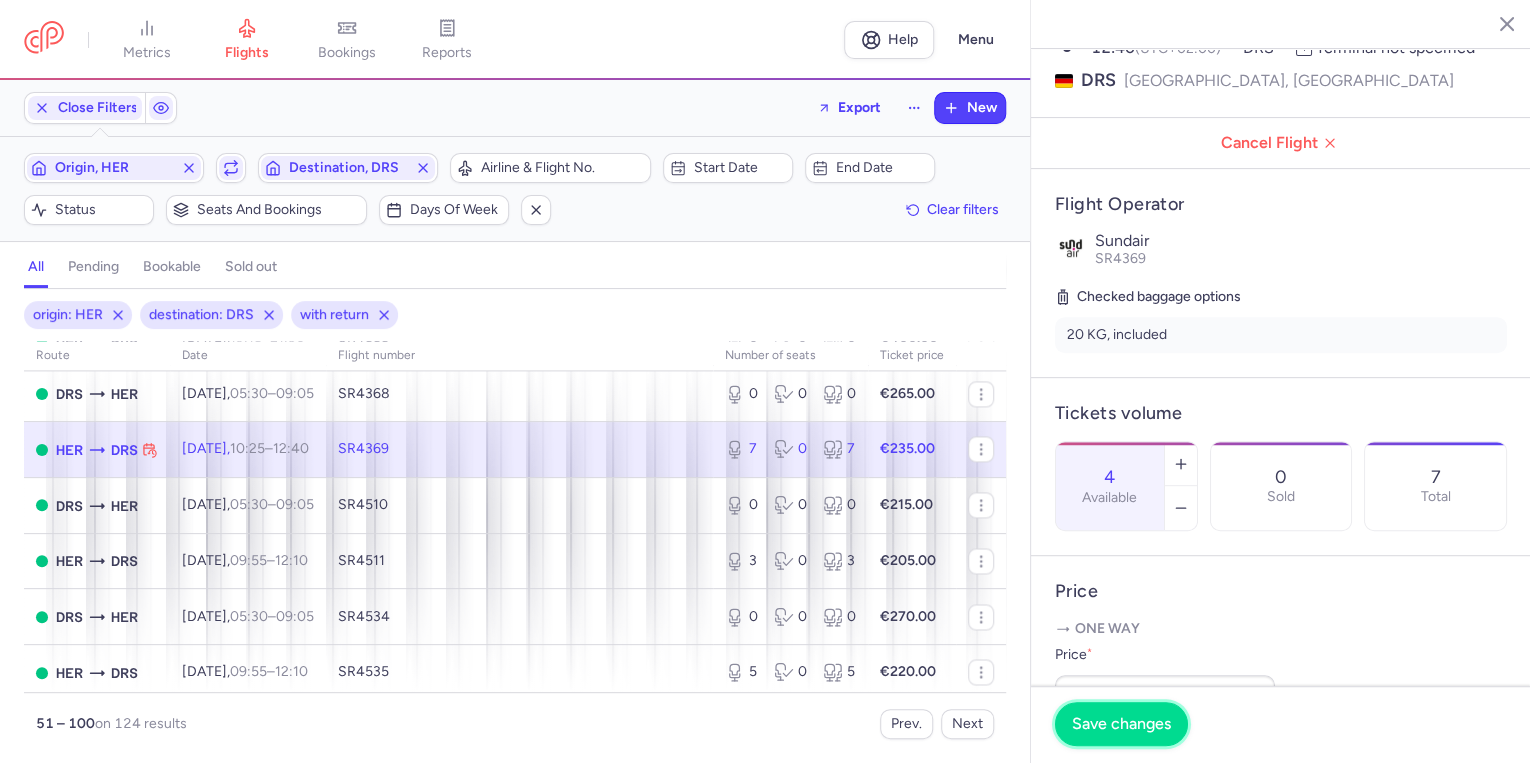 click on "Save changes" at bounding box center (1121, 724) 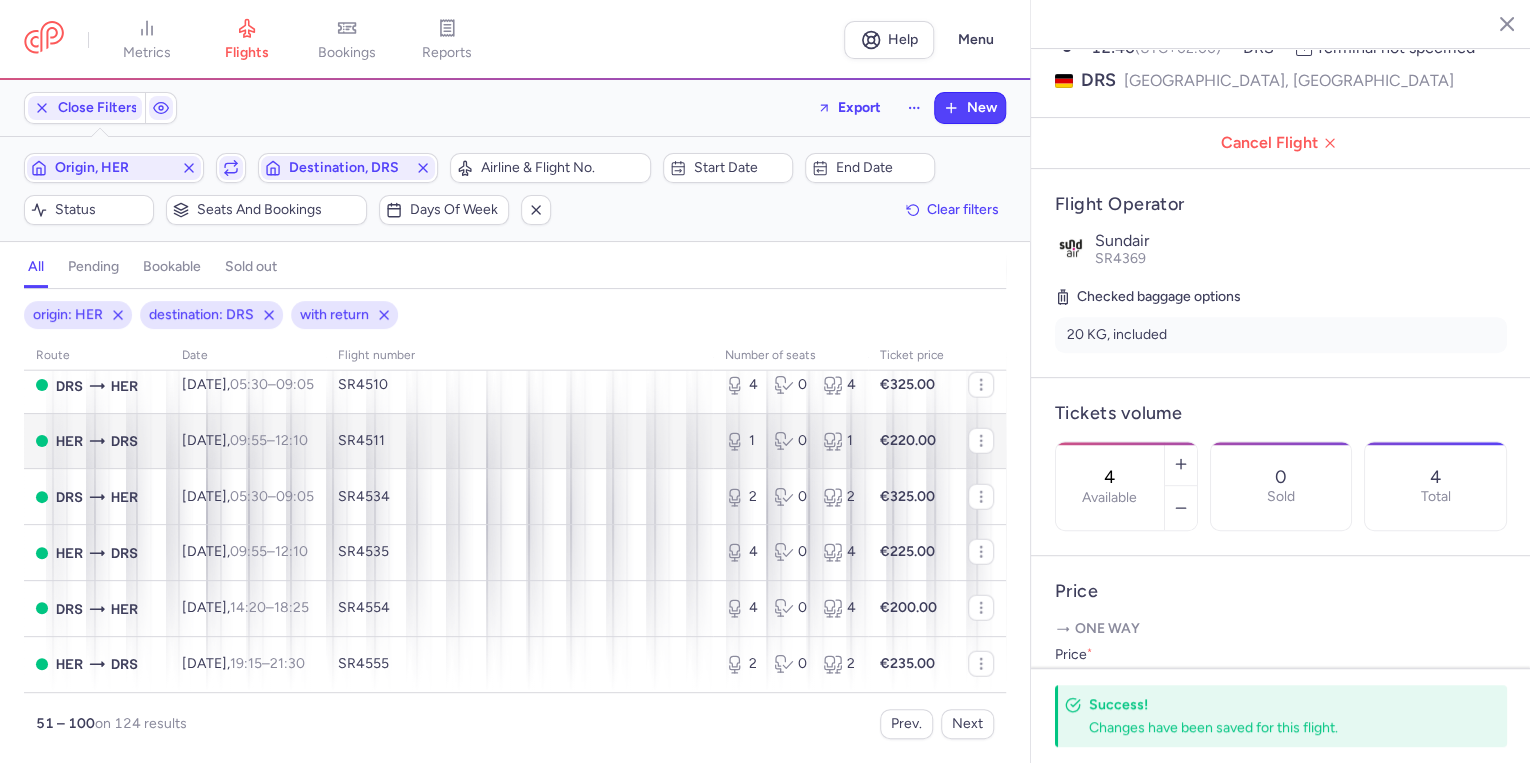 scroll, scrollTop: 2626, scrollLeft: 0, axis: vertical 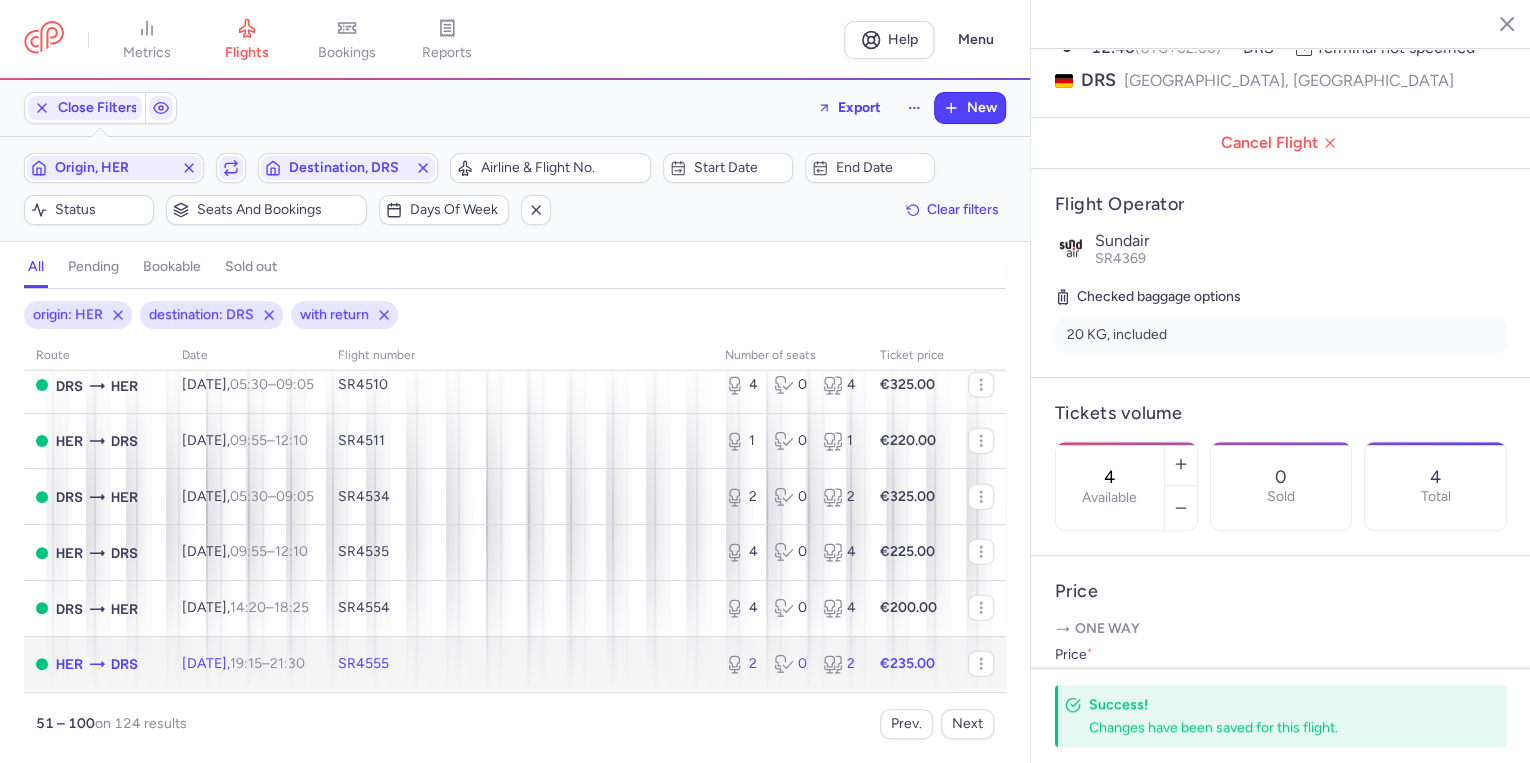 click on "[DATE]  19:15  –  21:30  +0" 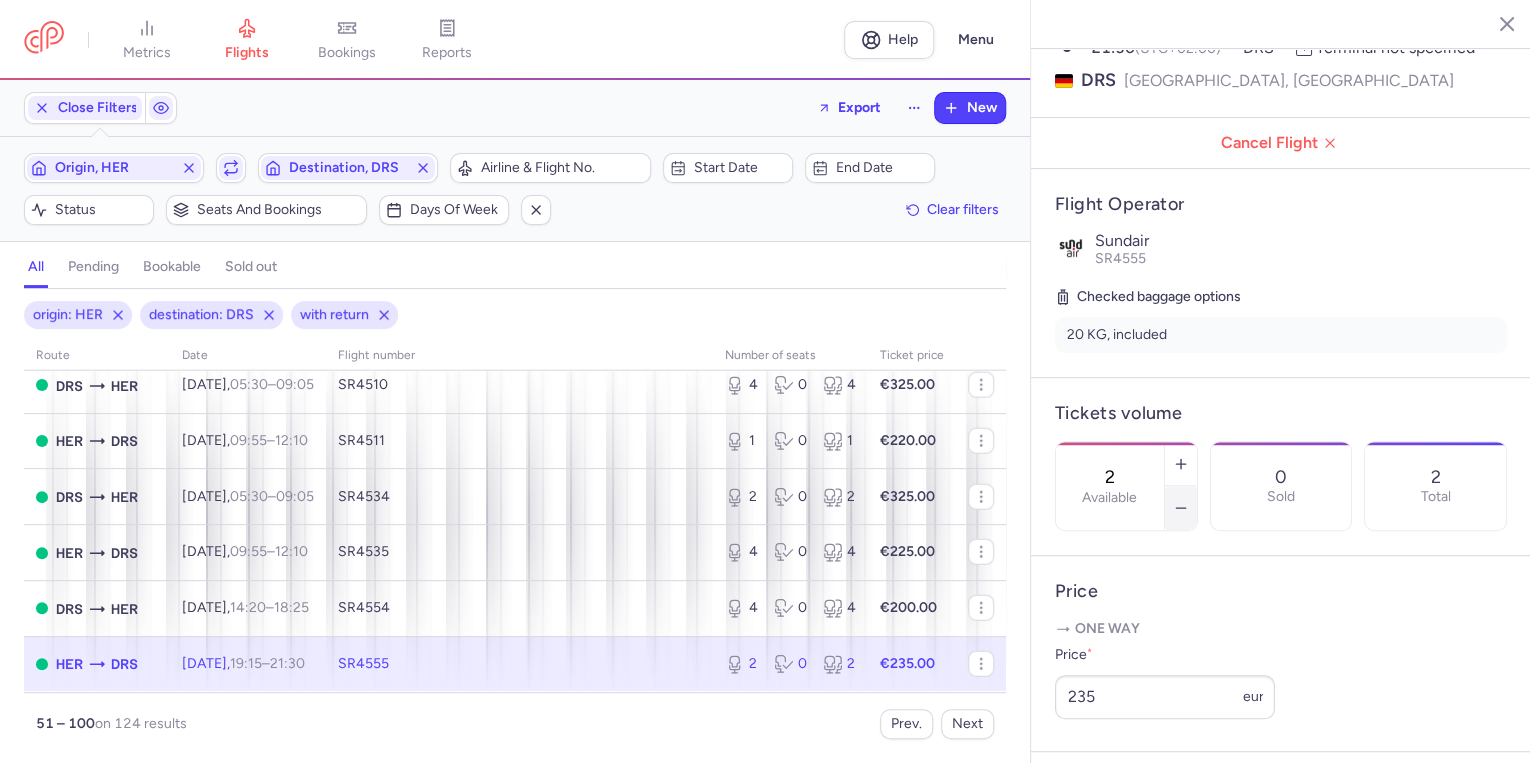 click 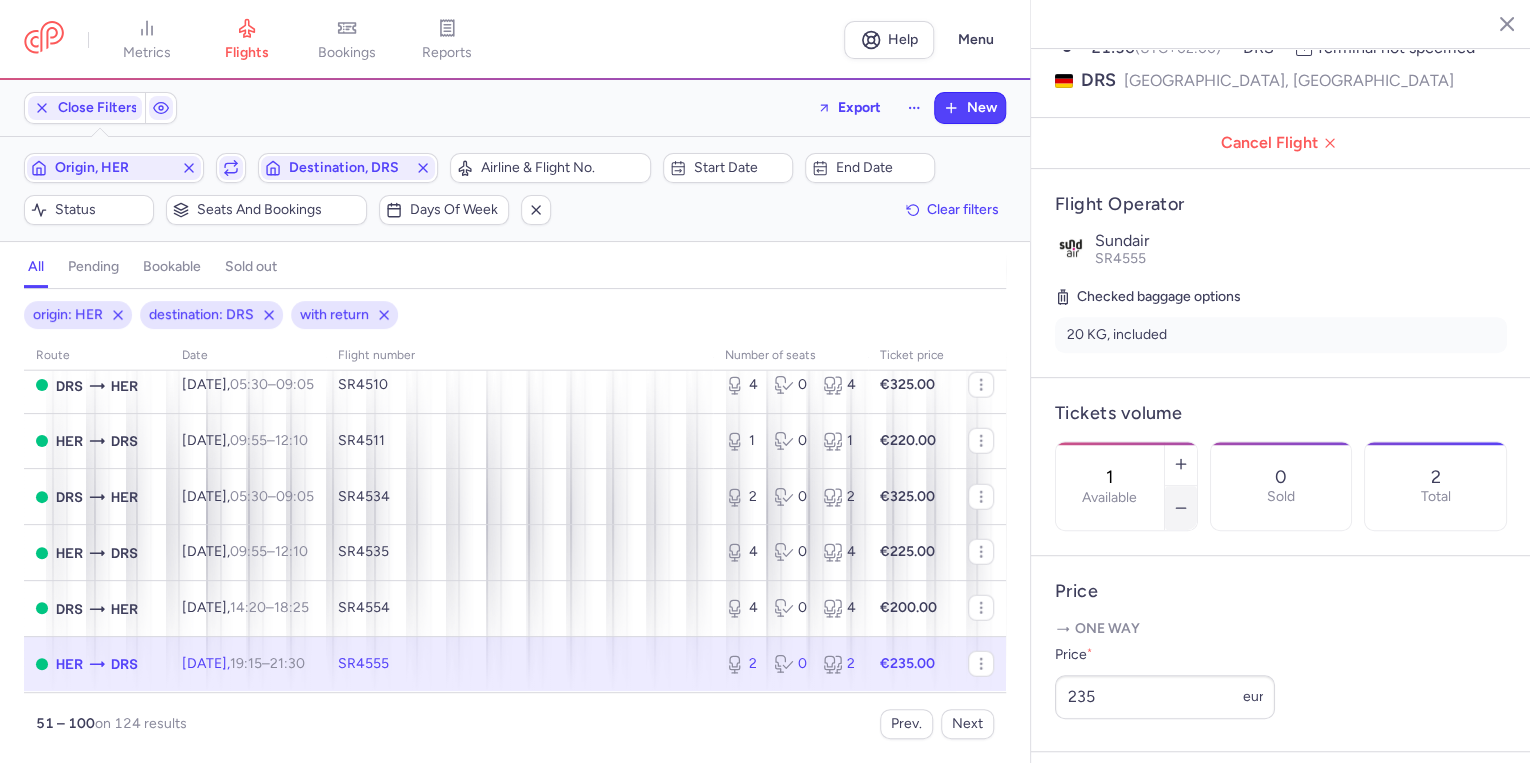 click 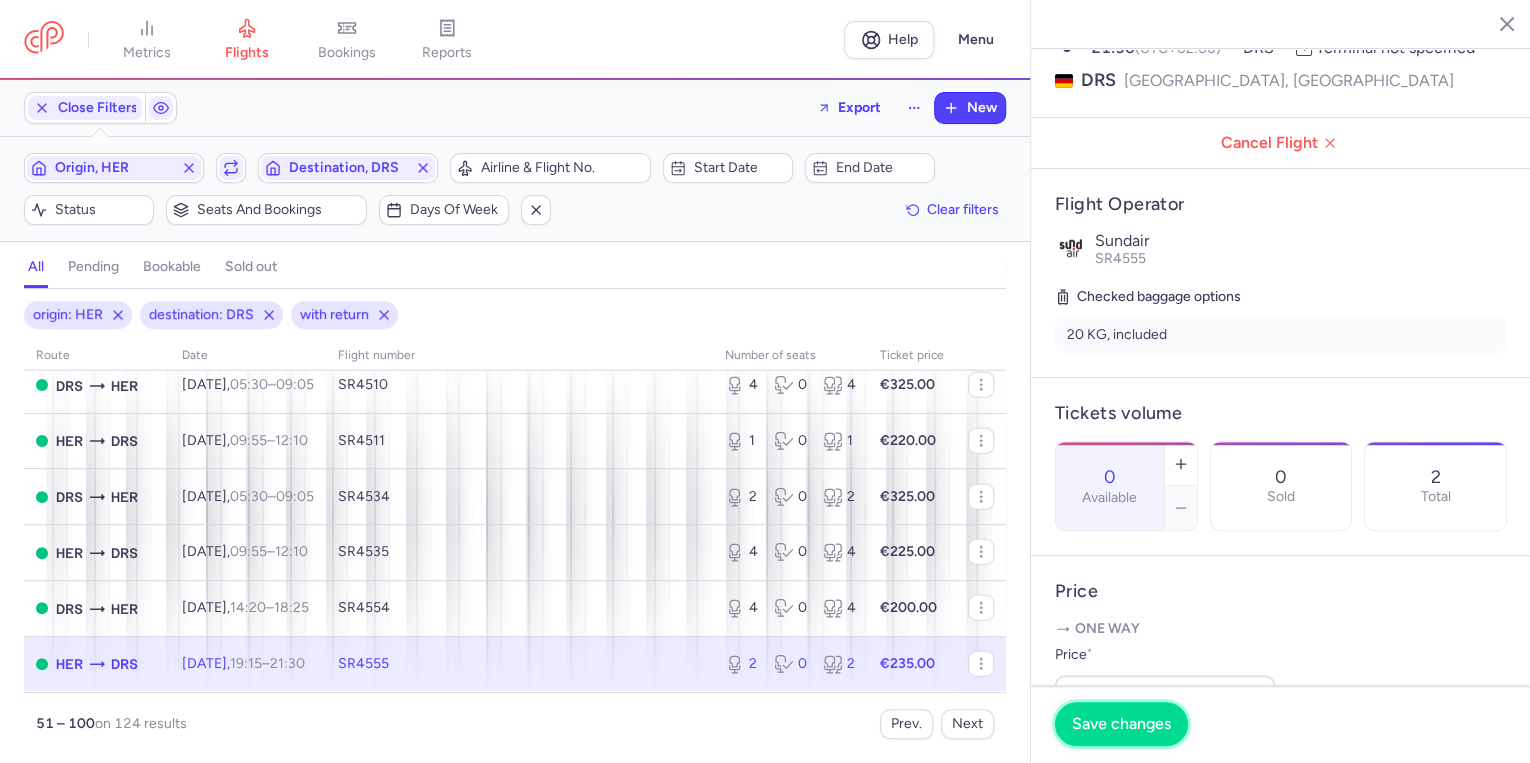 click on "Save changes" at bounding box center (1121, 724) 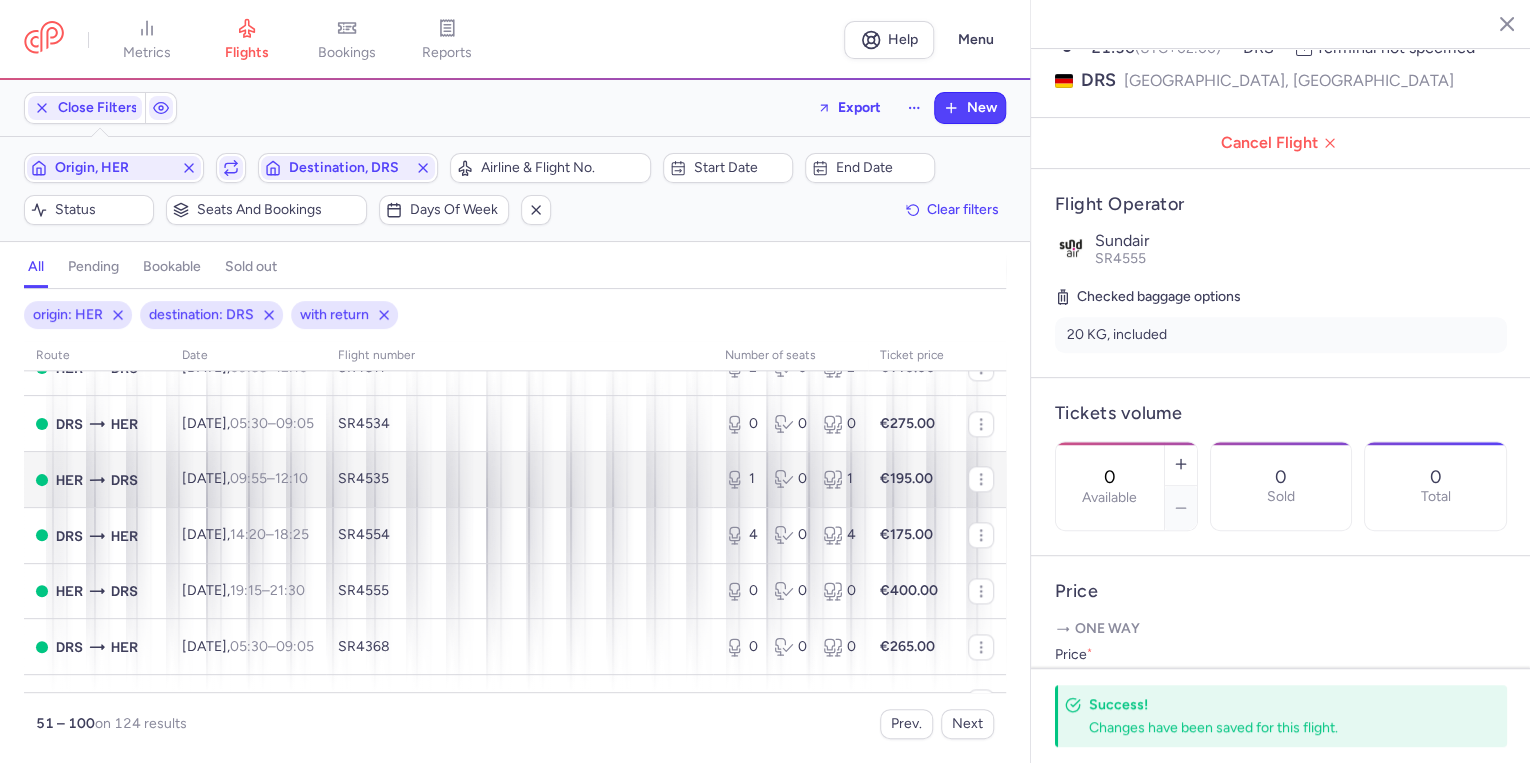 scroll, scrollTop: 1266, scrollLeft: 0, axis: vertical 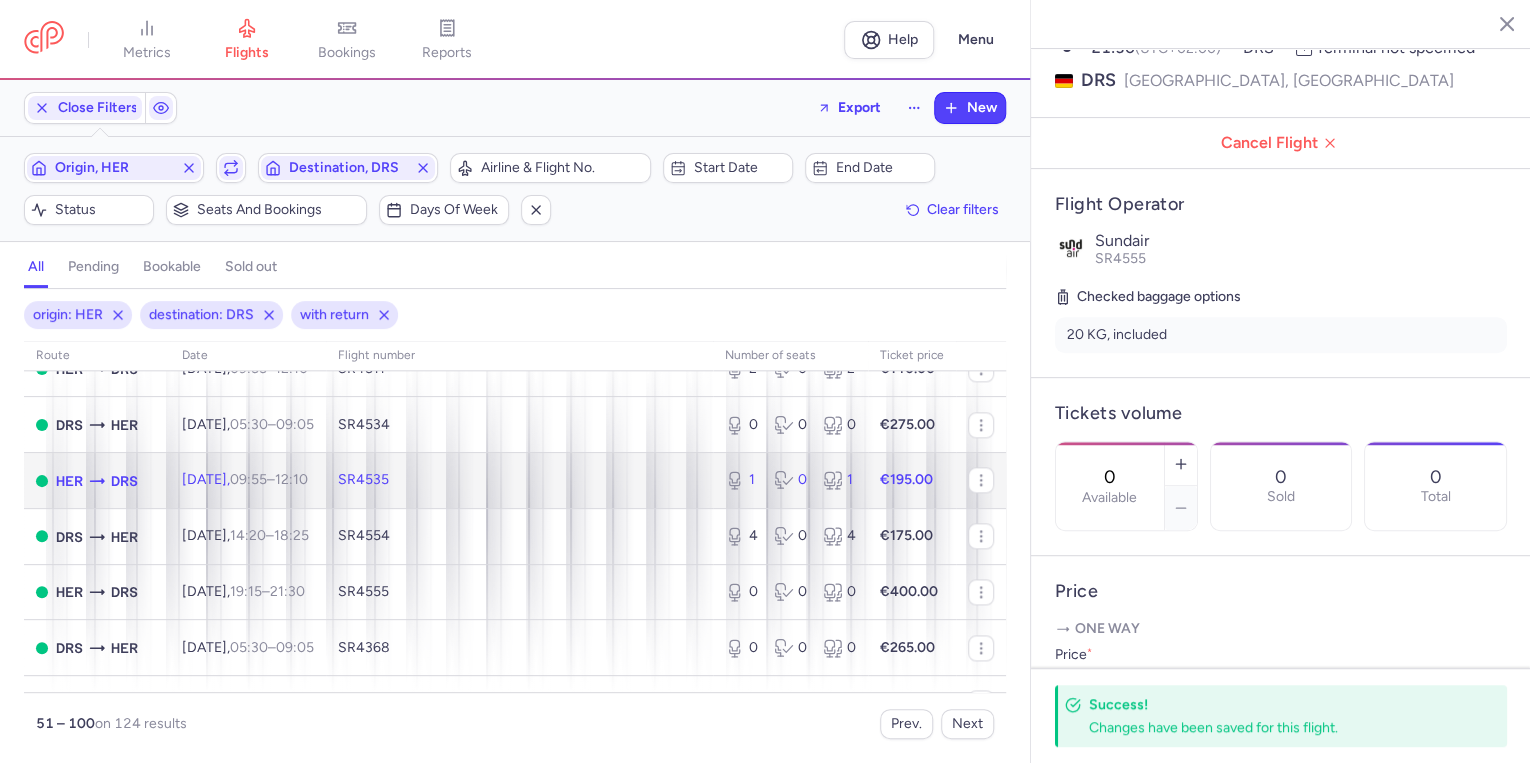 click on "[DATE]  09:55  –  12:10  +0" at bounding box center (248, 481) 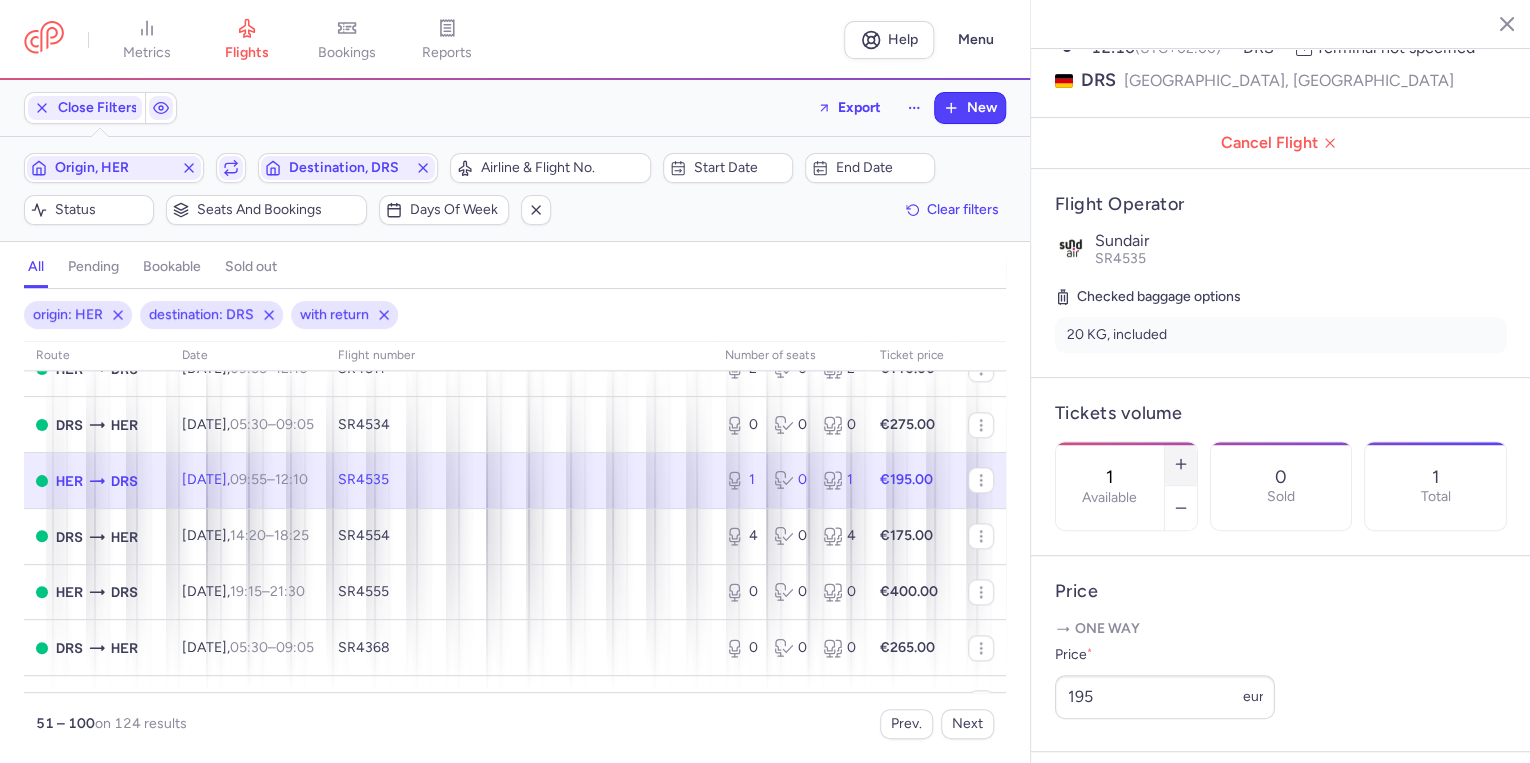 click 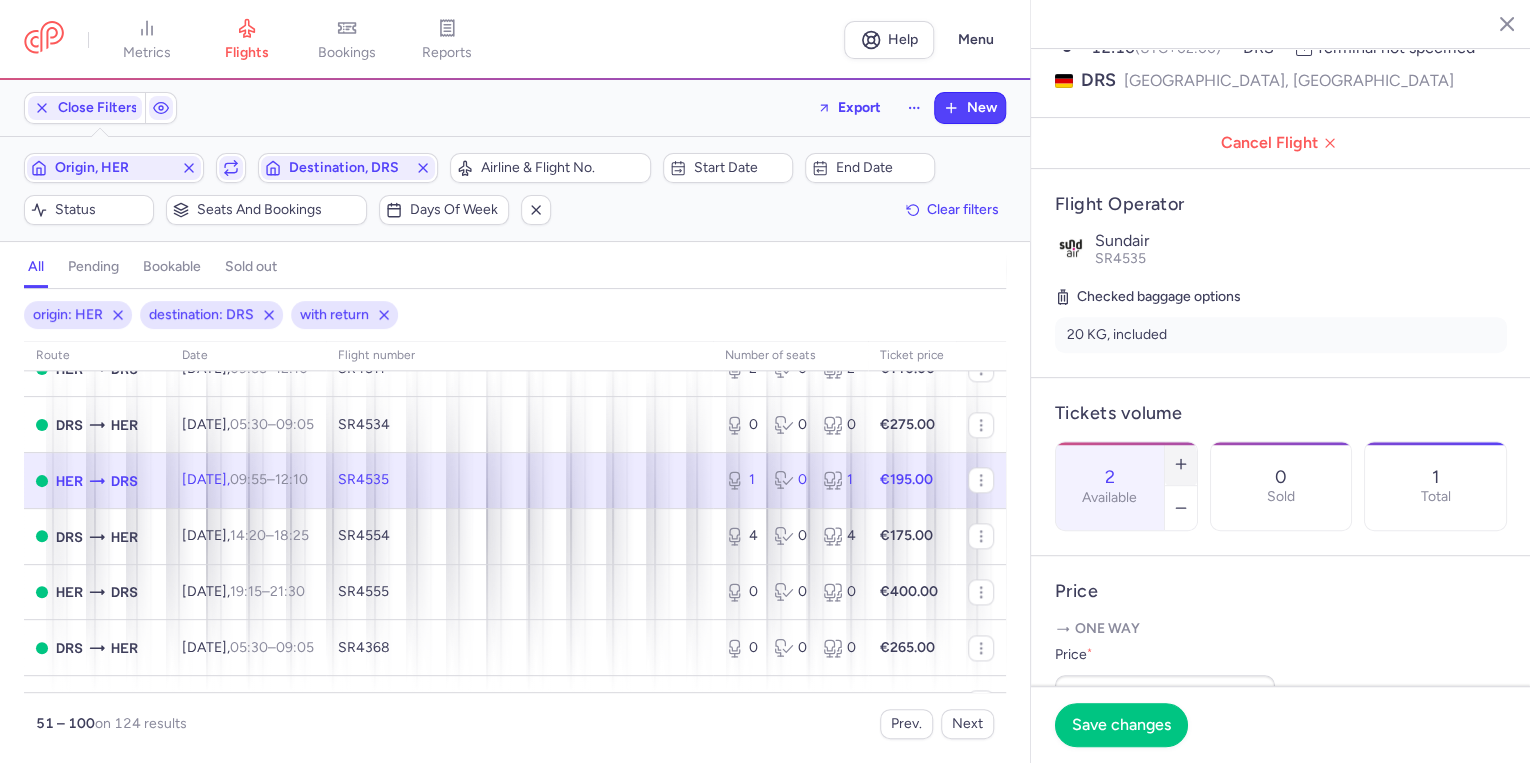 click 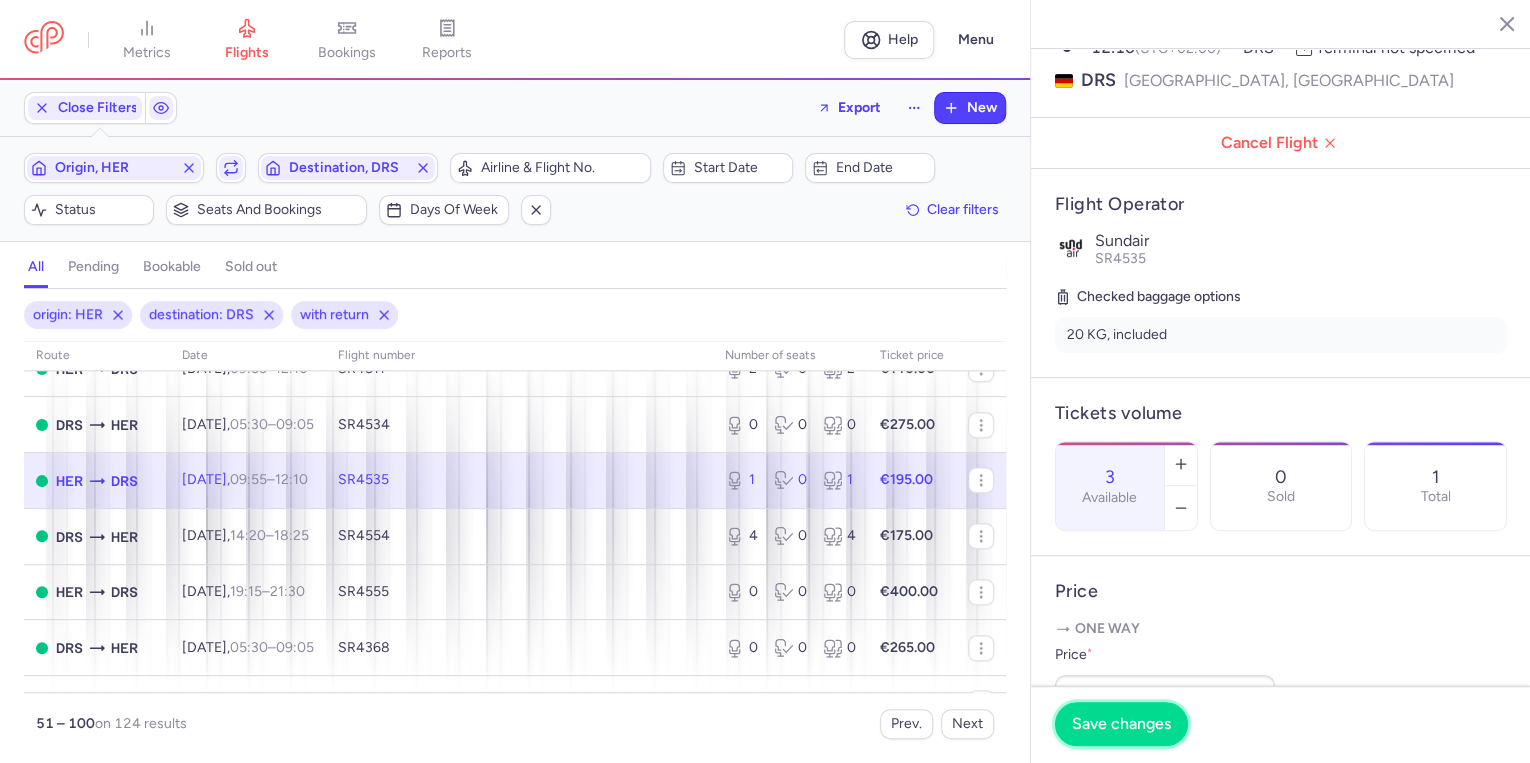 click on "Save changes" at bounding box center [1121, 724] 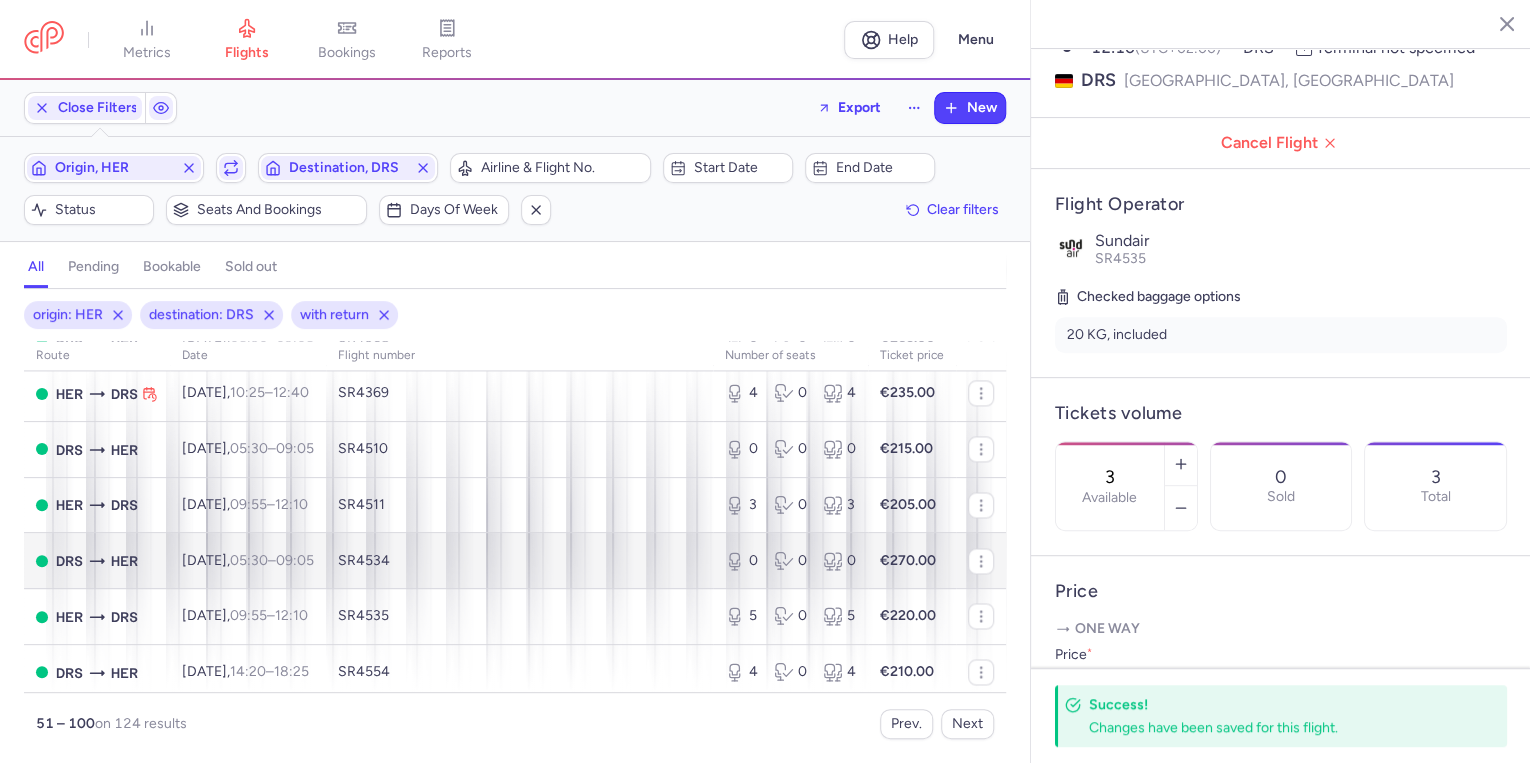 scroll, scrollTop: 1586, scrollLeft: 0, axis: vertical 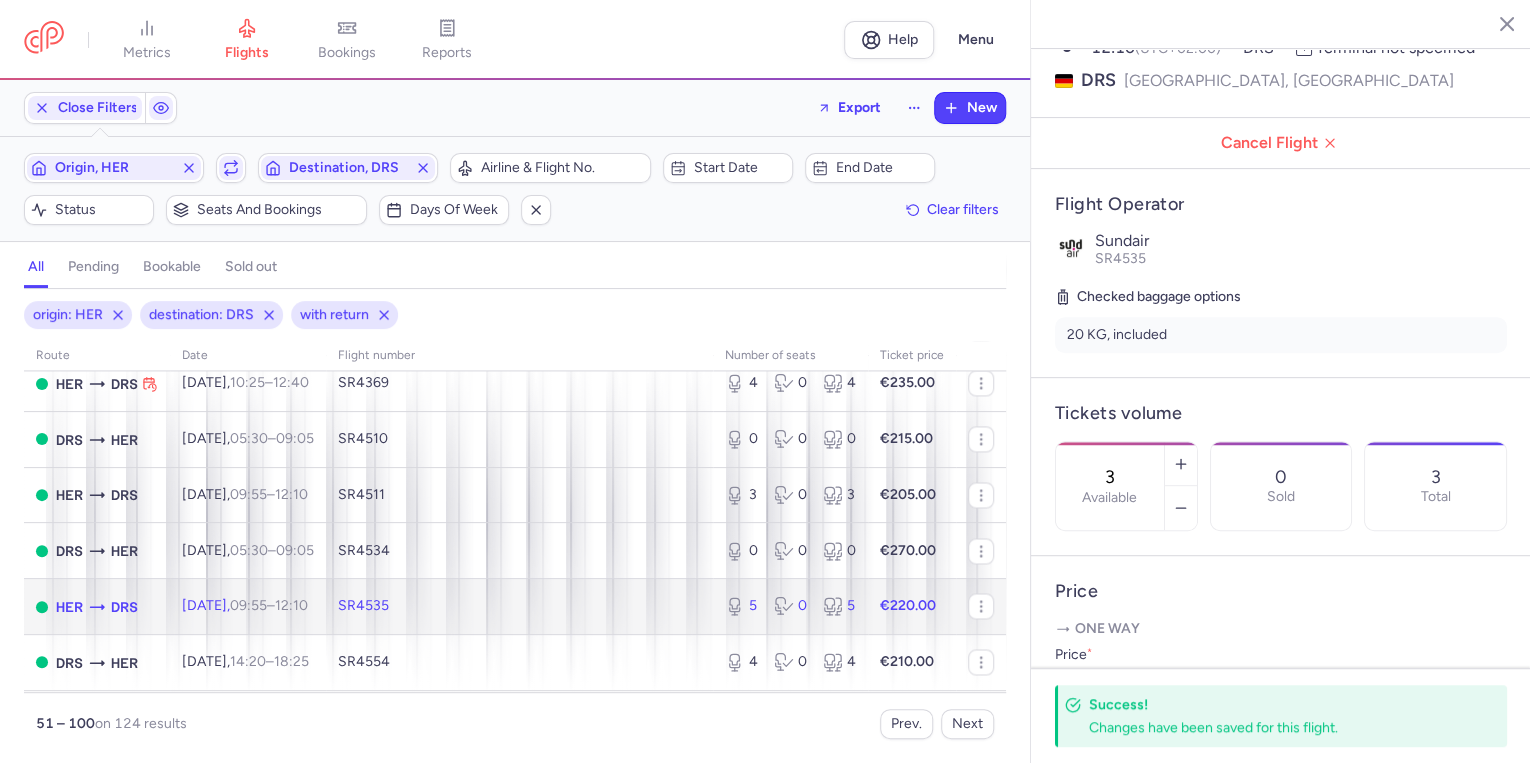 click on "SR4535" at bounding box center [519, 607] 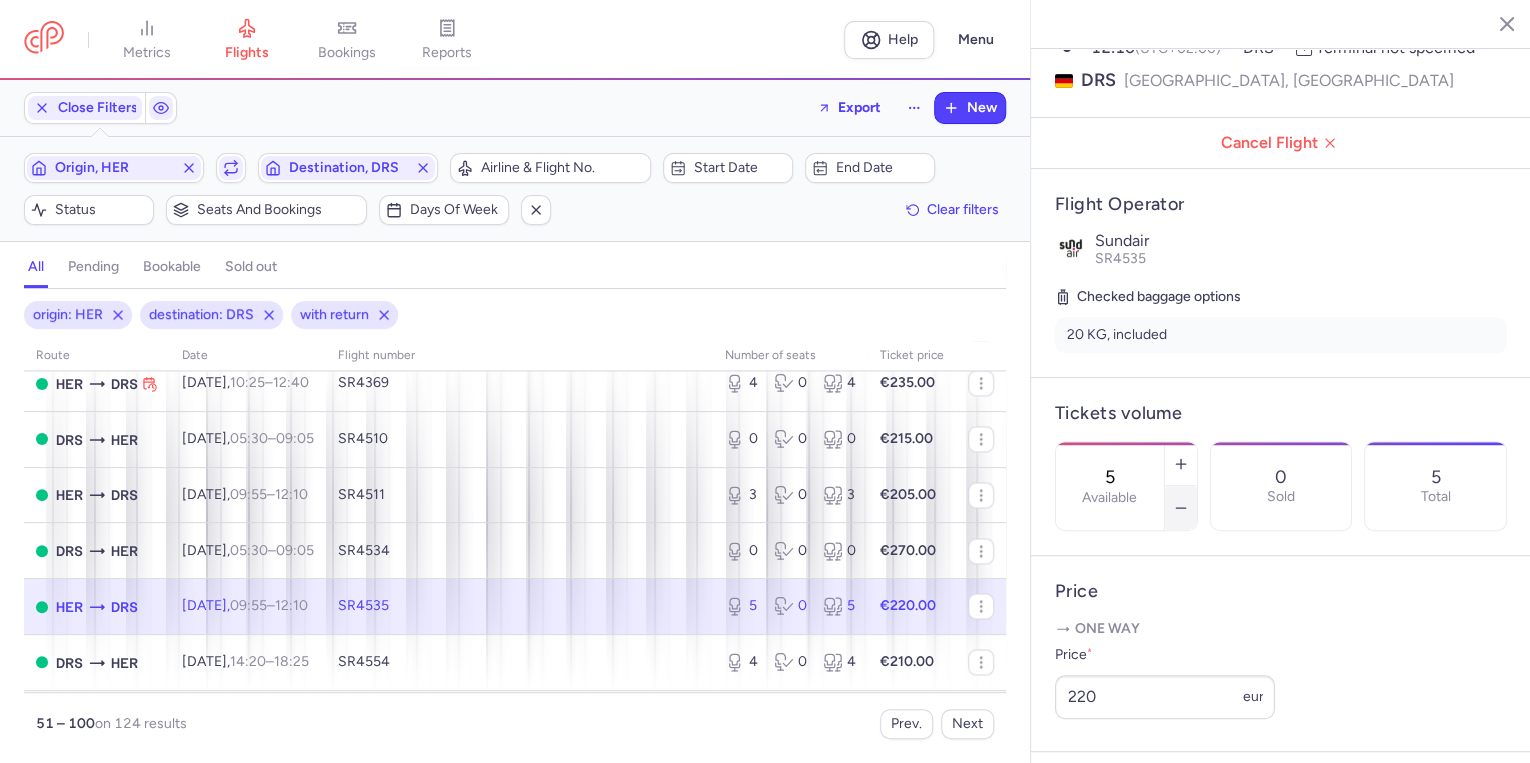 click 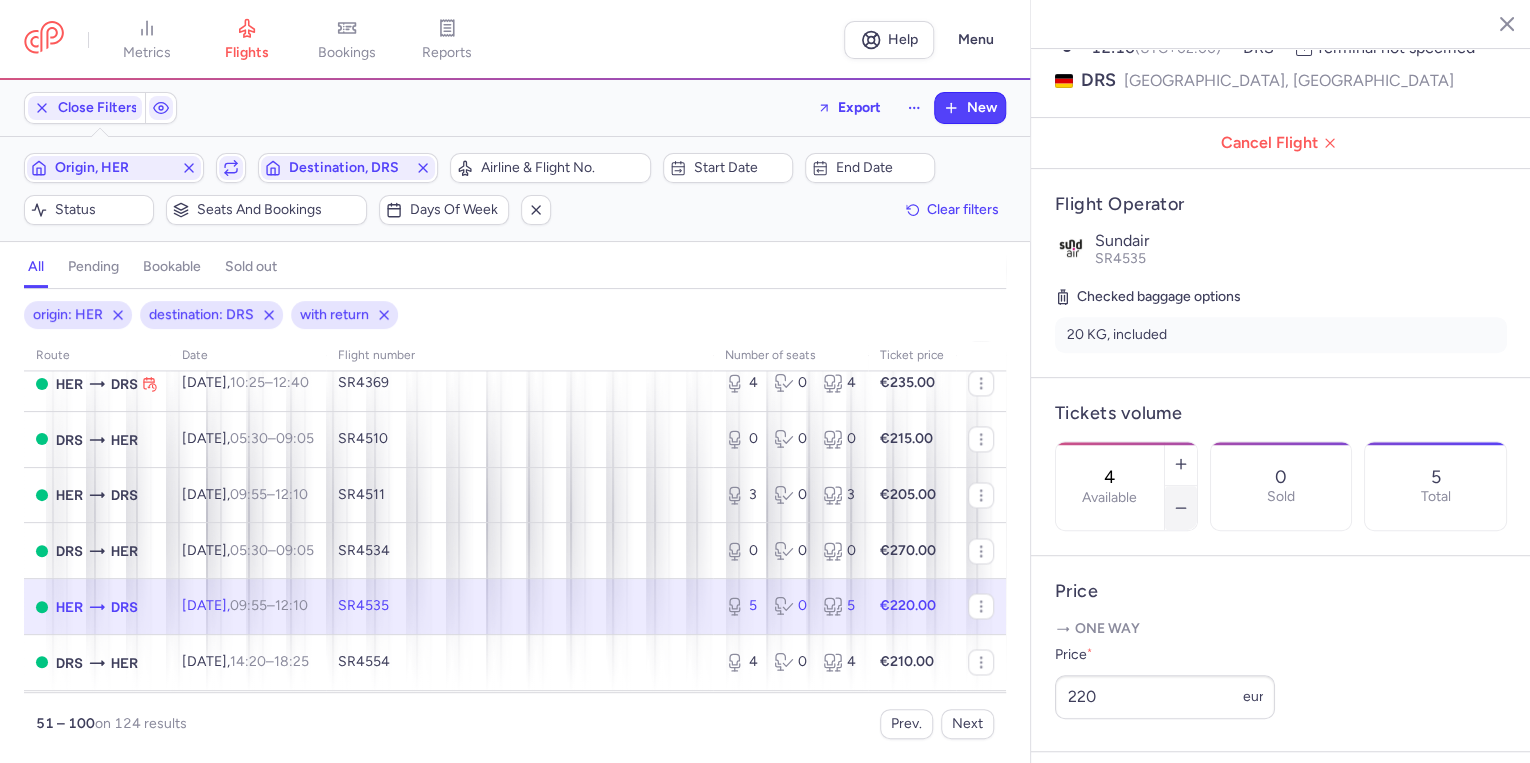 click 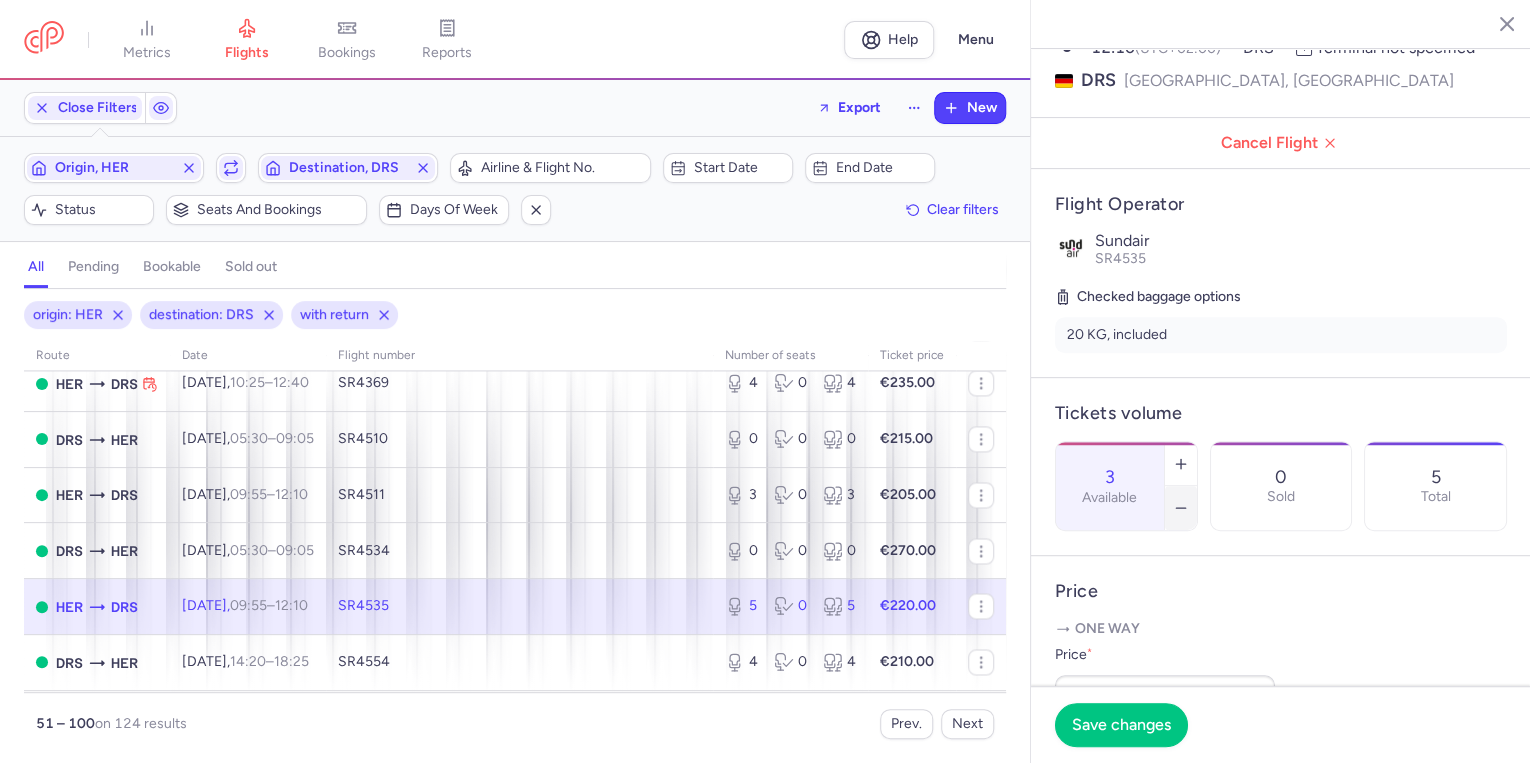 click 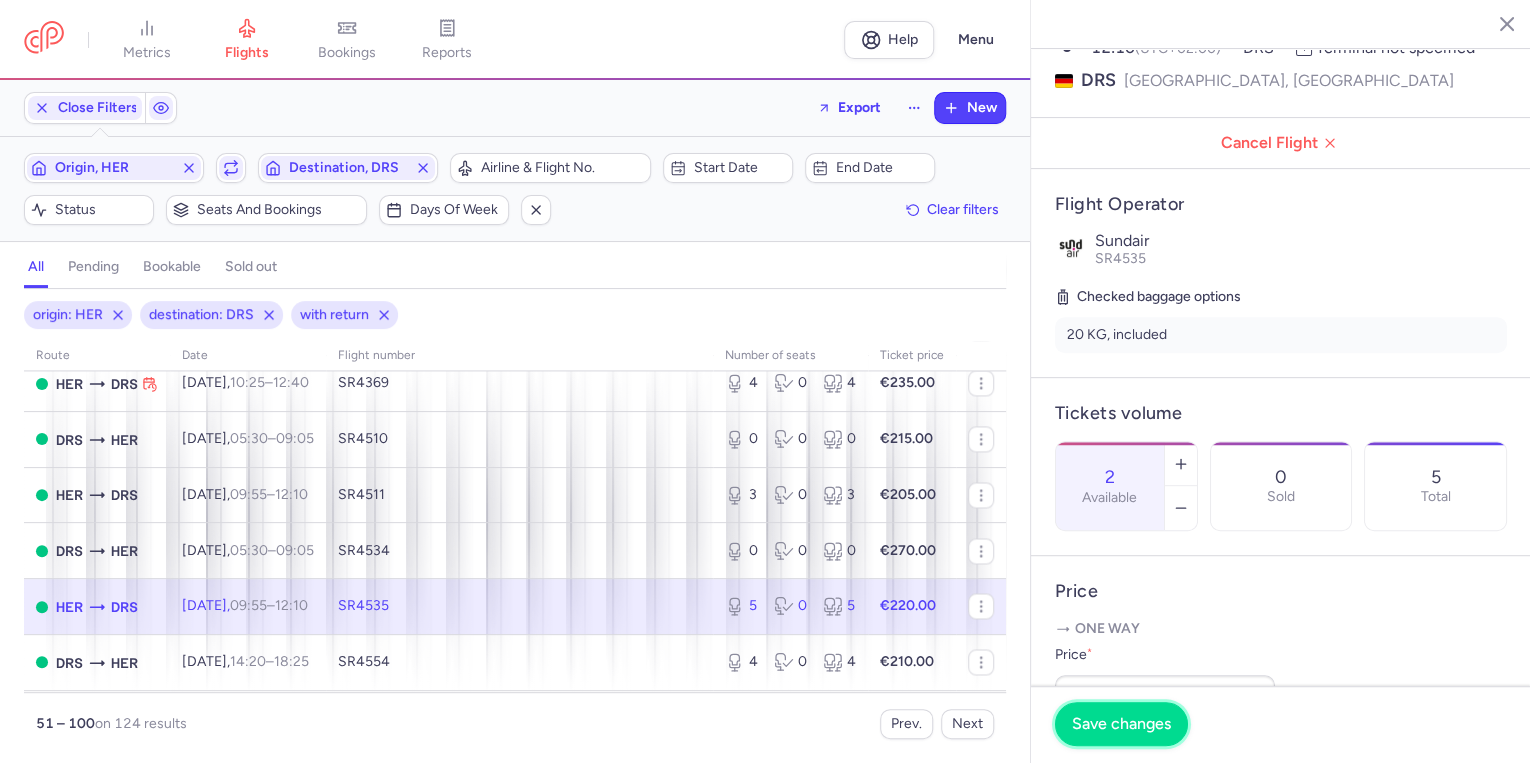 click on "Save changes" at bounding box center (1121, 724) 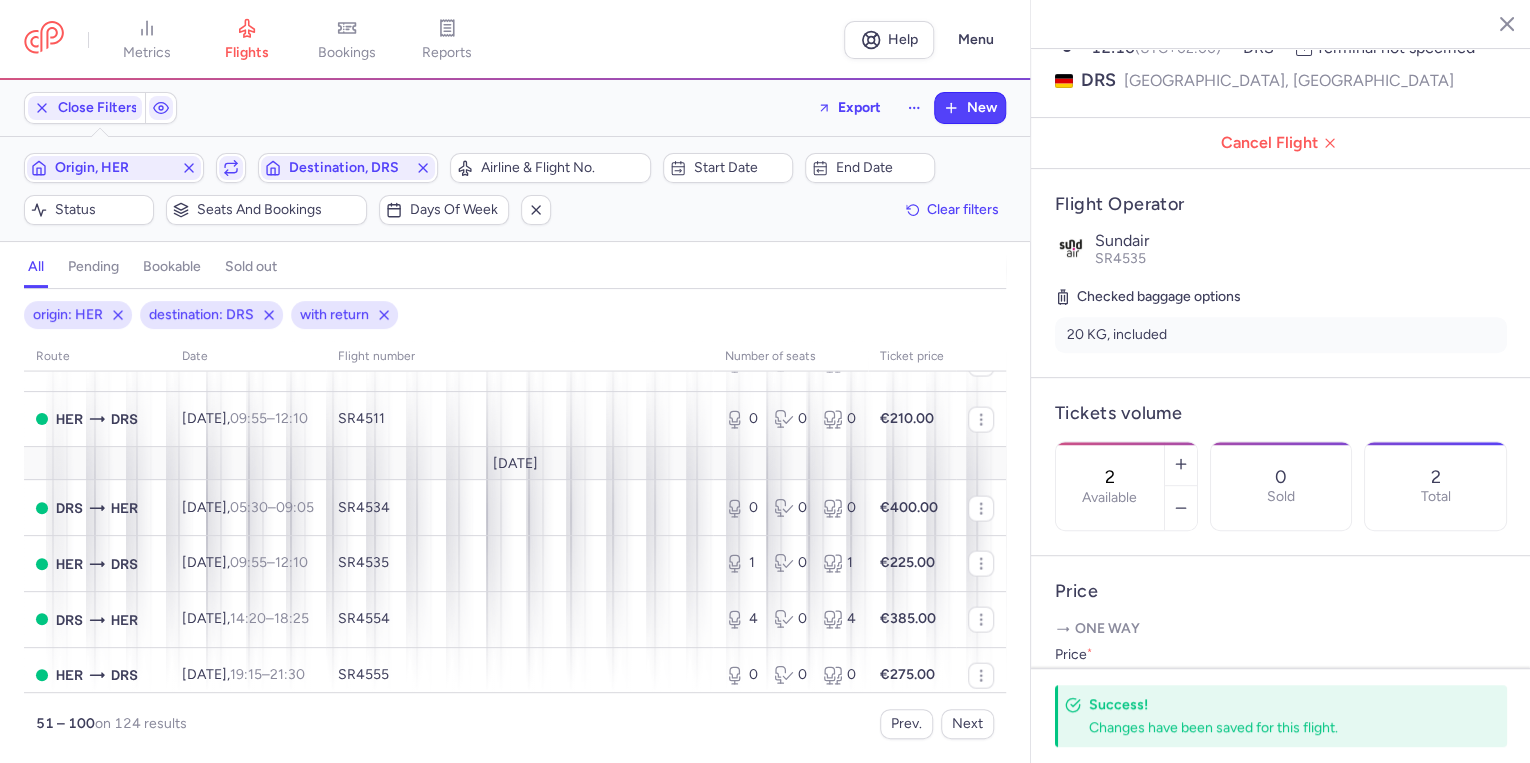 scroll, scrollTop: 2146, scrollLeft: 0, axis: vertical 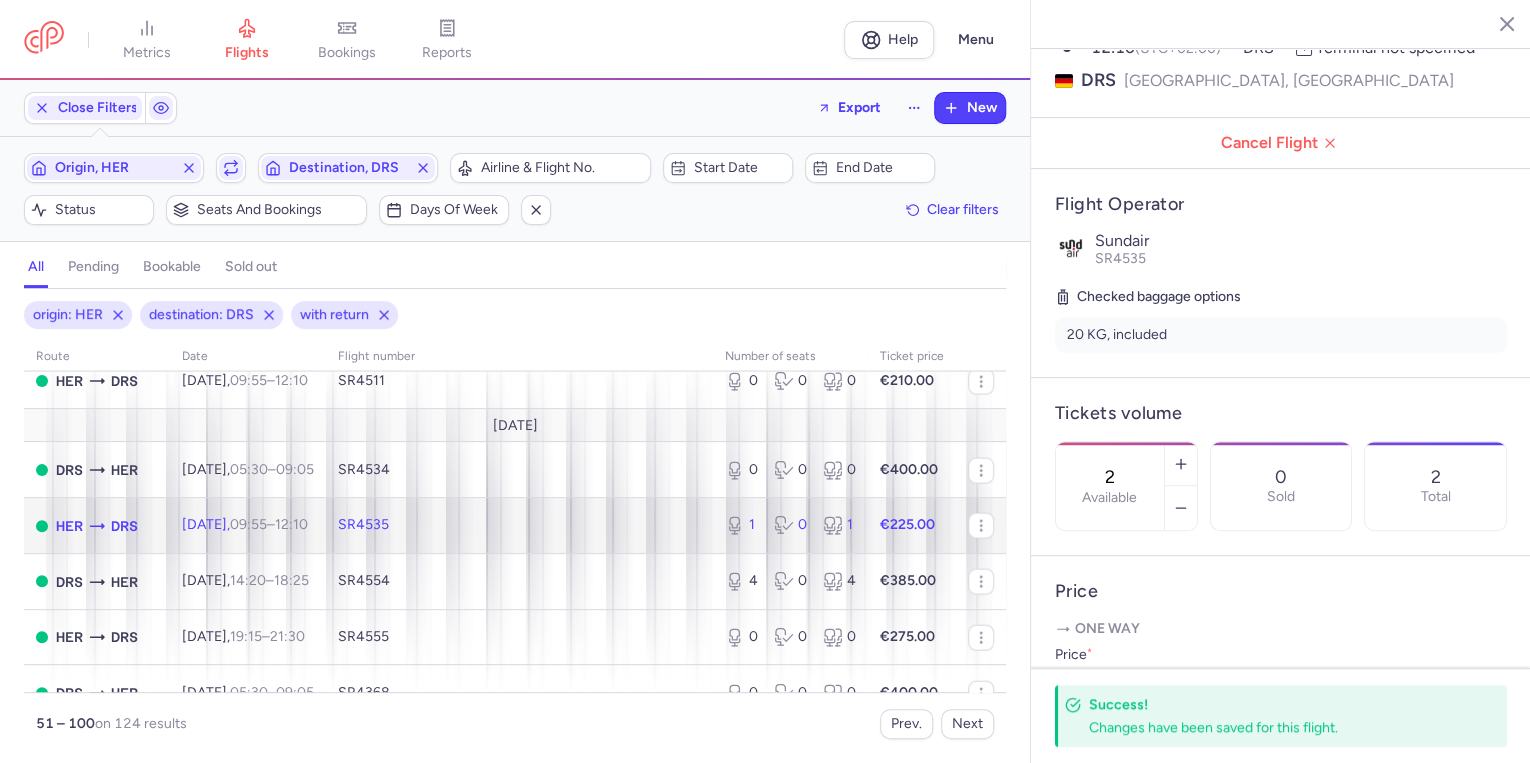 click on "SR4535" 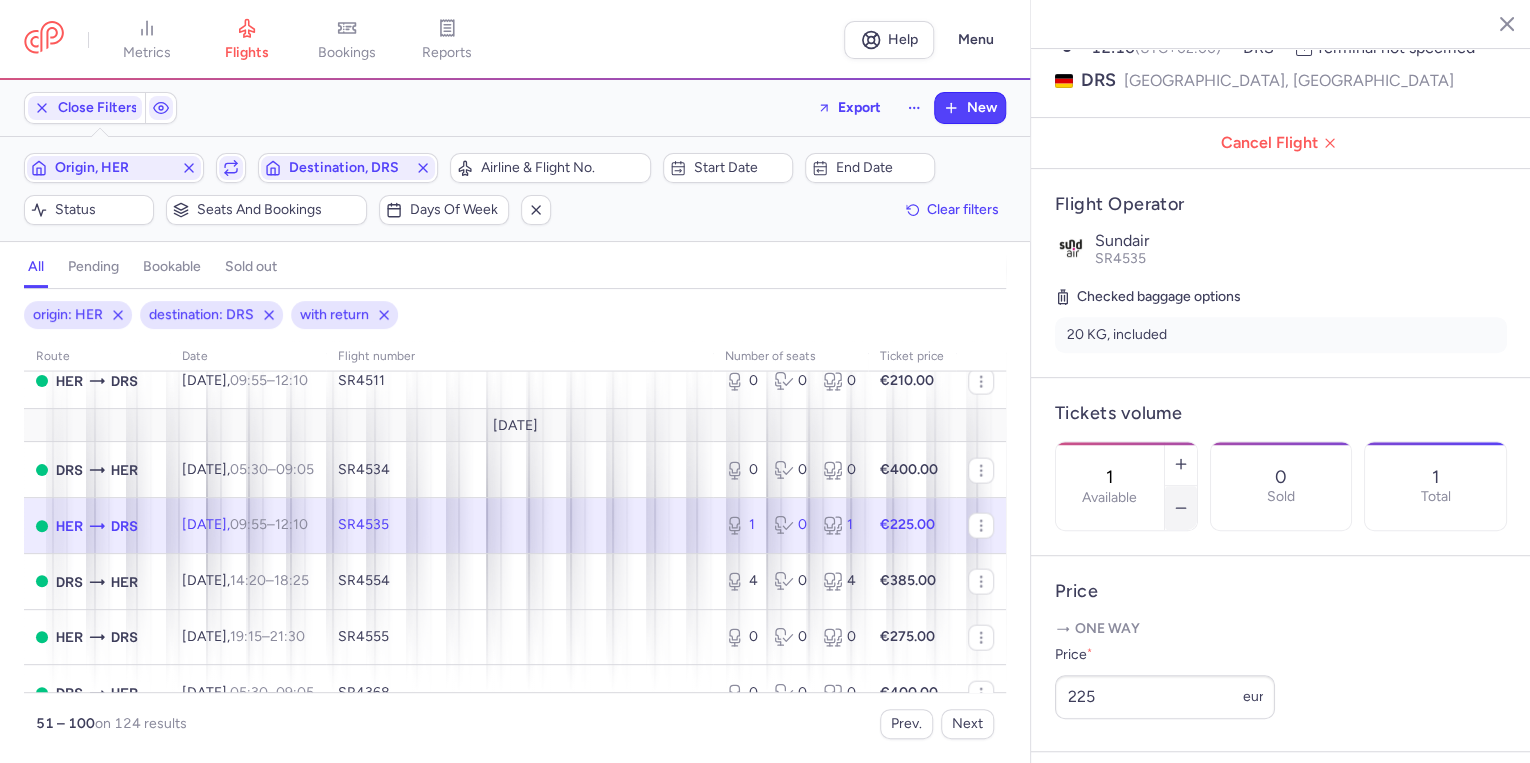 click 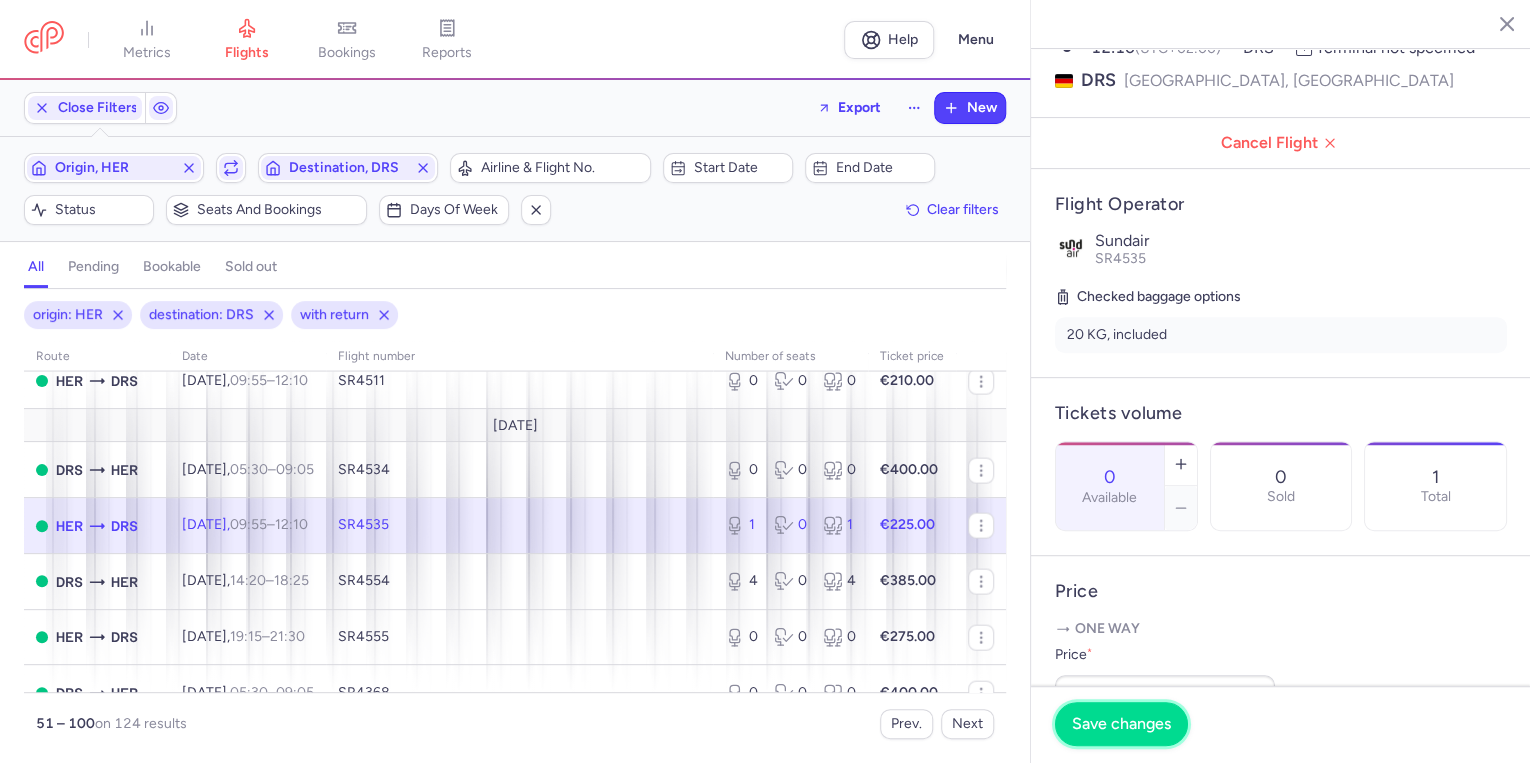 click on "Save changes" at bounding box center [1121, 724] 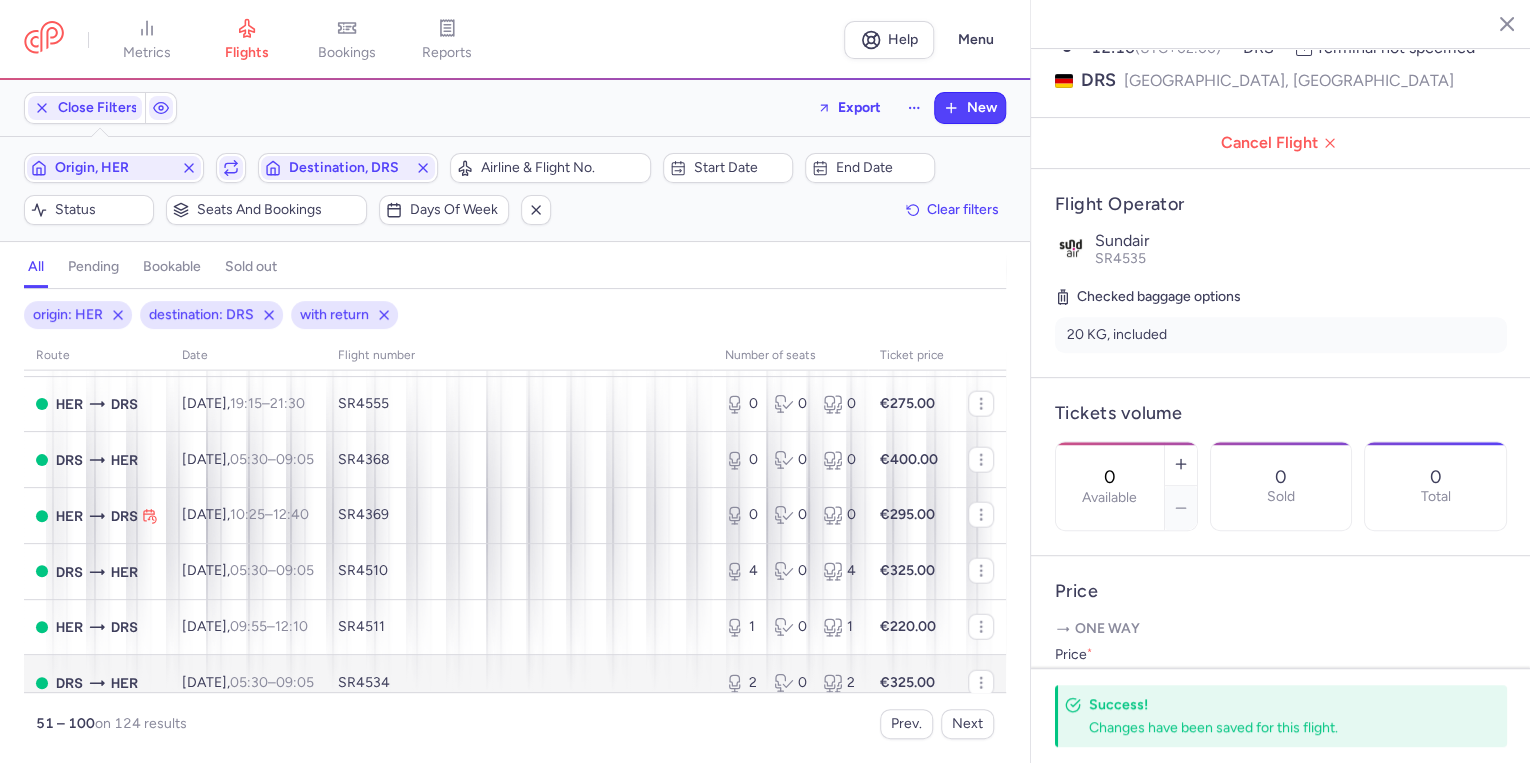 scroll, scrollTop: 2626, scrollLeft: 0, axis: vertical 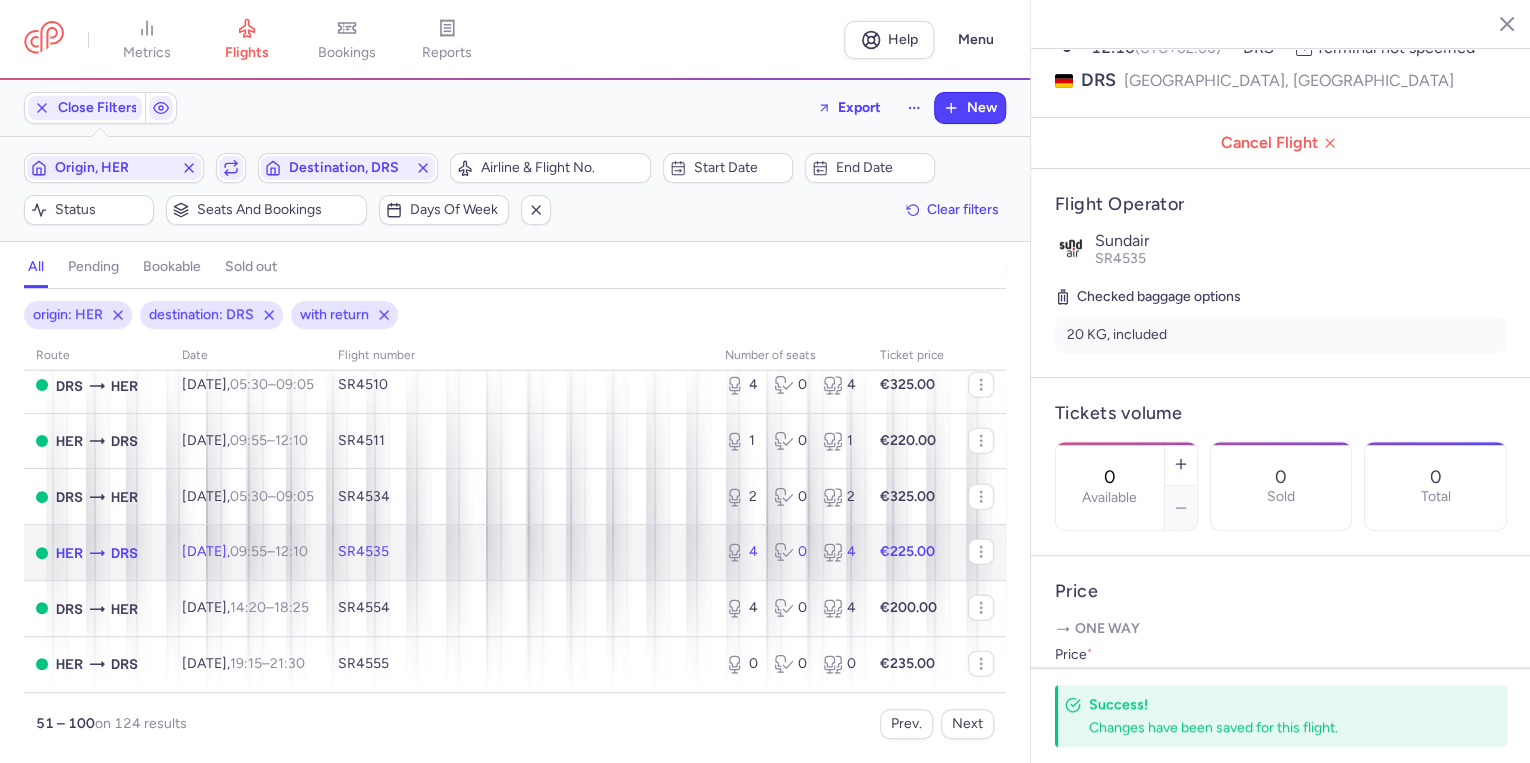 click on "[DATE]  09:55  –  12:10  +0" 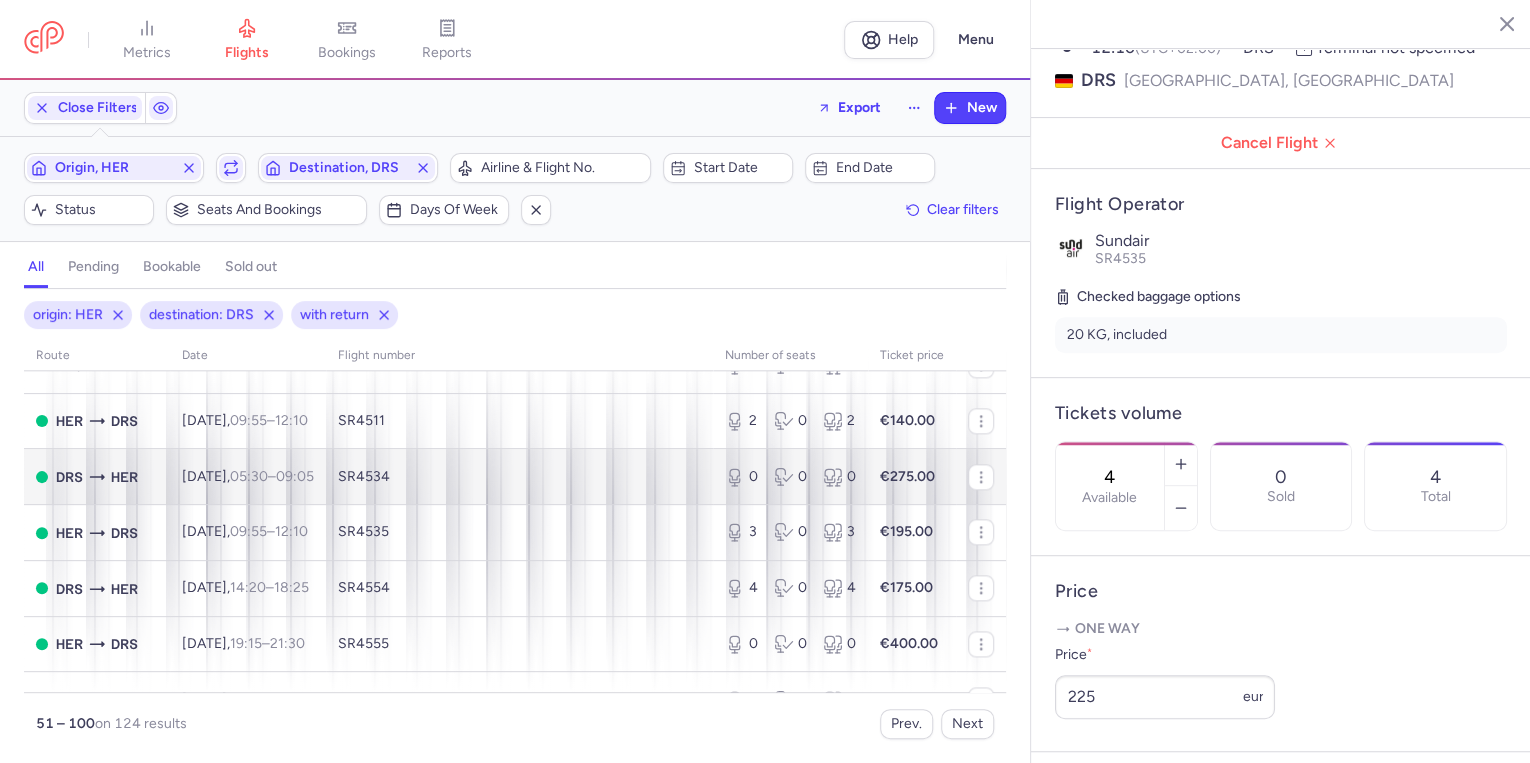 scroll, scrollTop: 1186, scrollLeft: 0, axis: vertical 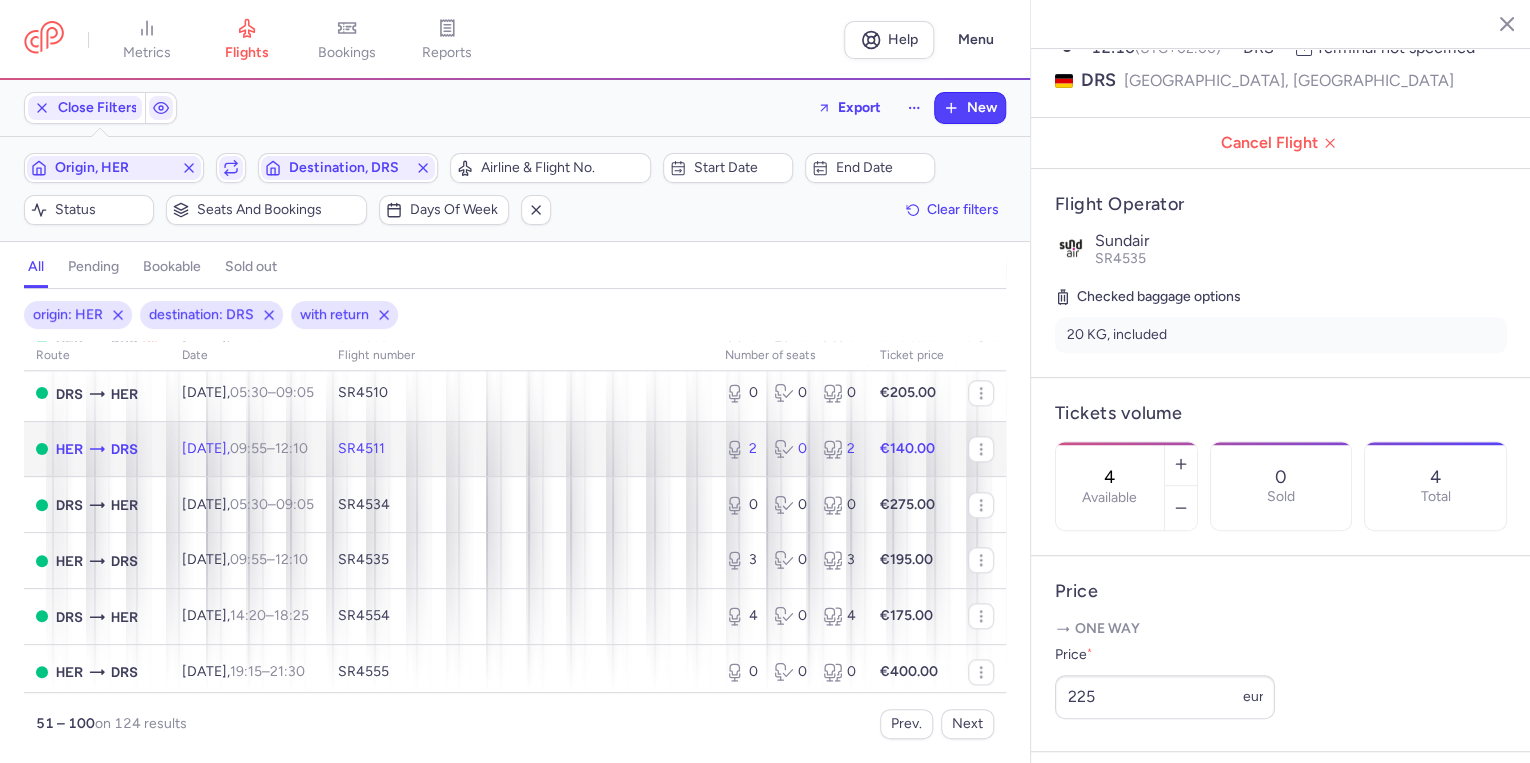 click on "[DATE]  09:55  –  12:10  +0" at bounding box center [248, 449] 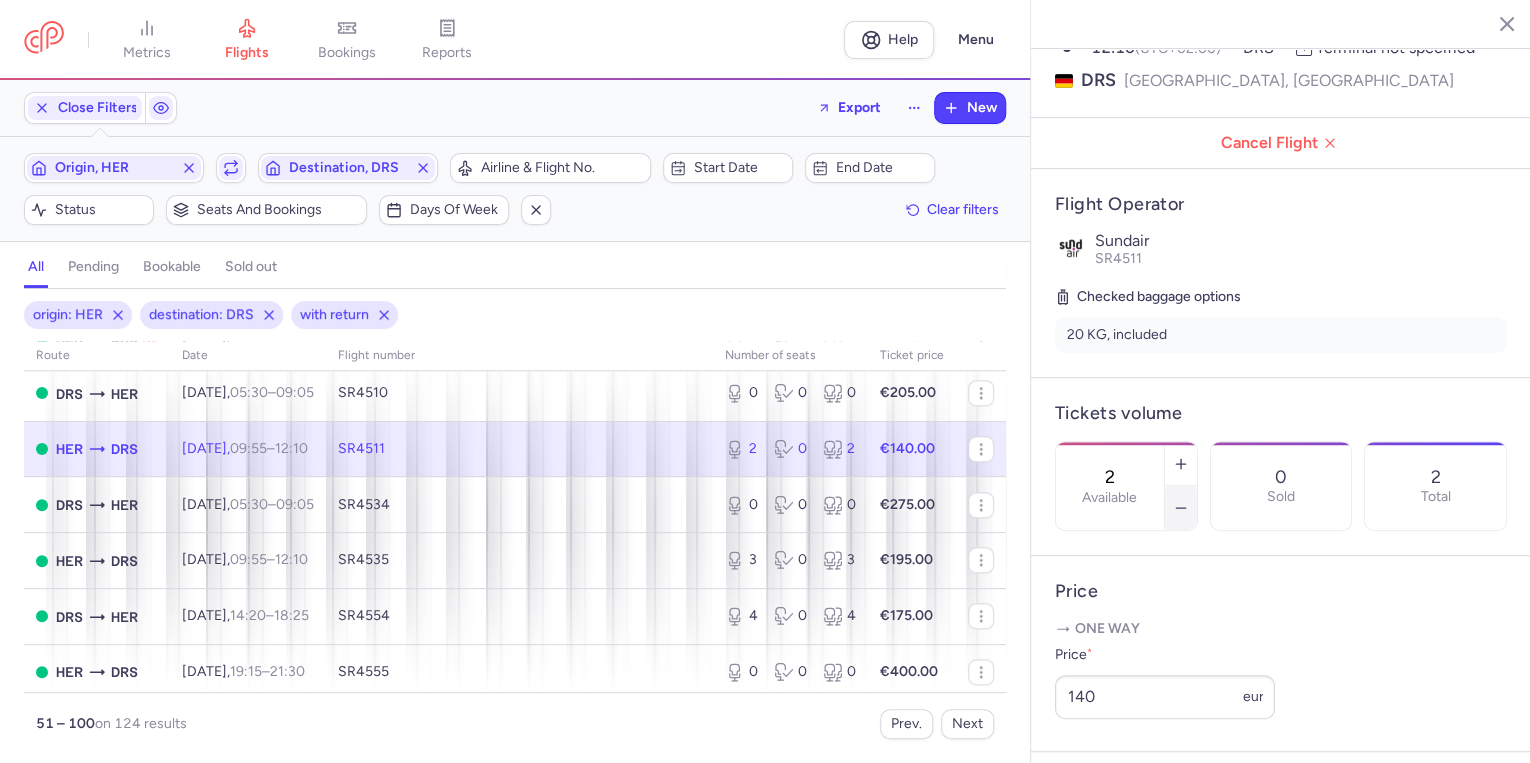 click 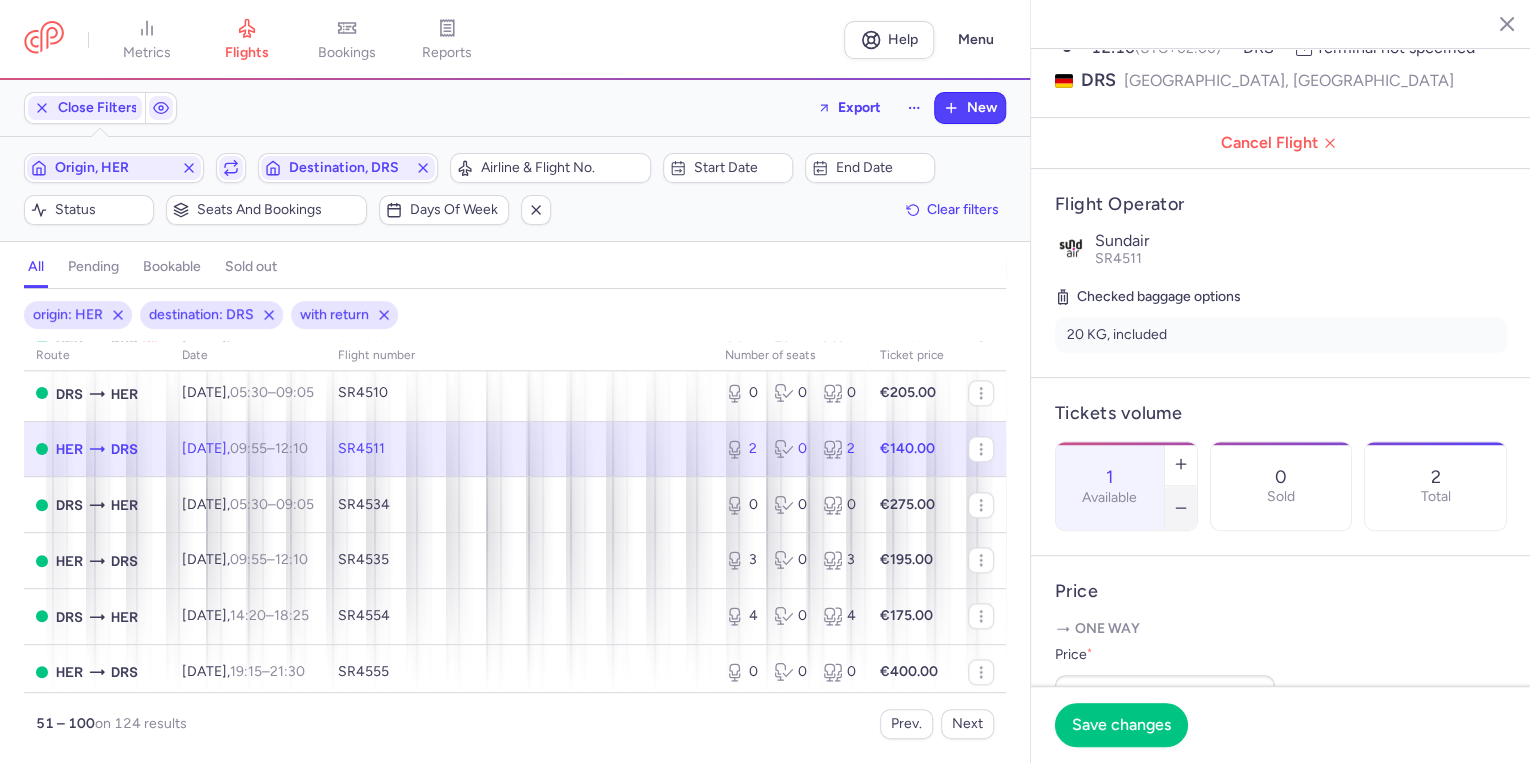 click 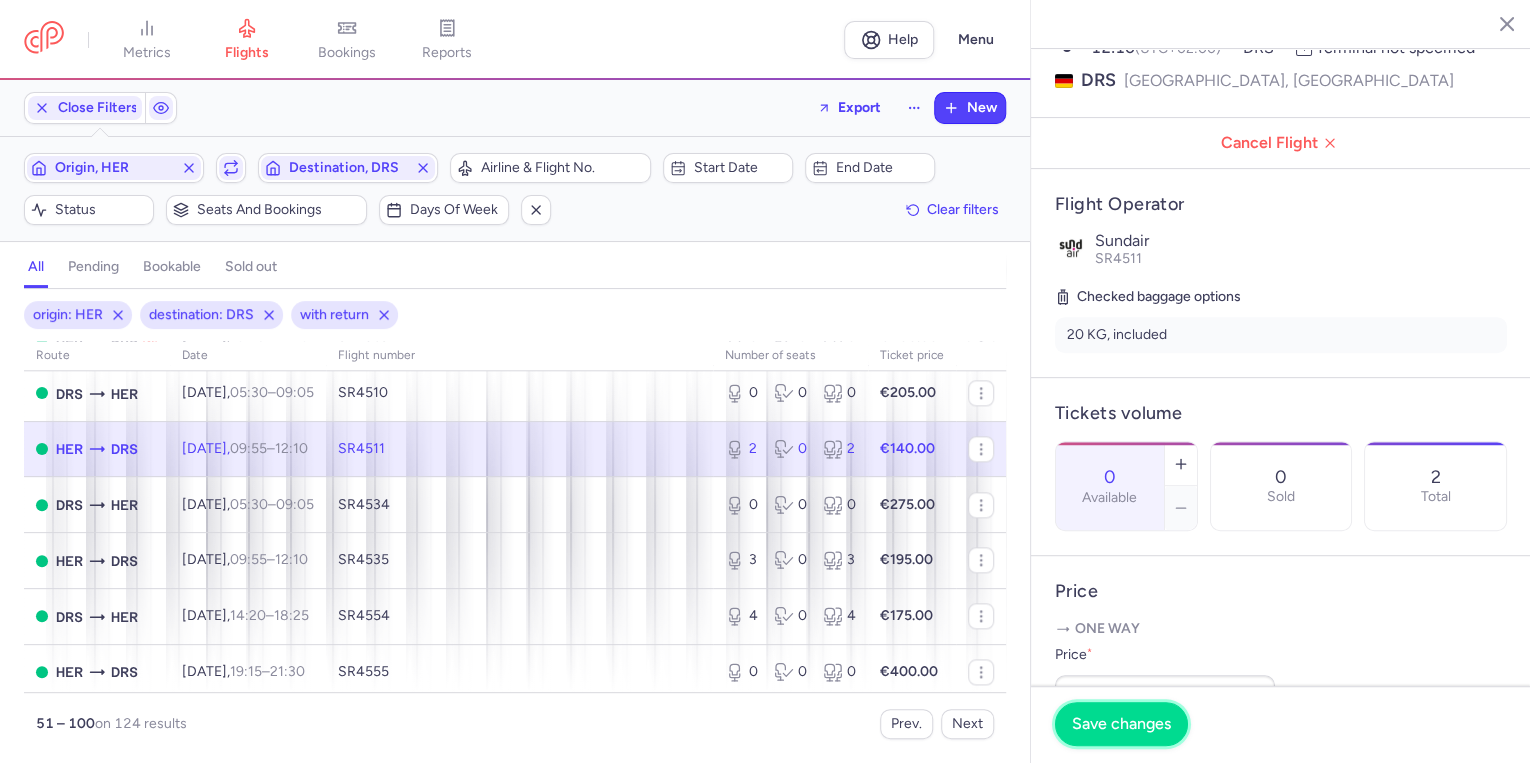 click on "Save changes" at bounding box center (1121, 724) 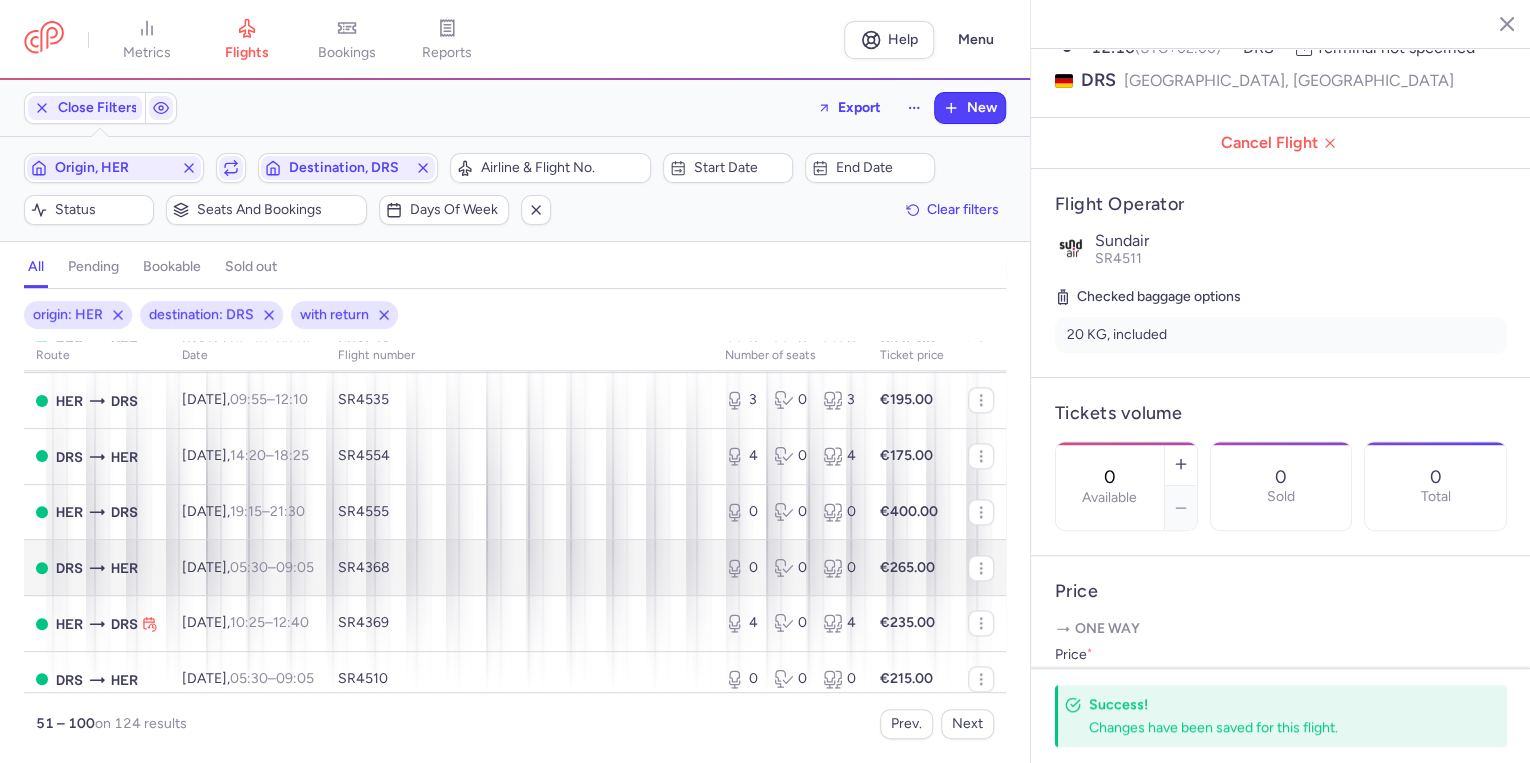 scroll, scrollTop: 1506, scrollLeft: 0, axis: vertical 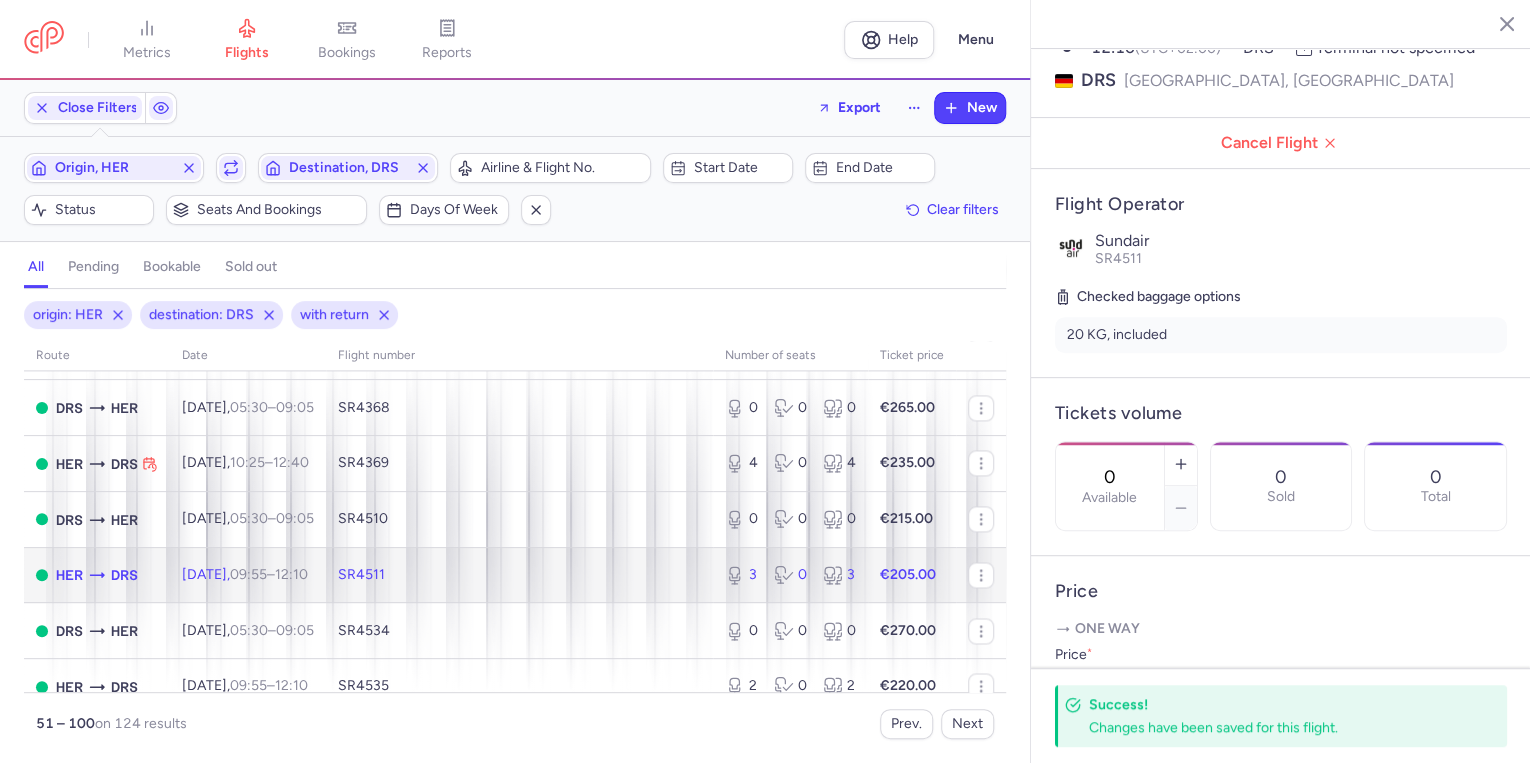 click on "[DATE]  09:55  –  12:10  +0" at bounding box center [248, 575] 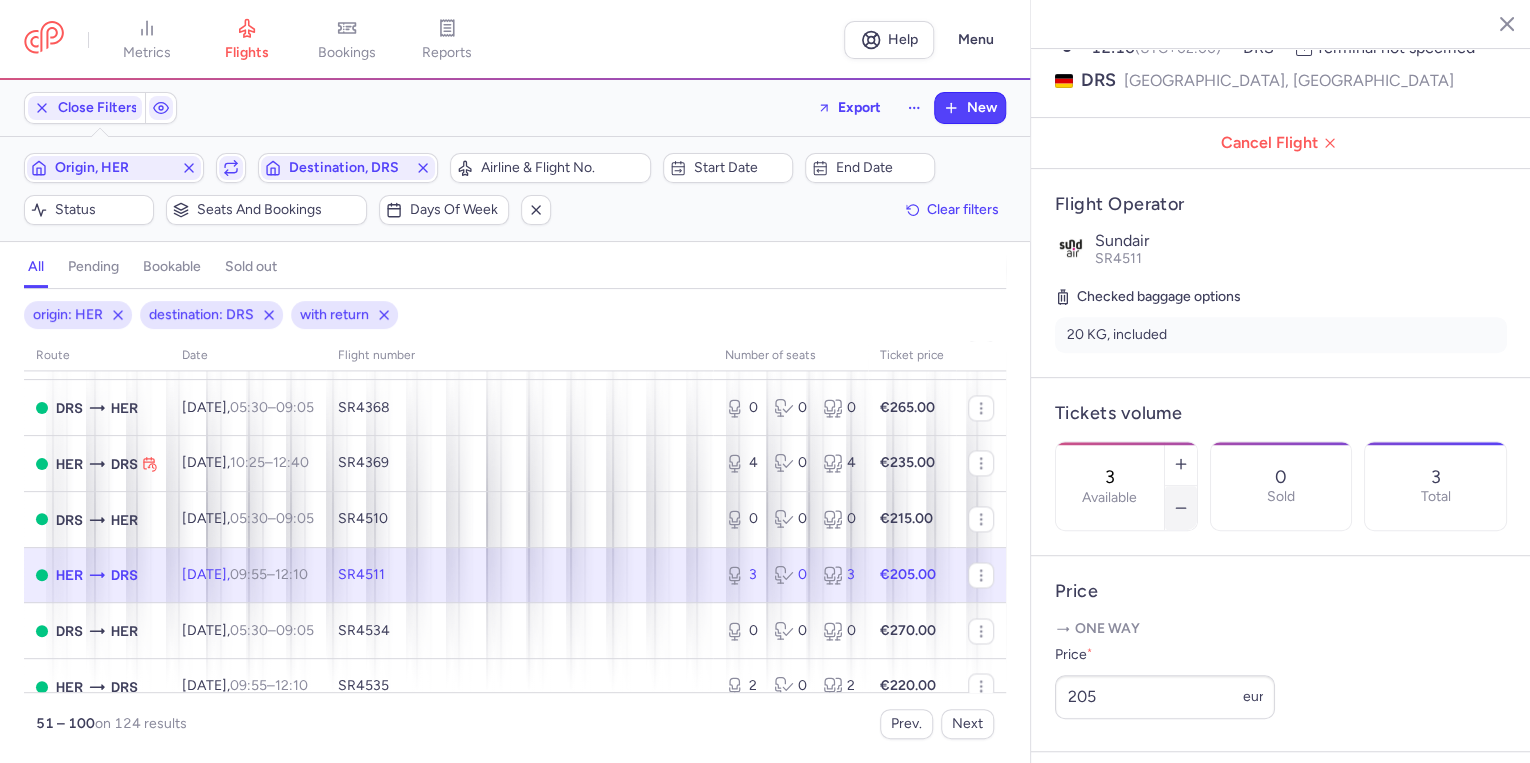 click 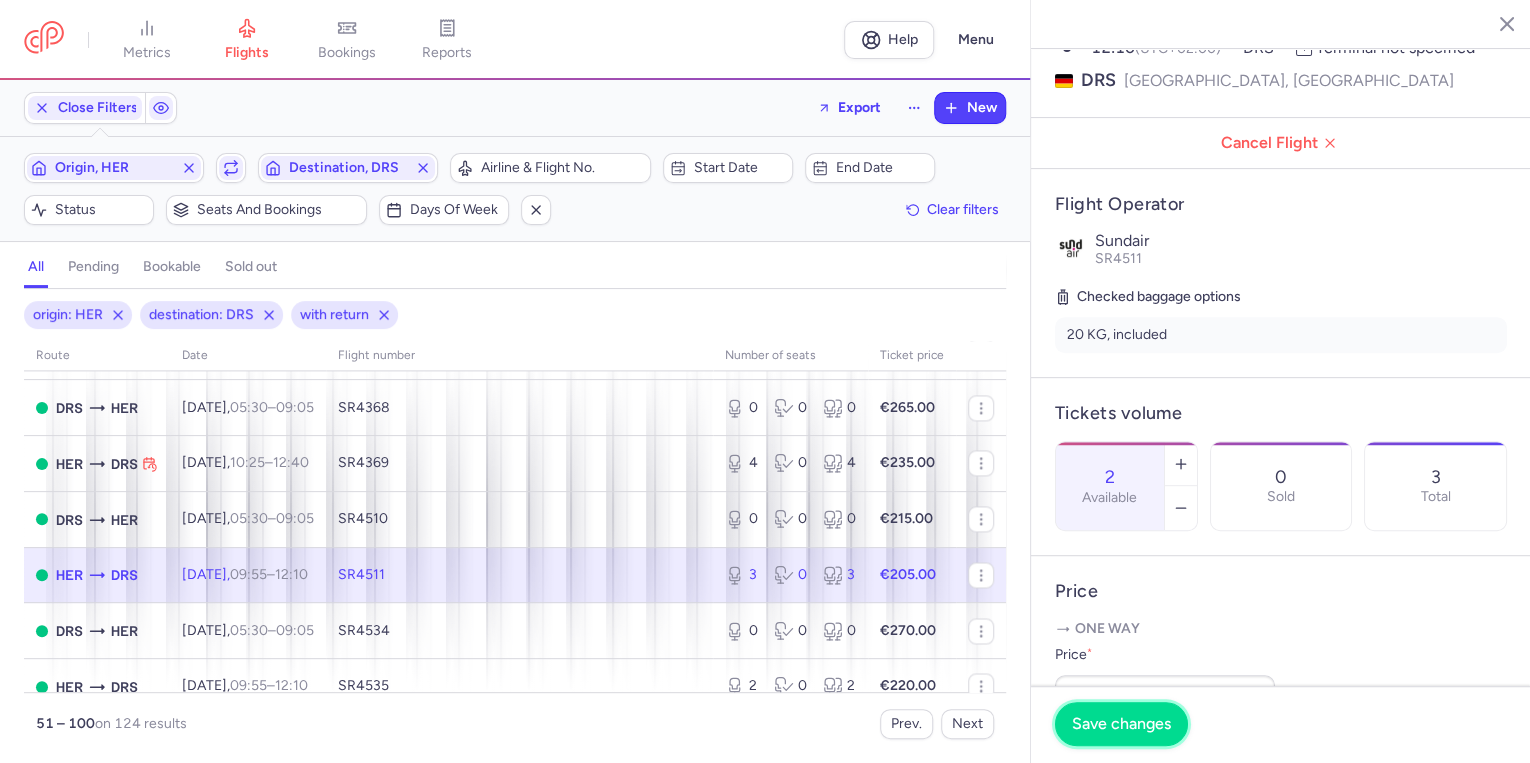 click on "Save changes" at bounding box center [1121, 724] 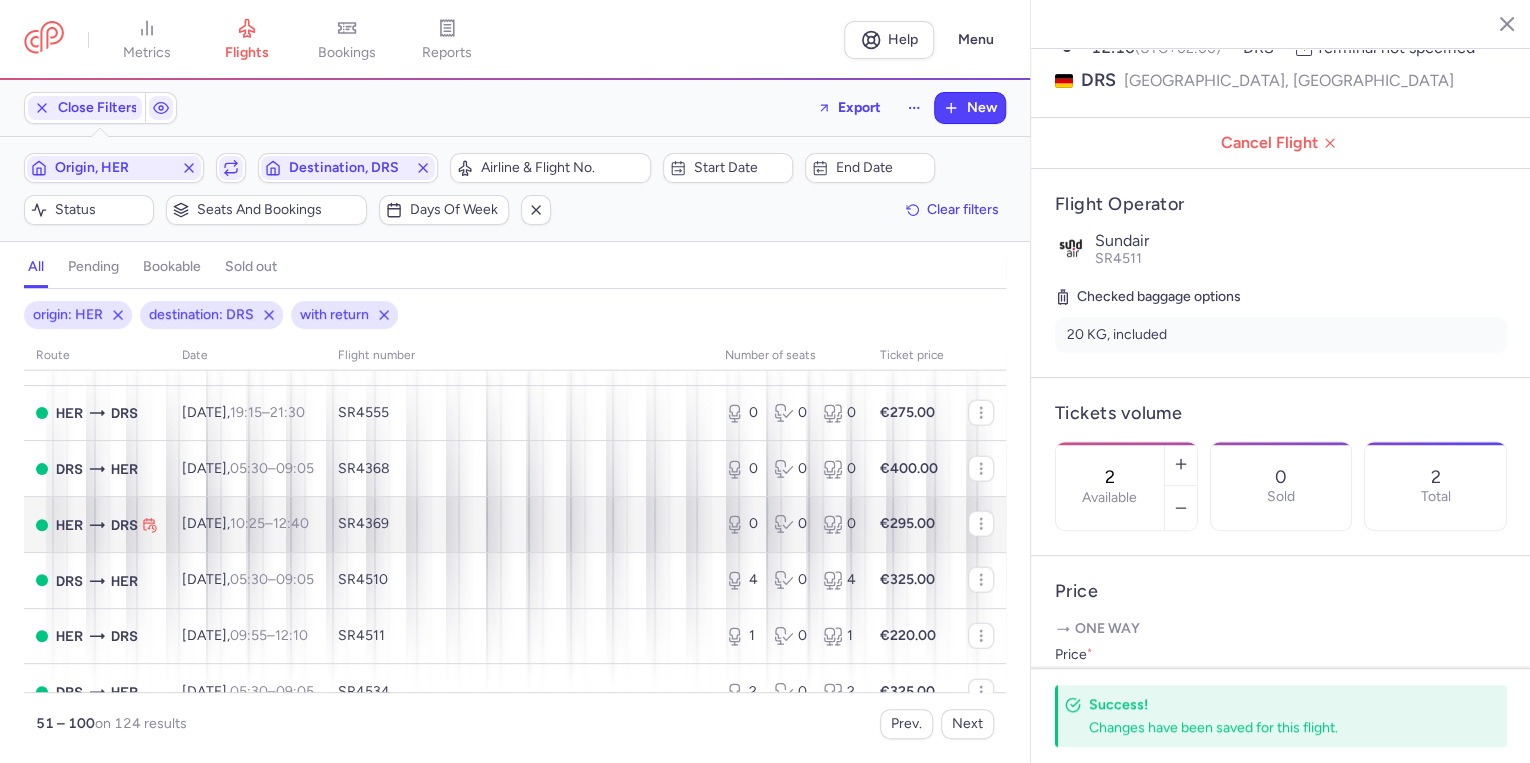 scroll, scrollTop: 2466, scrollLeft: 0, axis: vertical 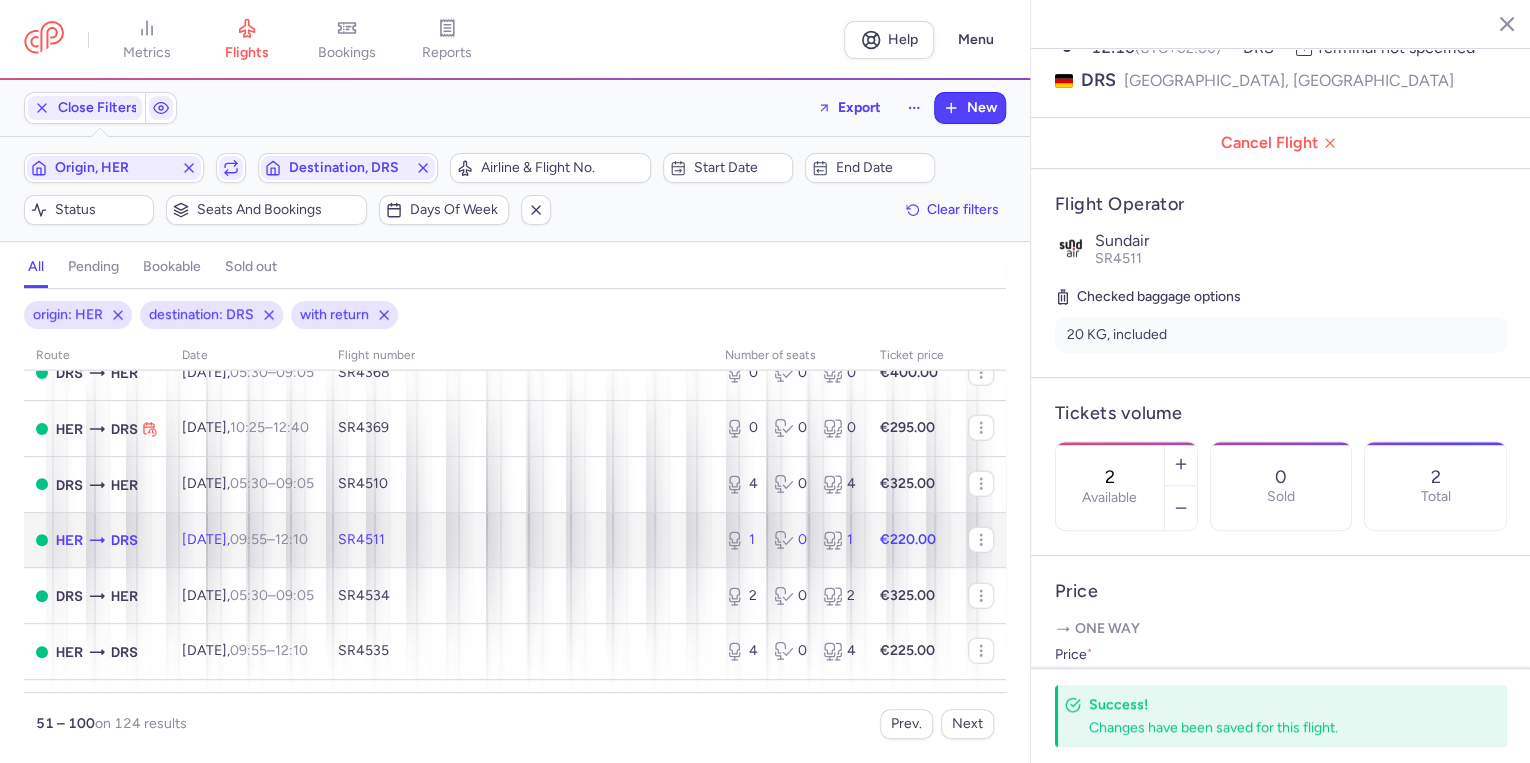 click on "[DATE]  09:55  –  12:10  +0" 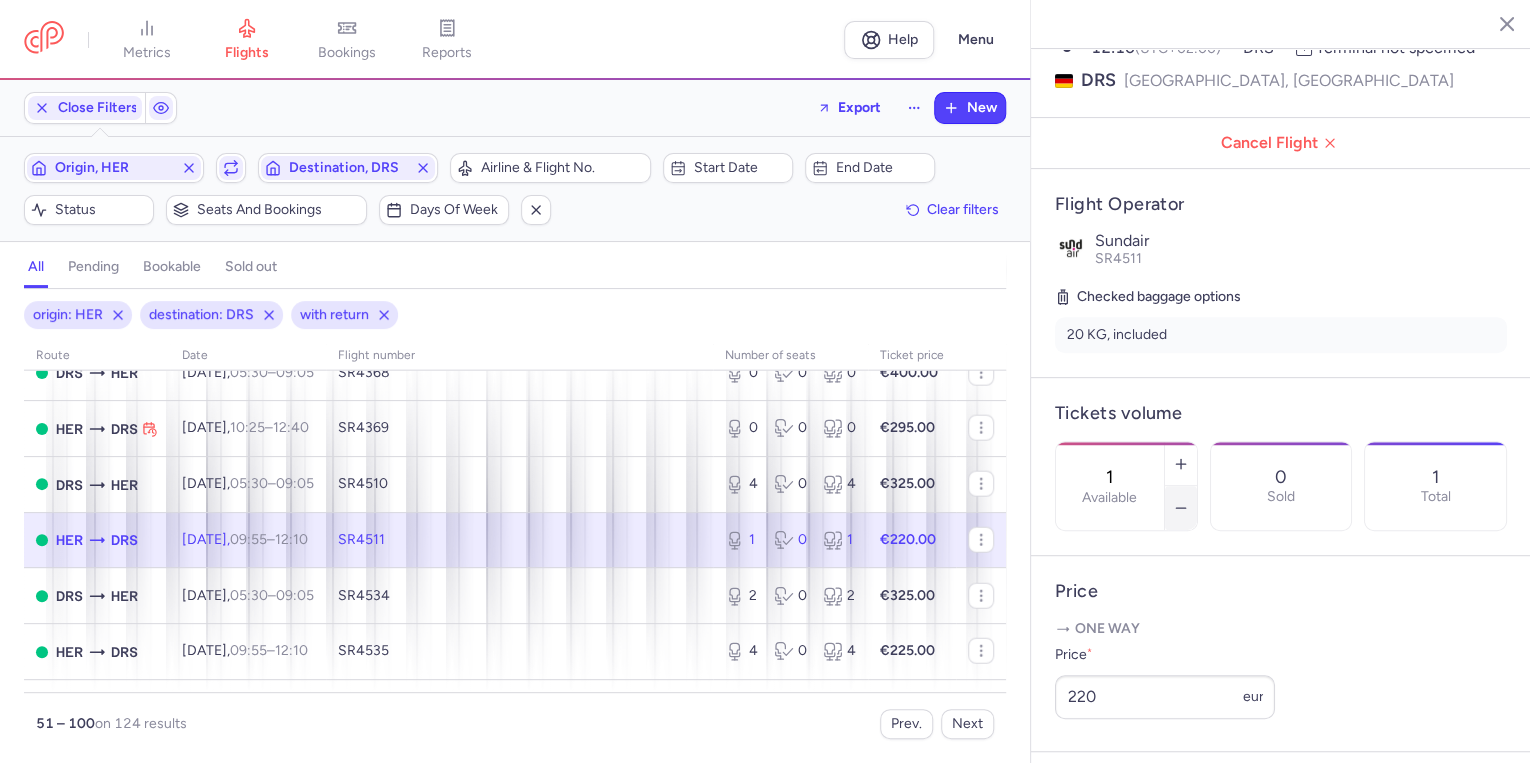 click at bounding box center (1181, 508) 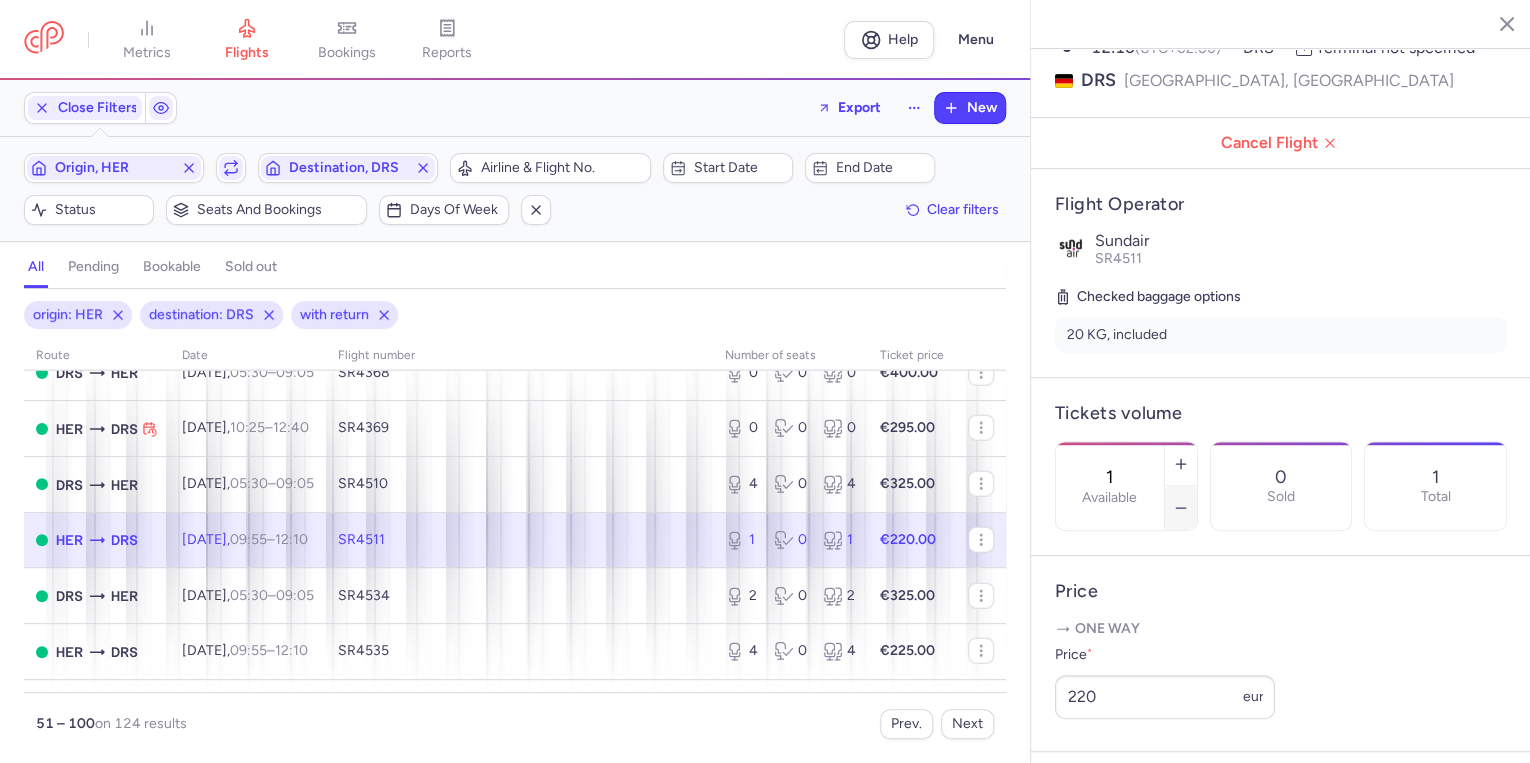 type on "0" 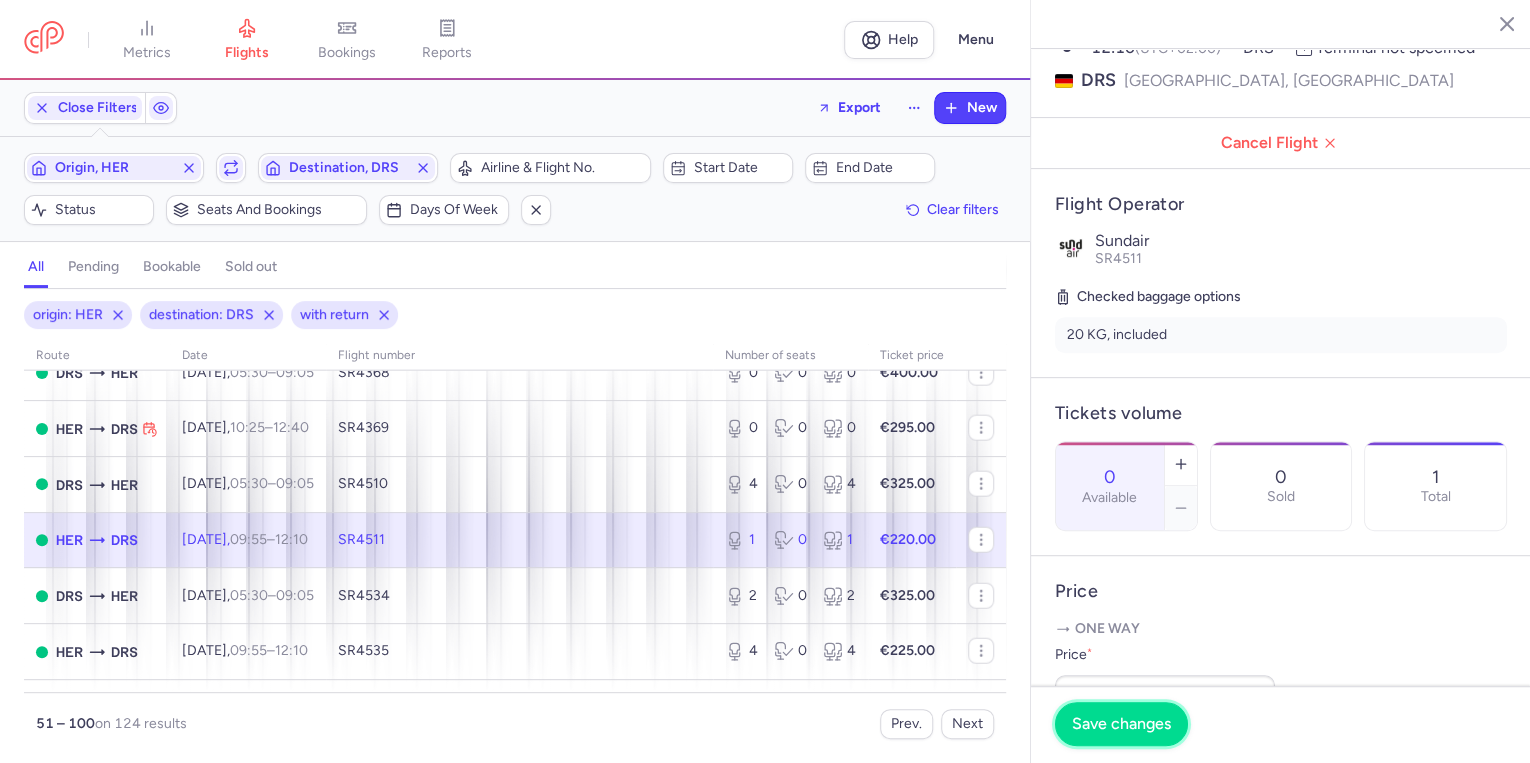 click on "Save changes" at bounding box center (1121, 724) 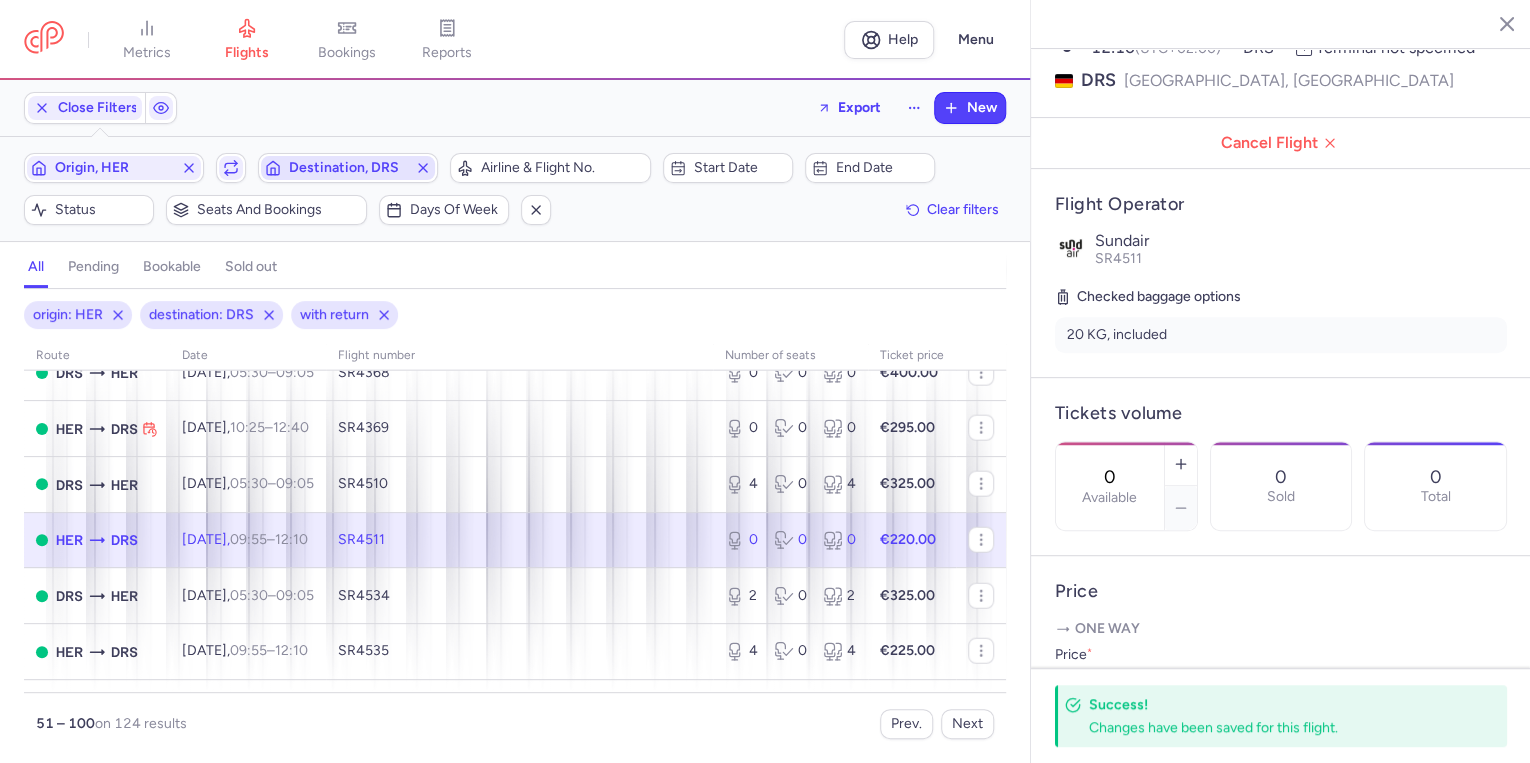 click on "Destination, DRS" at bounding box center [348, 168] 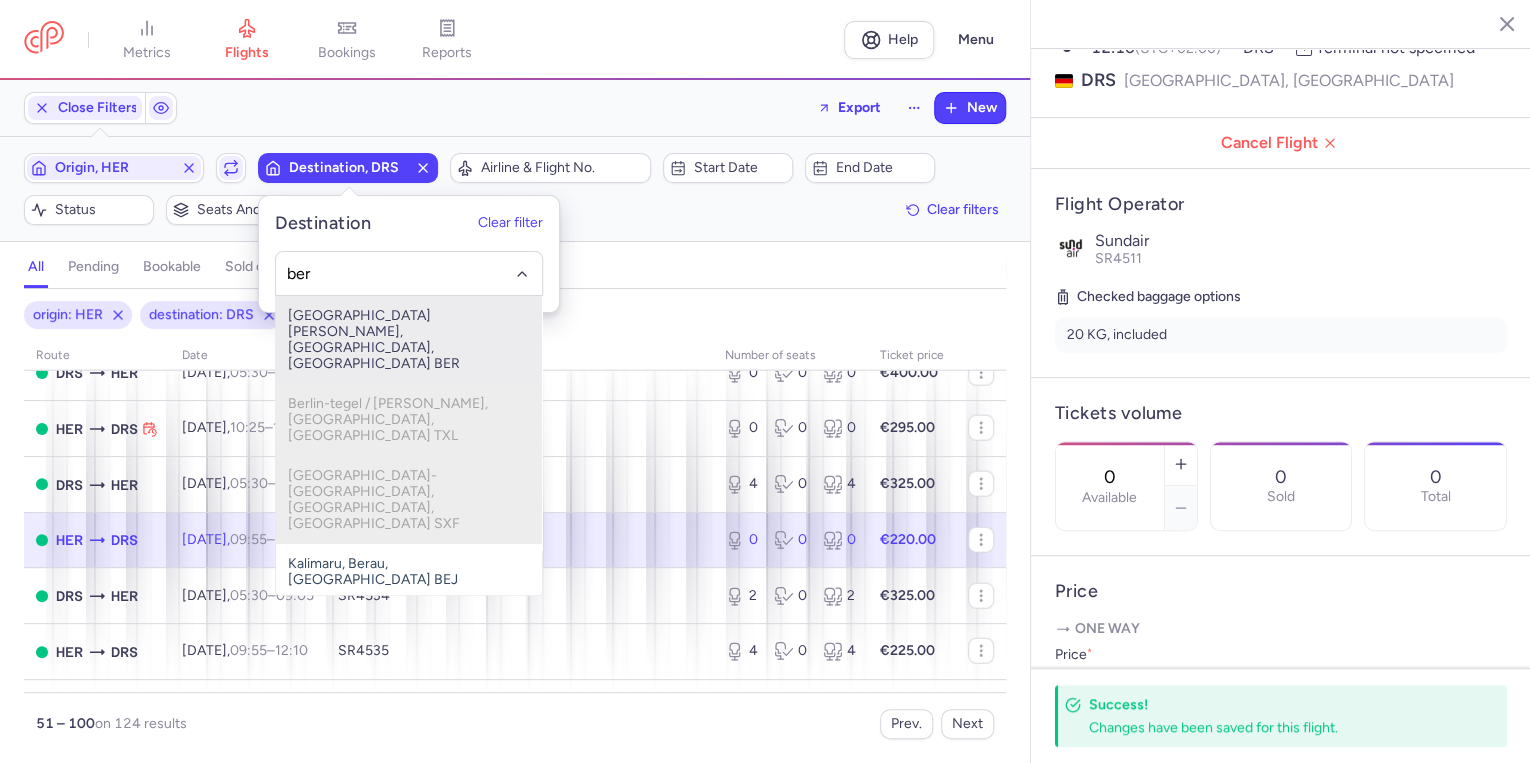 click on "[GEOGRAPHIC_DATA][PERSON_NAME], [GEOGRAPHIC_DATA], [GEOGRAPHIC_DATA] BER" at bounding box center [409, 340] 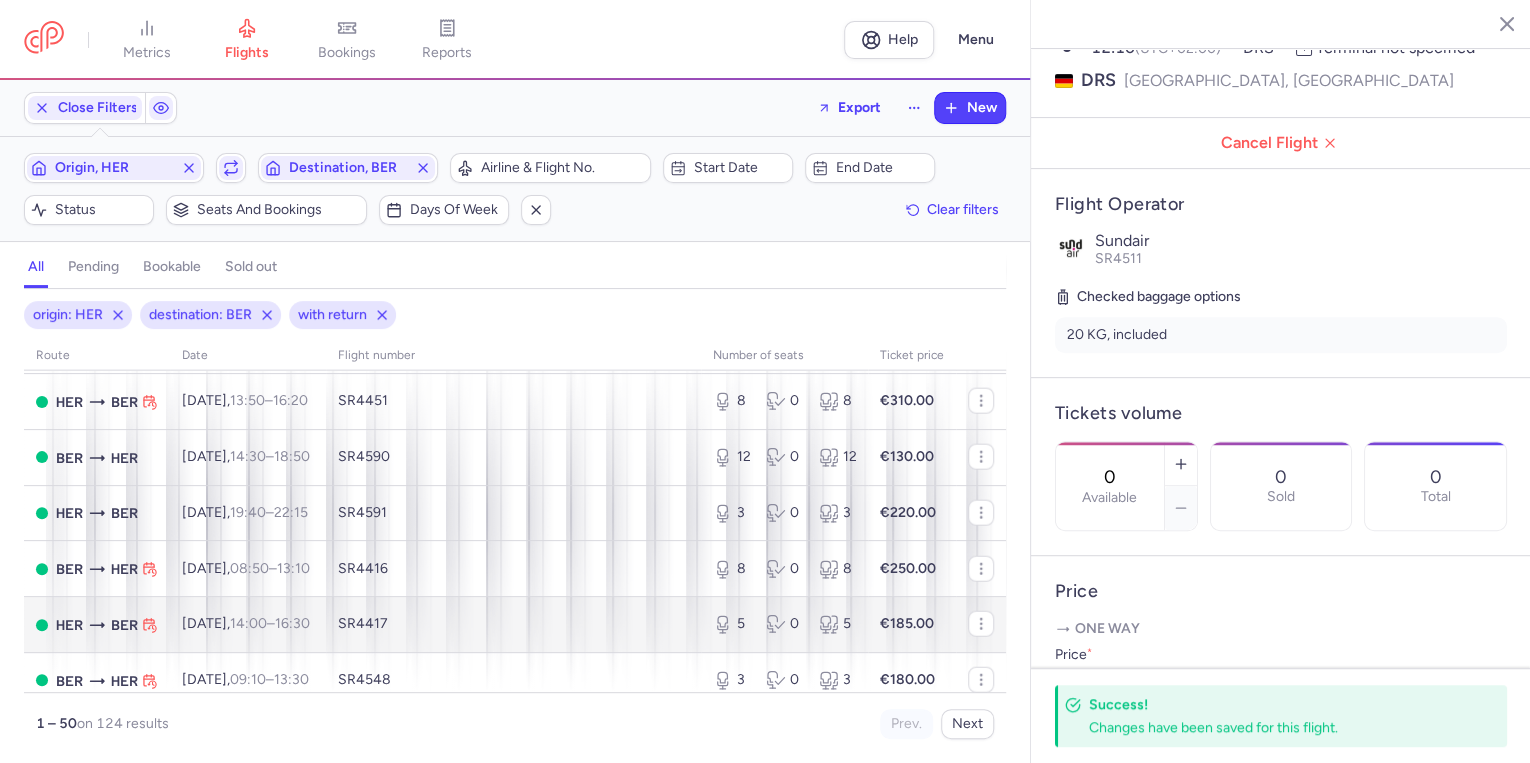 scroll, scrollTop: 2593, scrollLeft: 0, axis: vertical 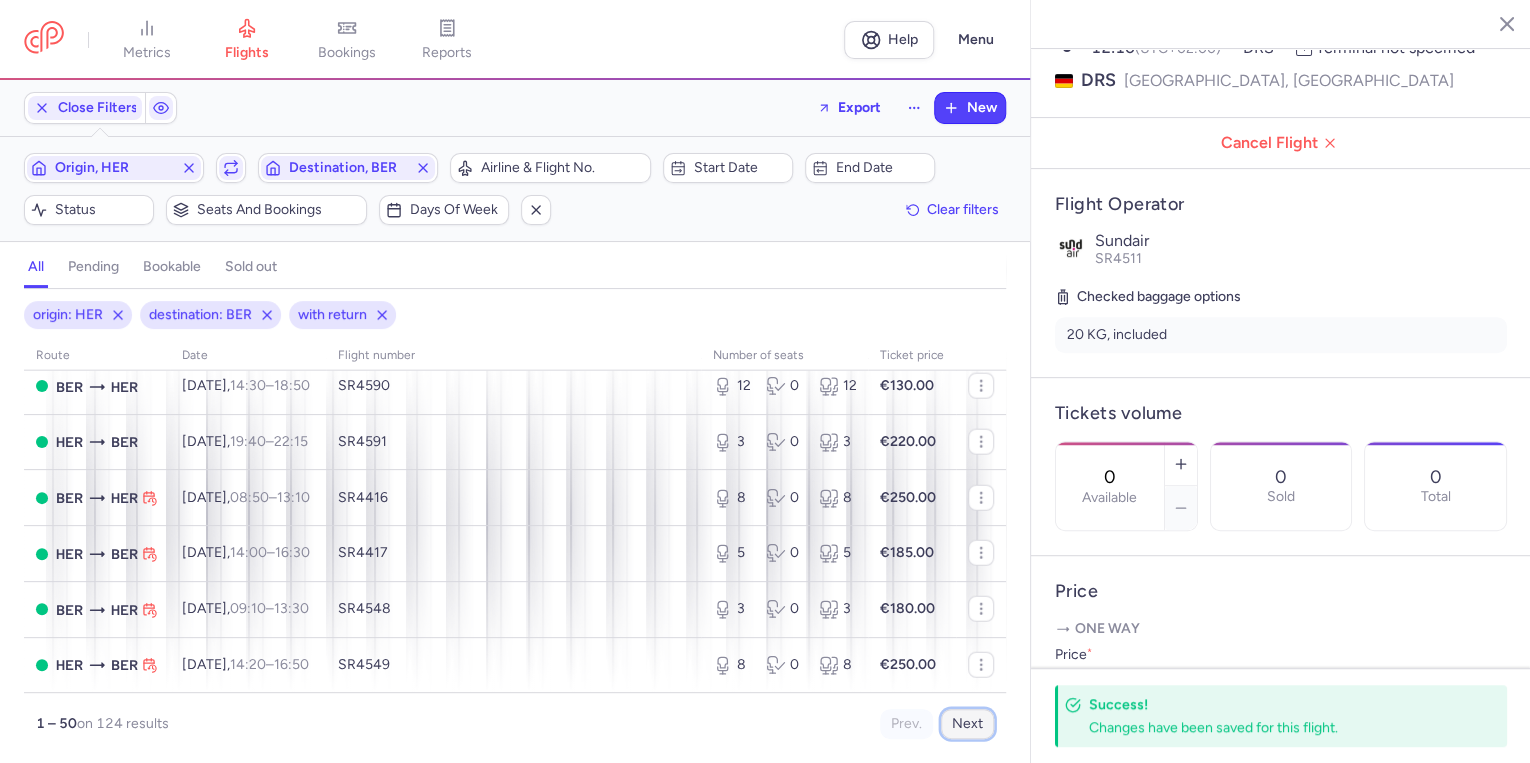 click on "Next" at bounding box center (967, 724) 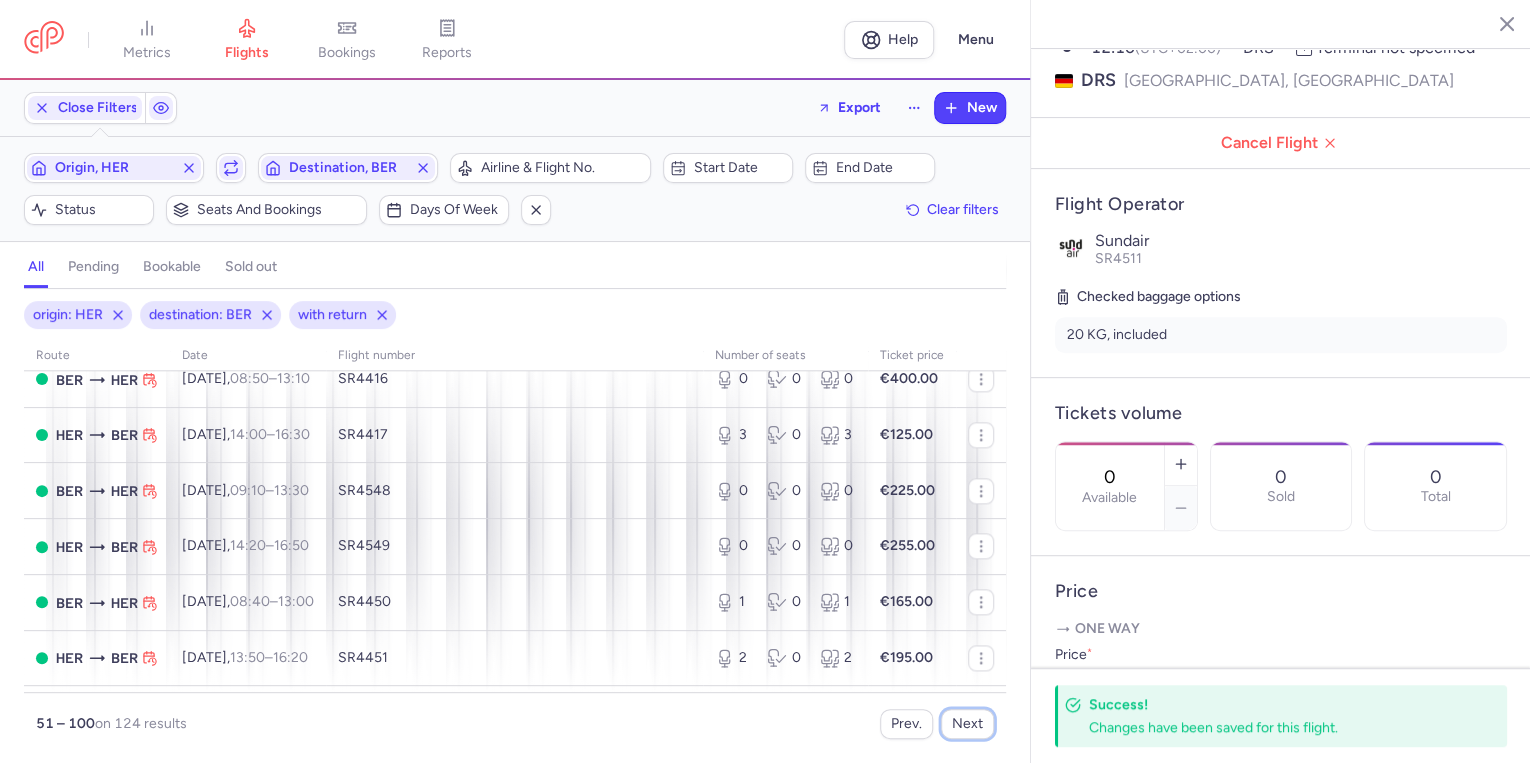 scroll, scrollTop: 1360, scrollLeft: 0, axis: vertical 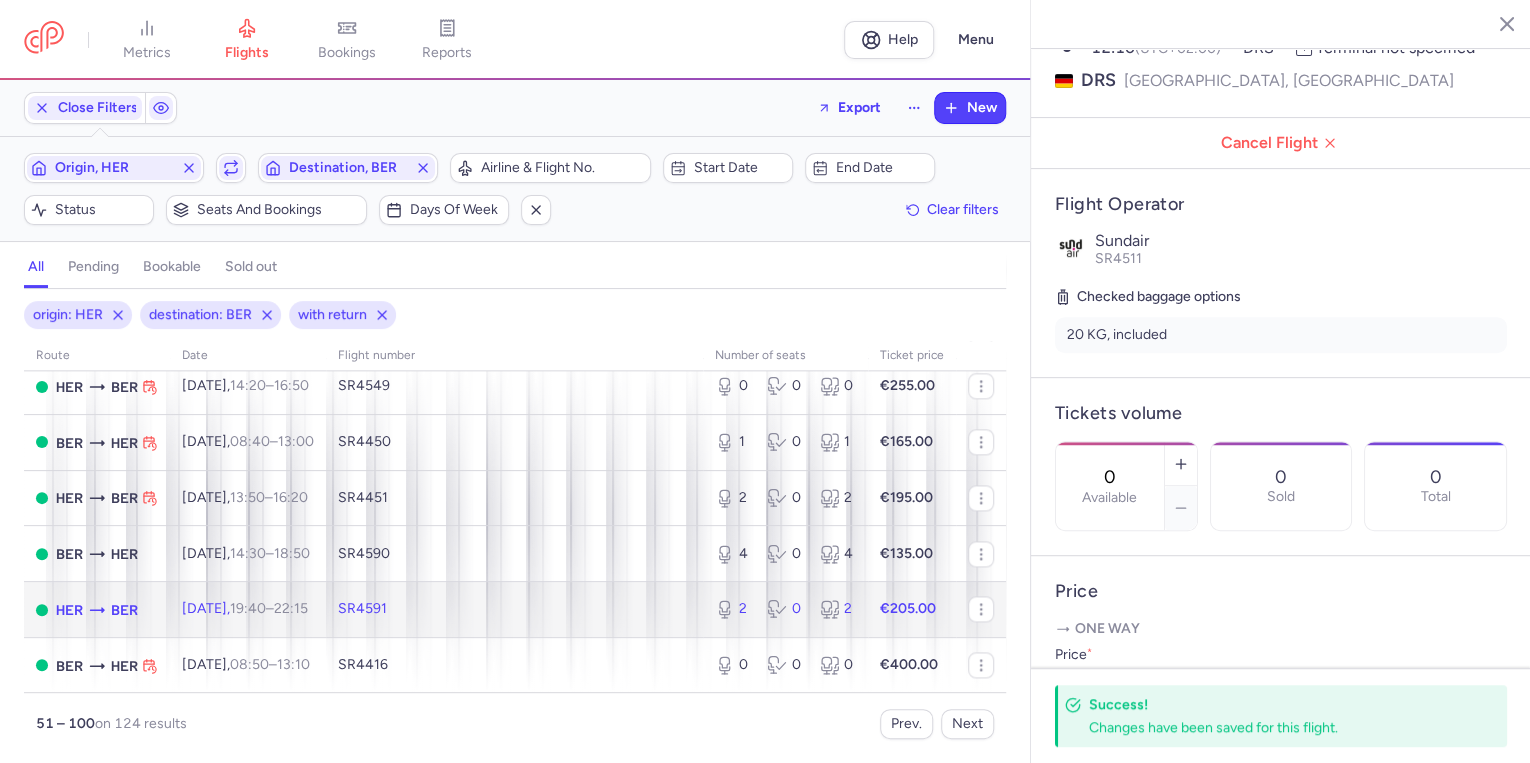 click on "19:40  –  22:15  +0" at bounding box center (269, 608) 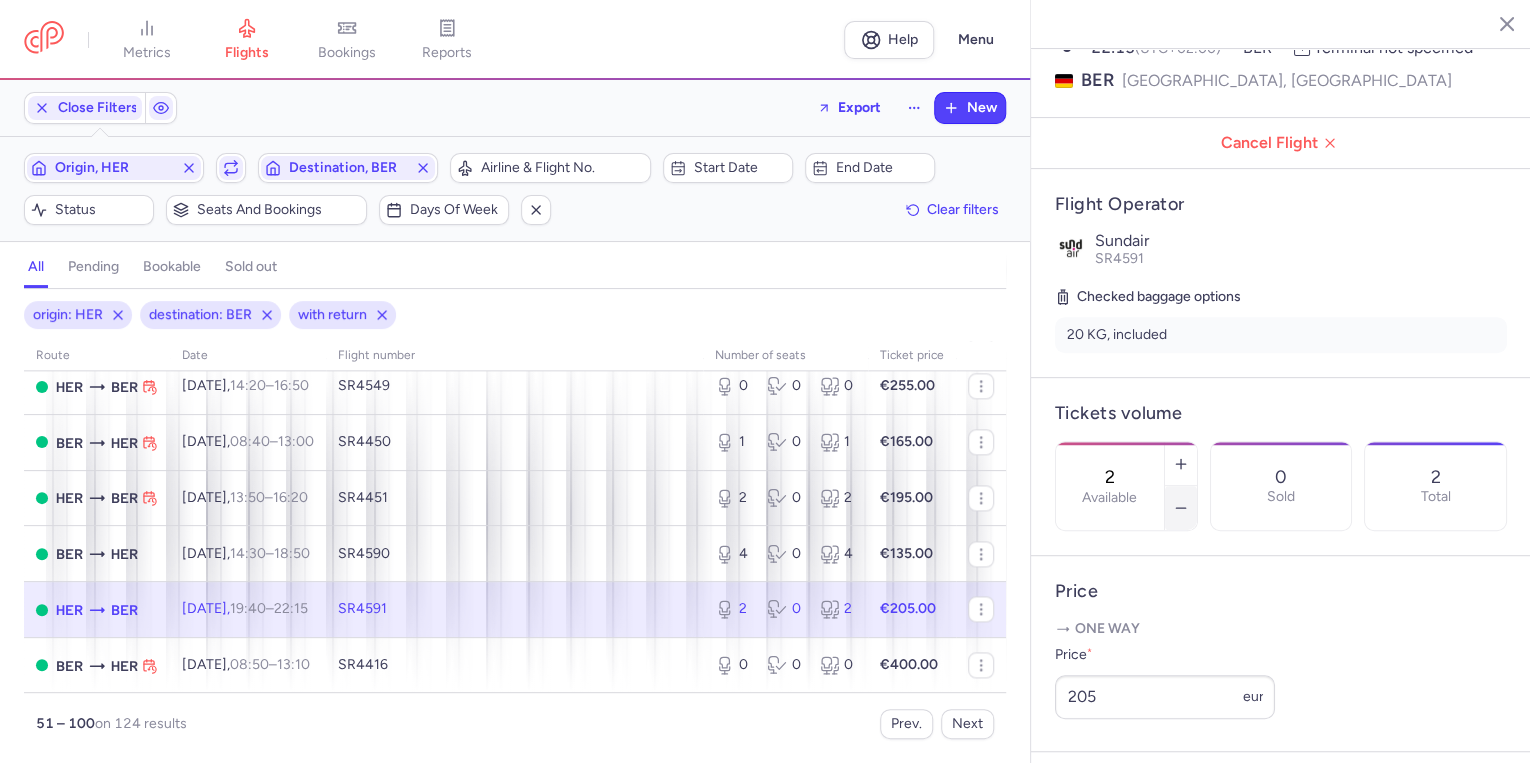 click 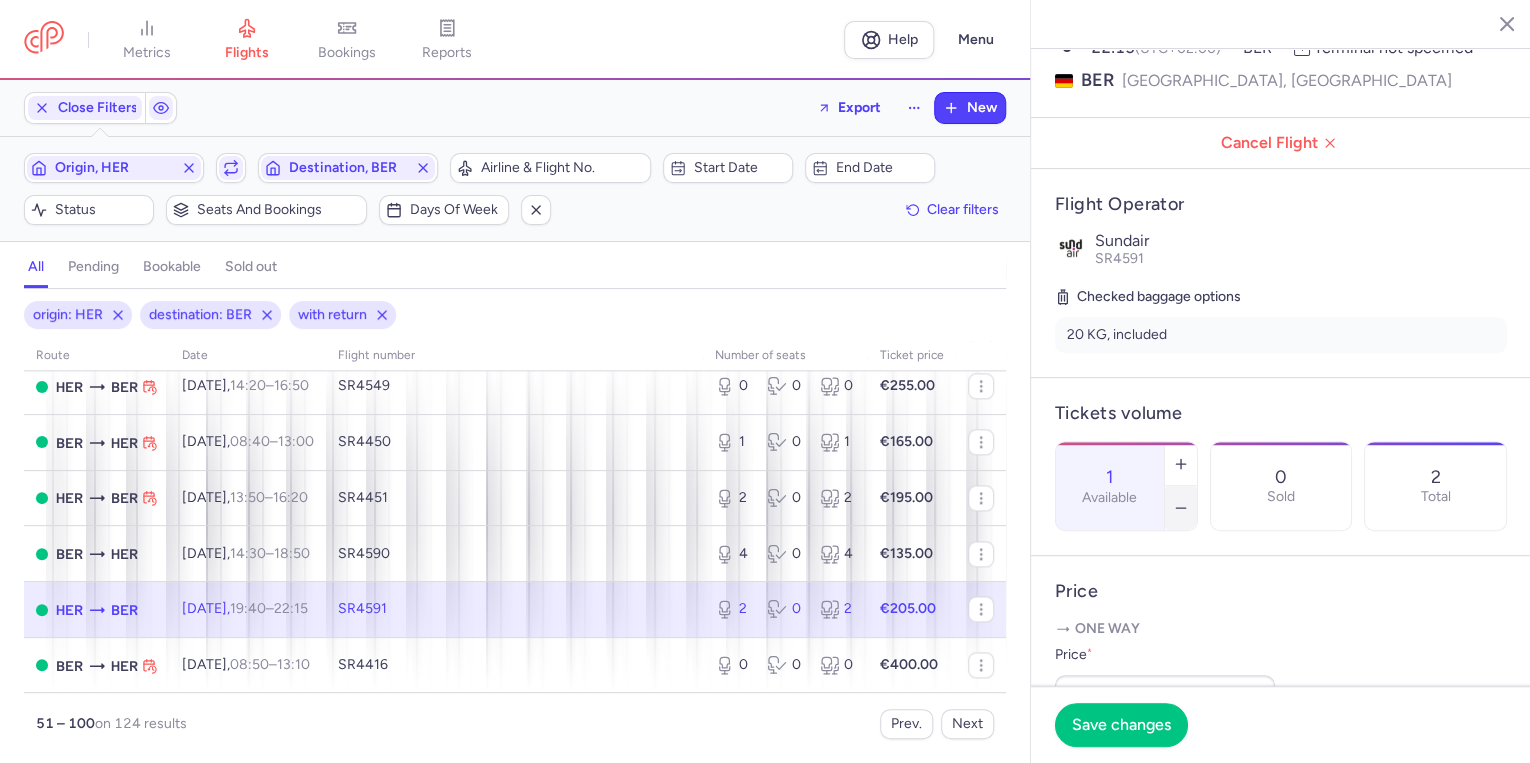 click 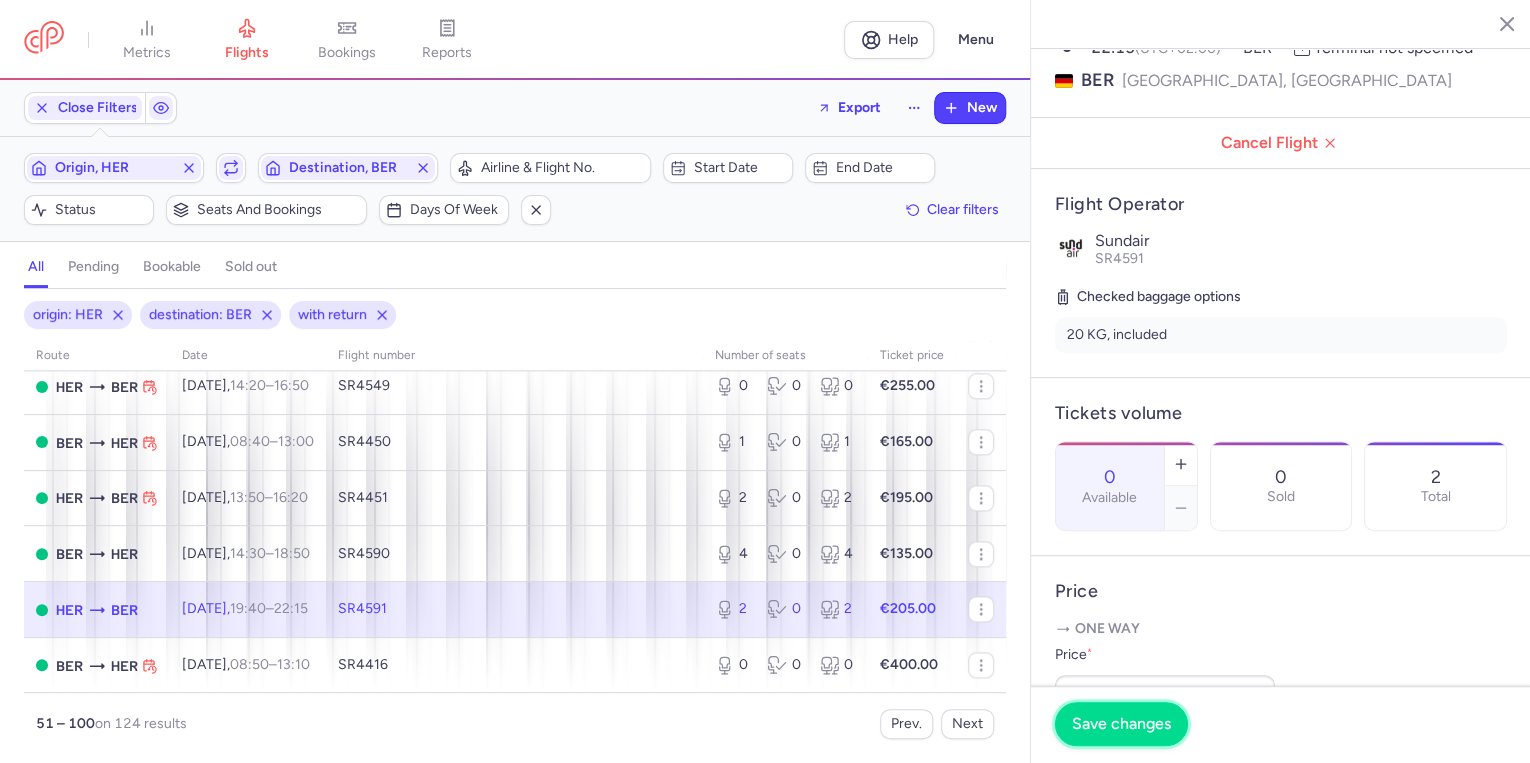 click on "Save changes" at bounding box center [1121, 724] 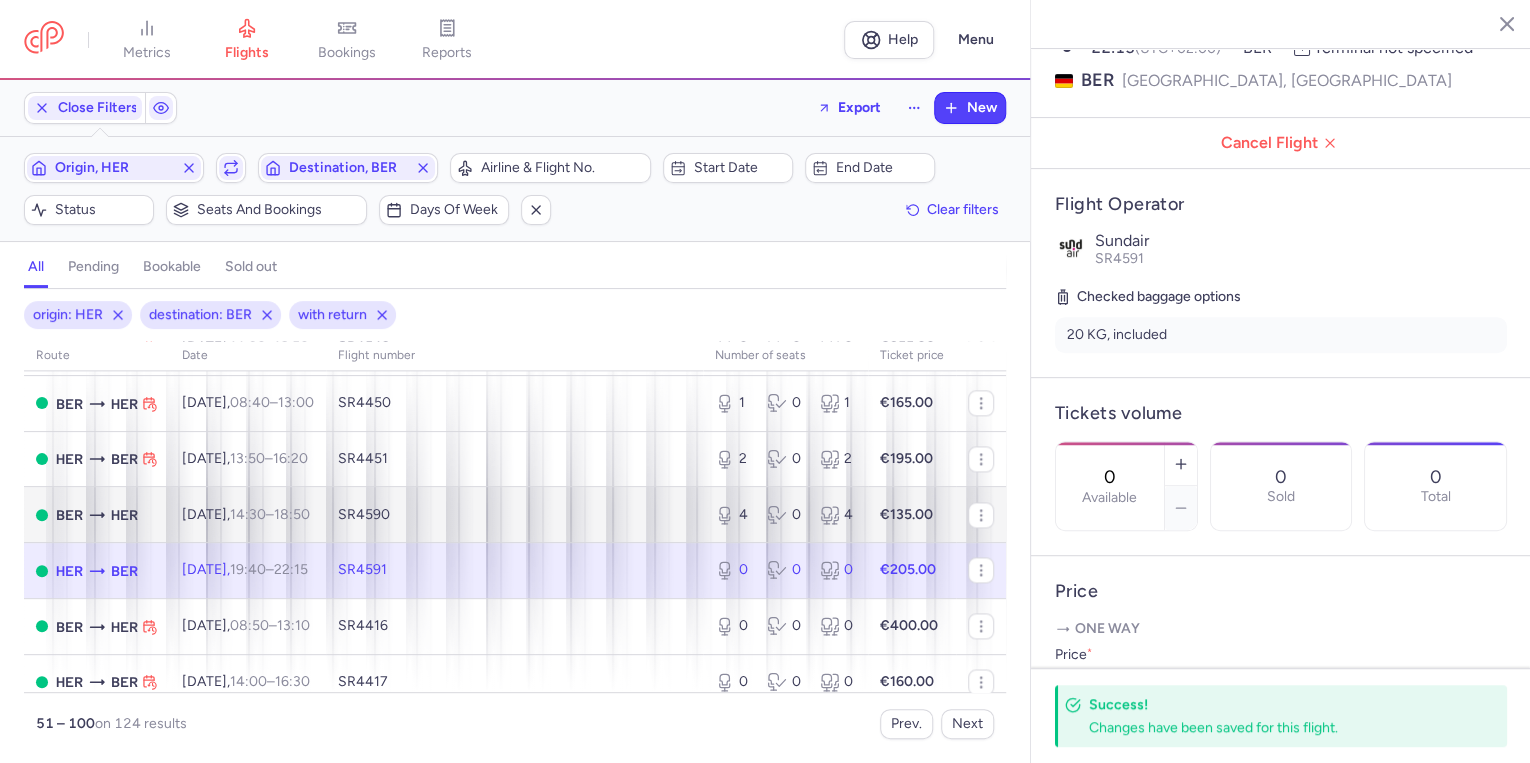 scroll, scrollTop: 1360, scrollLeft: 0, axis: vertical 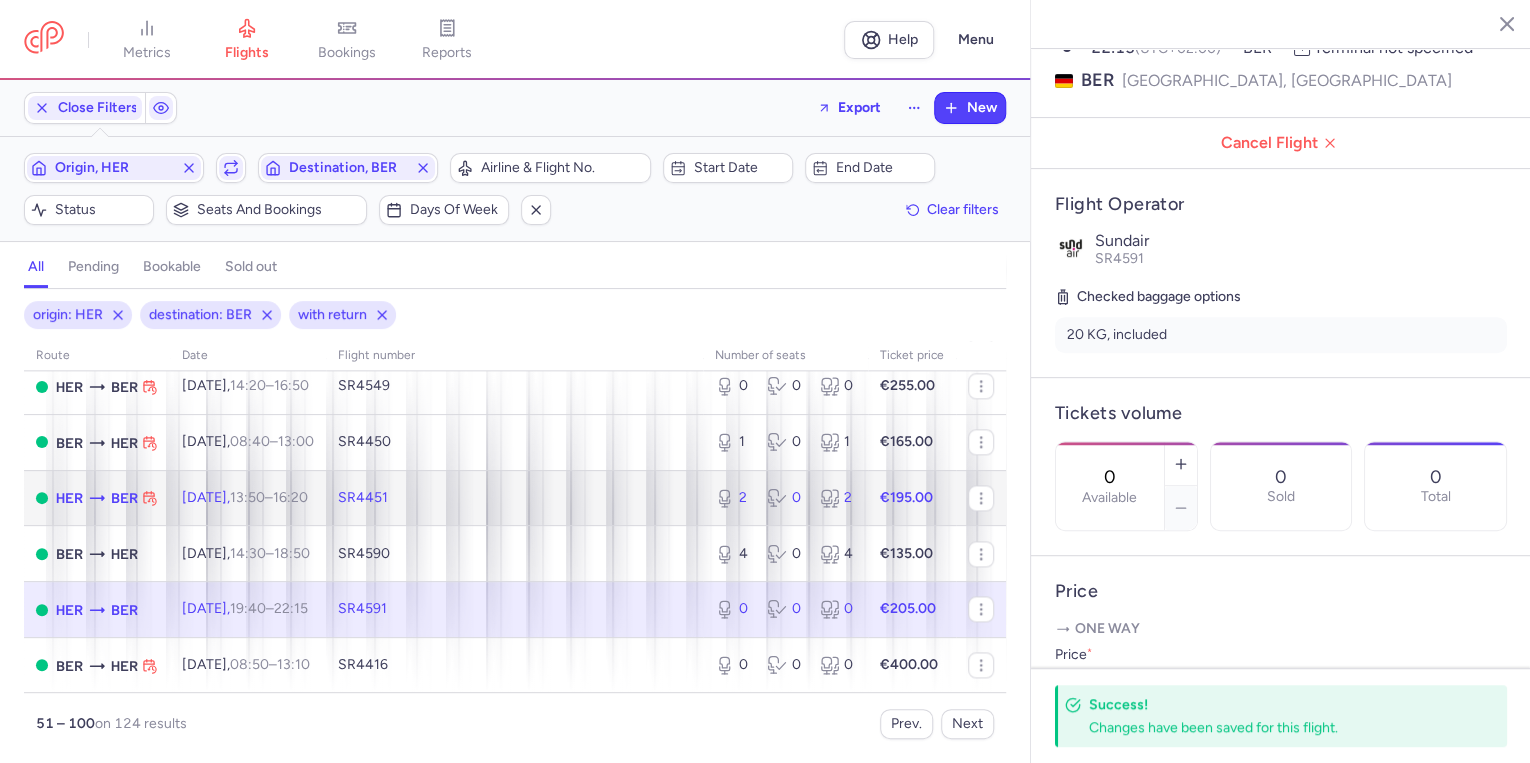 click on "13:50" at bounding box center [247, 497] 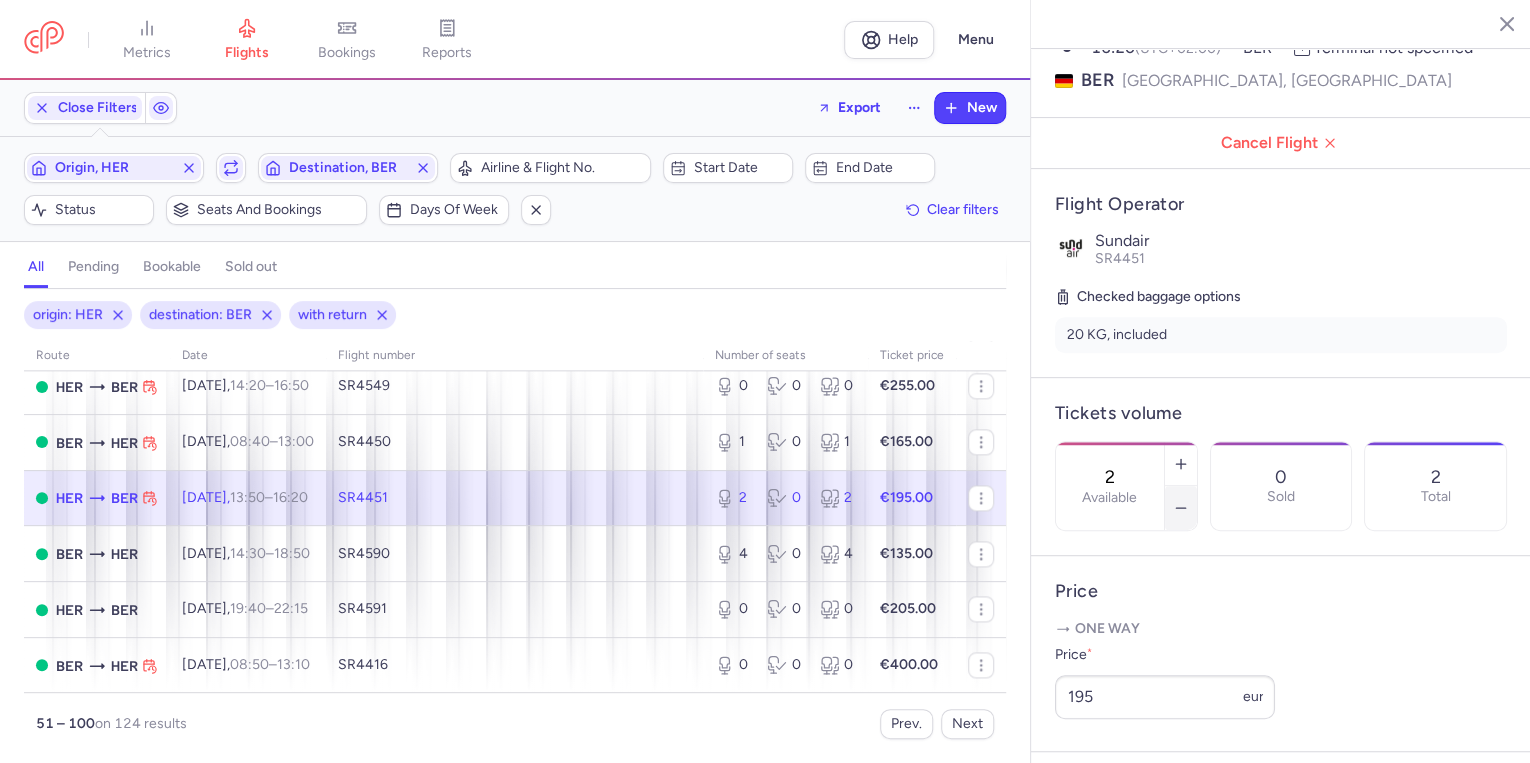 click 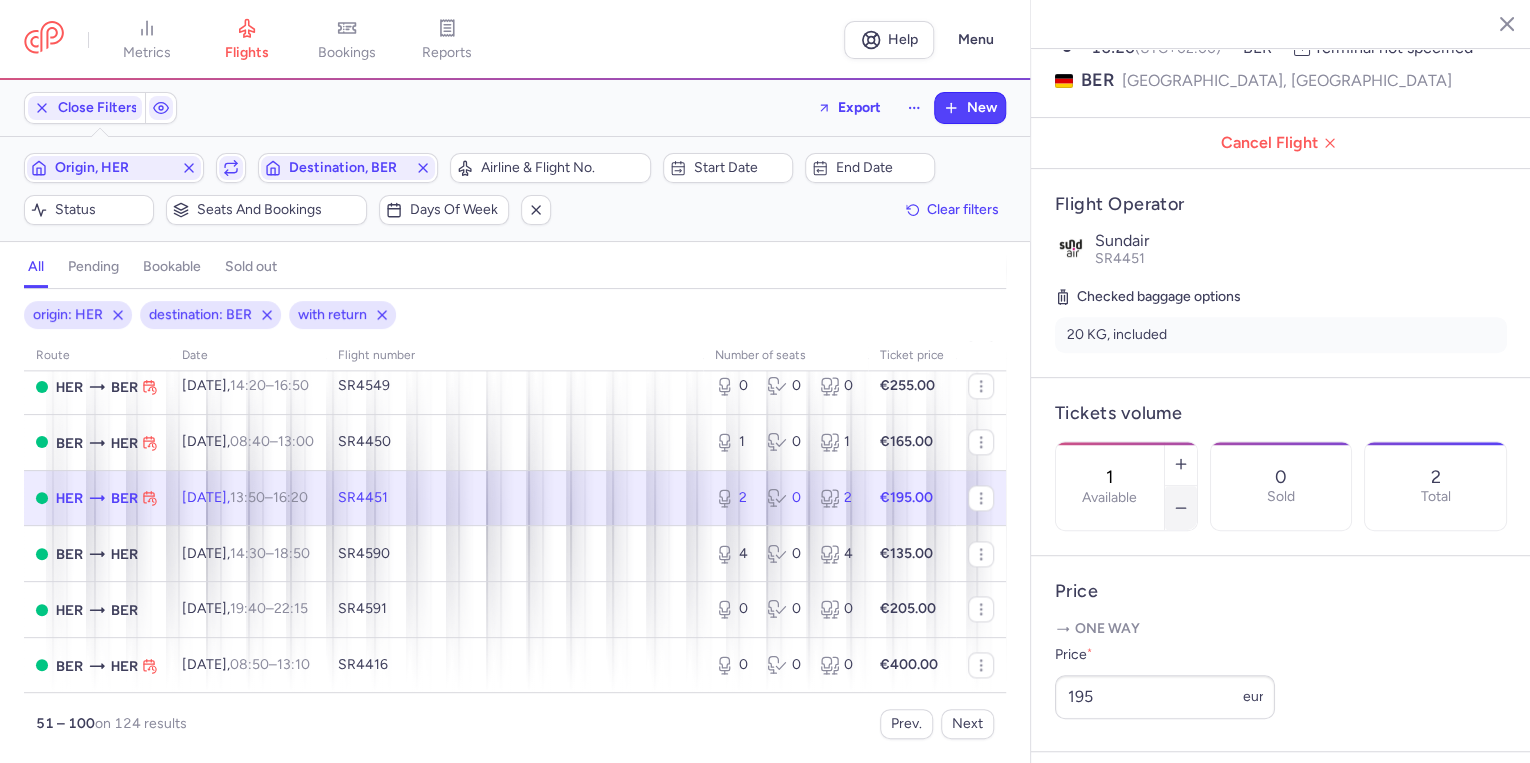 click 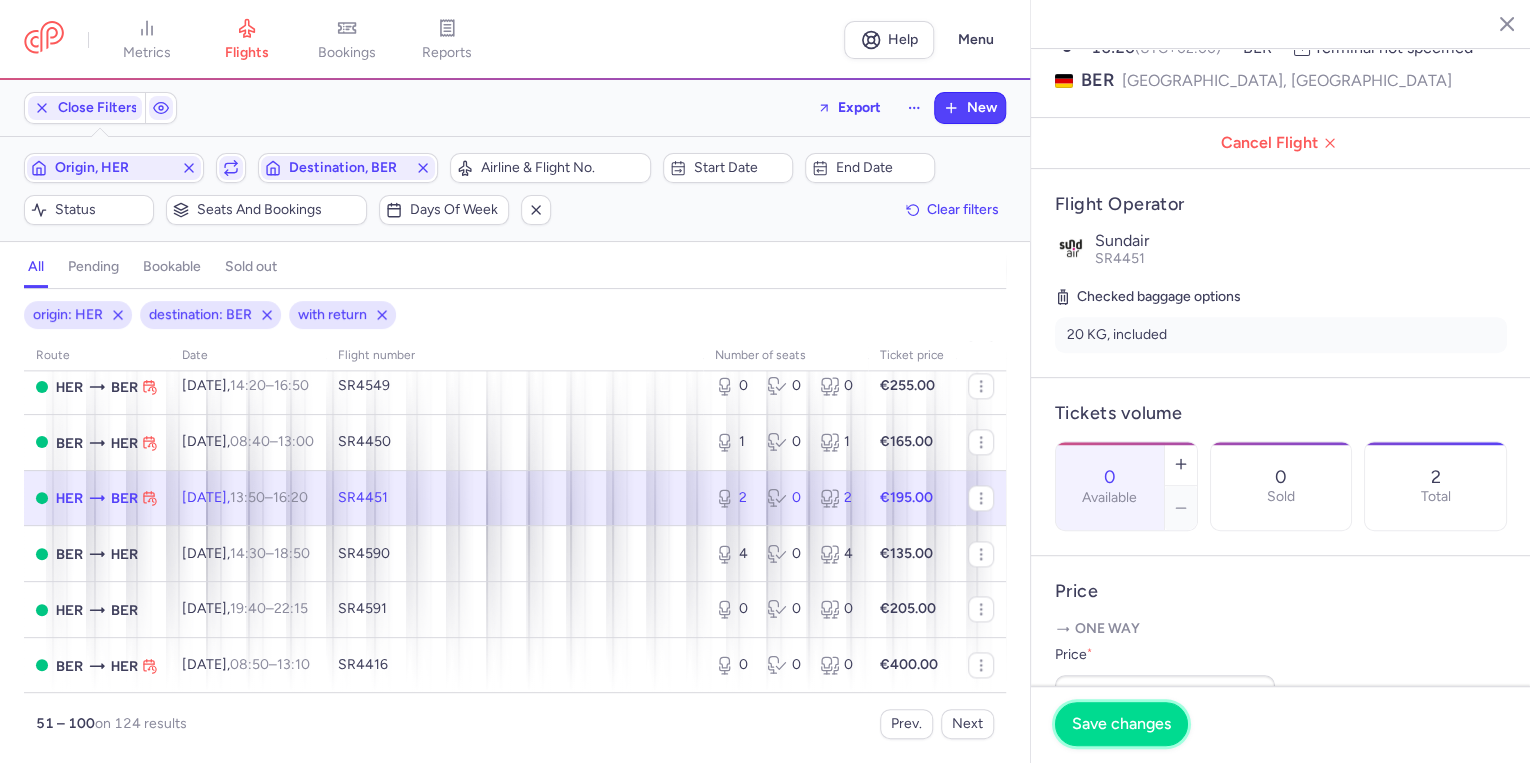 click on "Save changes" at bounding box center (1121, 724) 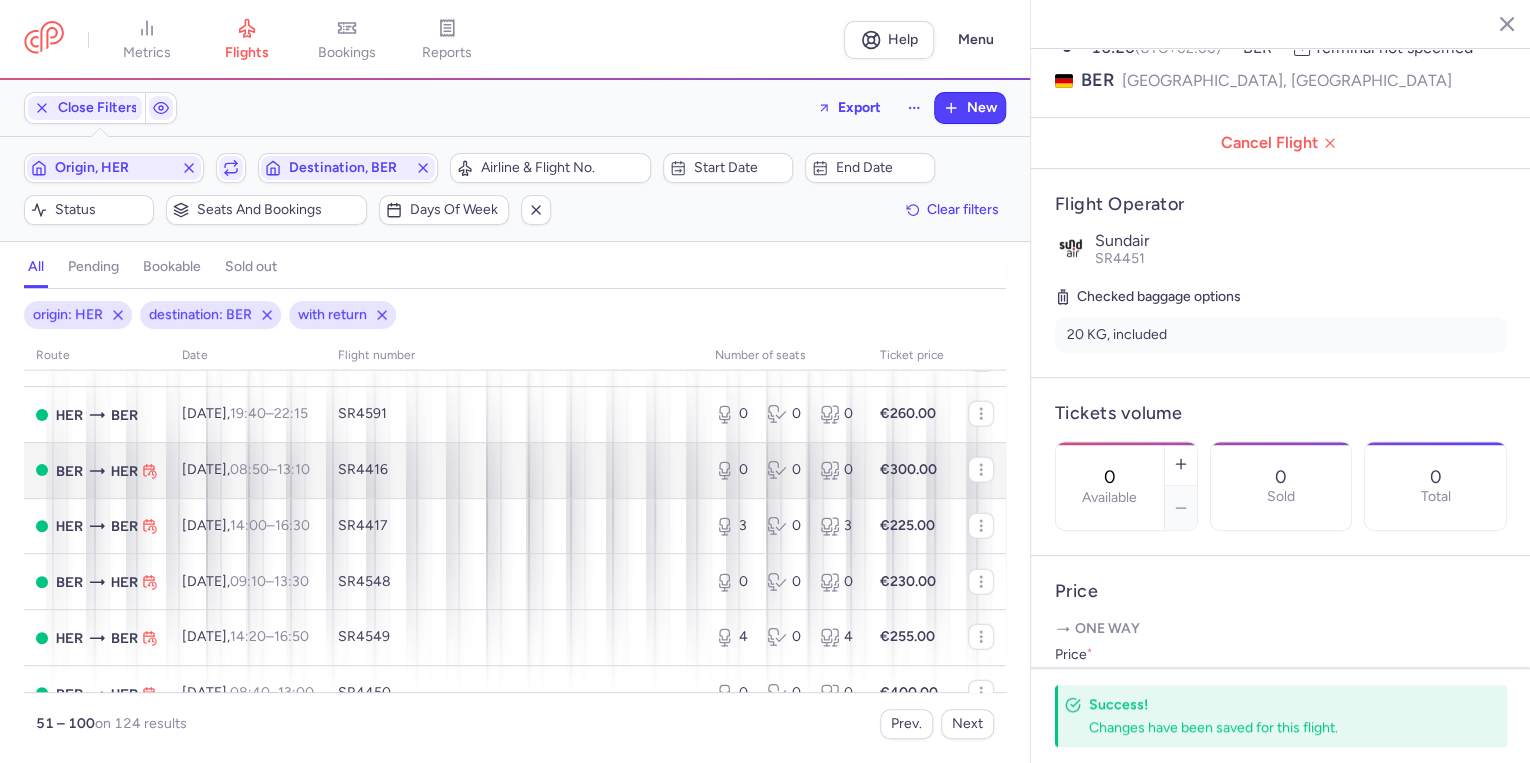 scroll, scrollTop: 2560, scrollLeft: 0, axis: vertical 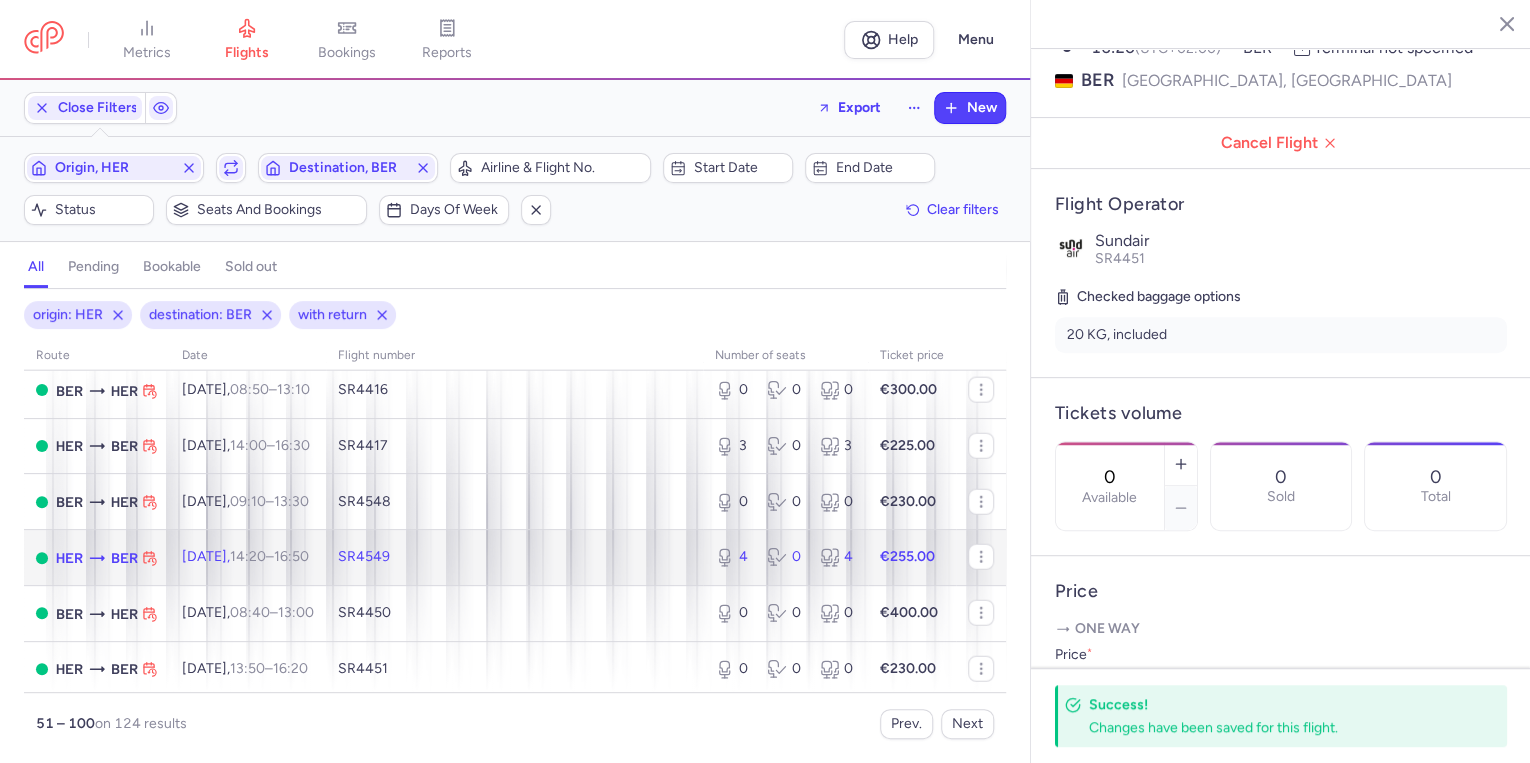 click on "[DATE]  14:20  –  16:50  +0" 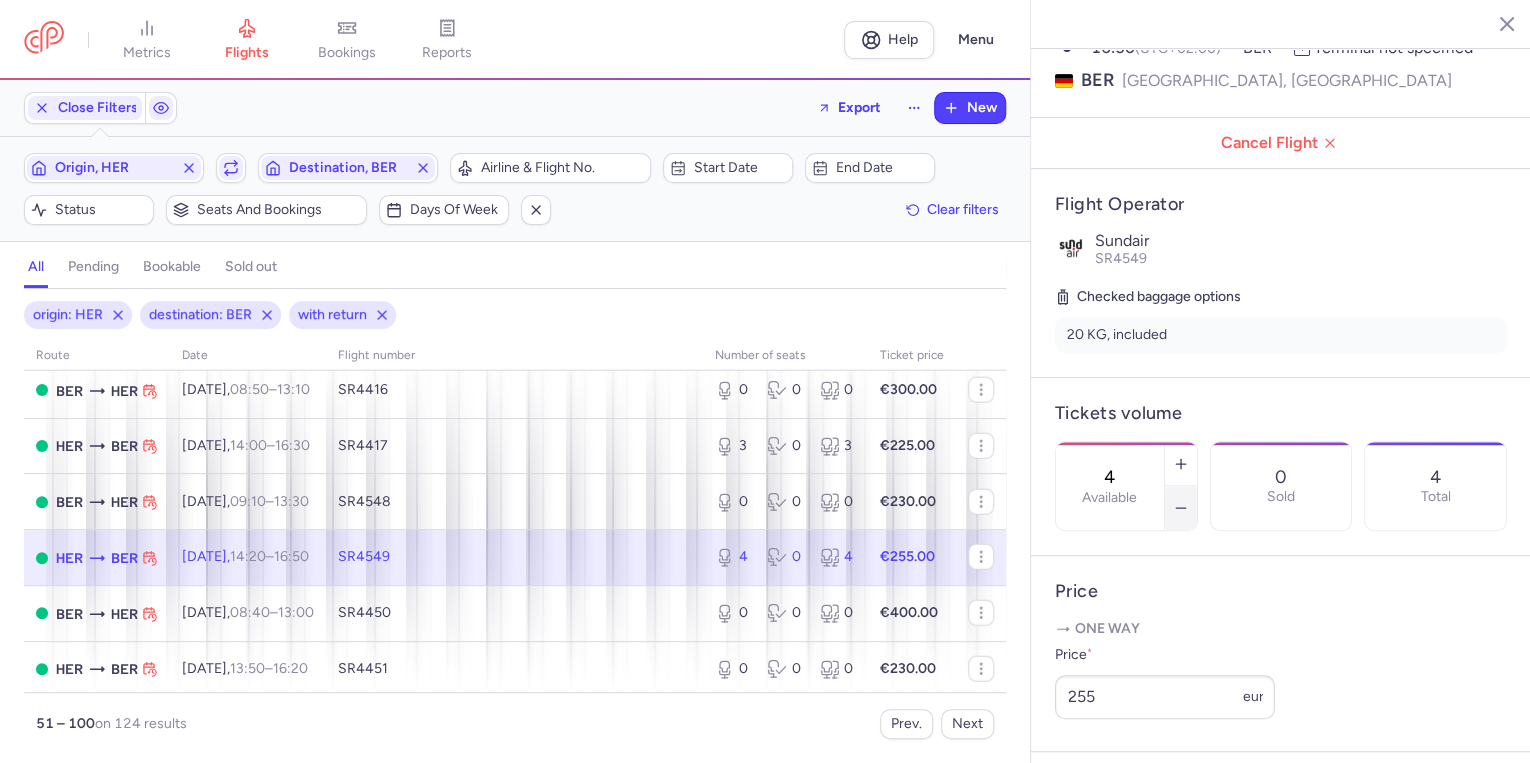click 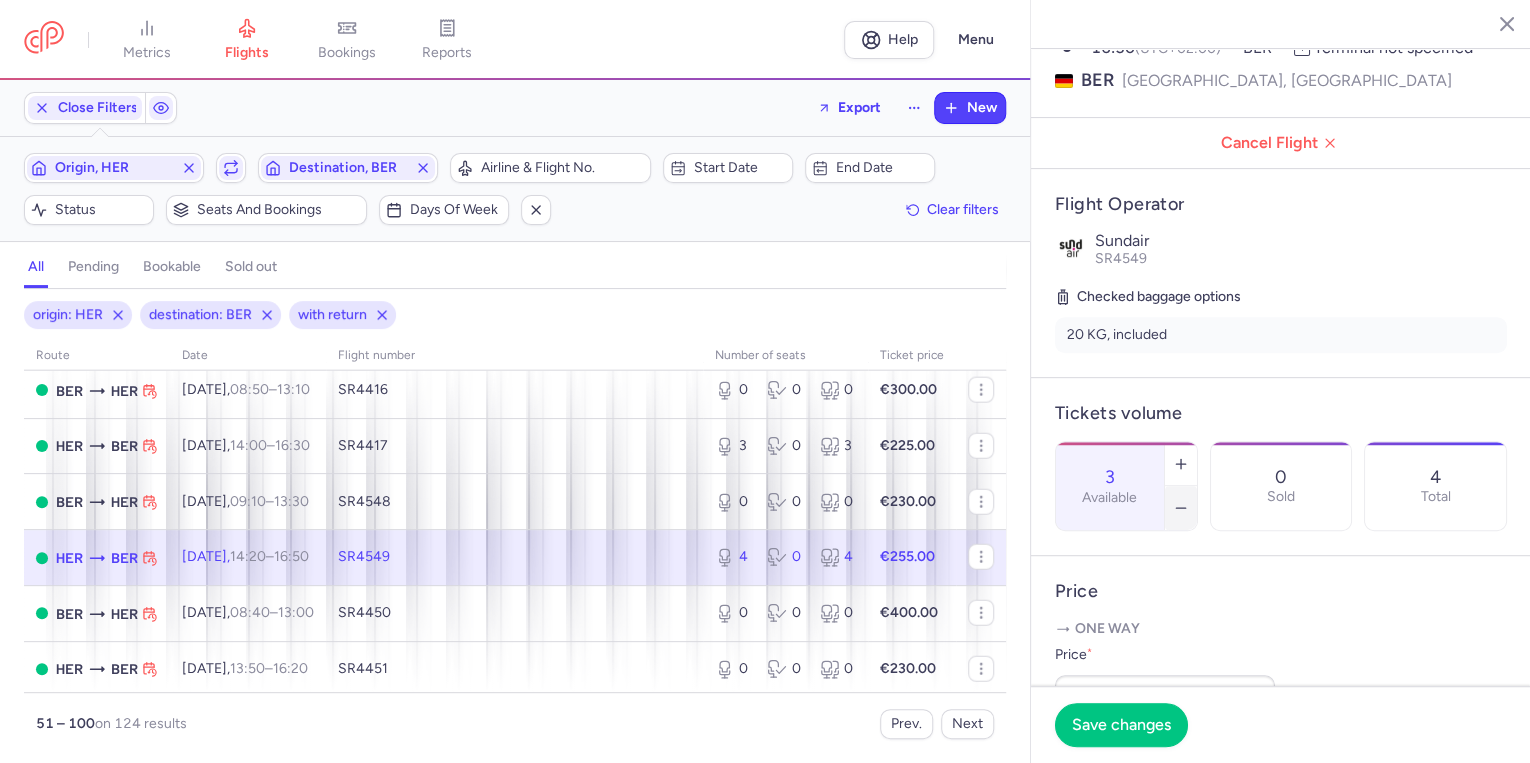 click 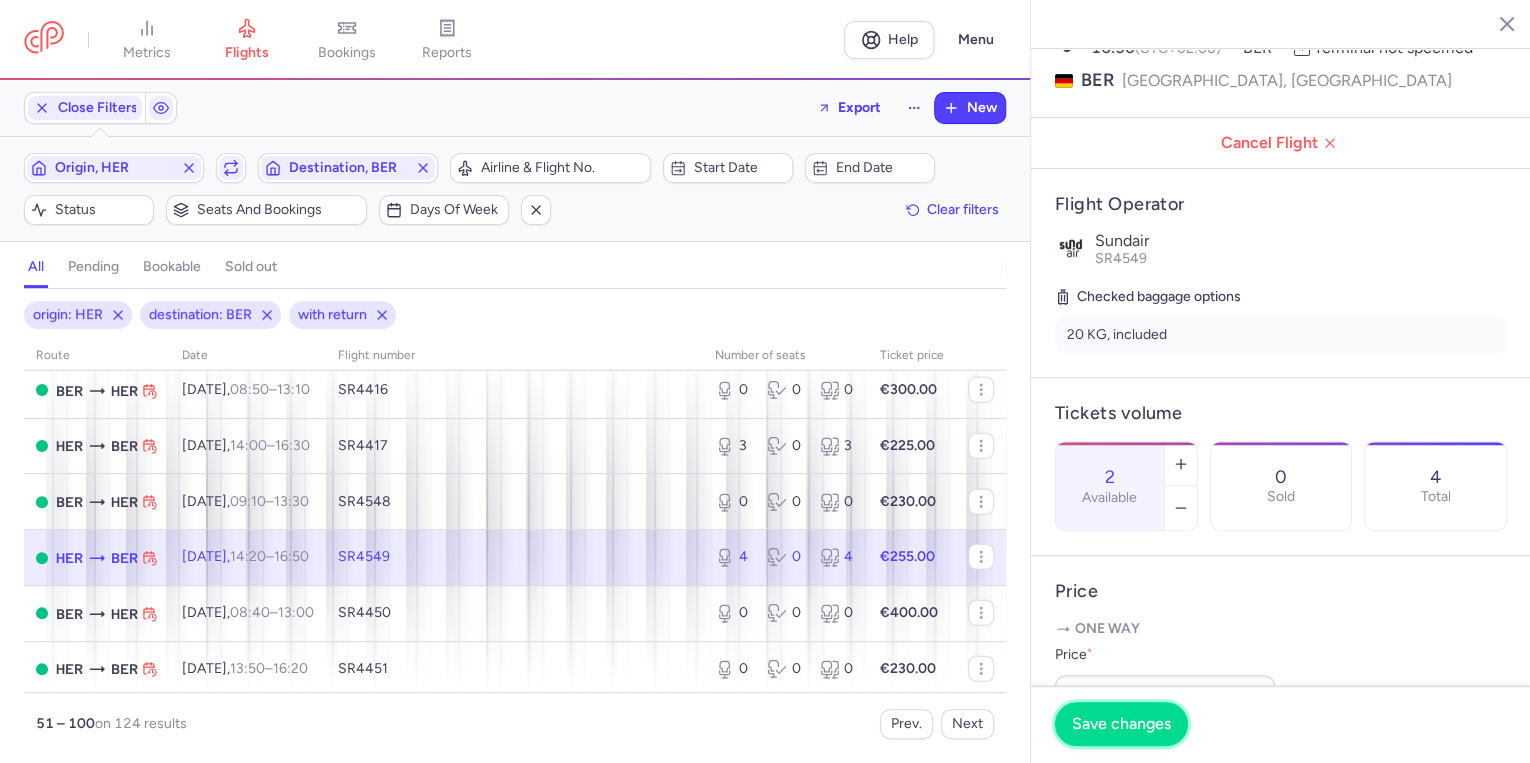 click on "Save changes" at bounding box center [1121, 724] 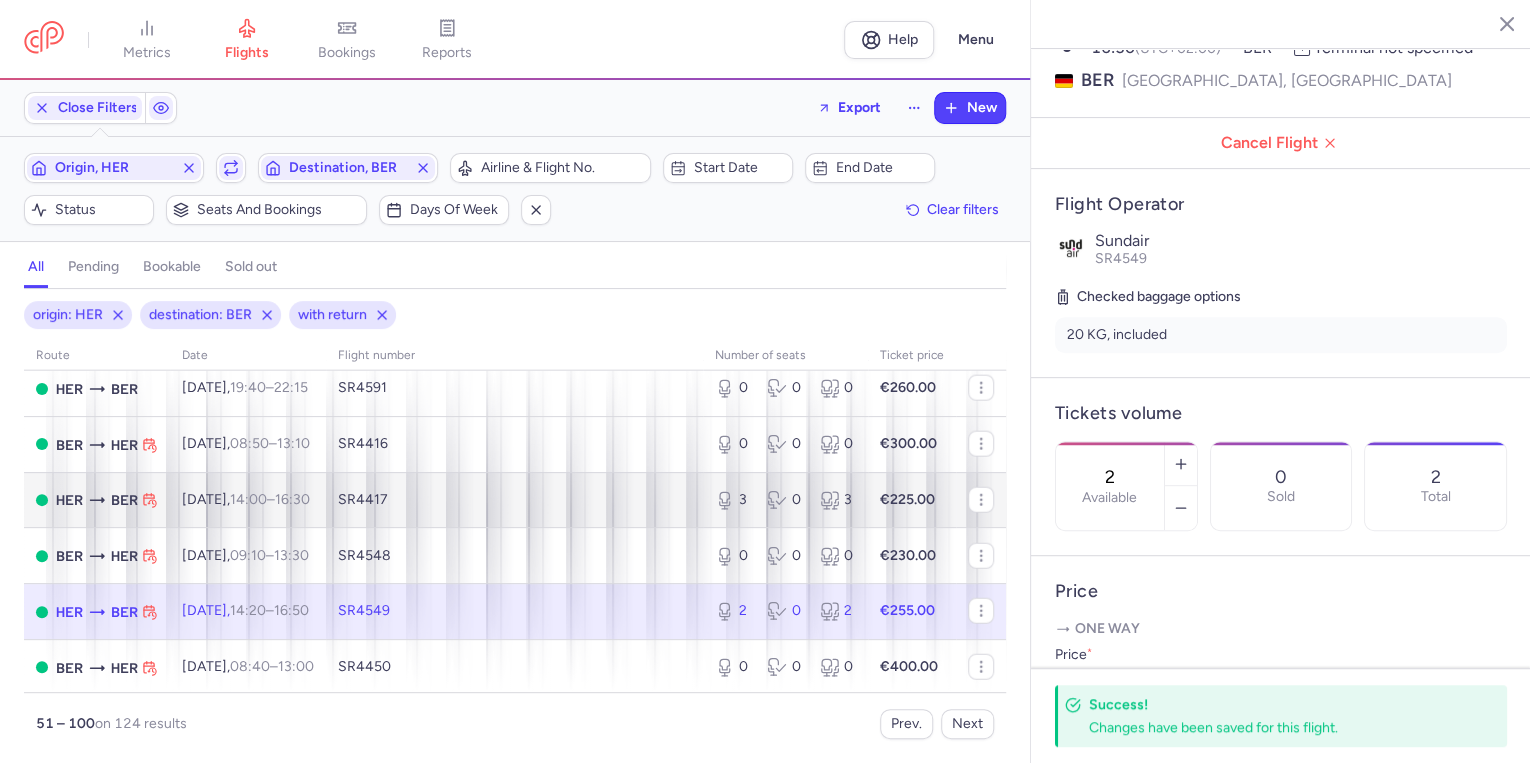 scroll, scrollTop: 2480, scrollLeft: 0, axis: vertical 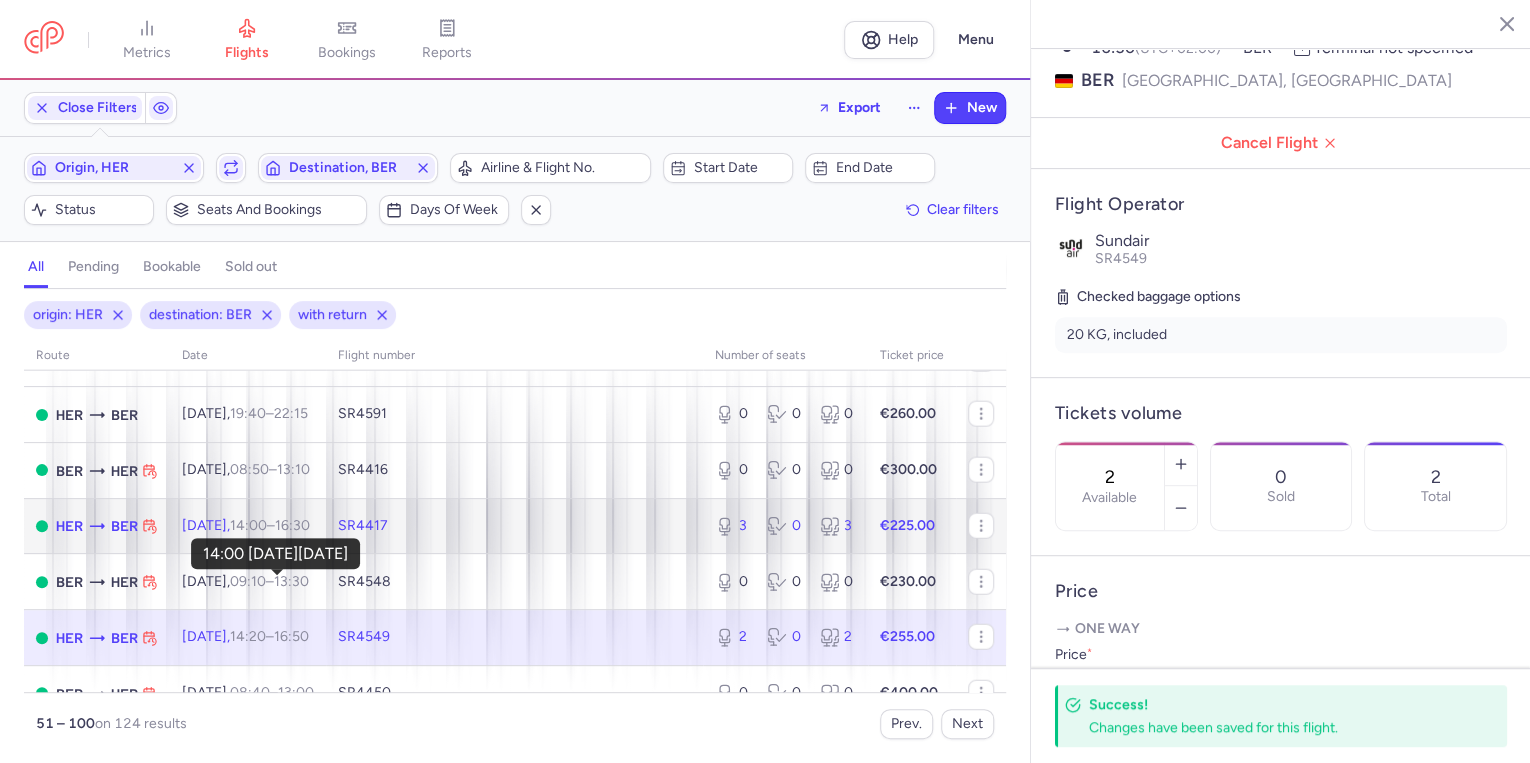 click on "14:00" at bounding box center (248, 525) 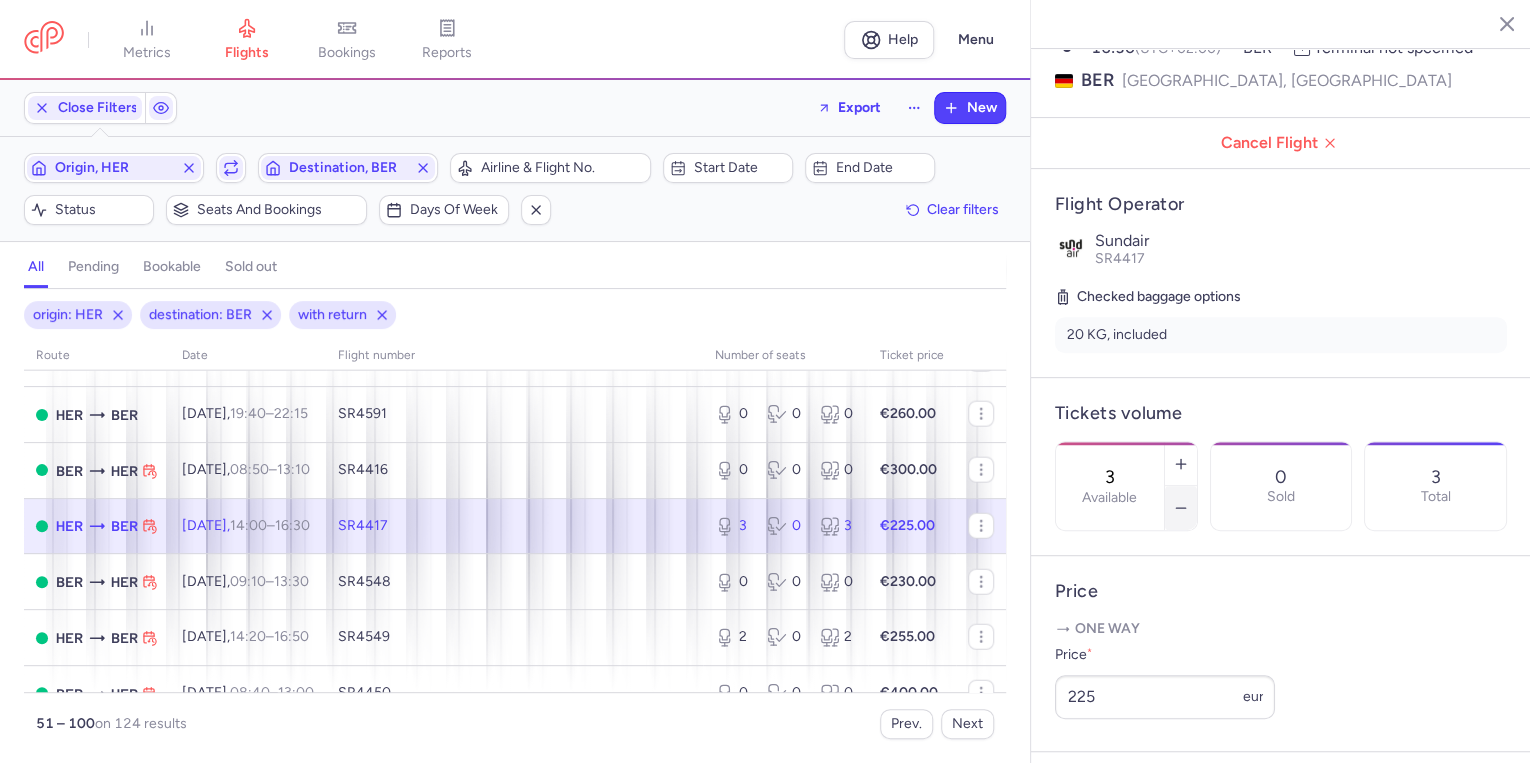 click 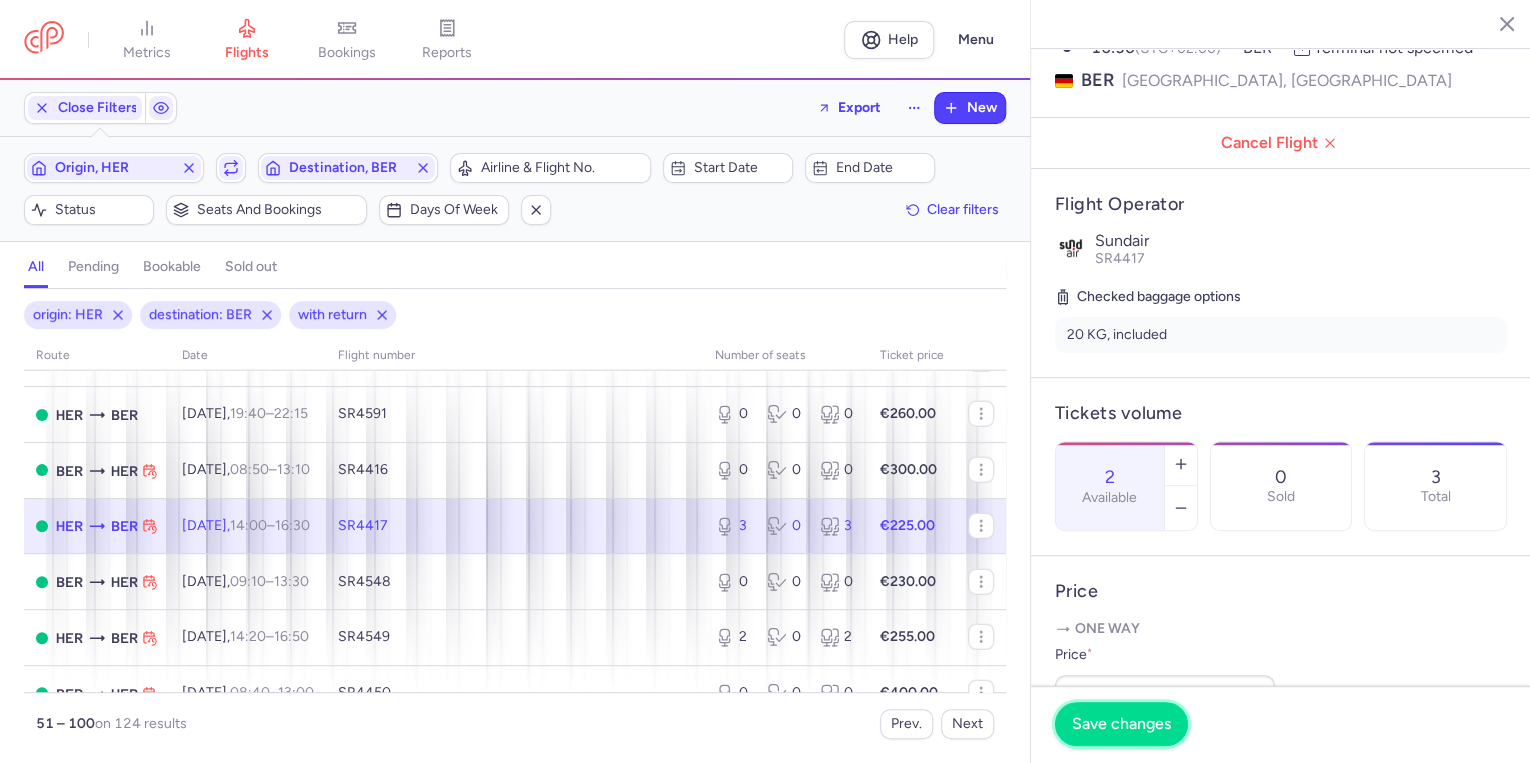 click on "Save changes" at bounding box center (1121, 724) 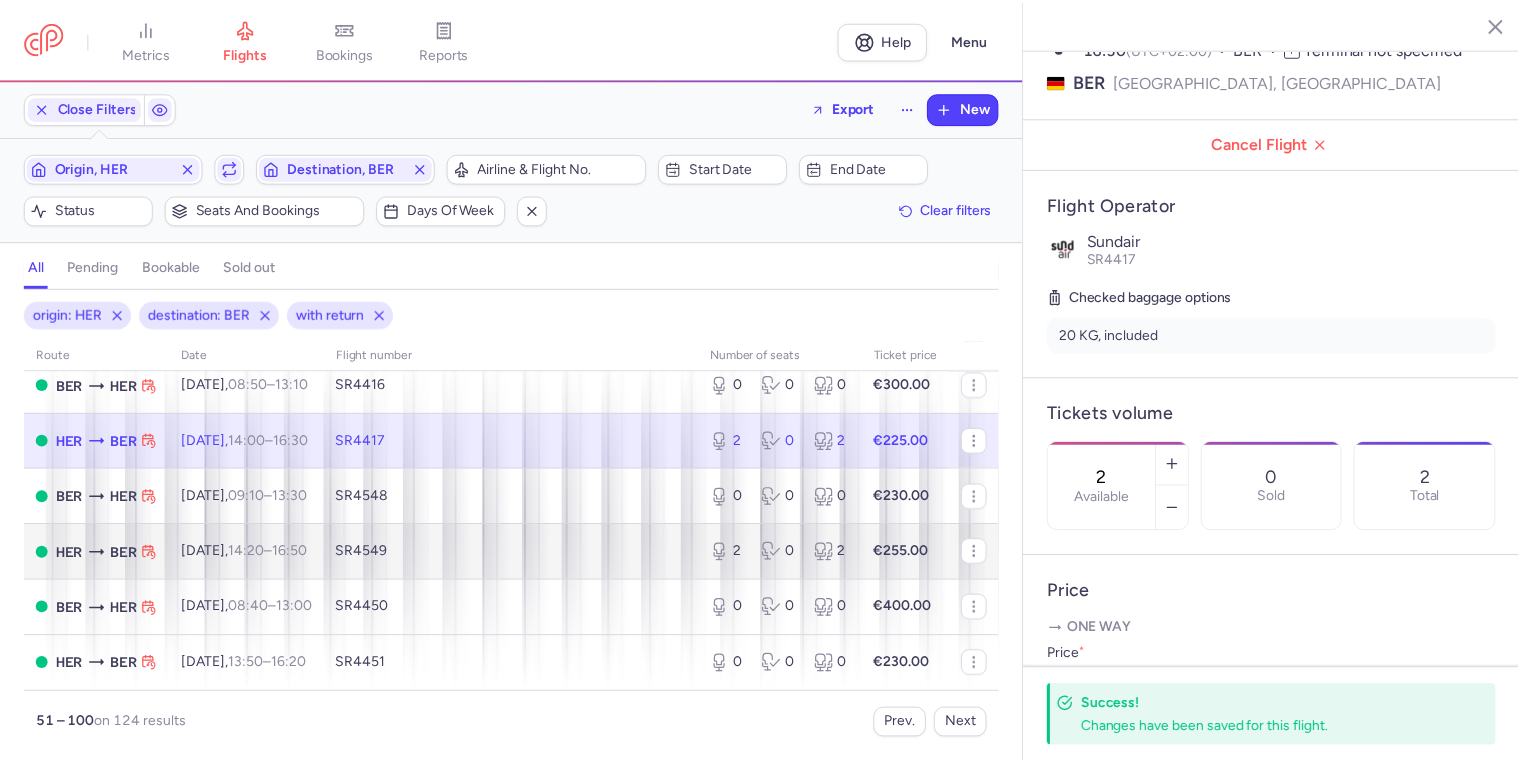 scroll, scrollTop: 2626, scrollLeft: 0, axis: vertical 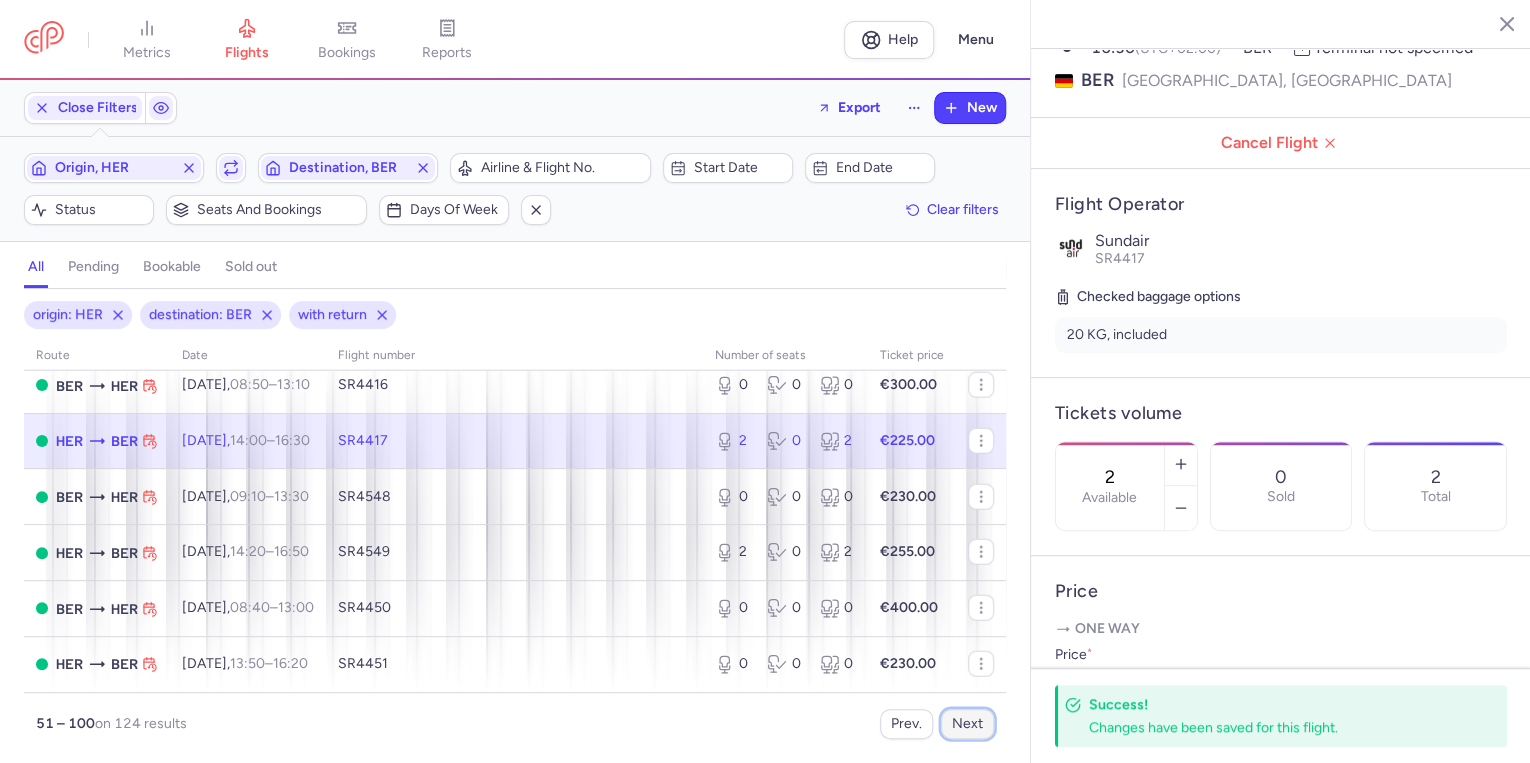 click on "Next" at bounding box center (967, 724) 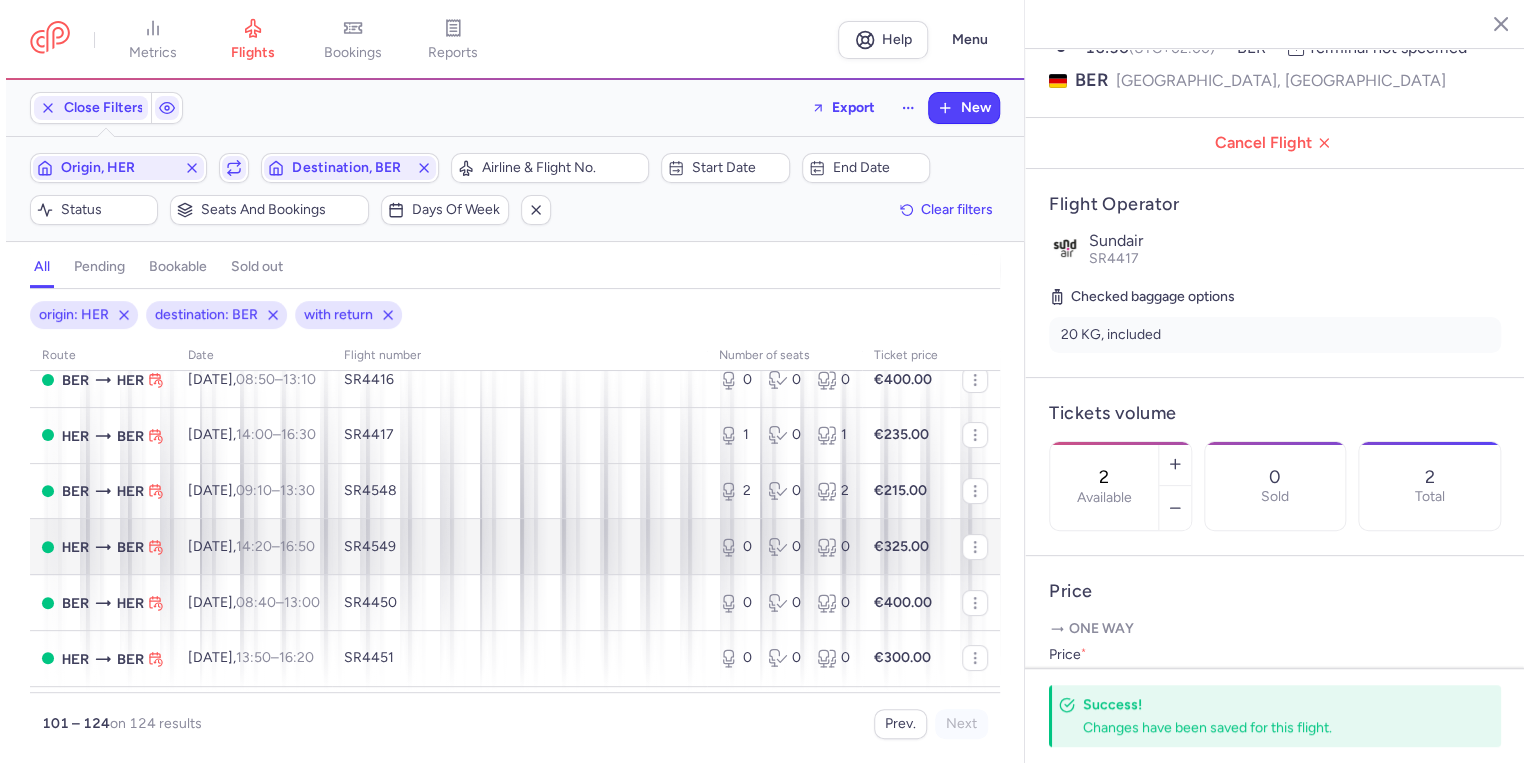 scroll, scrollTop: 160, scrollLeft: 0, axis: vertical 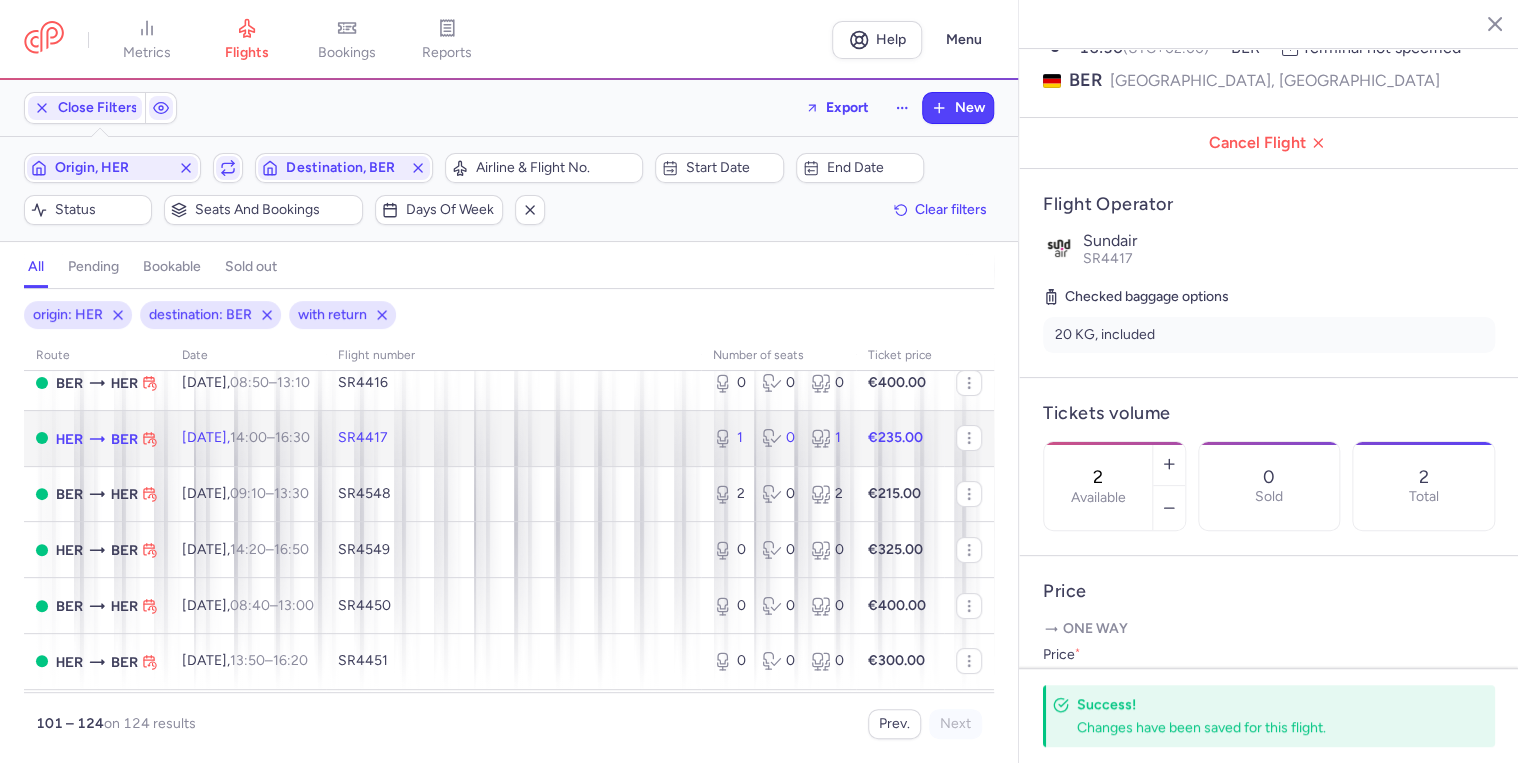 click on "14:00" at bounding box center [248, 437] 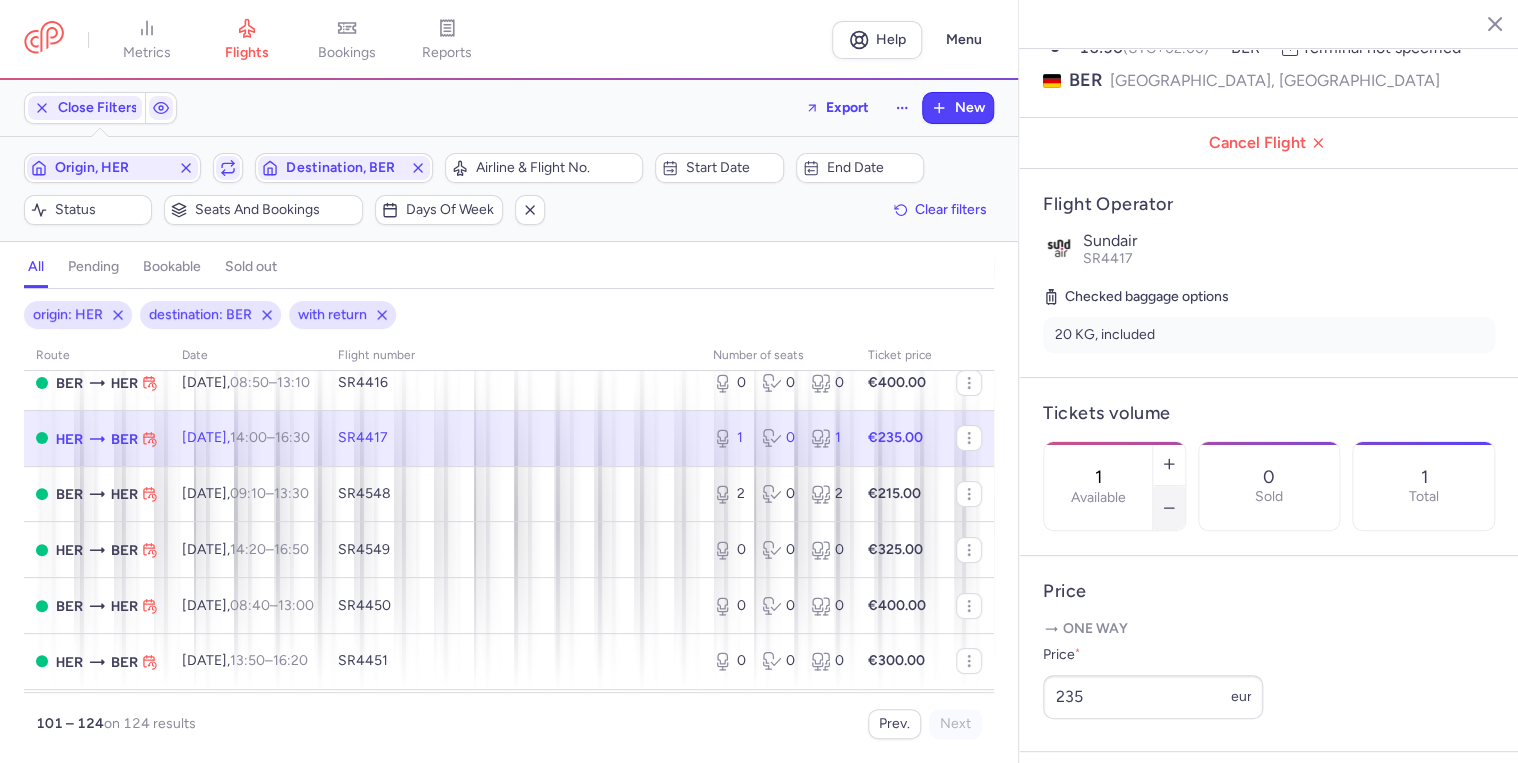 click 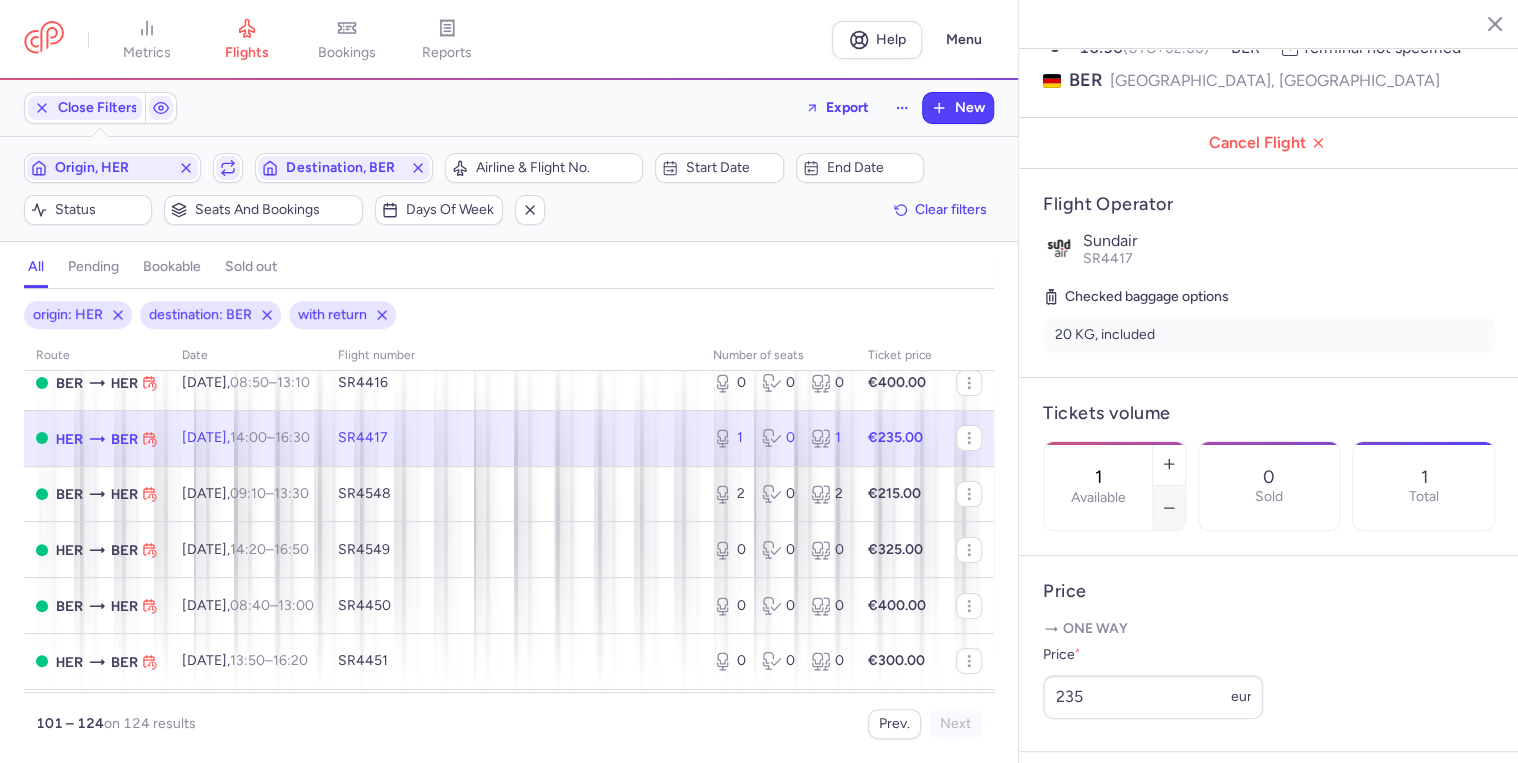 type on "0" 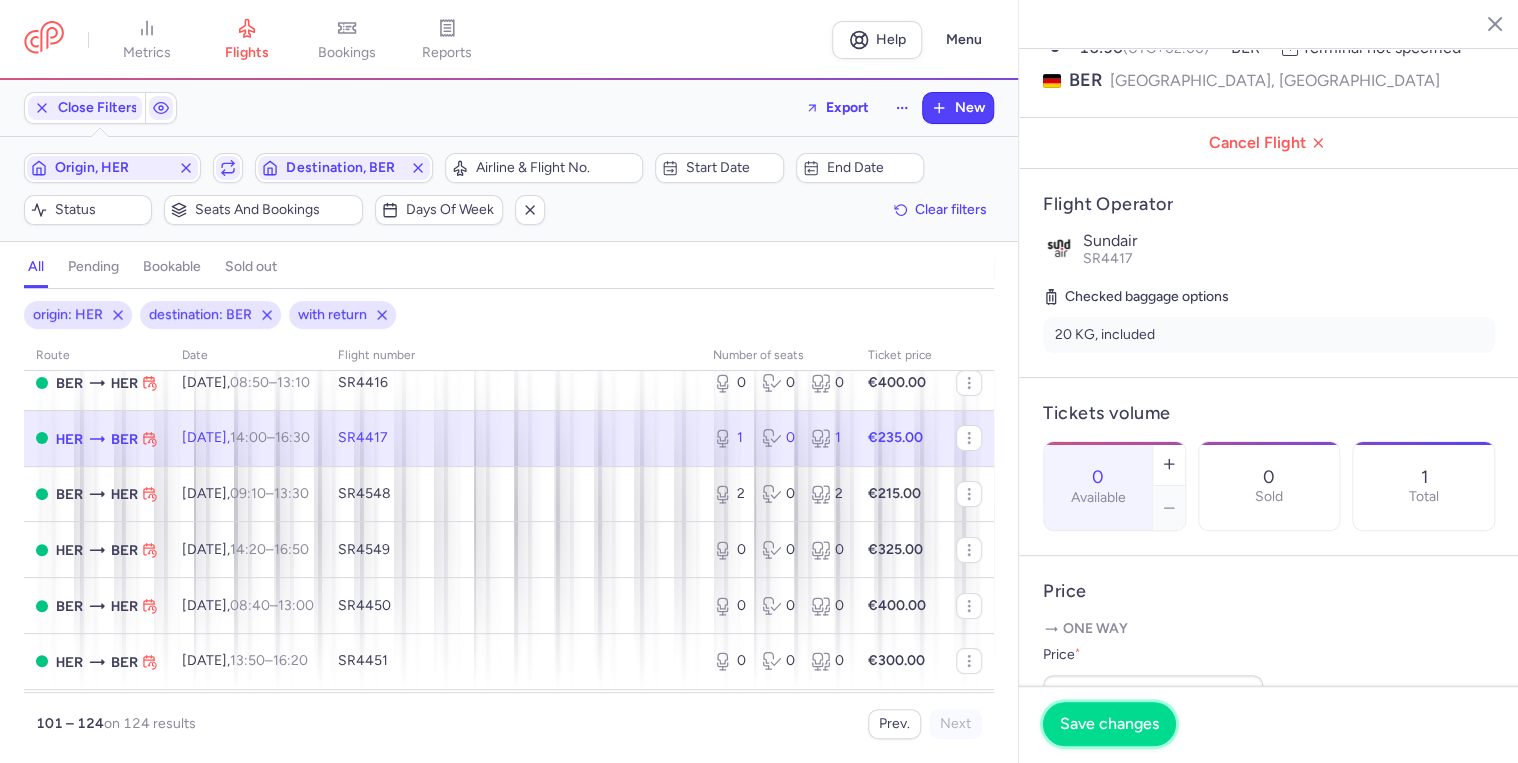 click on "Save changes" at bounding box center [1109, 724] 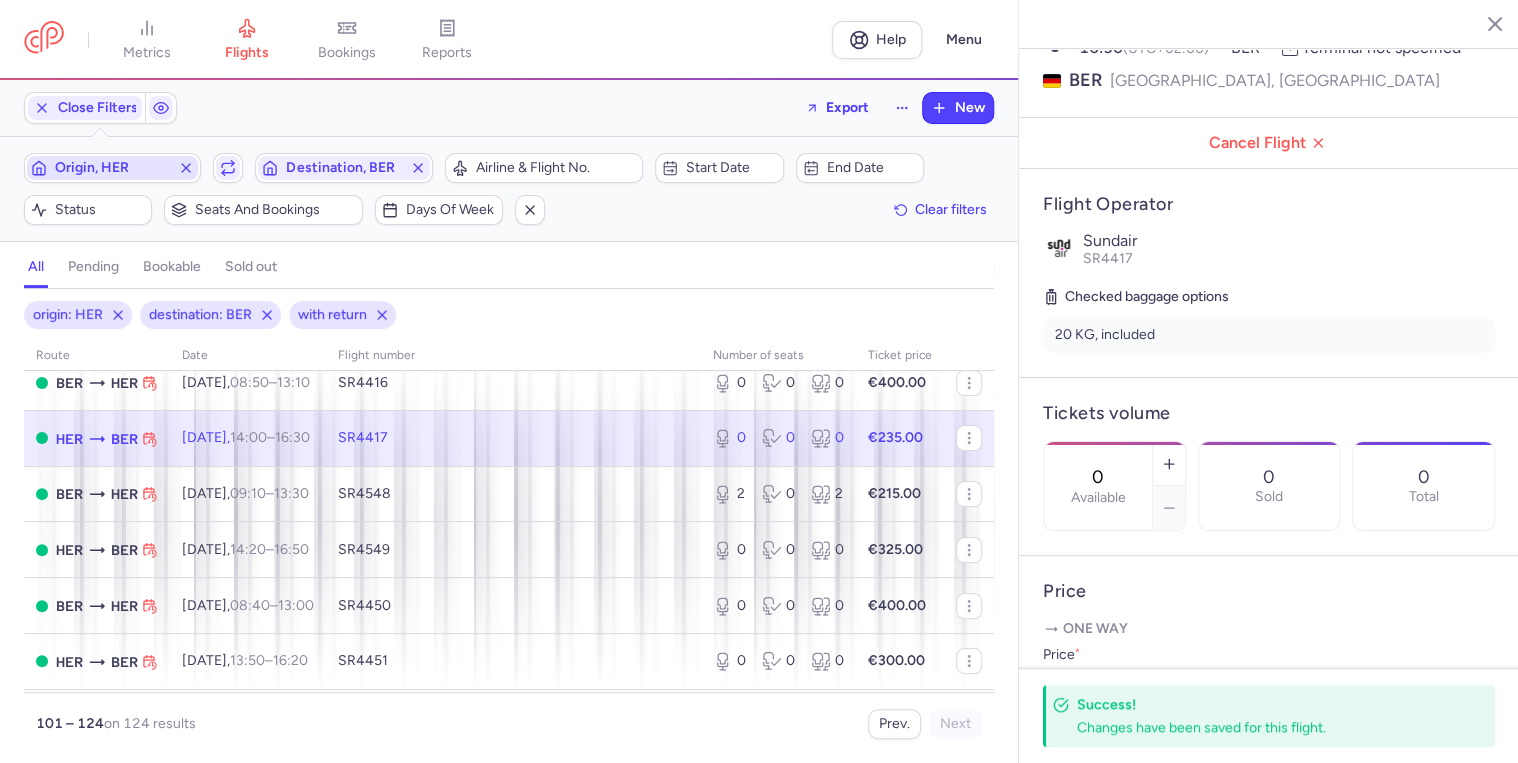 click on "Origin, HER" at bounding box center [112, 168] 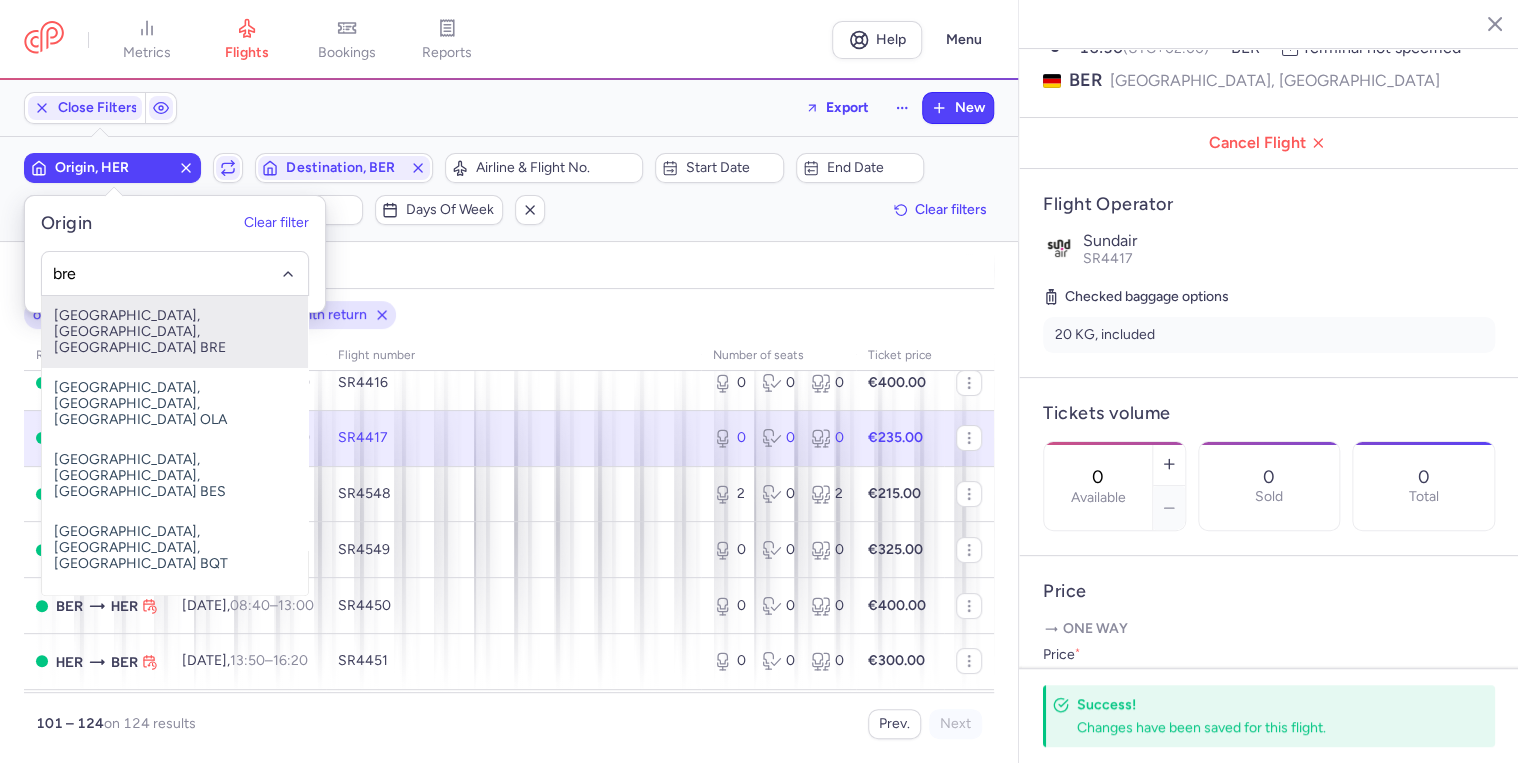 click on "[GEOGRAPHIC_DATA], [GEOGRAPHIC_DATA], [GEOGRAPHIC_DATA] BRE" at bounding box center [175, 332] 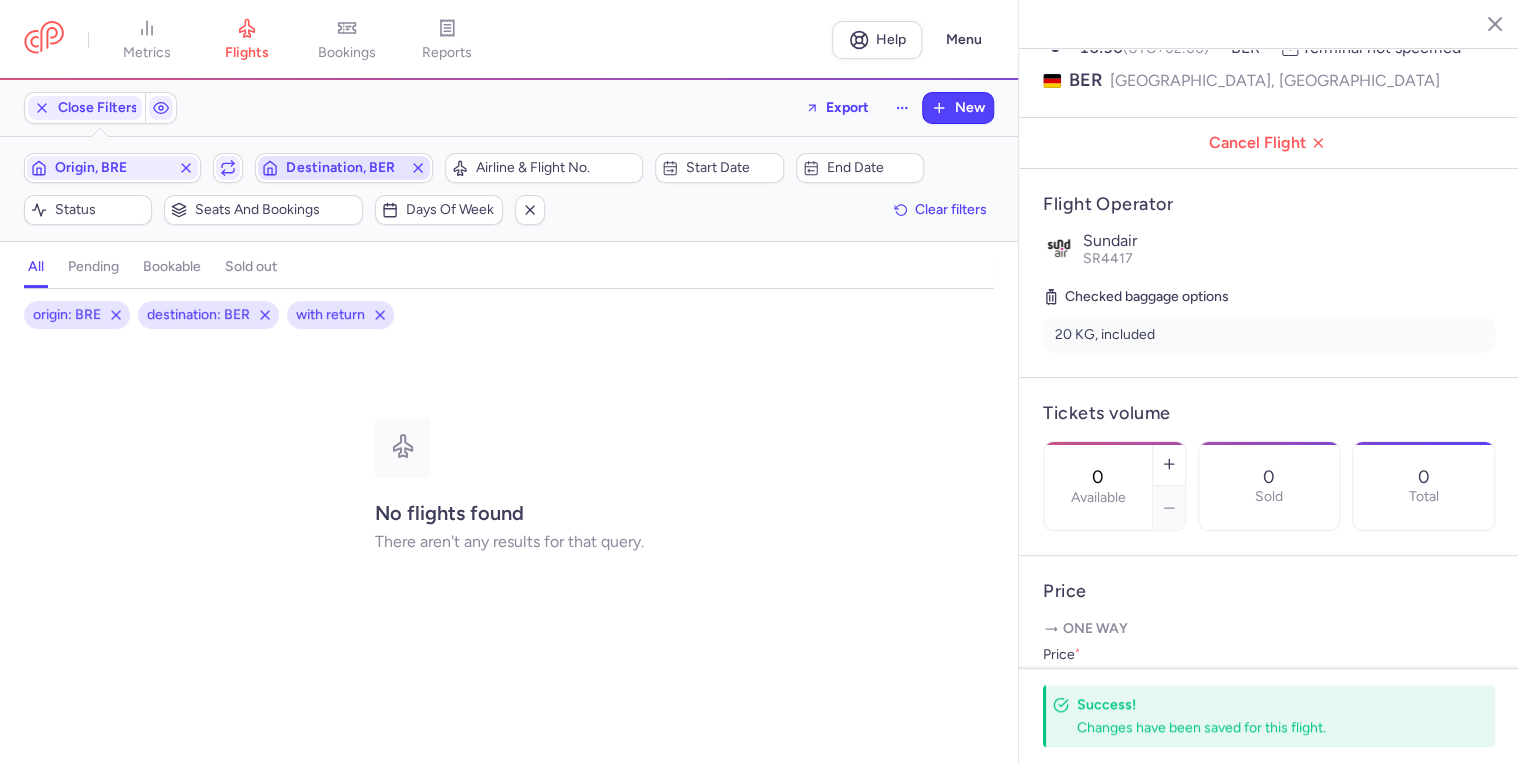 click on "Destination, BER" at bounding box center [343, 168] 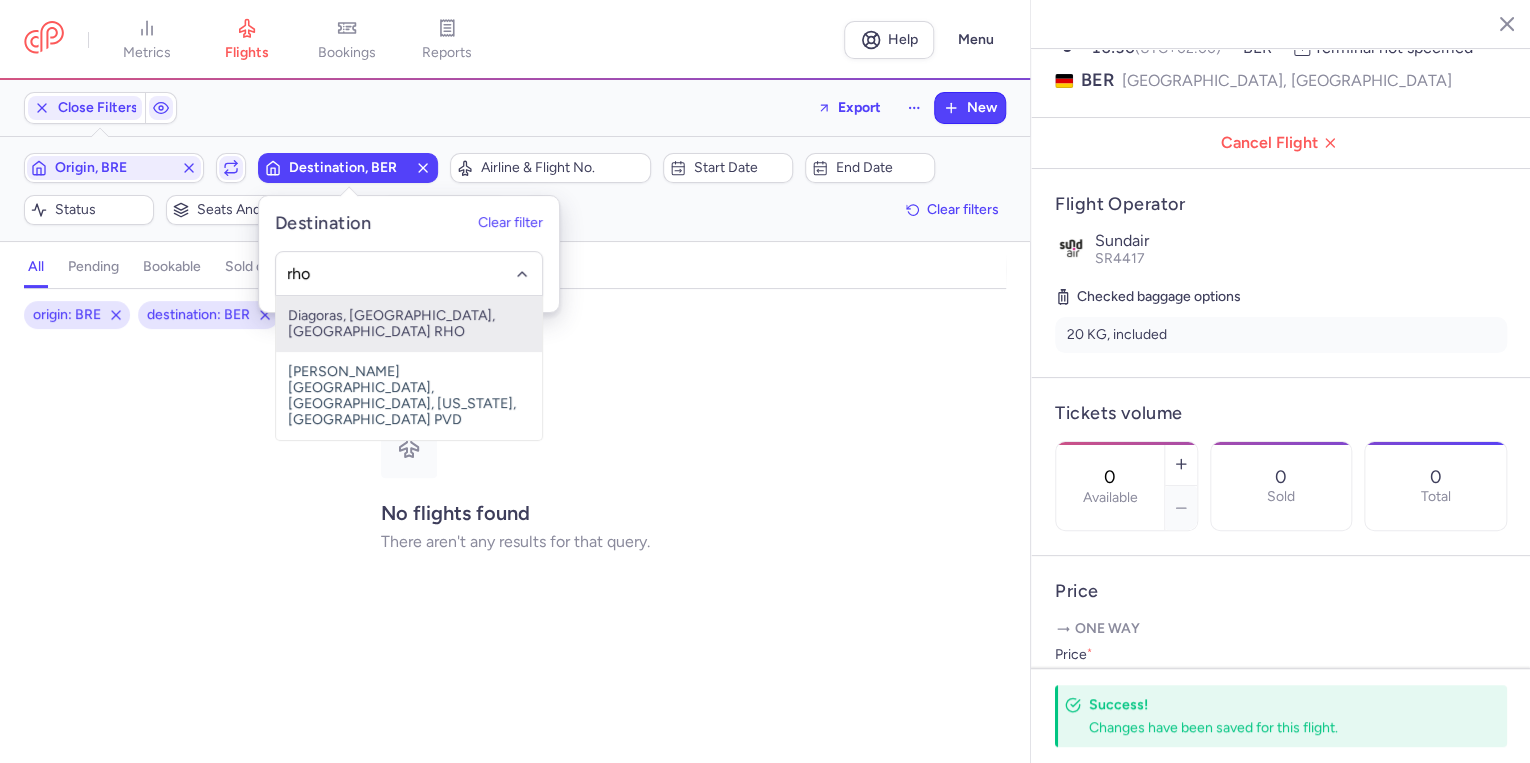 click on "Diagoras, [GEOGRAPHIC_DATA], [GEOGRAPHIC_DATA] RHO" at bounding box center [409, 324] 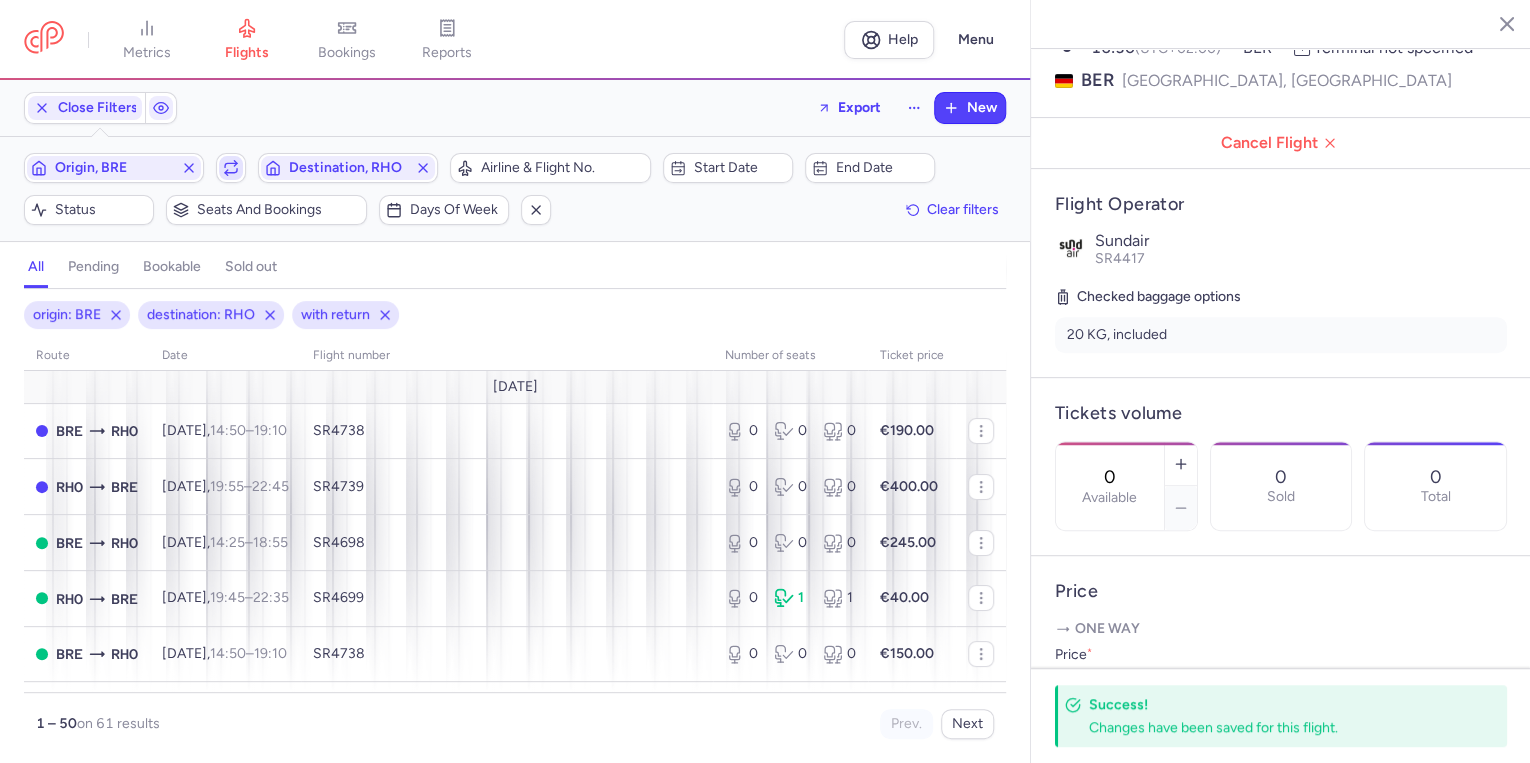click 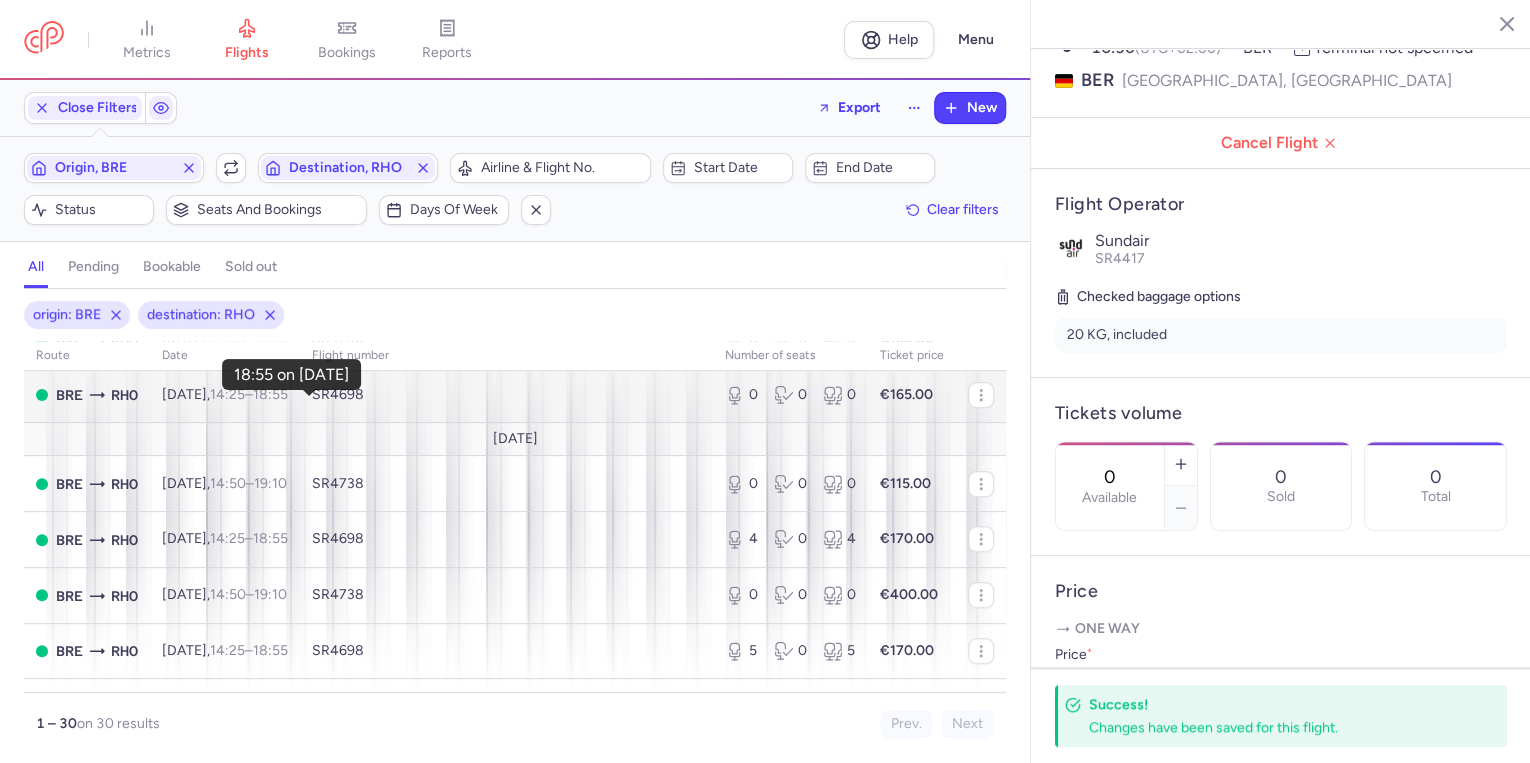 scroll, scrollTop: 800, scrollLeft: 0, axis: vertical 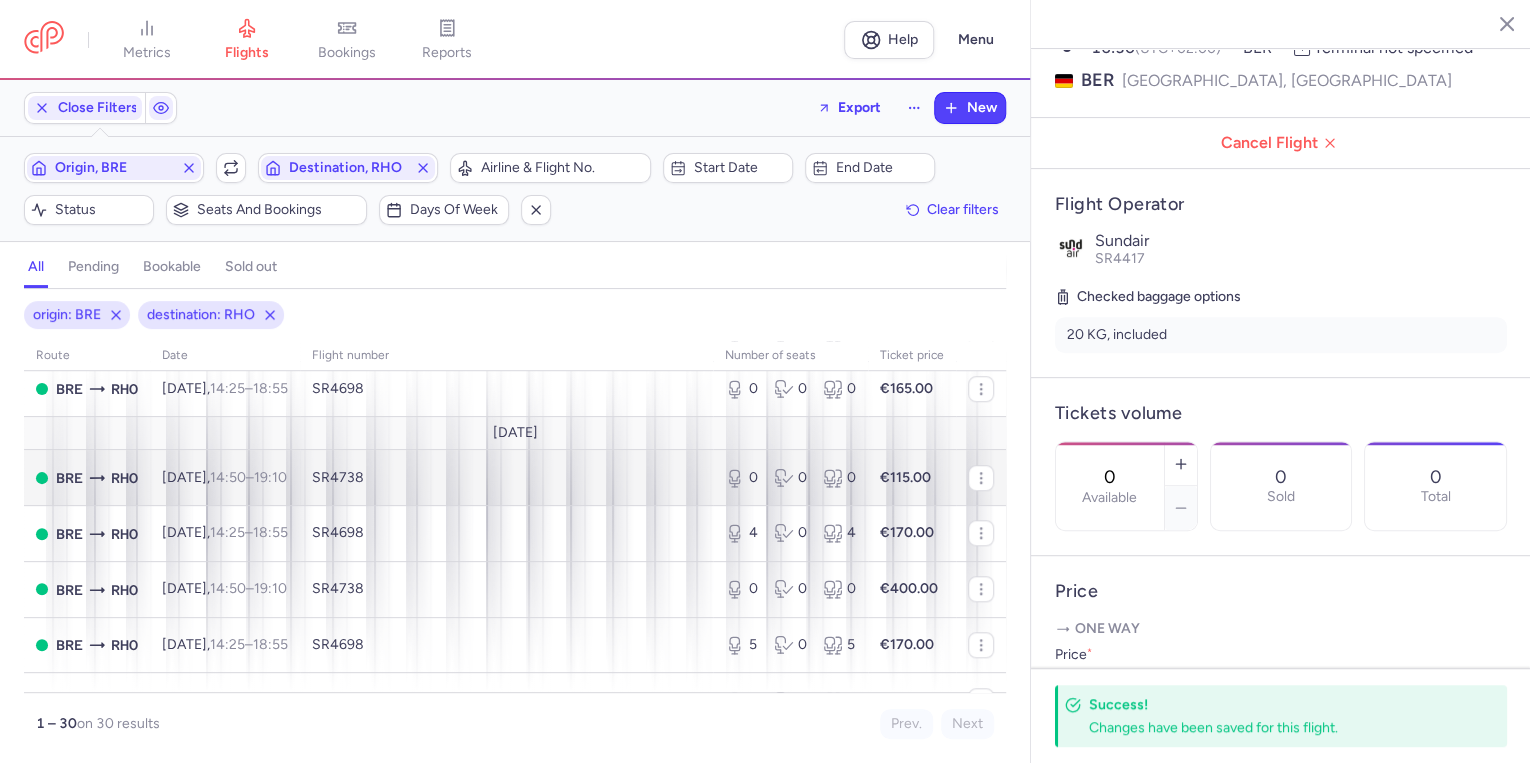 type 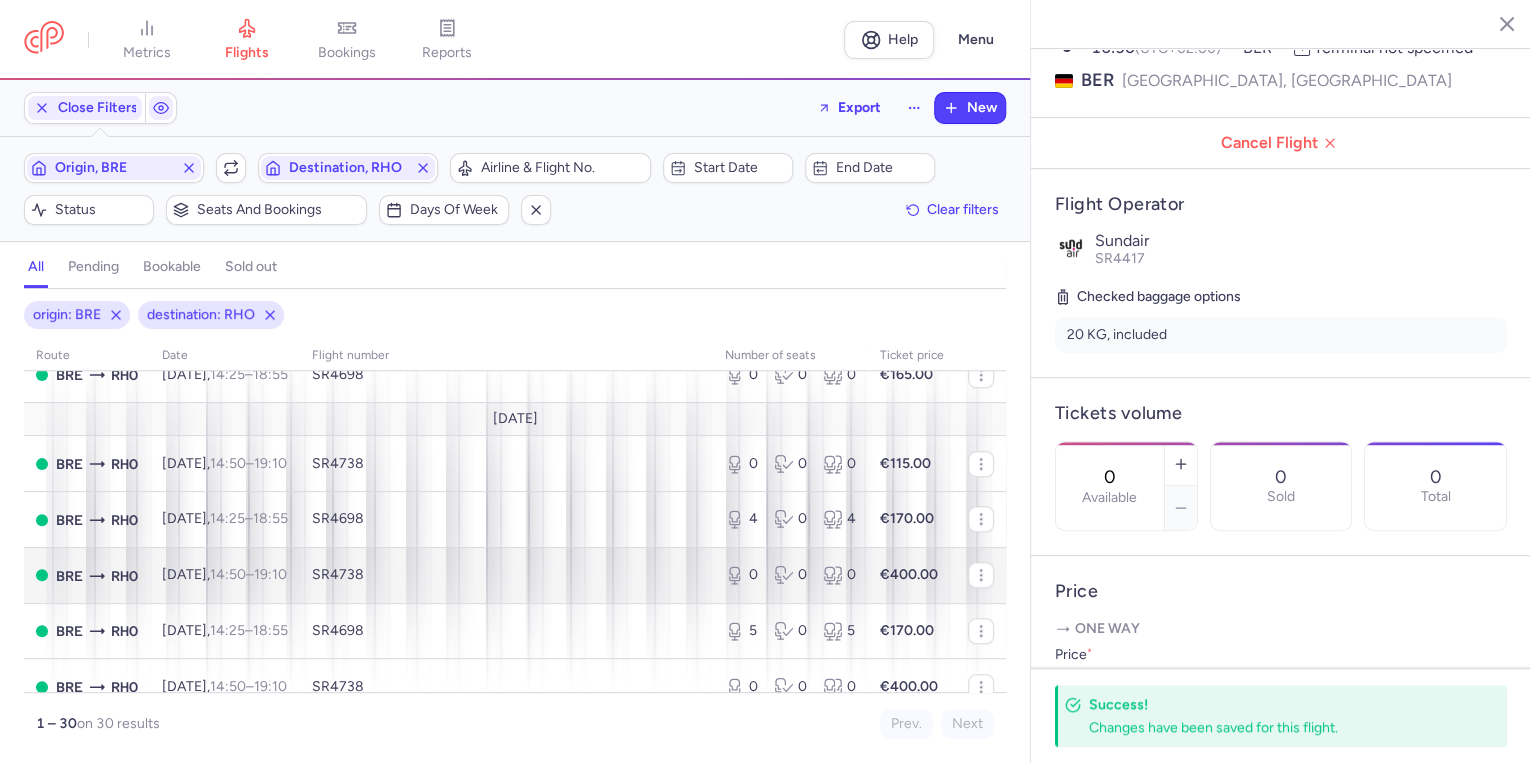 scroll, scrollTop: 800, scrollLeft: 0, axis: vertical 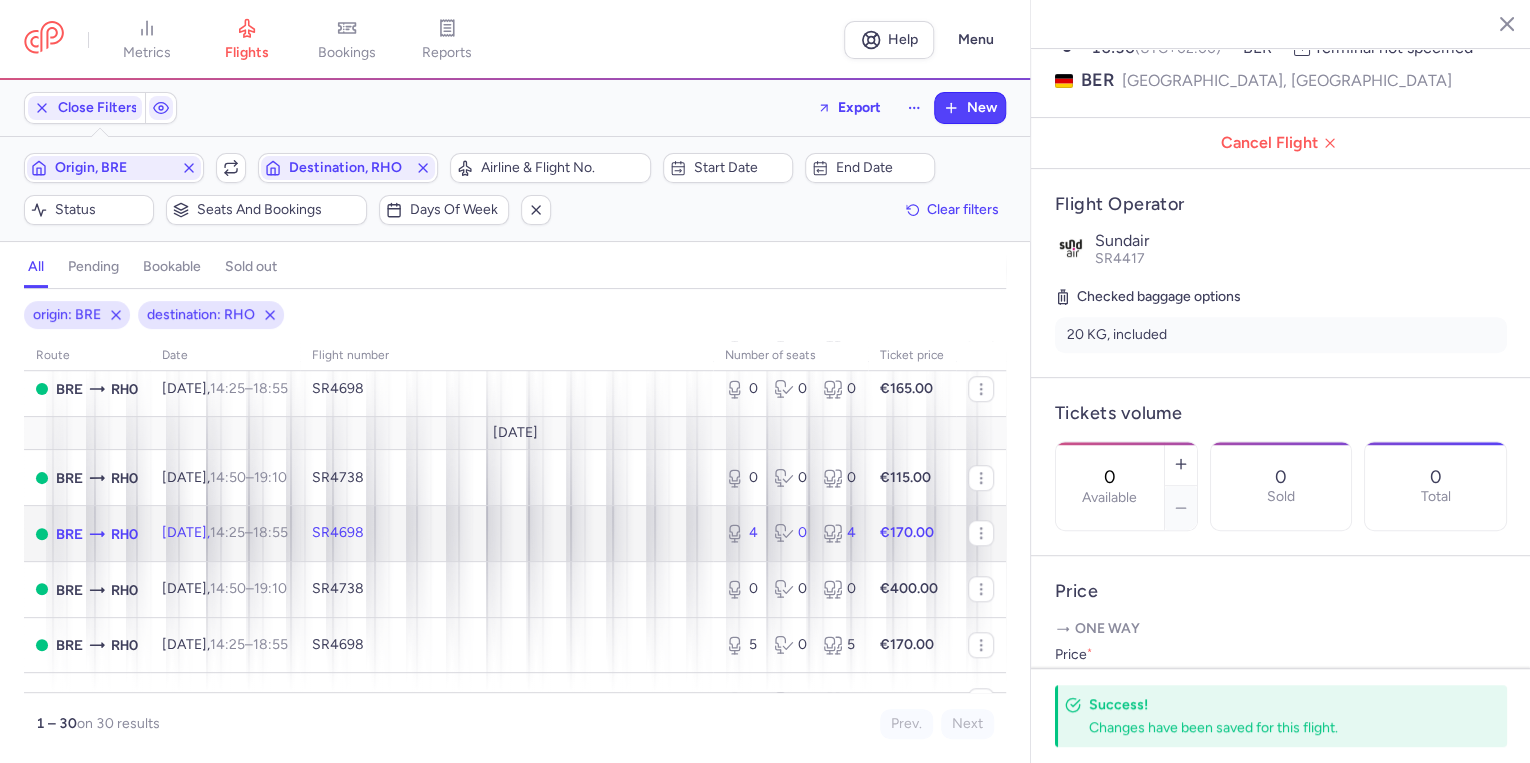 click on "14:25  –  18:55  +0" at bounding box center [249, 532] 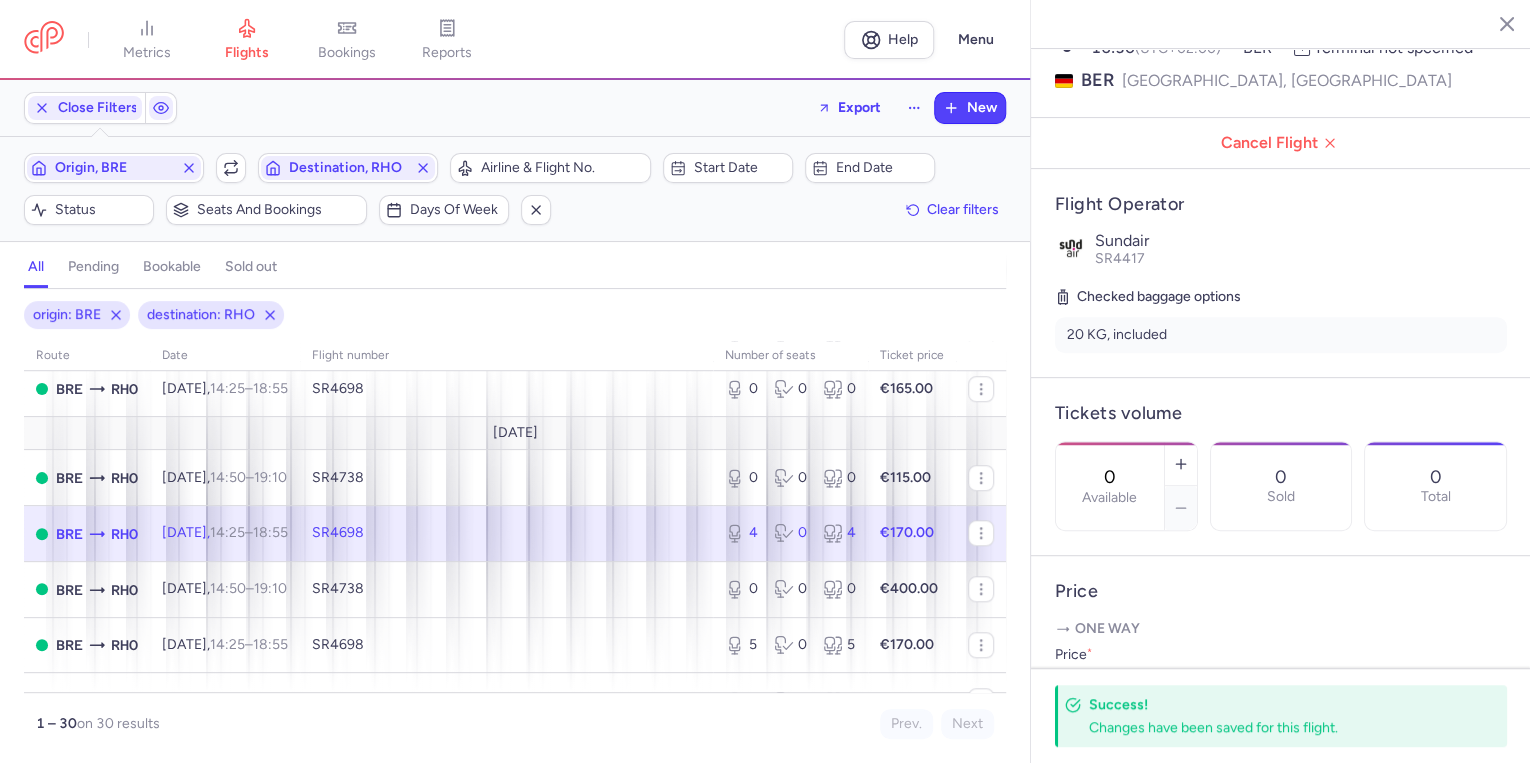type on "4" 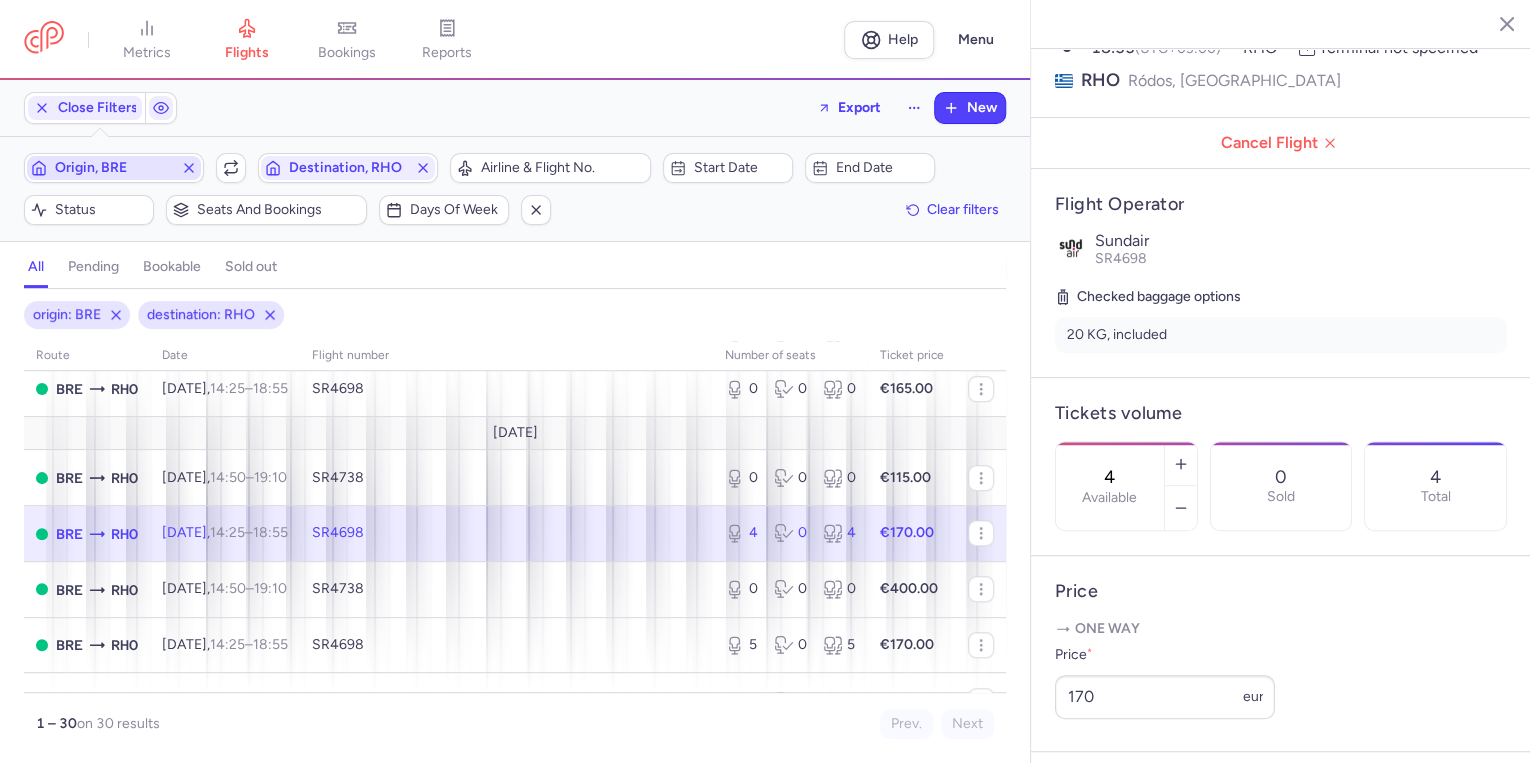 click on "Origin, BRE" at bounding box center [114, 168] 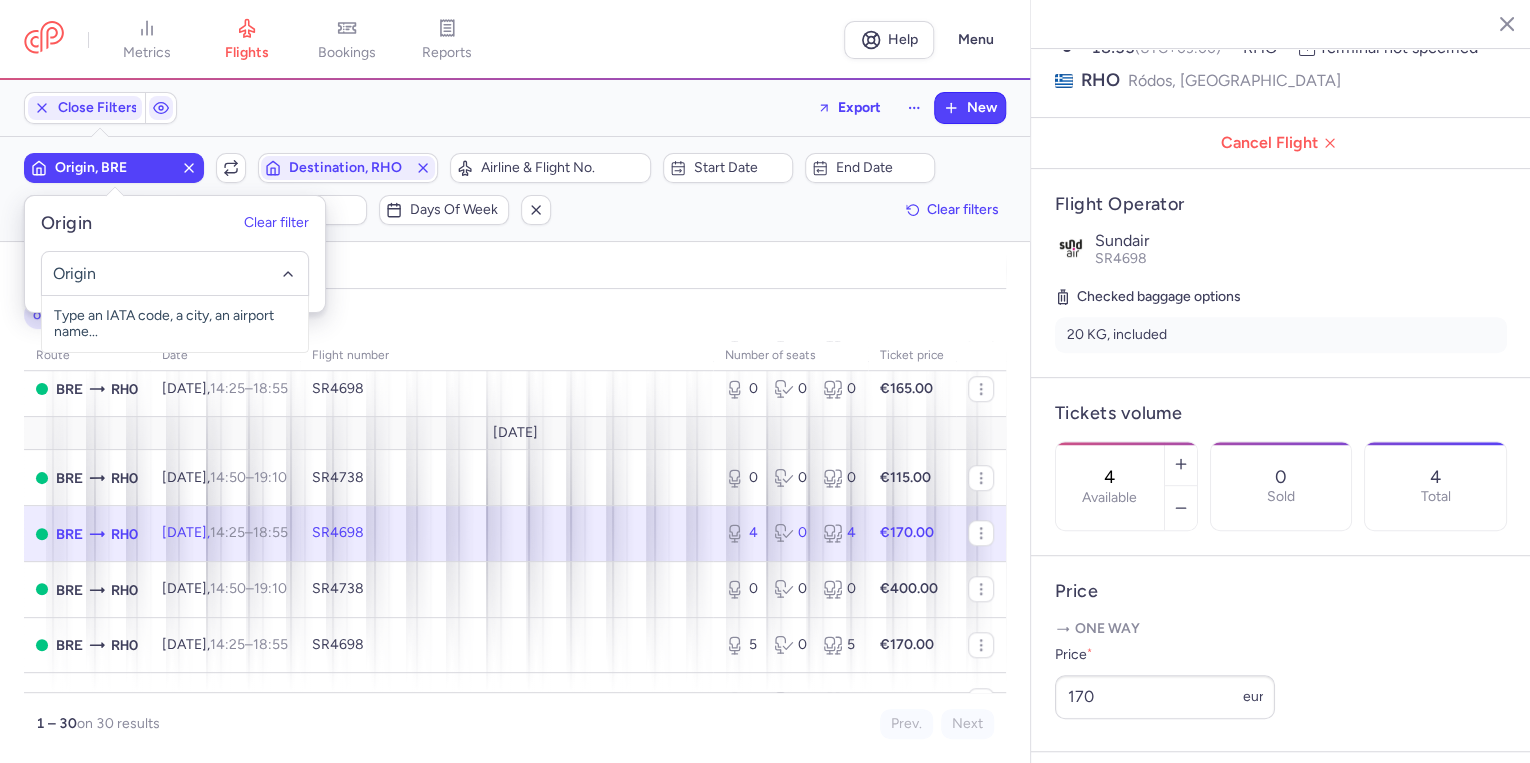 type on "d" 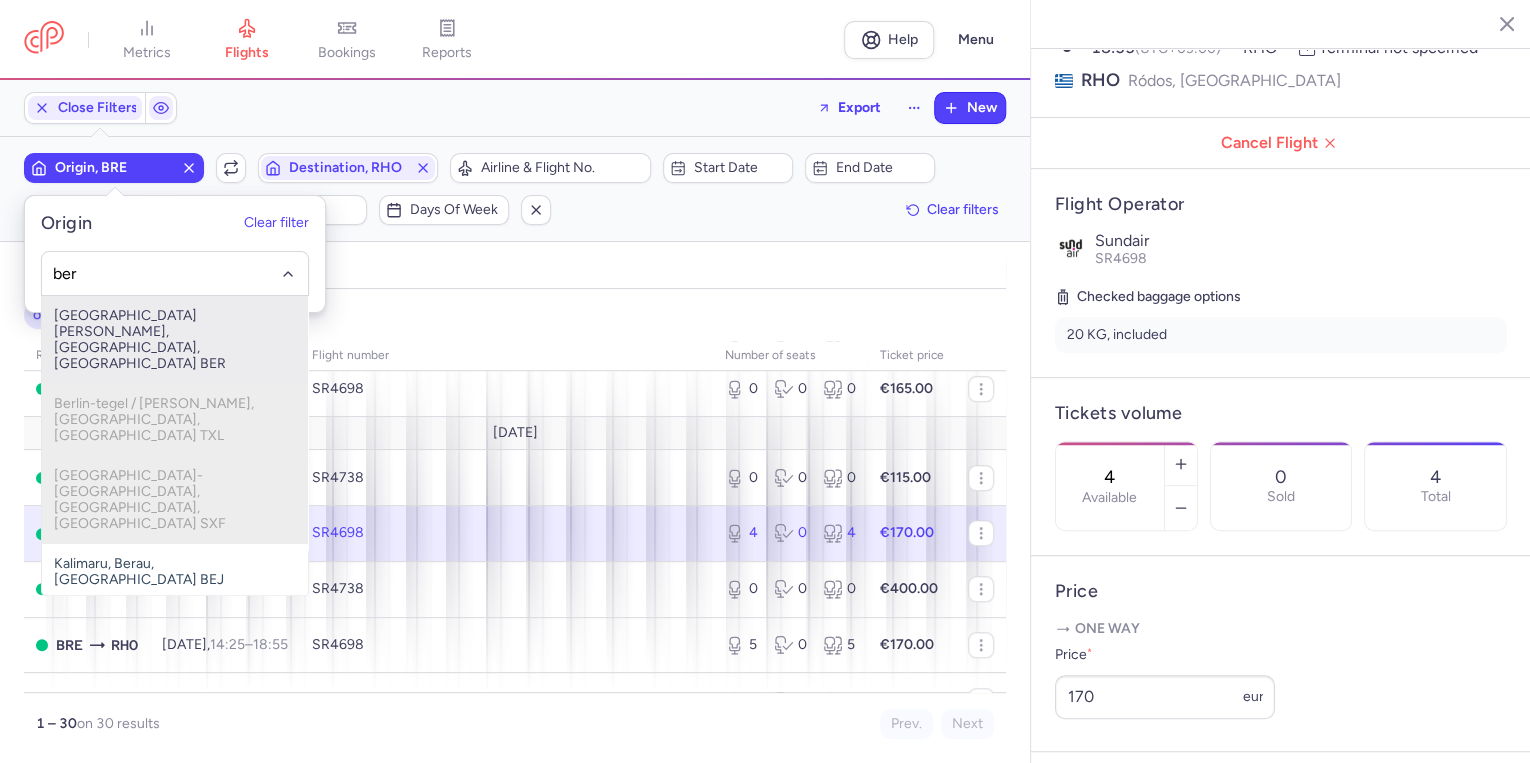click on "[GEOGRAPHIC_DATA][PERSON_NAME], [GEOGRAPHIC_DATA], [GEOGRAPHIC_DATA] BER" at bounding box center [175, 340] 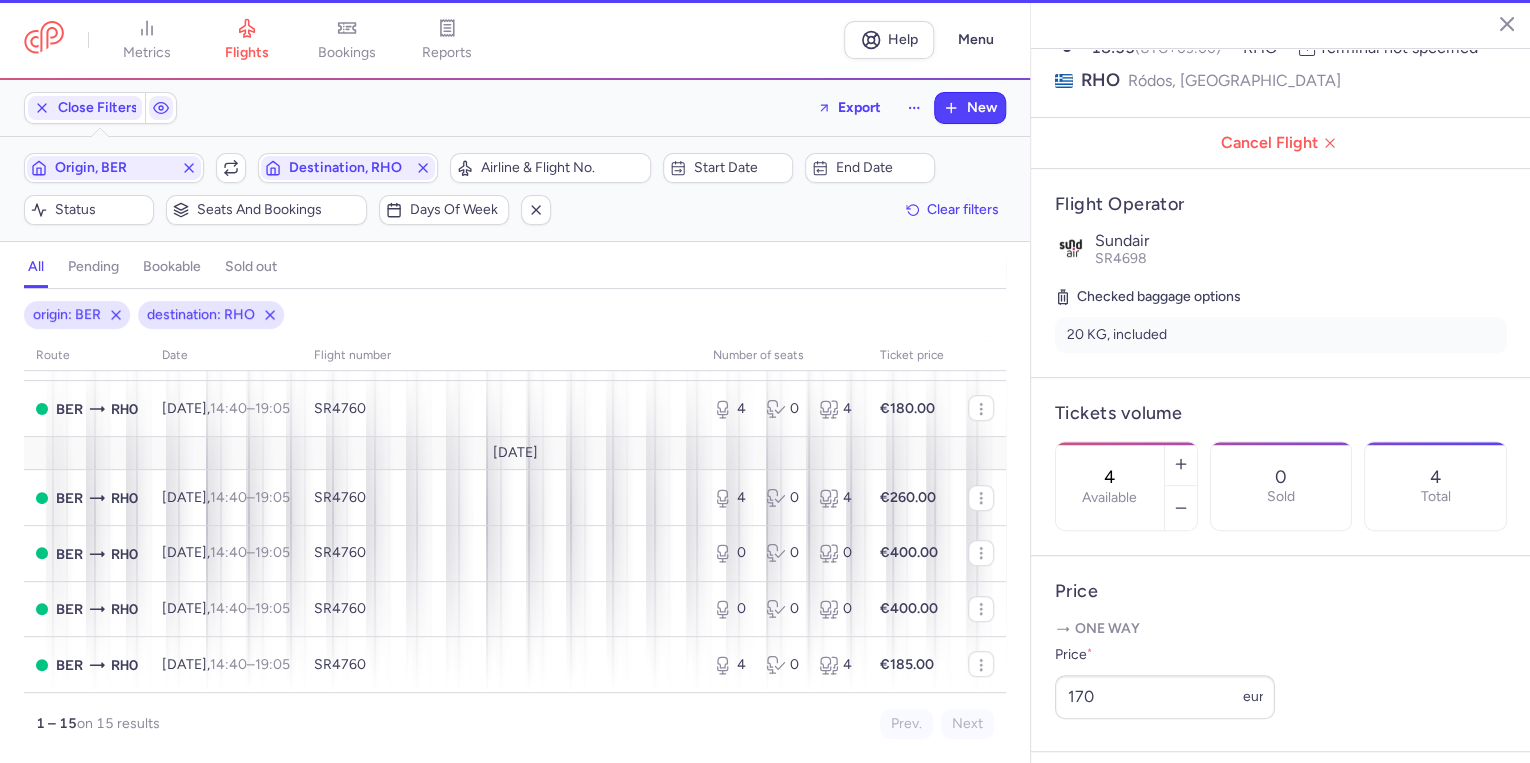 scroll, scrollTop: 662, scrollLeft: 0, axis: vertical 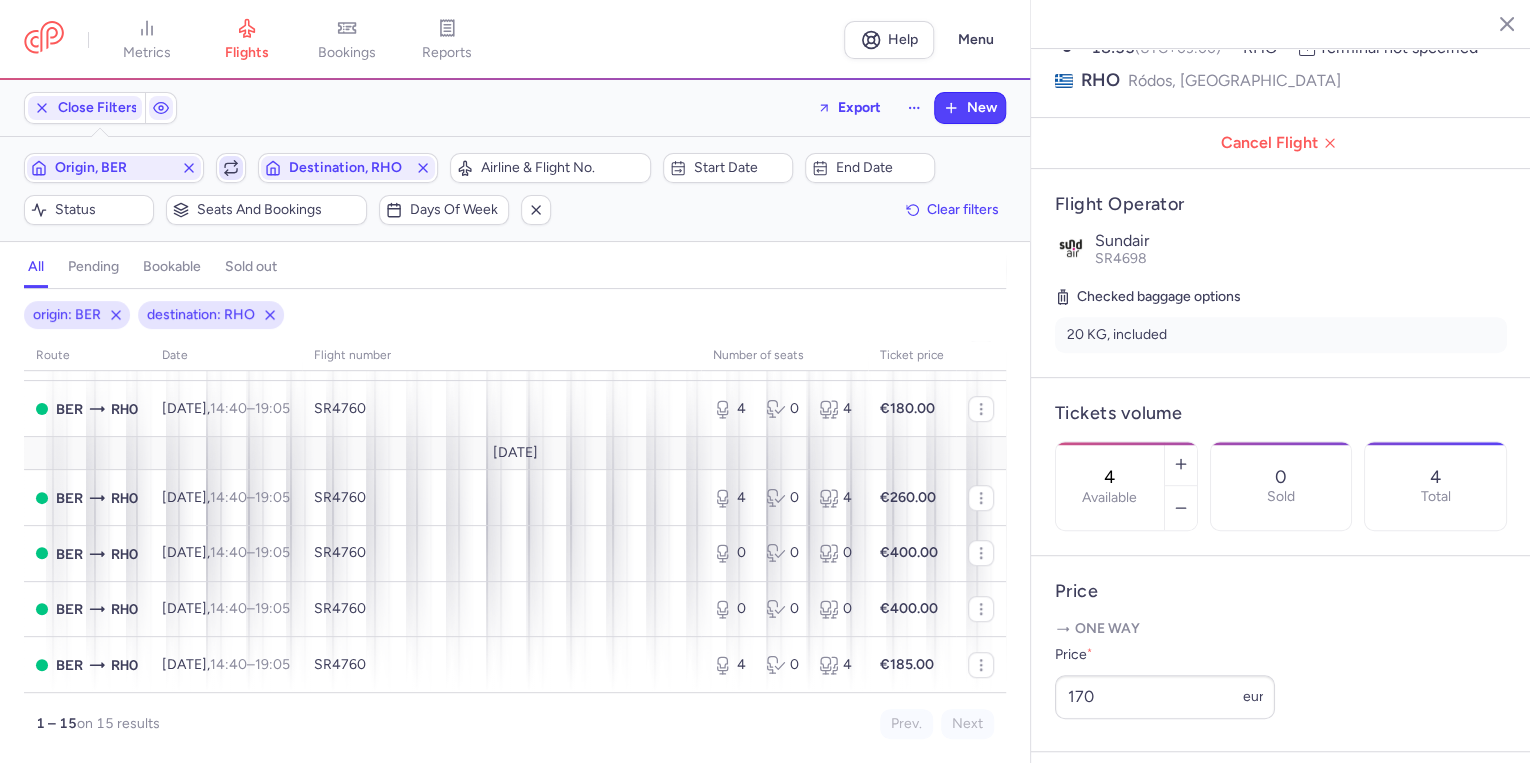 click 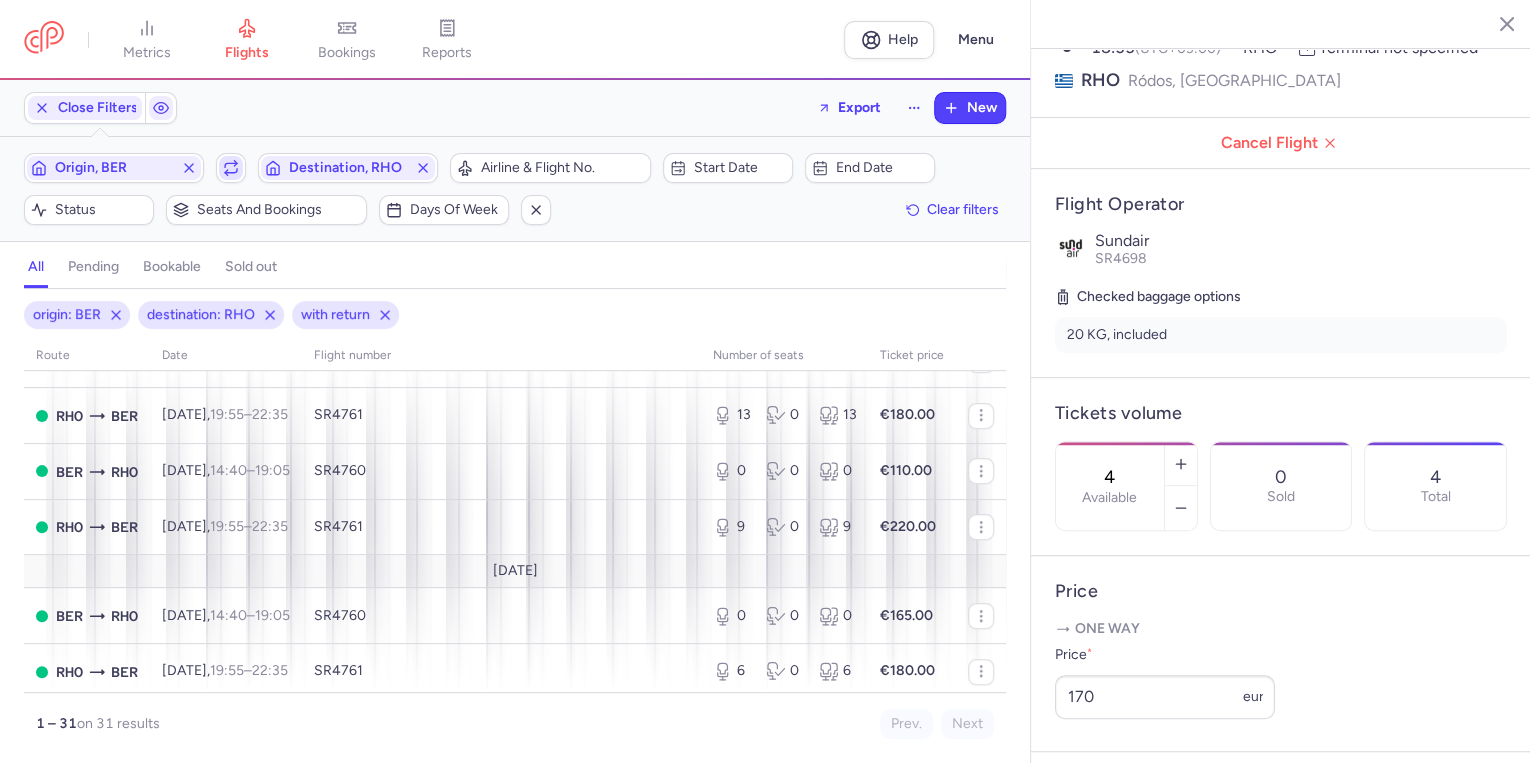 scroll, scrollTop: 800, scrollLeft: 0, axis: vertical 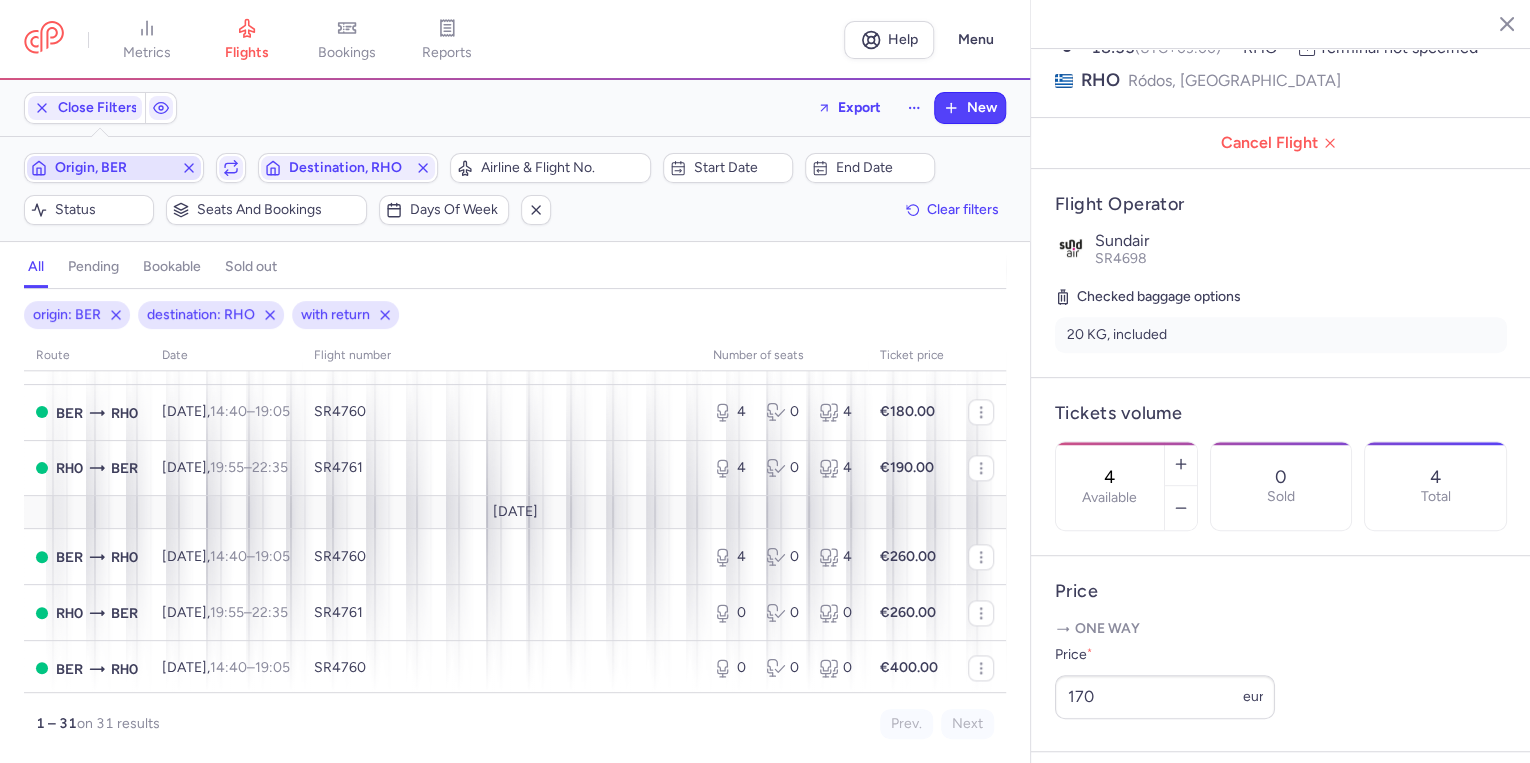 click on "Origin, BER" at bounding box center (114, 168) 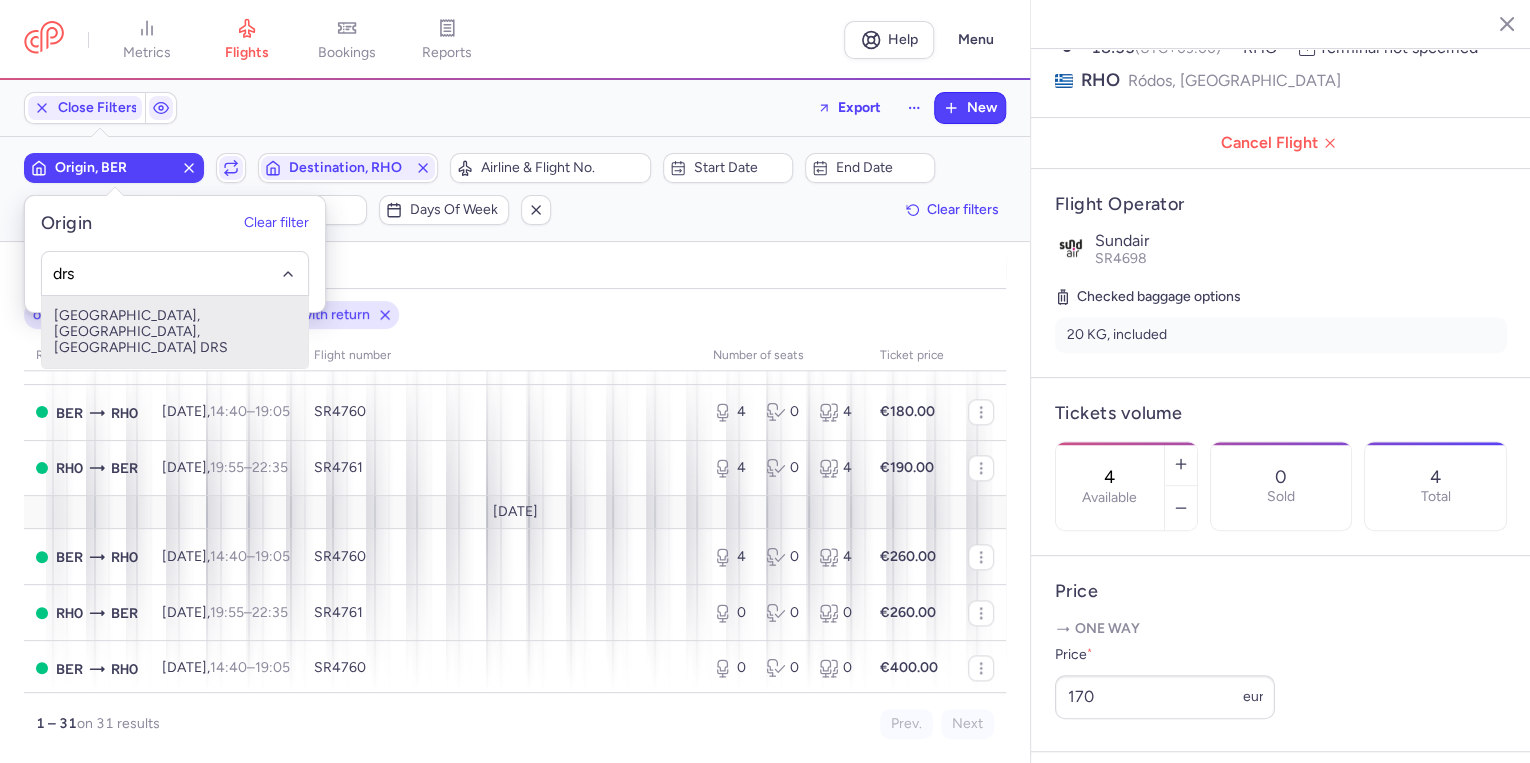 click on "[GEOGRAPHIC_DATA], [GEOGRAPHIC_DATA], [GEOGRAPHIC_DATA] DRS" at bounding box center (175, 332) 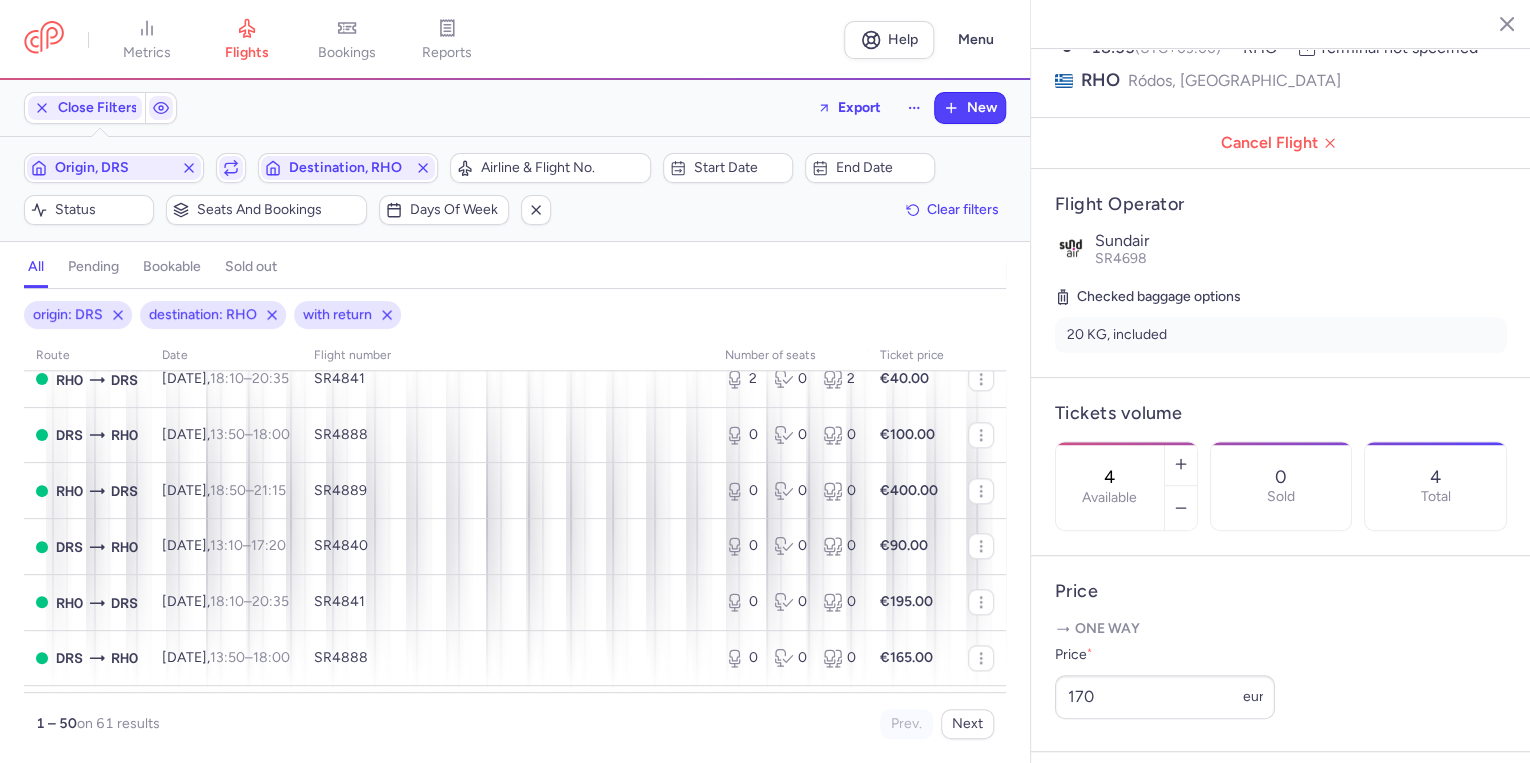 scroll, scrollTop: 1224, scrollLeft: 0, axis: vertical 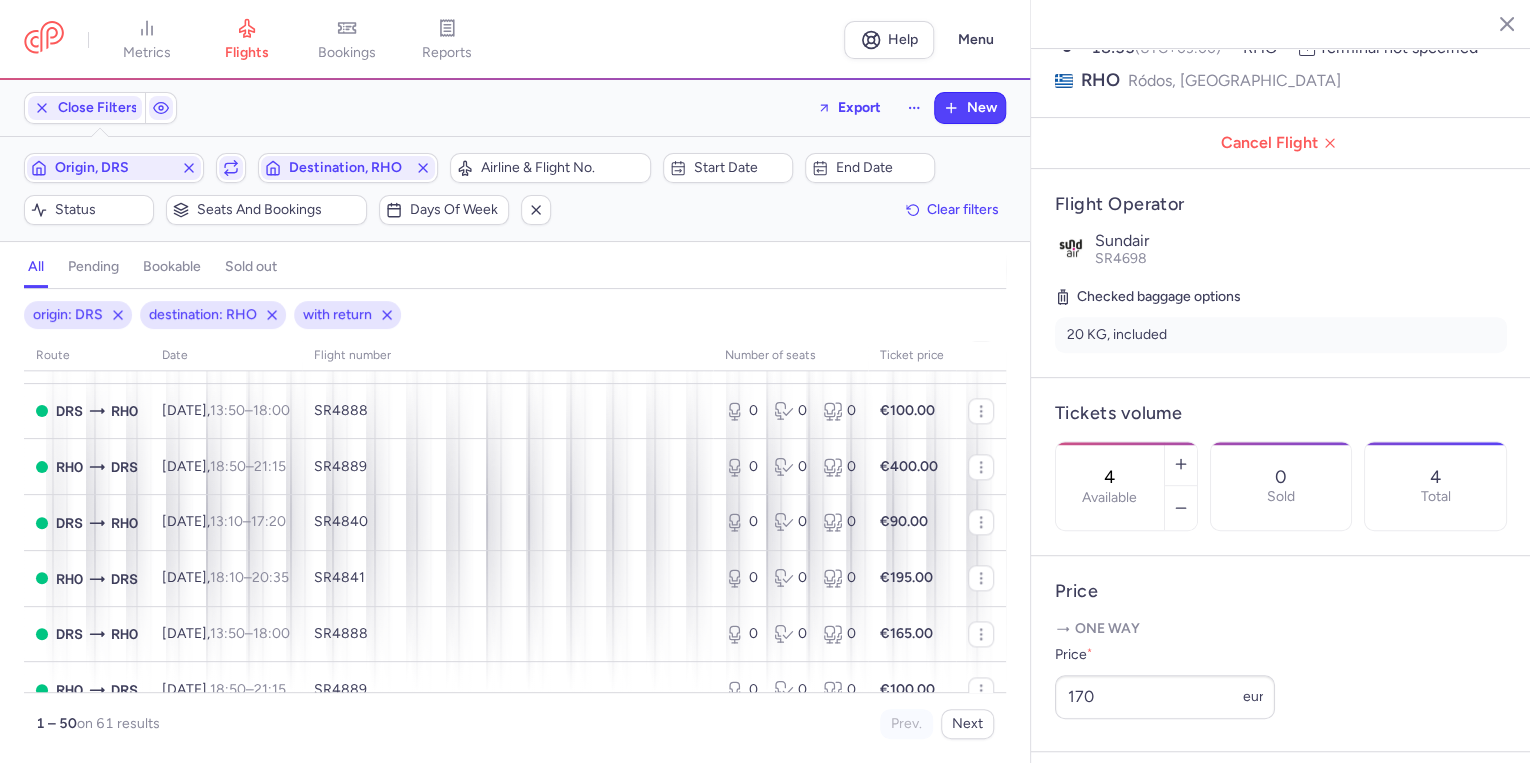 type 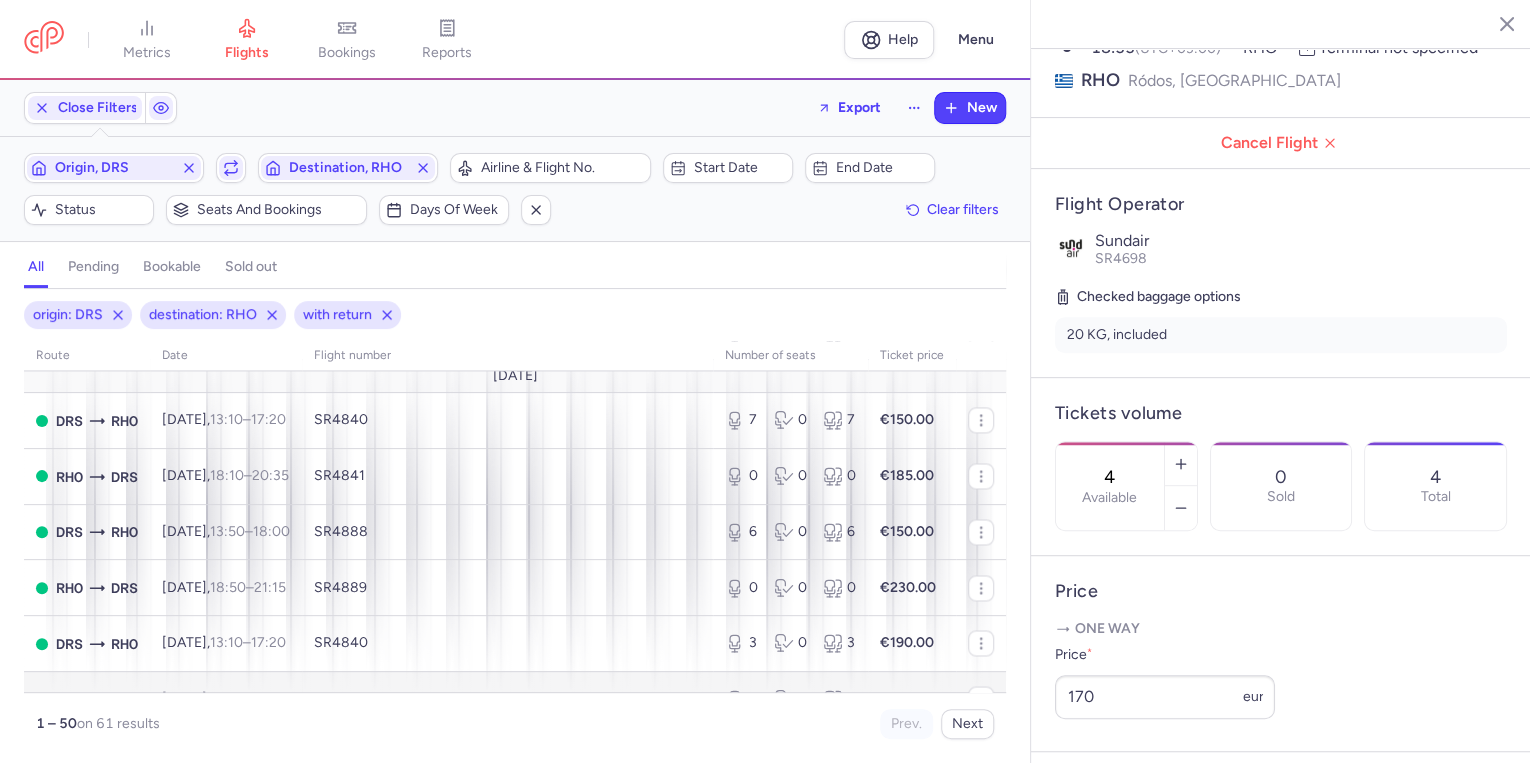 scroll, scrollTop: 1544, scrollLeft: 0, axis: vertical 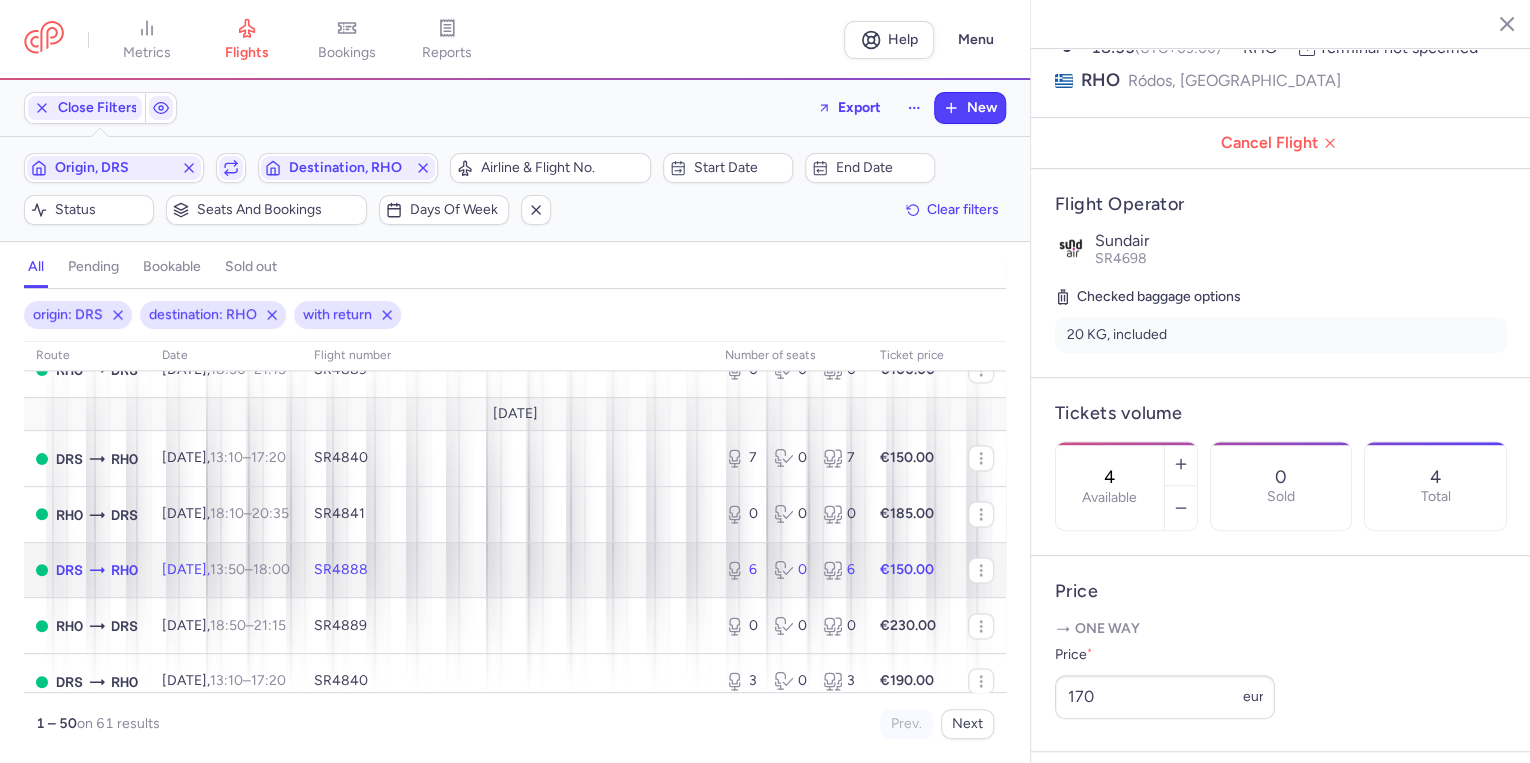click on "[DATE]  13:50  –  18:00  +0" 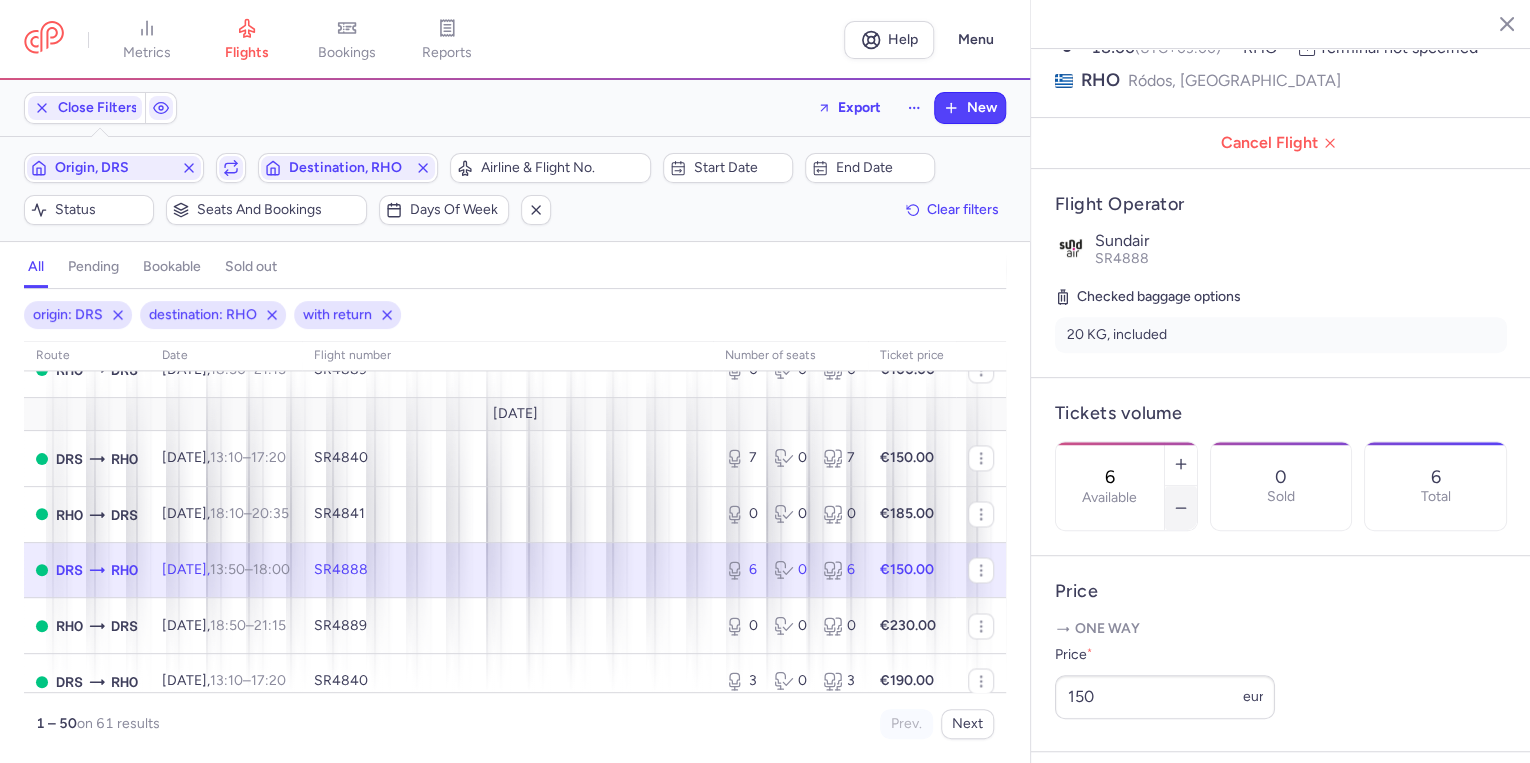 click 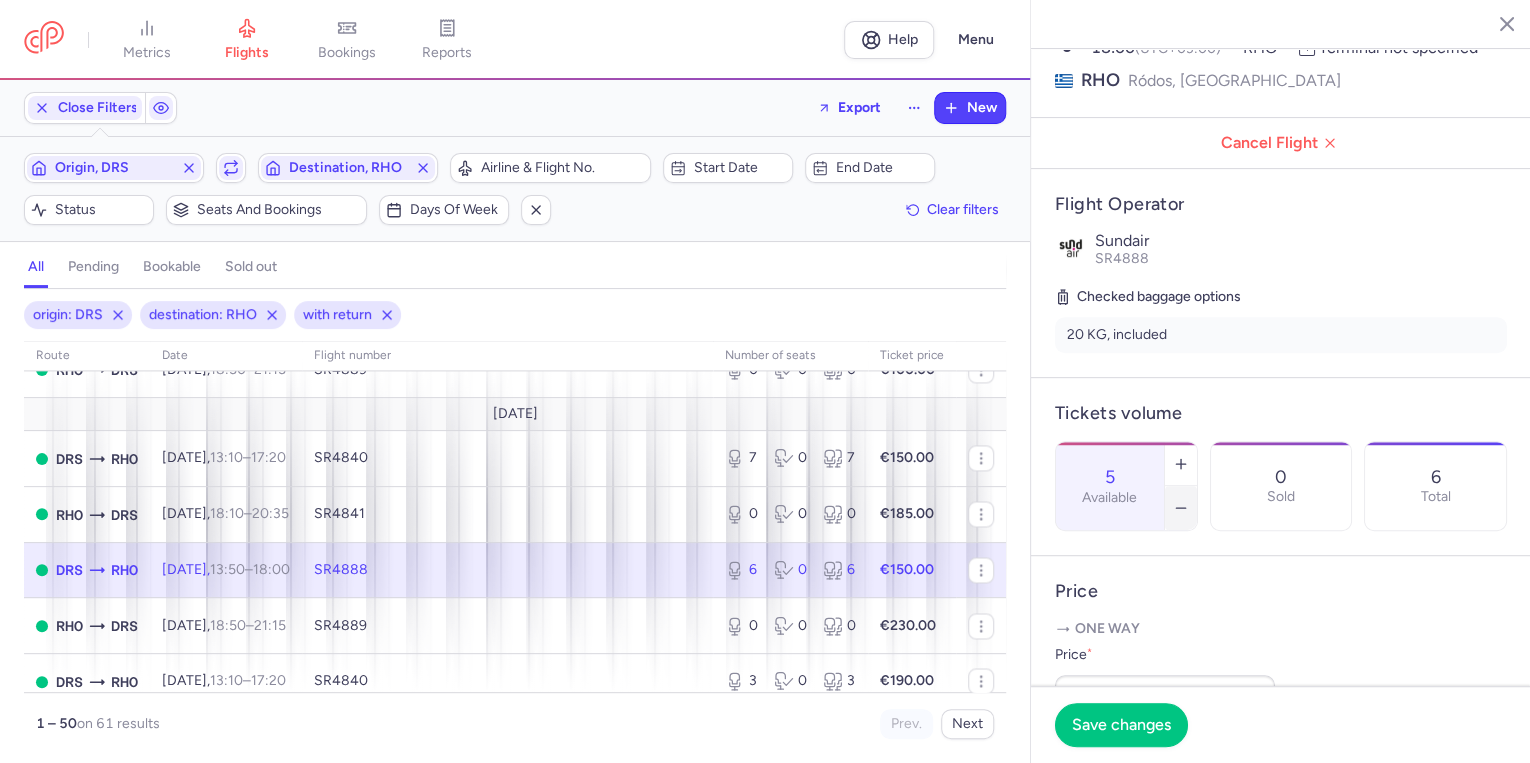 click 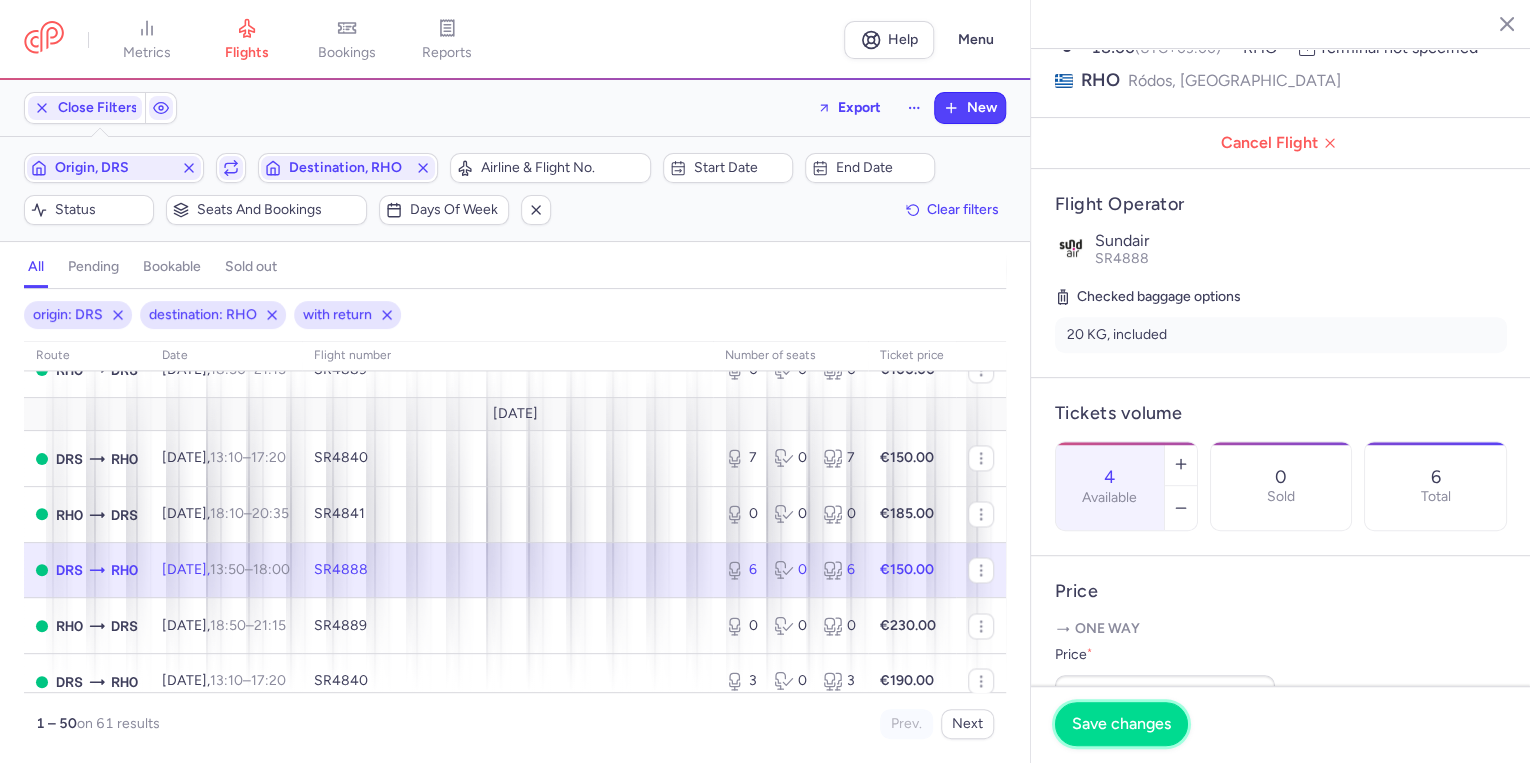 click on "Save changes" at bounding box center (1121, 724) 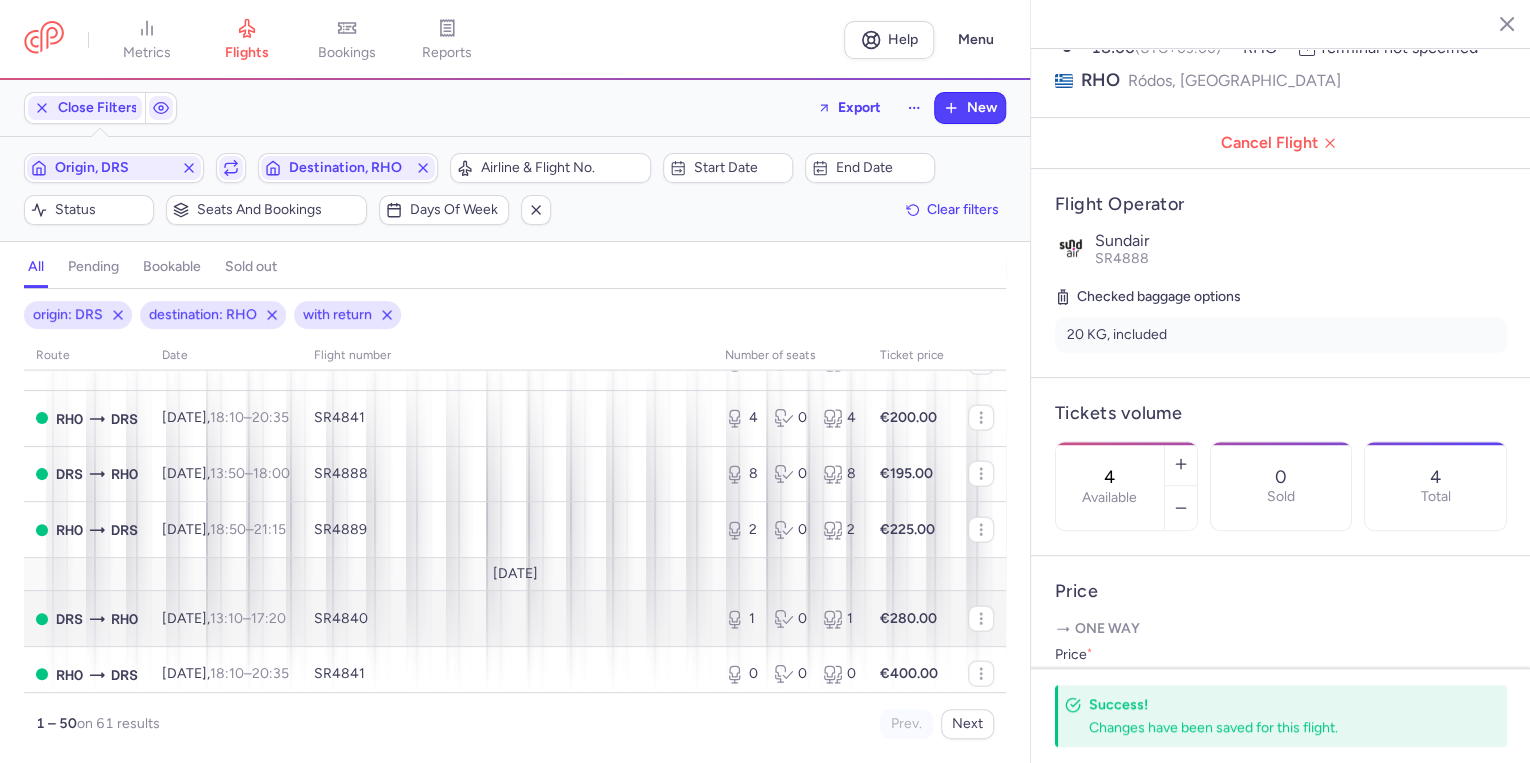 scroll, scrollTop: 2344, scrollLeft: 0, axis: vertical 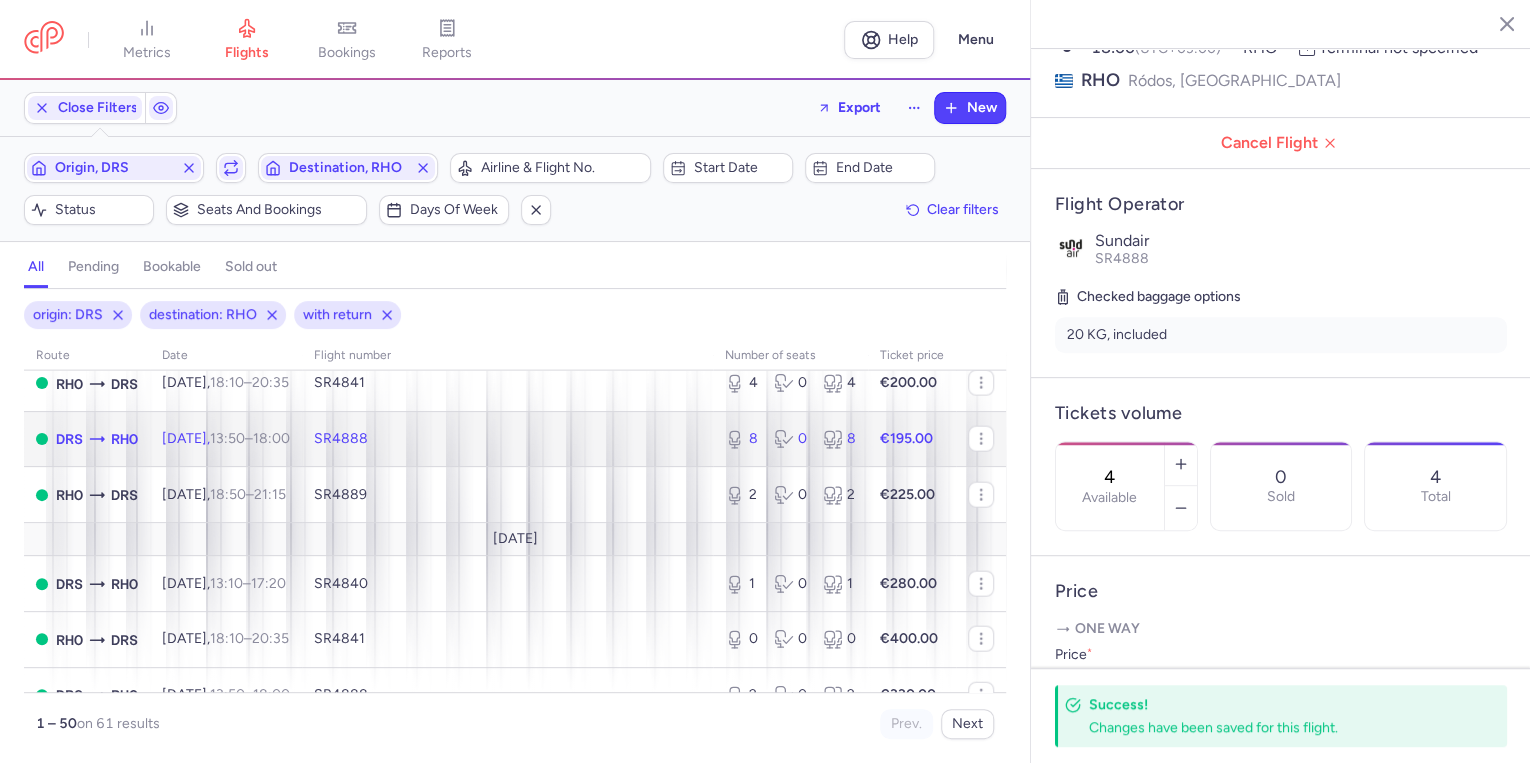 click on "SR4888" 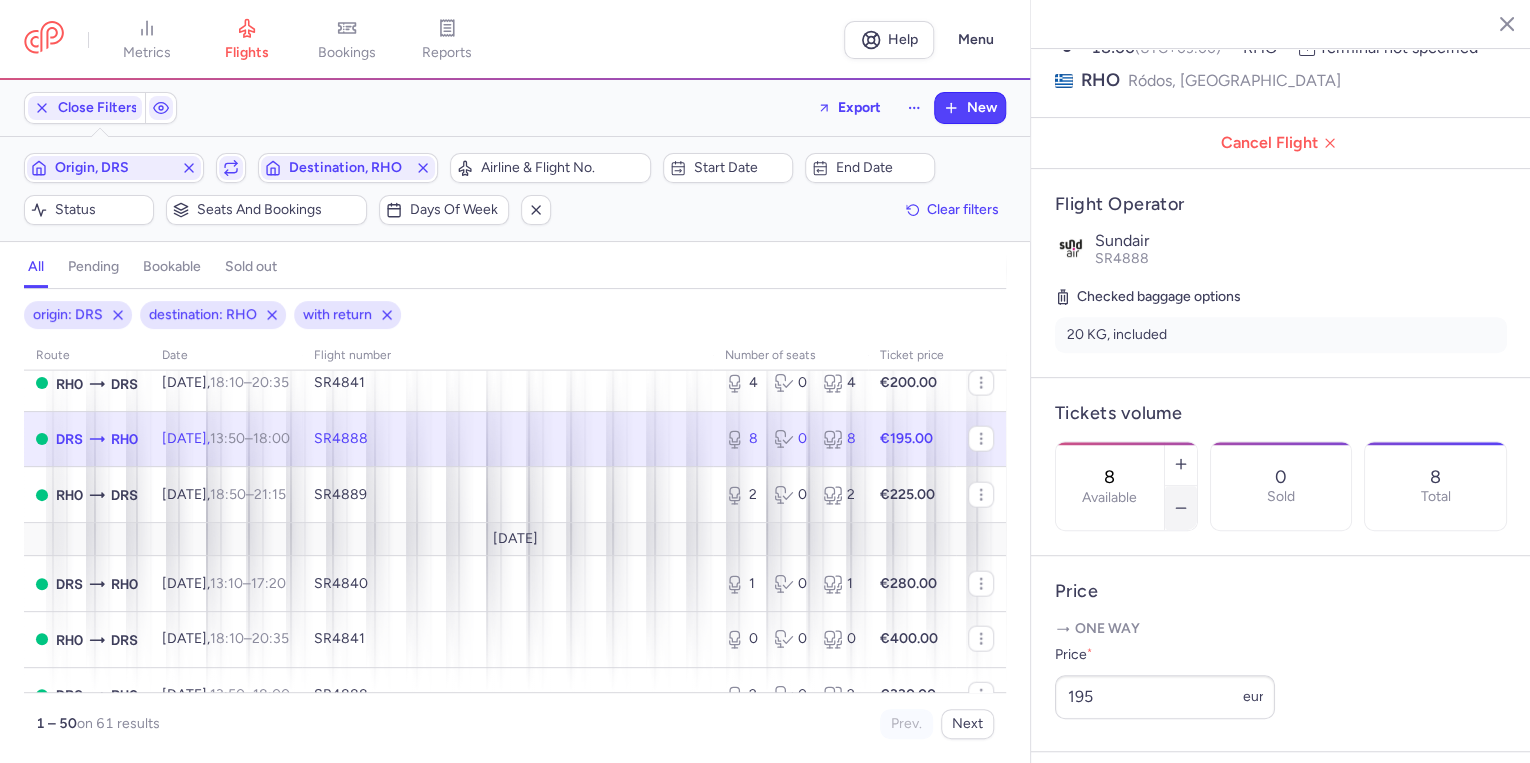 click at bounding box center [1181, 508] 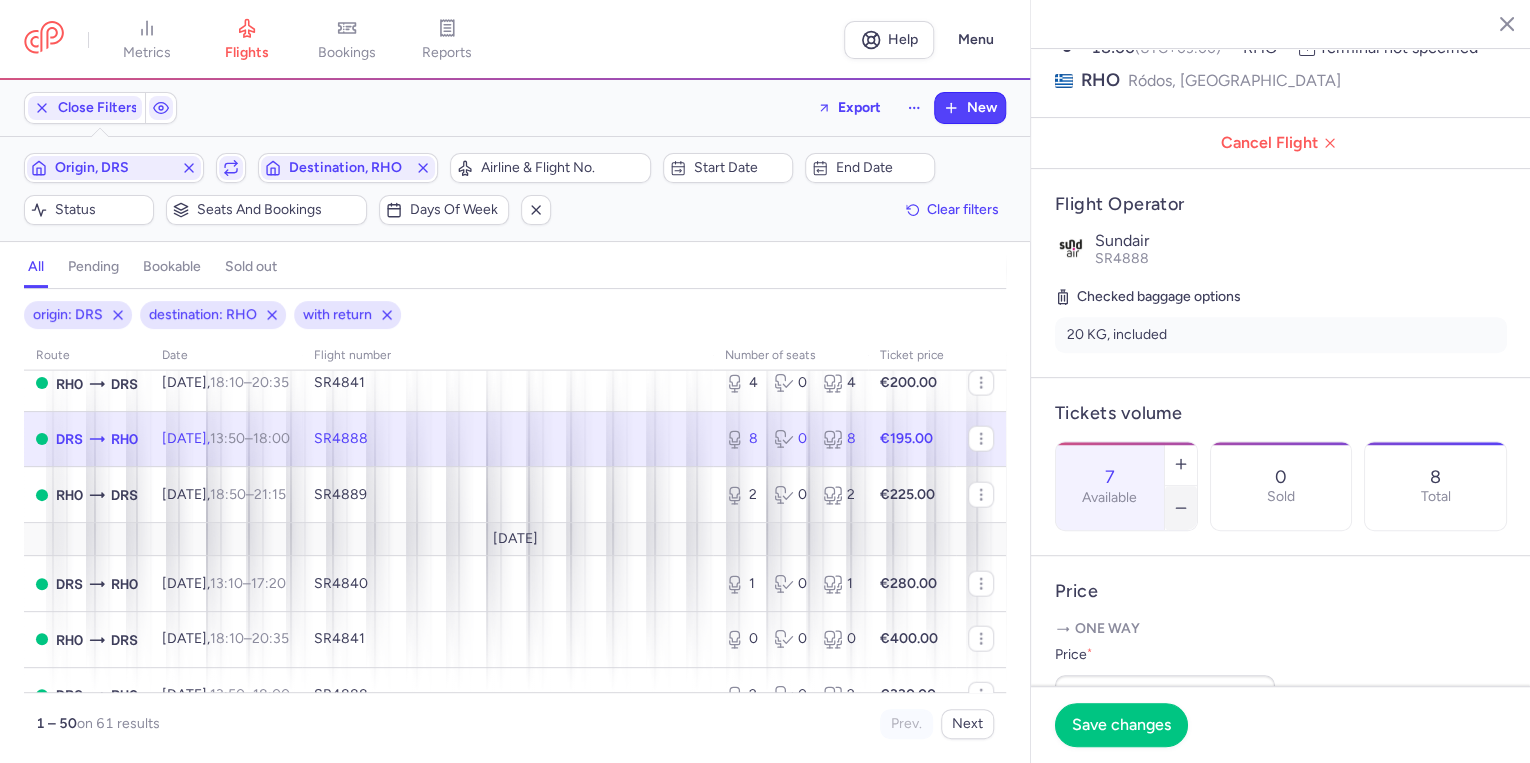 click at bounding box center [1181, 508] 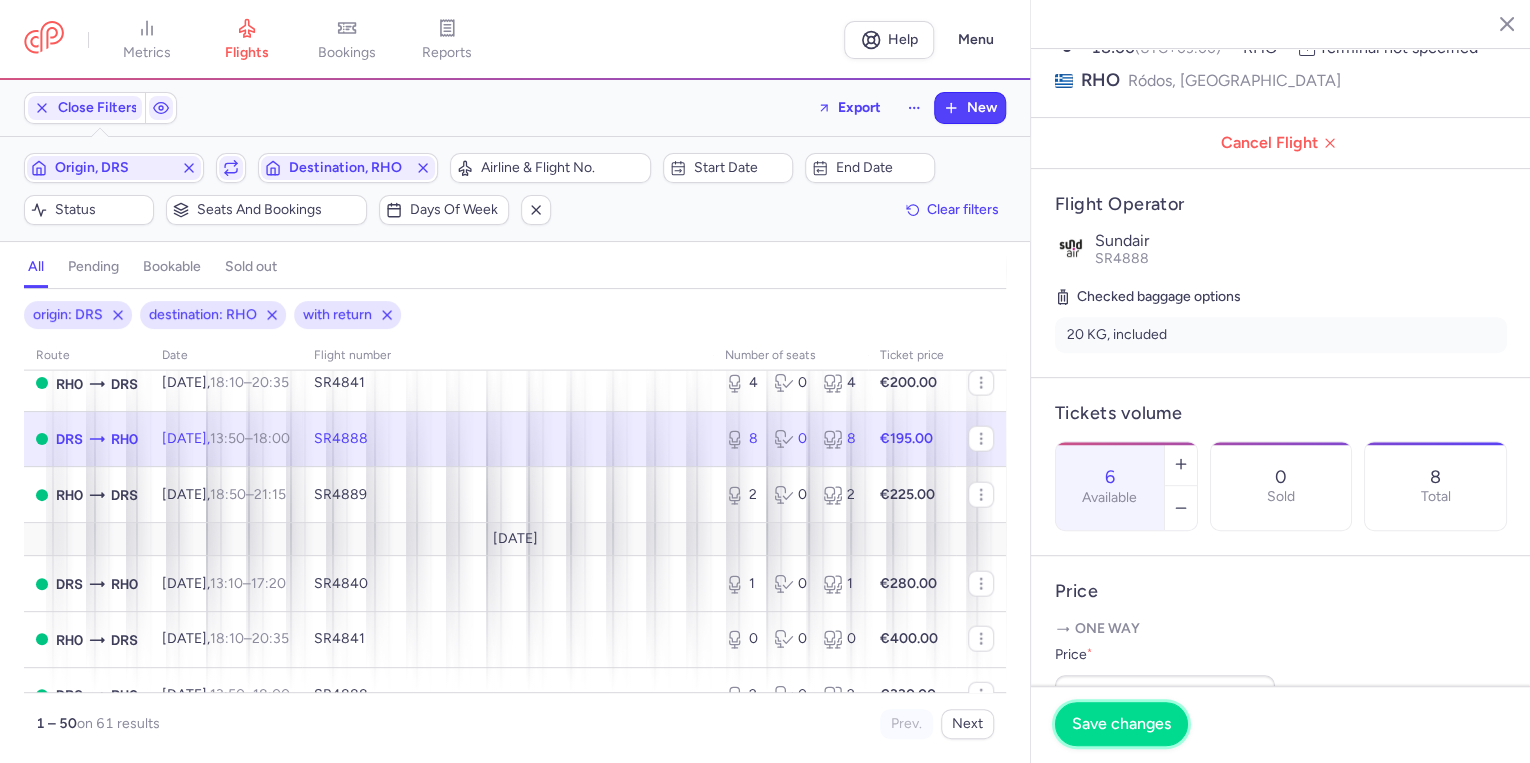 click on "Save changes" at bounding box center (1121, 724) 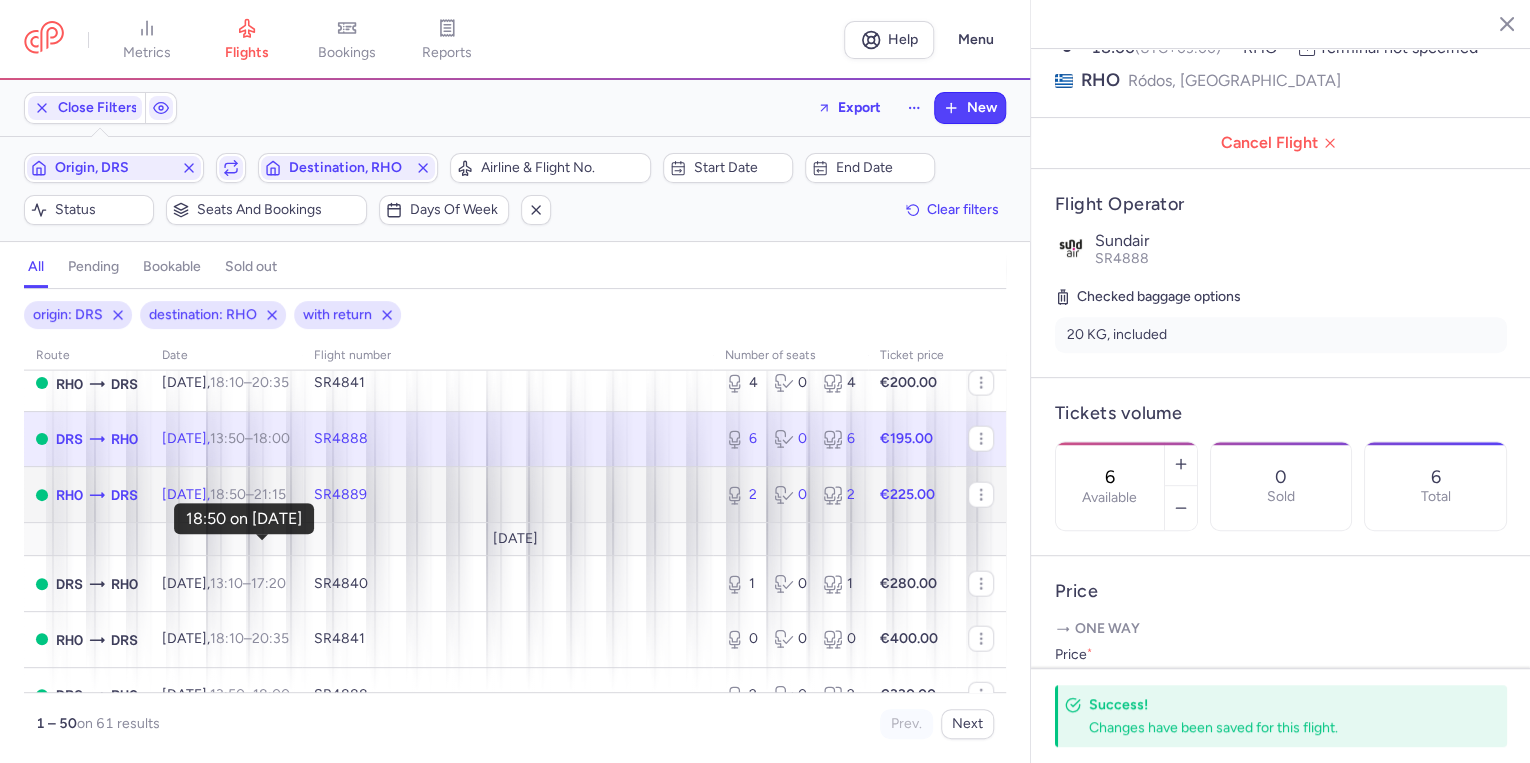 click on "18:50" at bounding box center [228, 494] 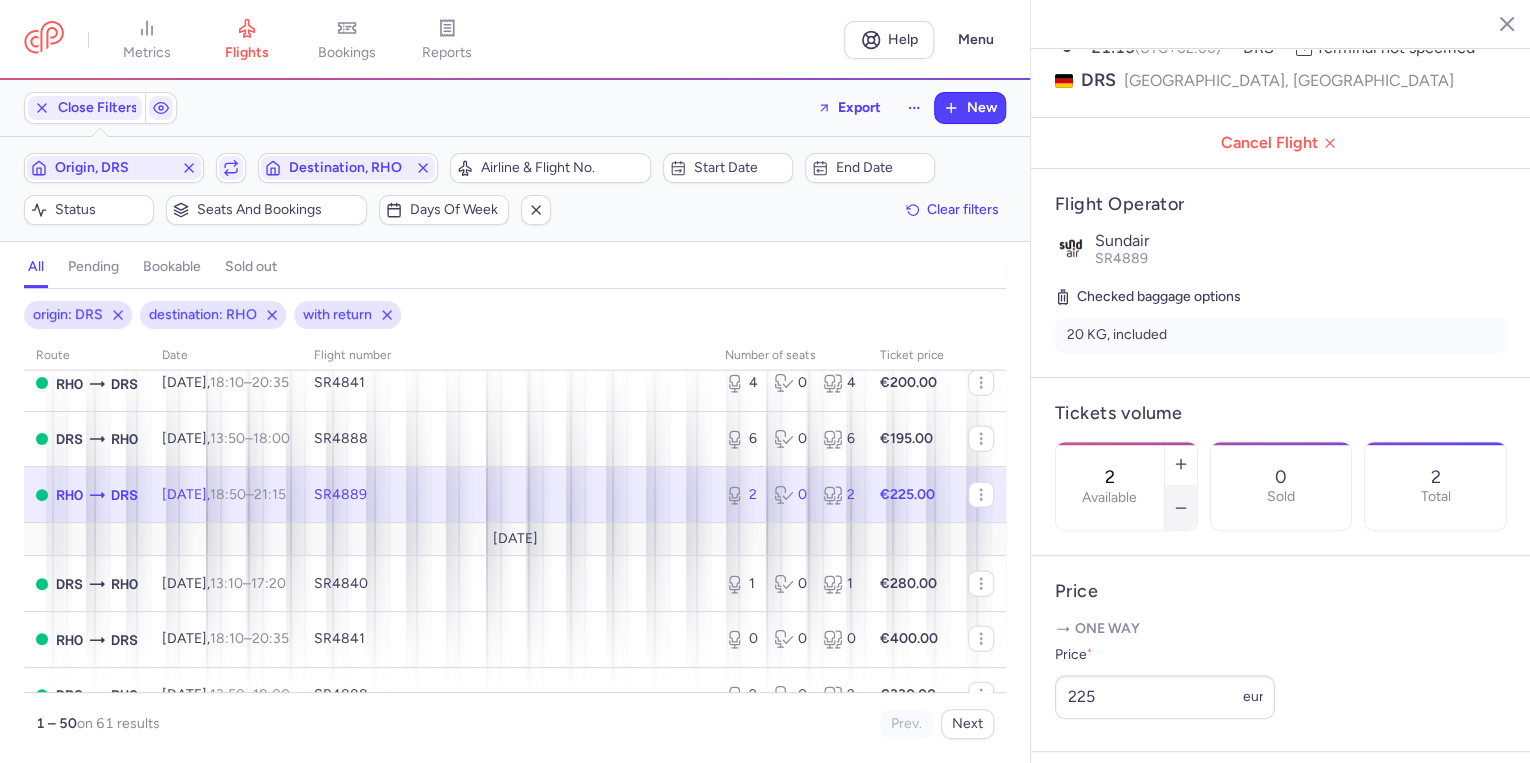 click 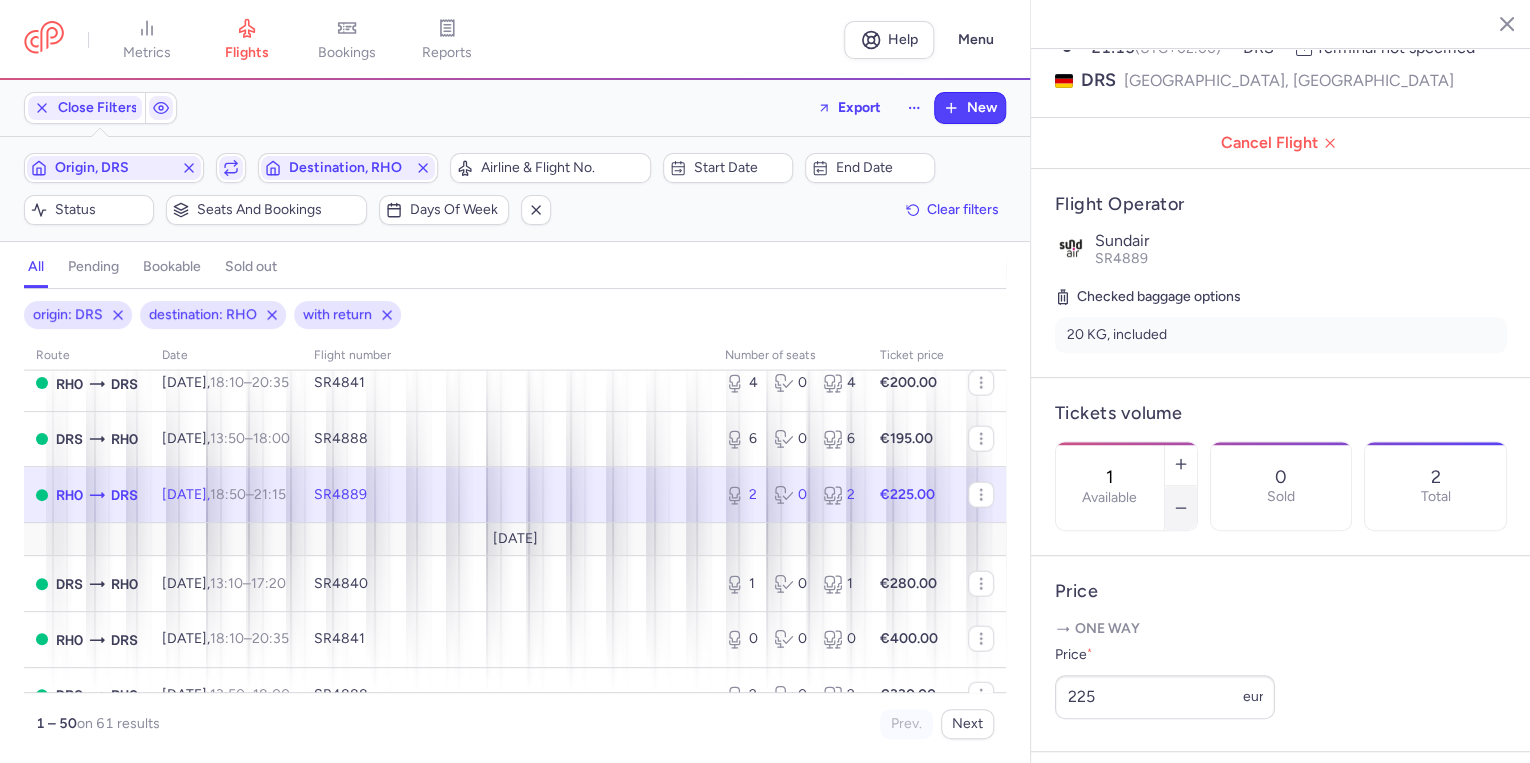 click 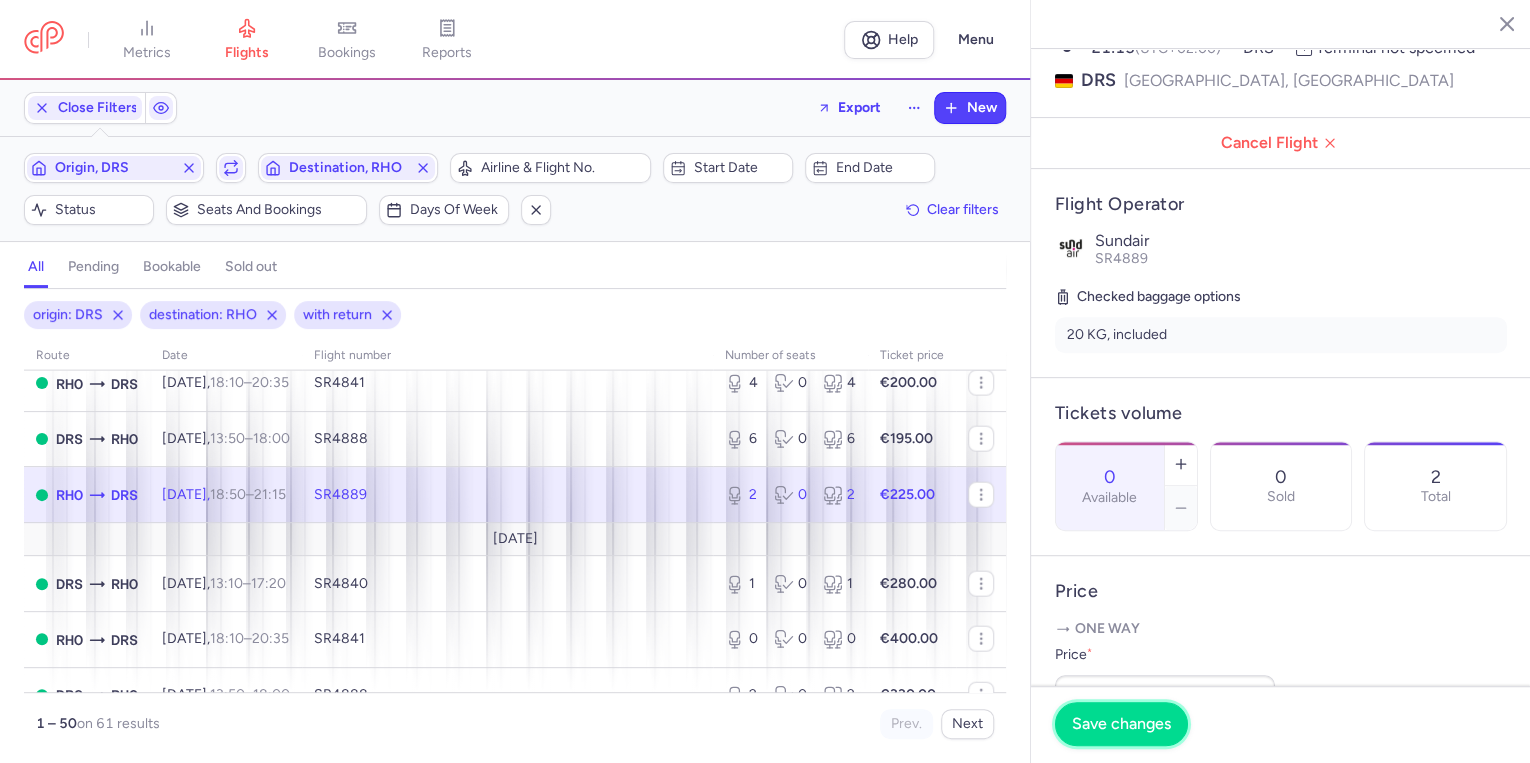 click on "Save changes" at bounding box center [1121, 724] 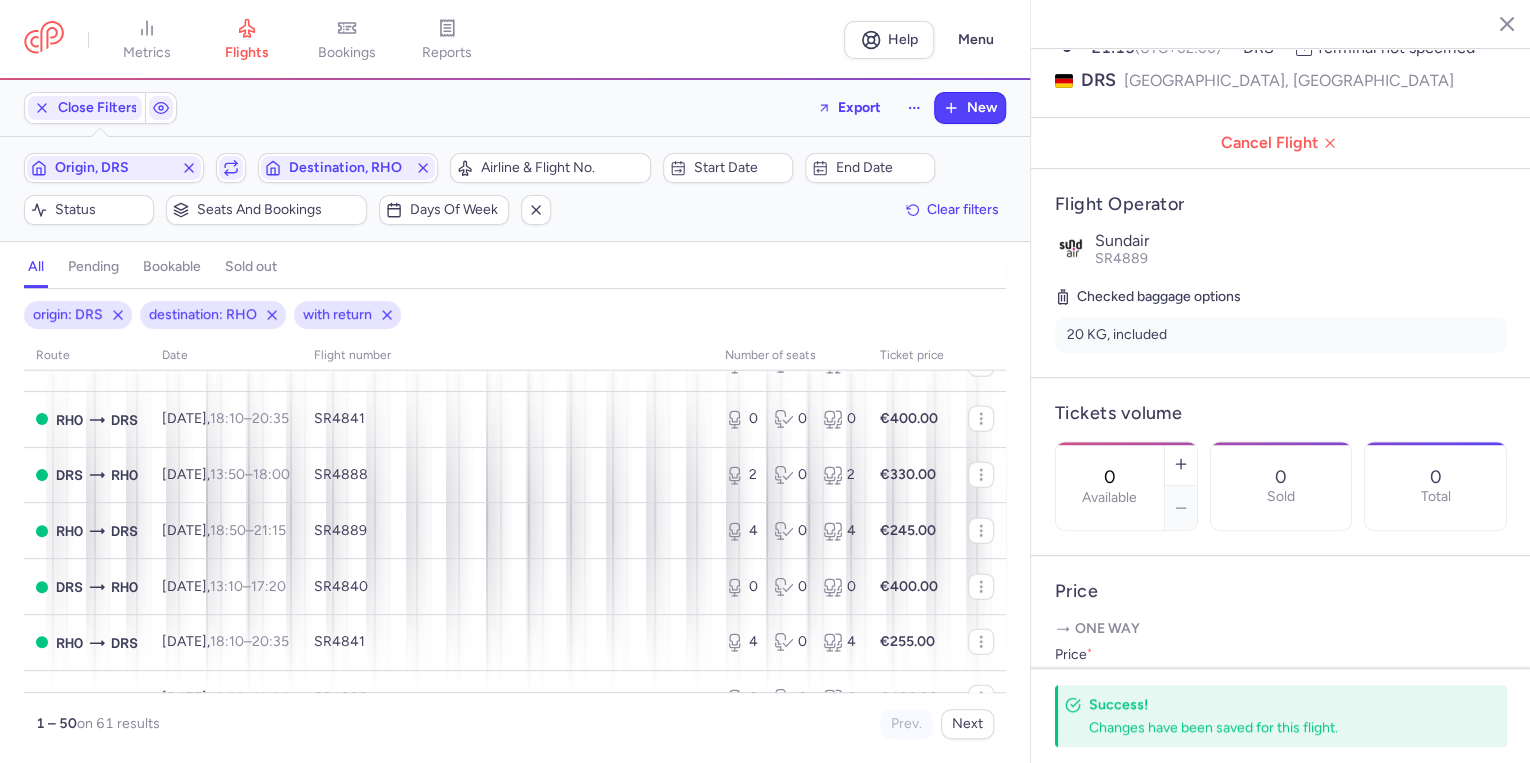 scroll, scrollTop: 2584, scrollLeft: 0, axis: vertical 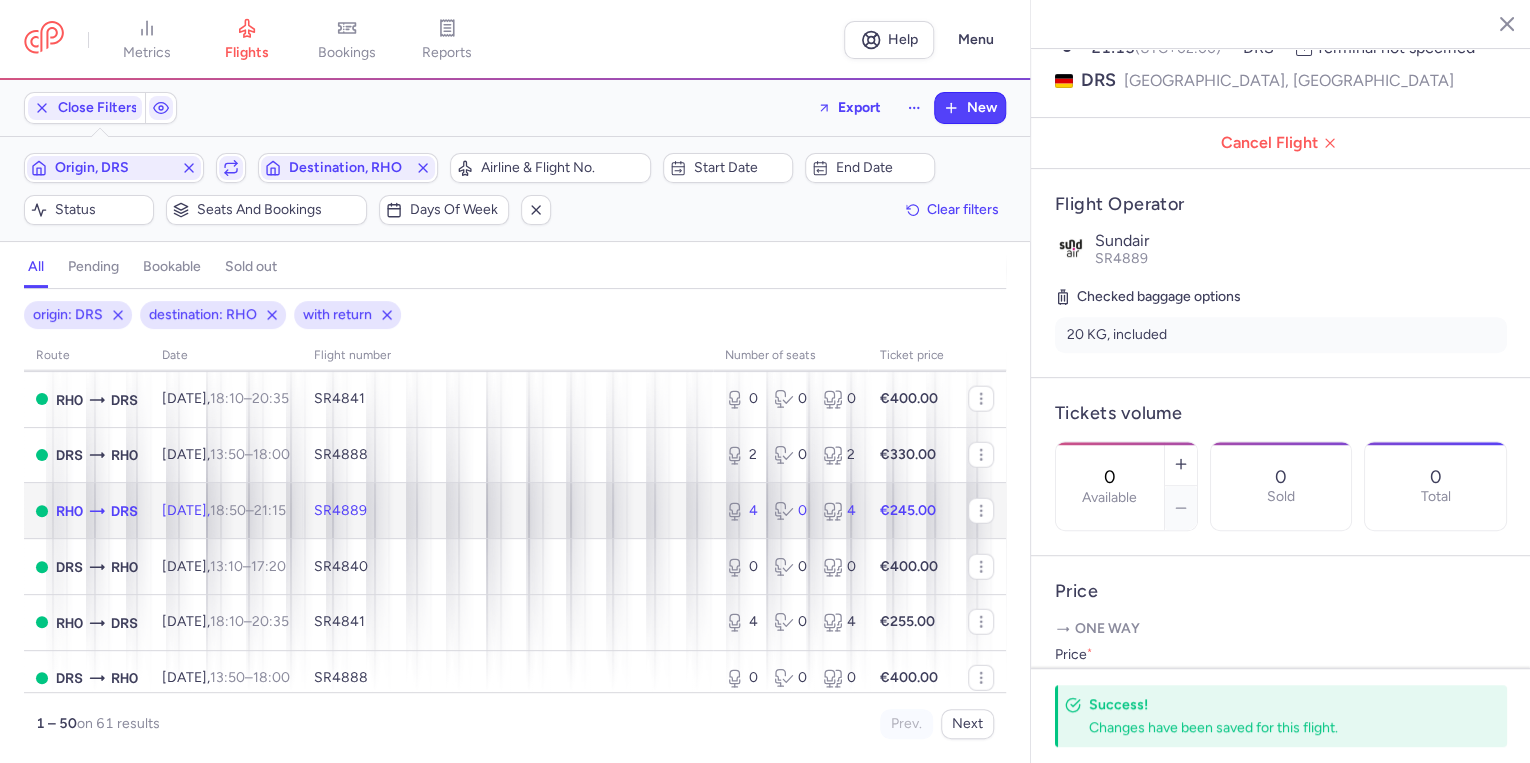 click on "SR4889" 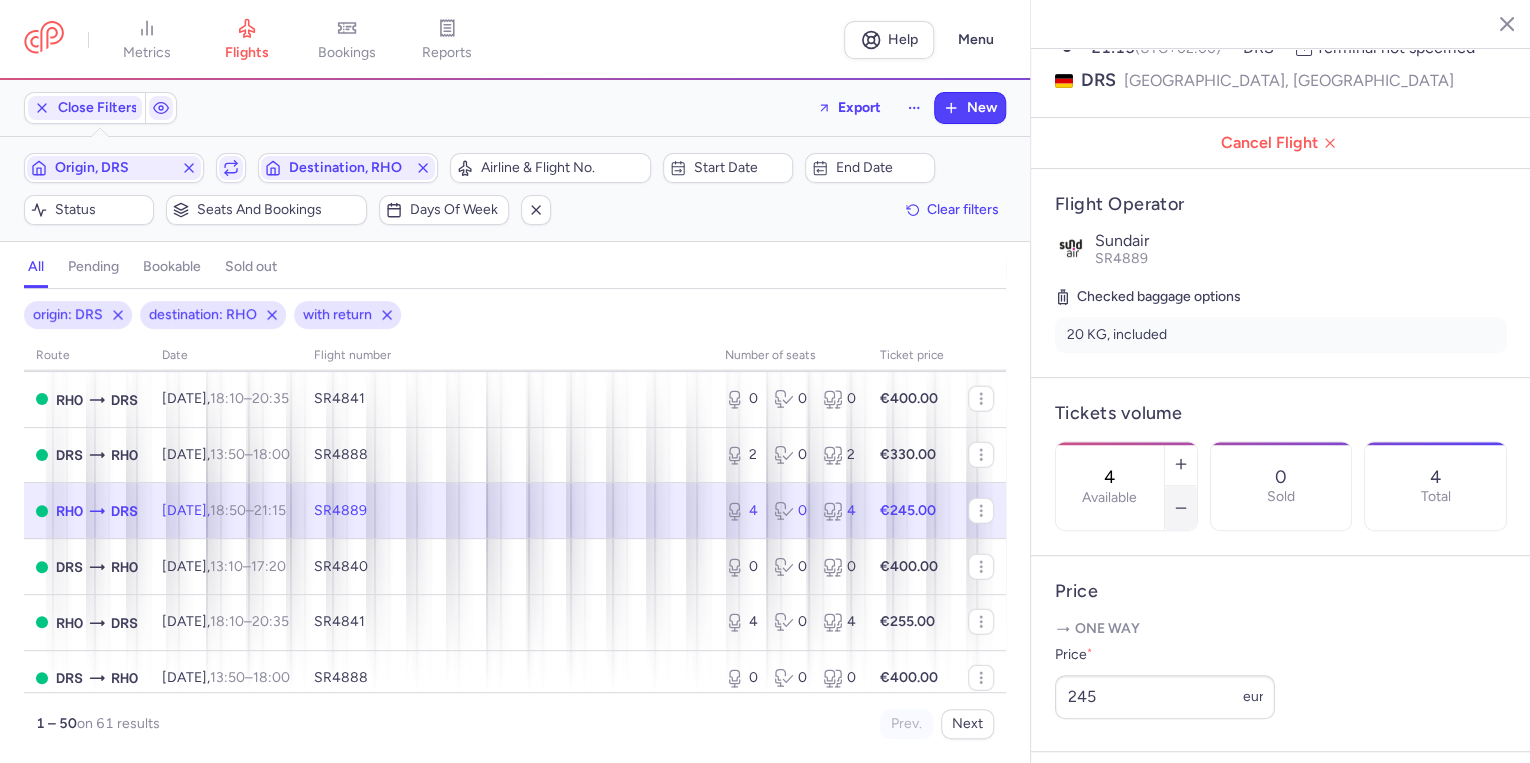 click 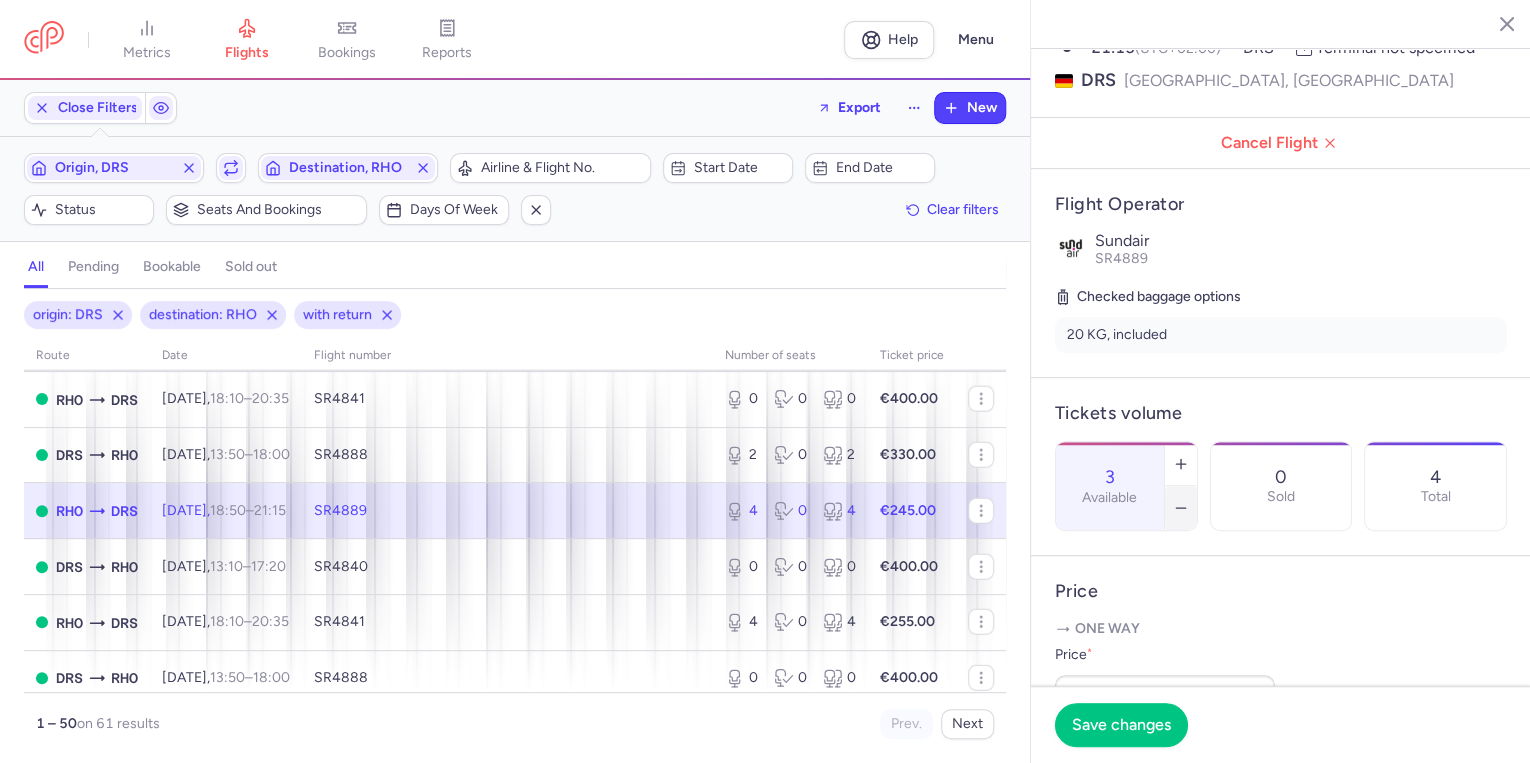 click 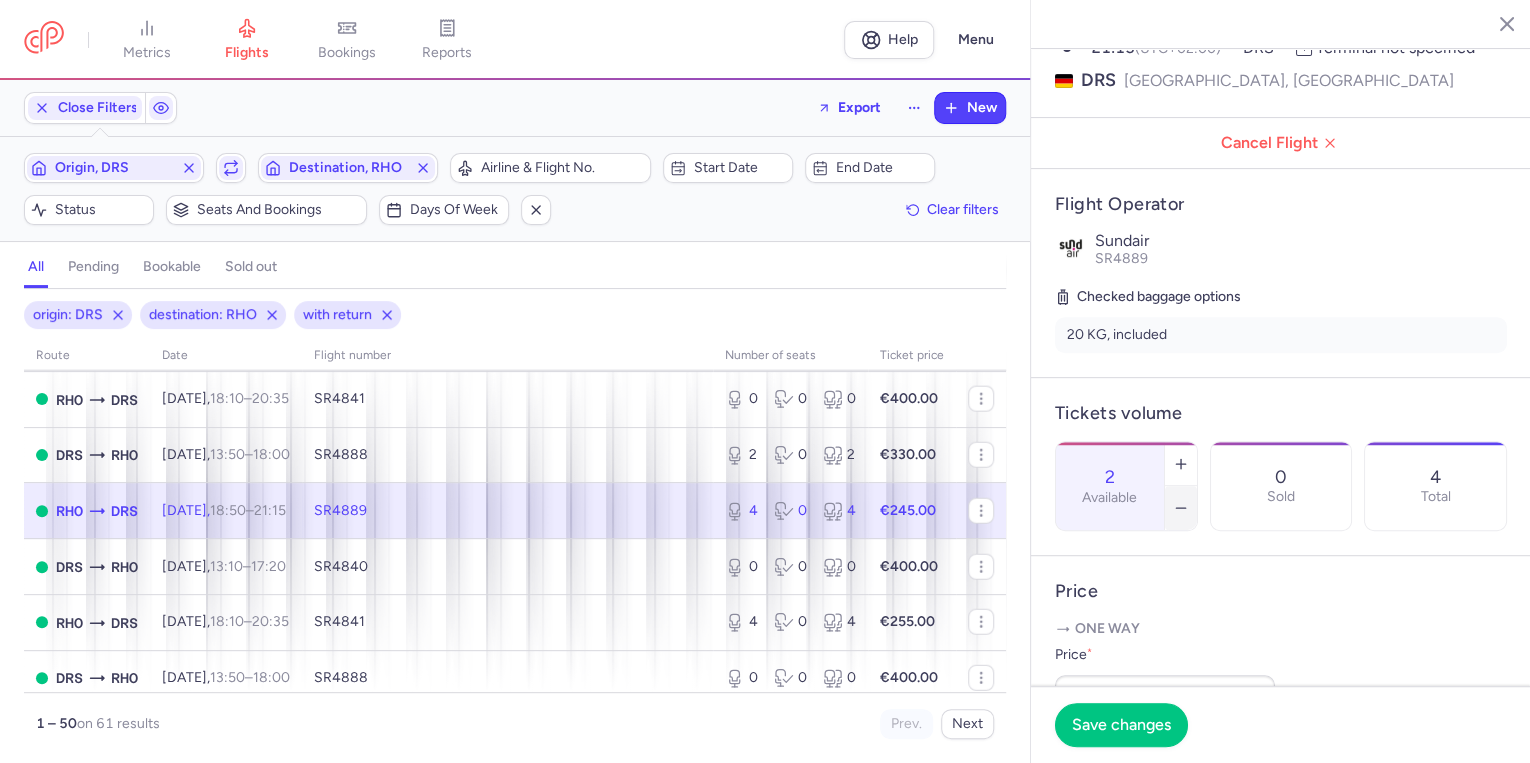 click 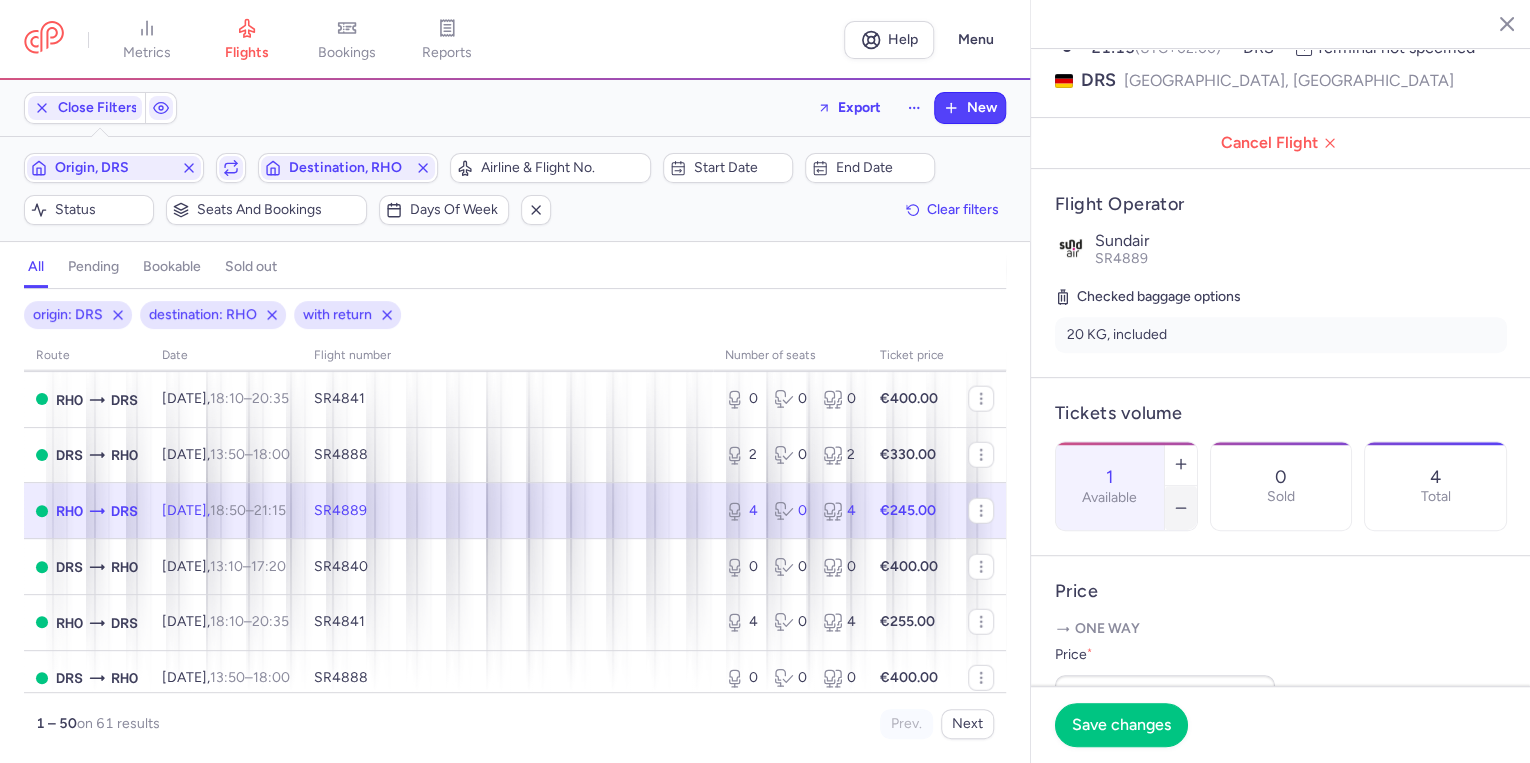 click 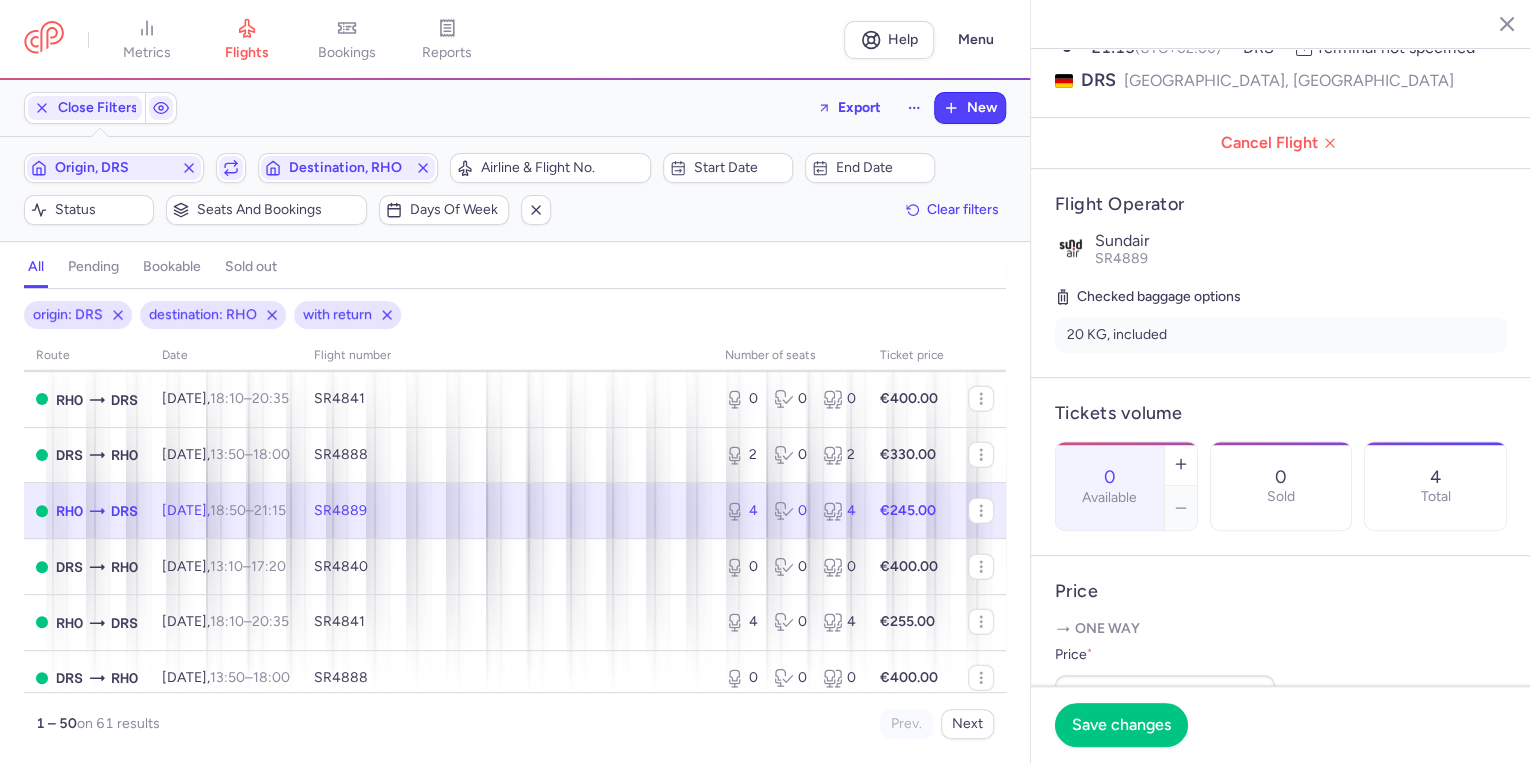click on "Save changes" 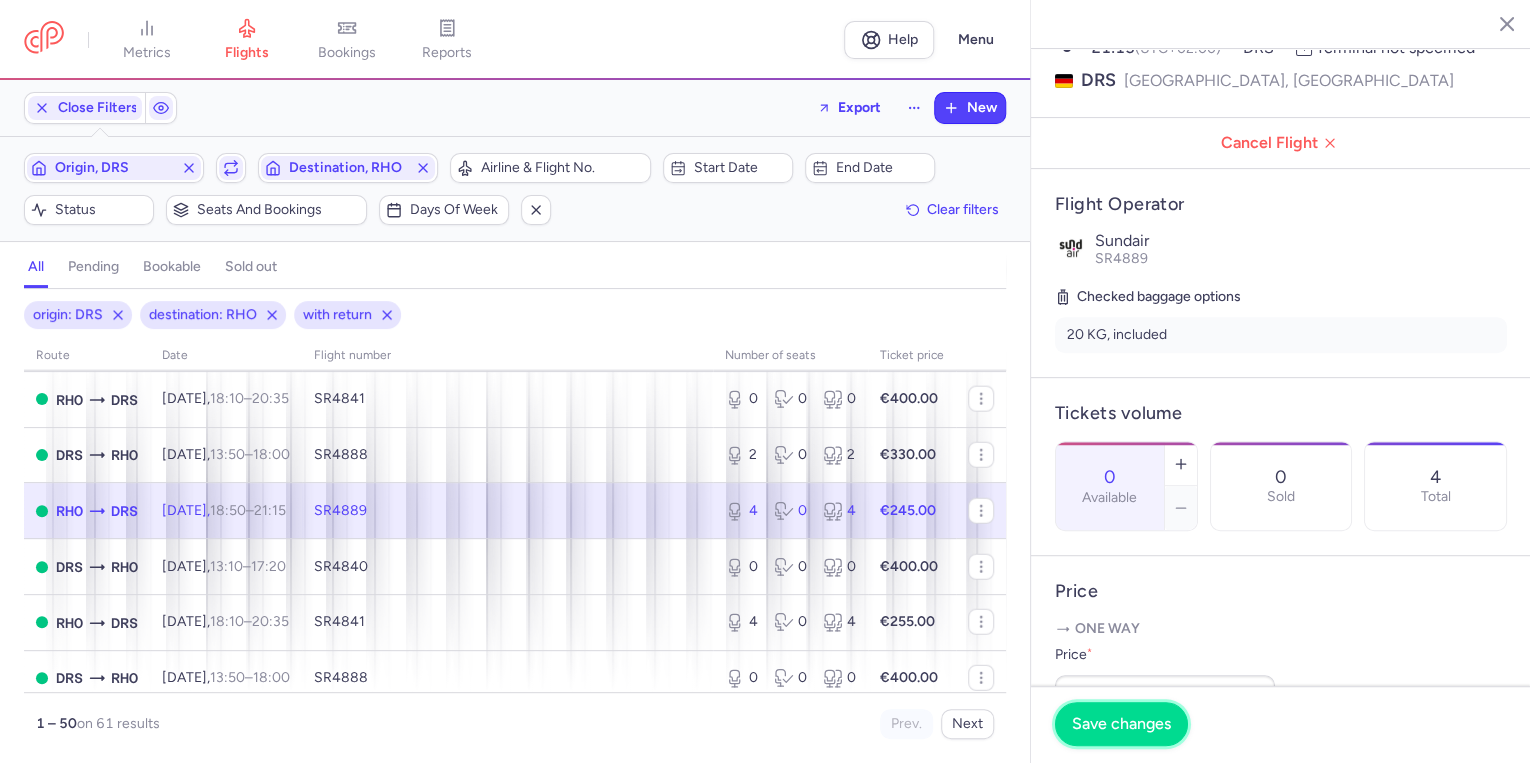 click on "Save changes" at bounding box center (1121, 724) 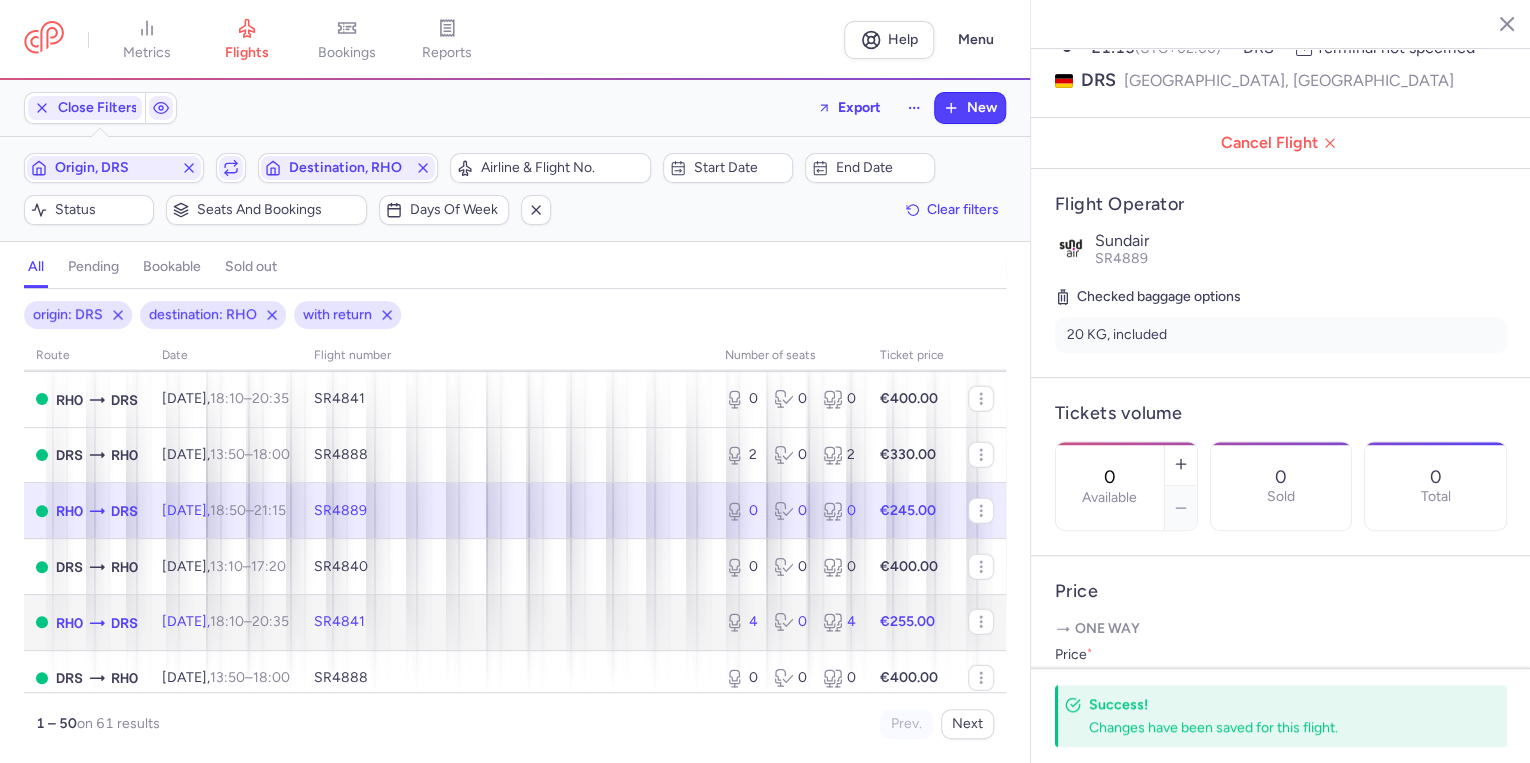 click on "SR4841" 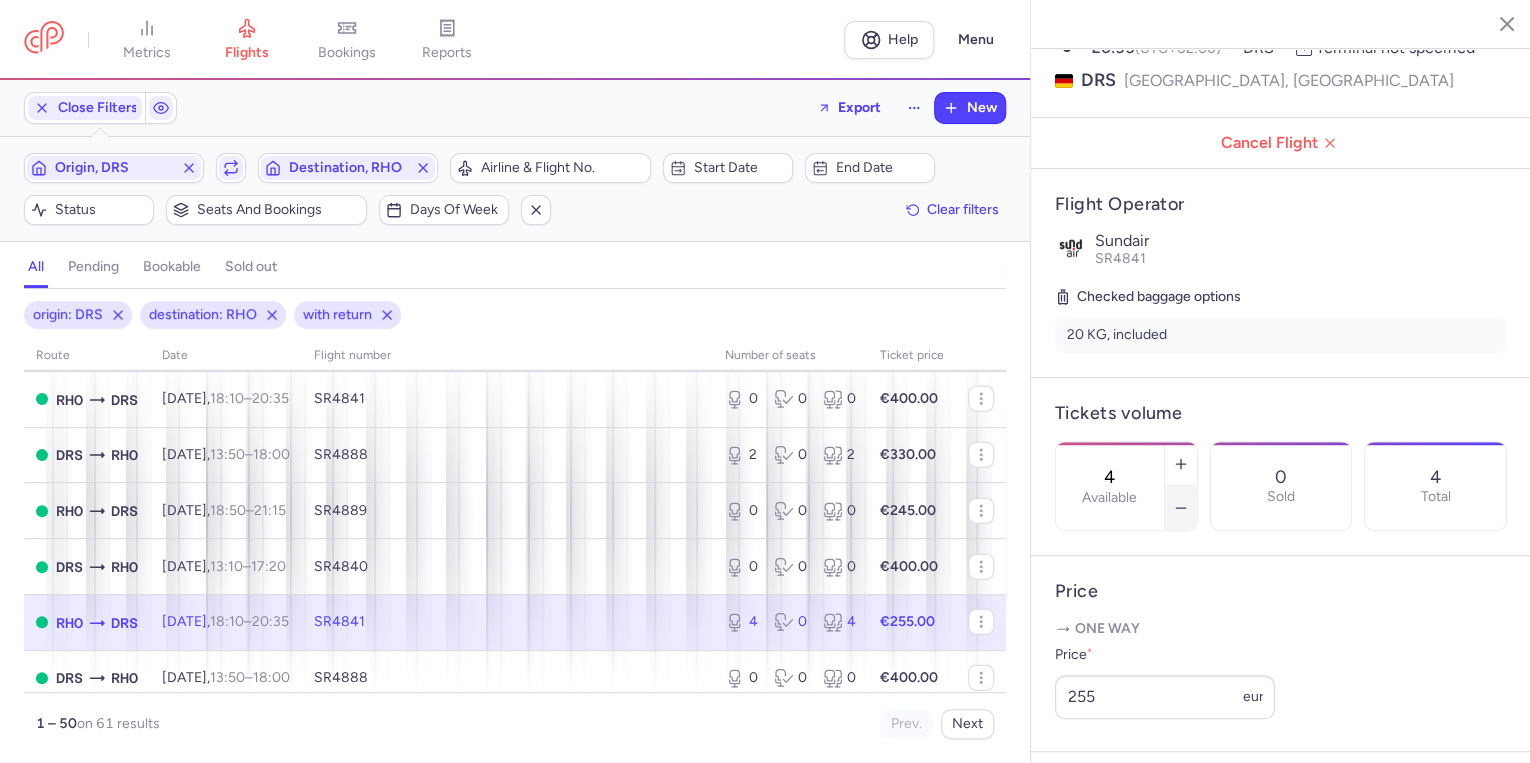 click 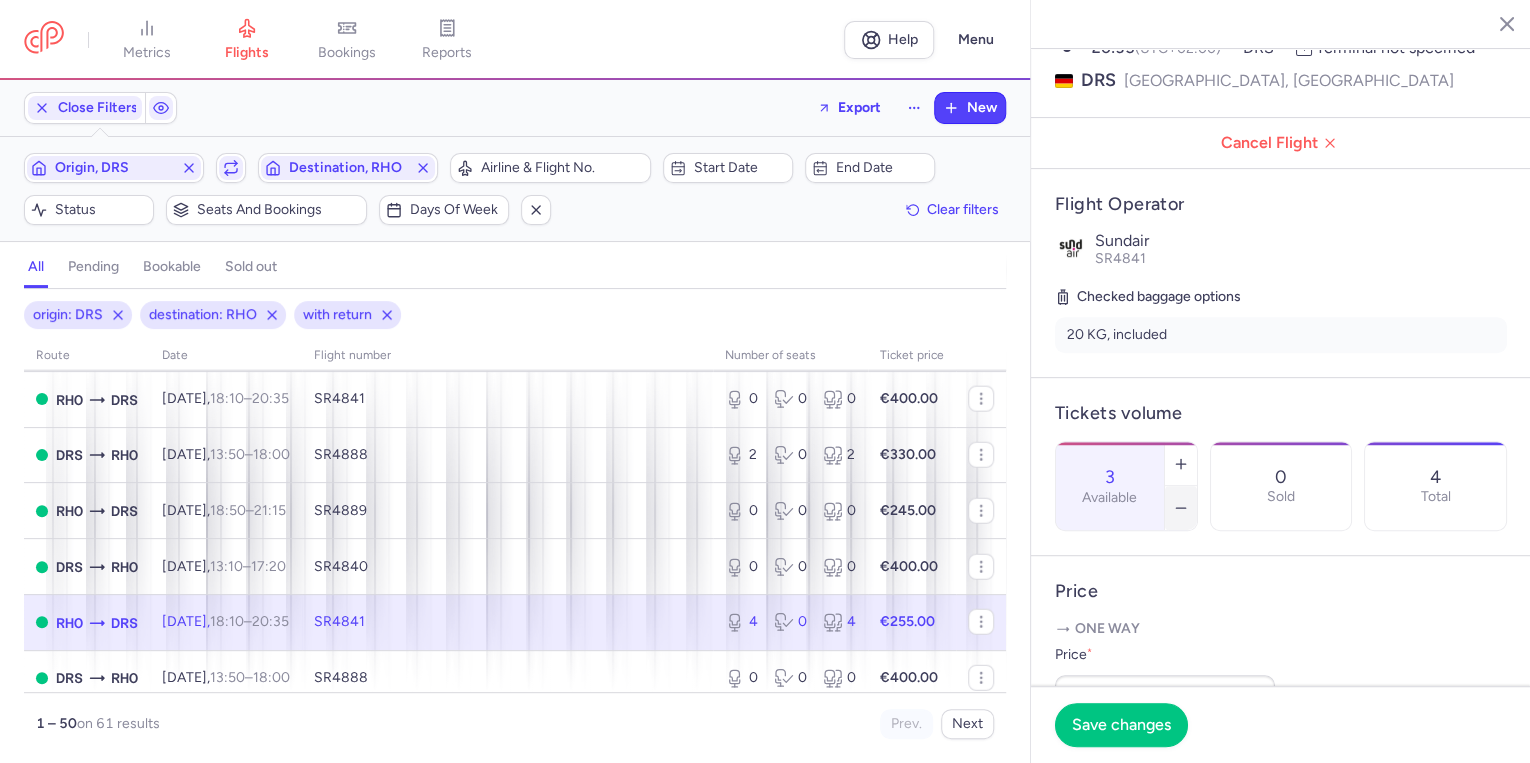 click 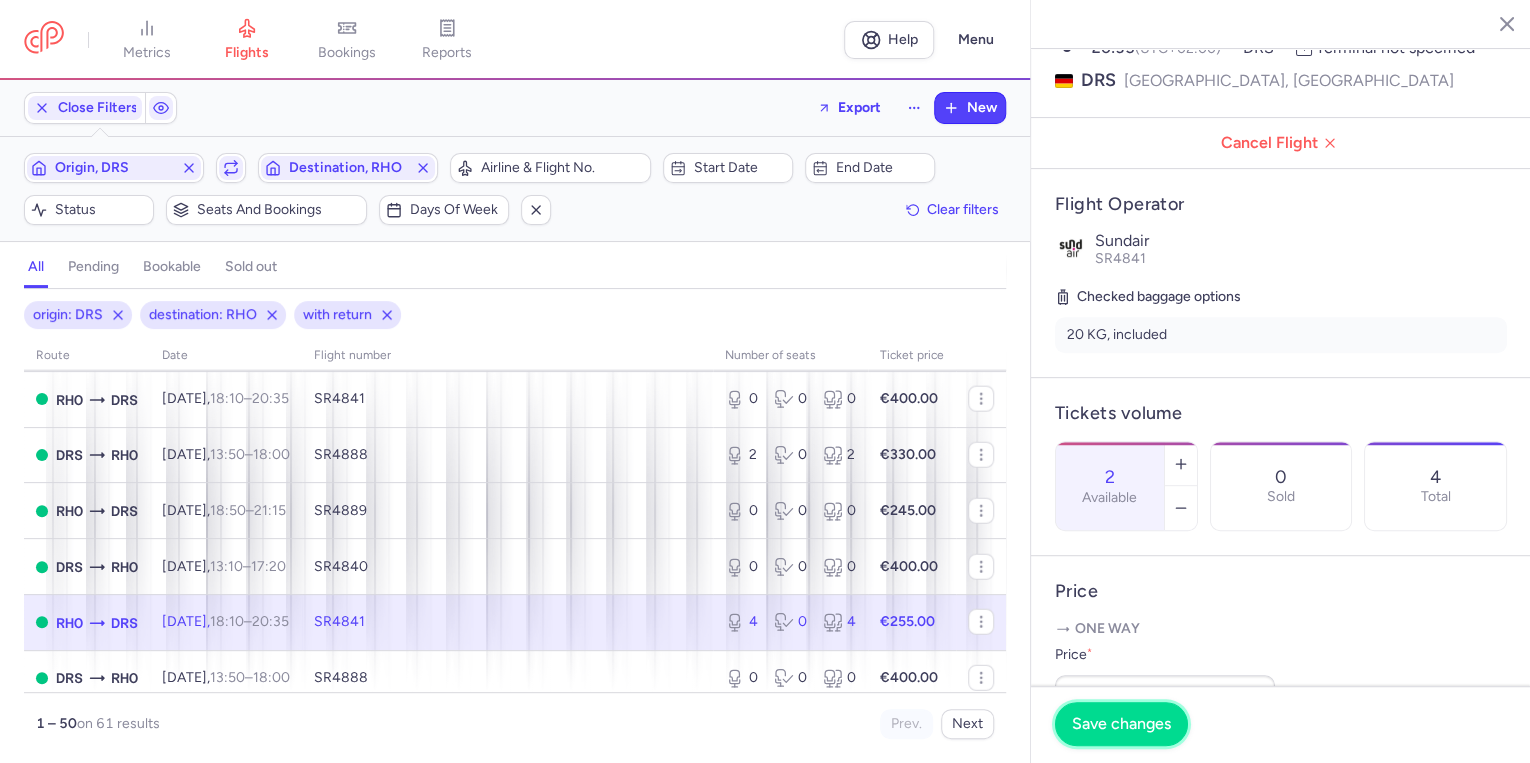 click on "Save changes" at bounding box center (1121, 724) 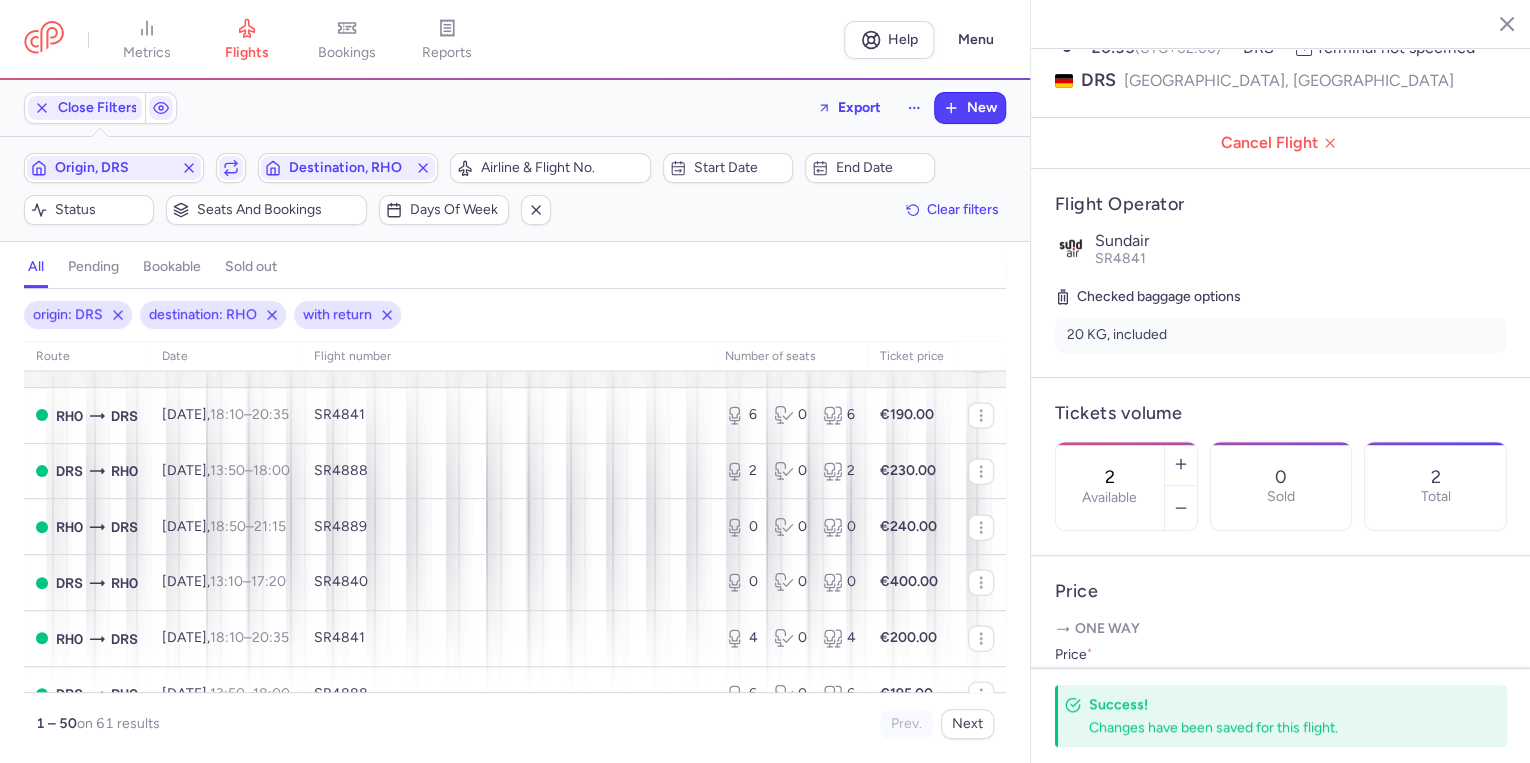 scroll, scrollTop: 2104, scrollLeft: 0, axis: vertical 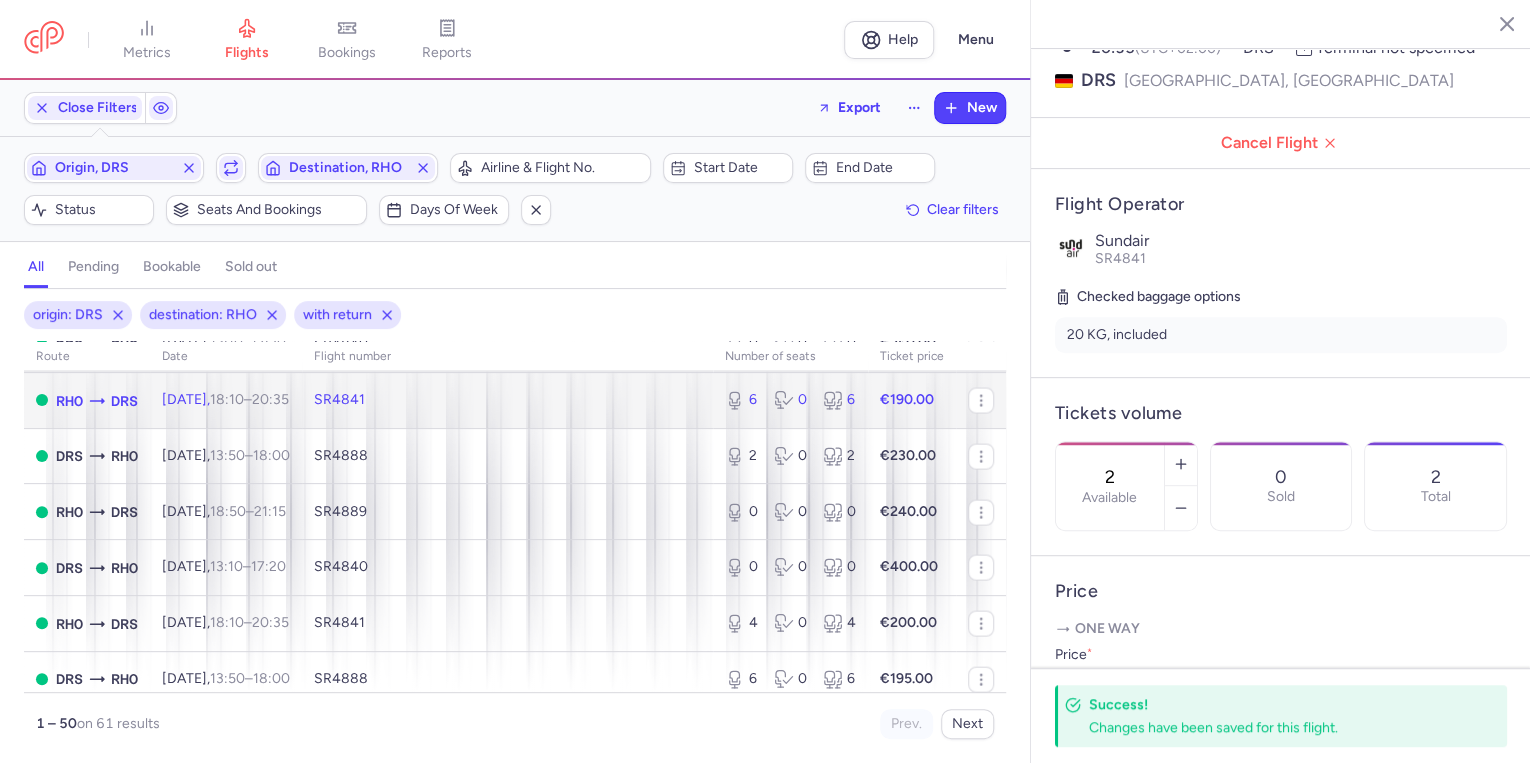 click on "18:10  –  20:35  +0" at bounding box center [249, 399] 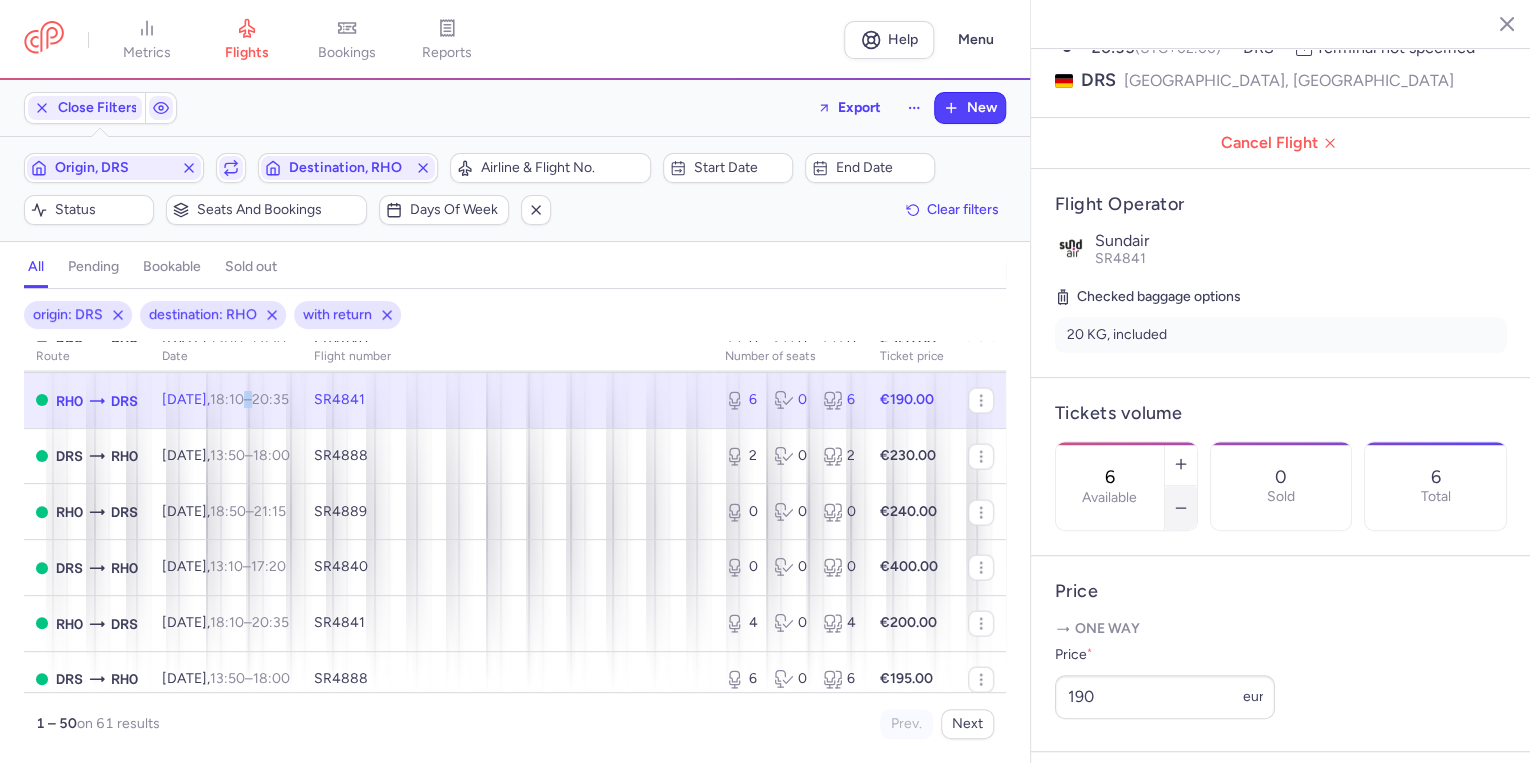 click 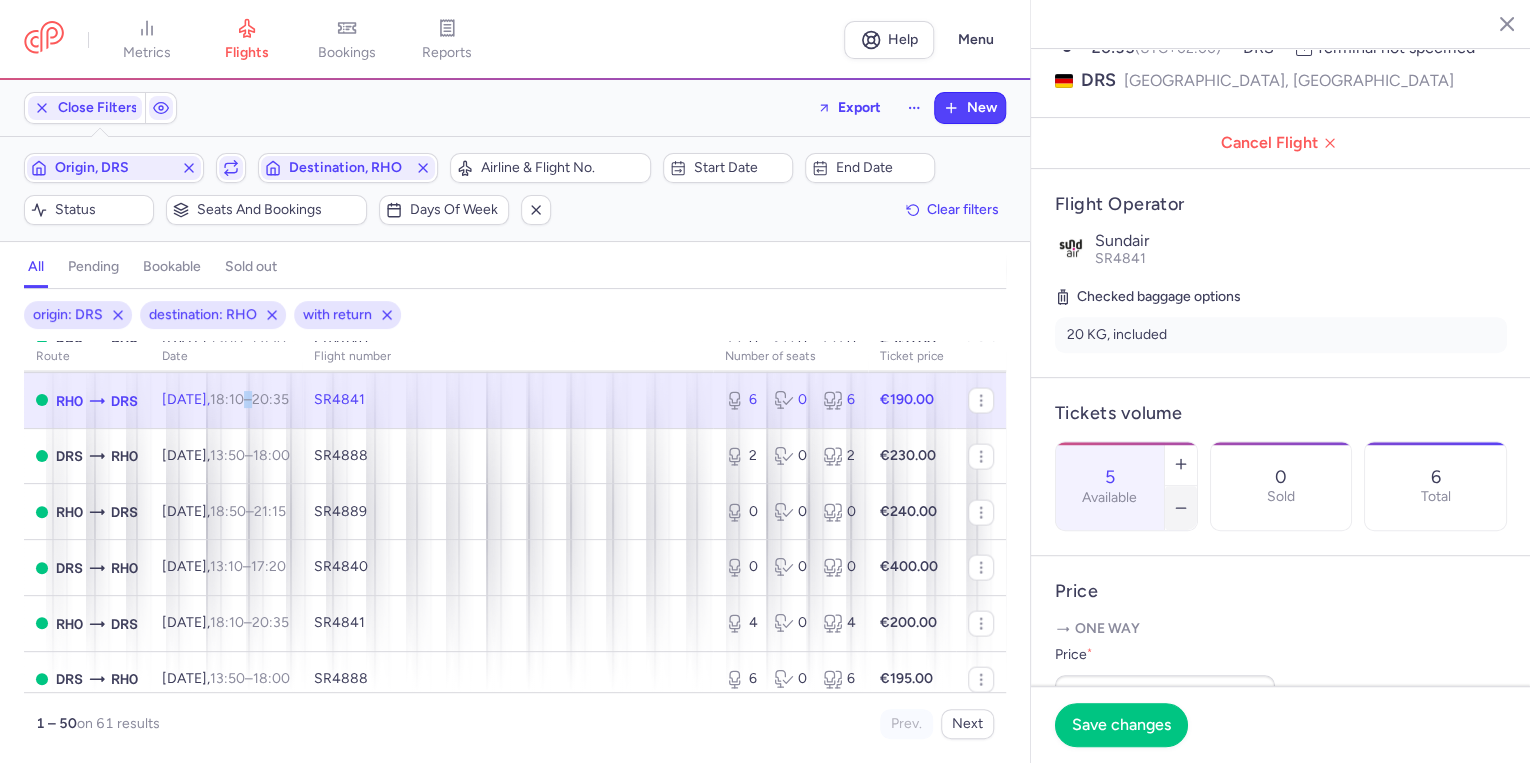 click 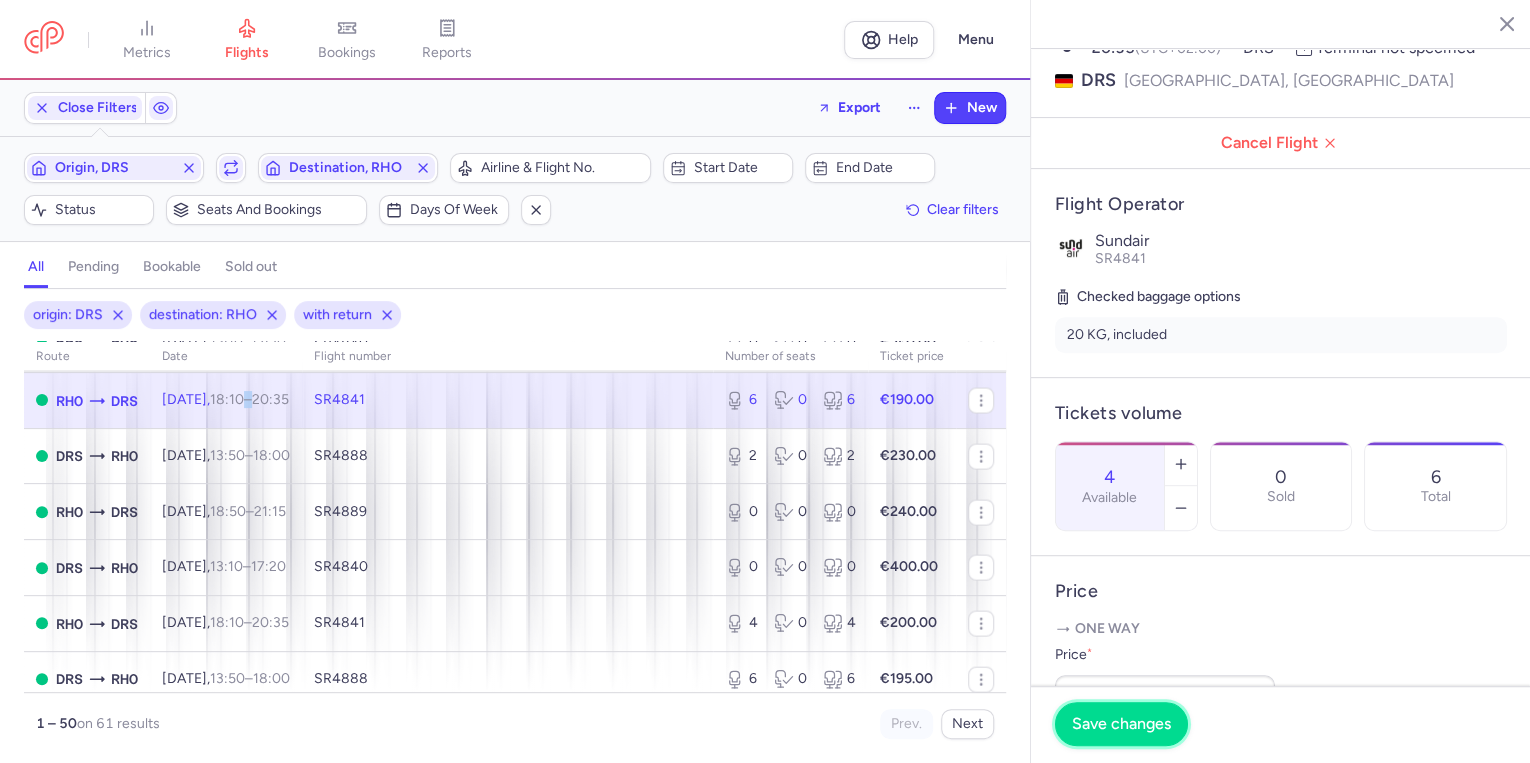 click on "Save changes" at bounding box center (1121, 724) 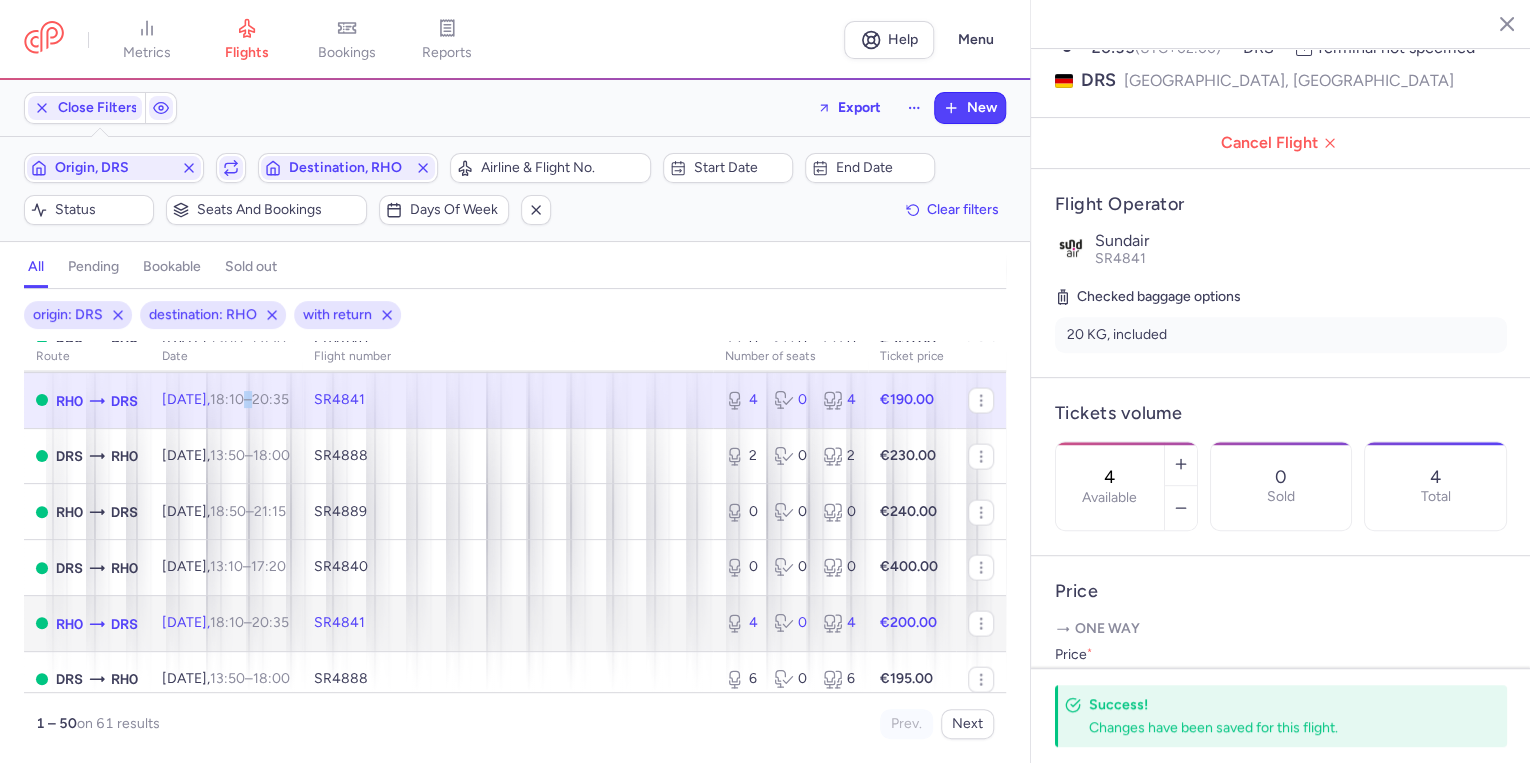click on "SR4841" 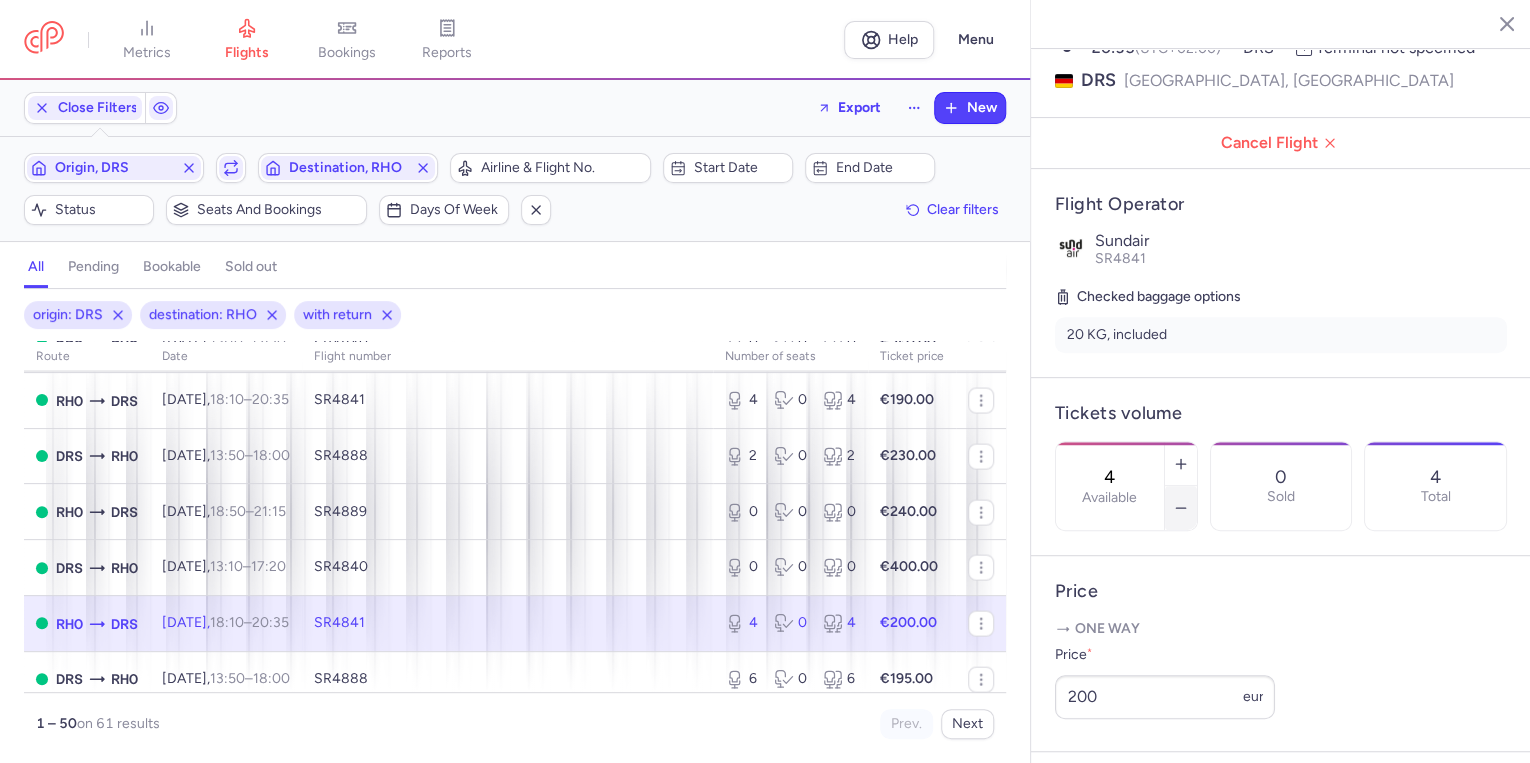 click 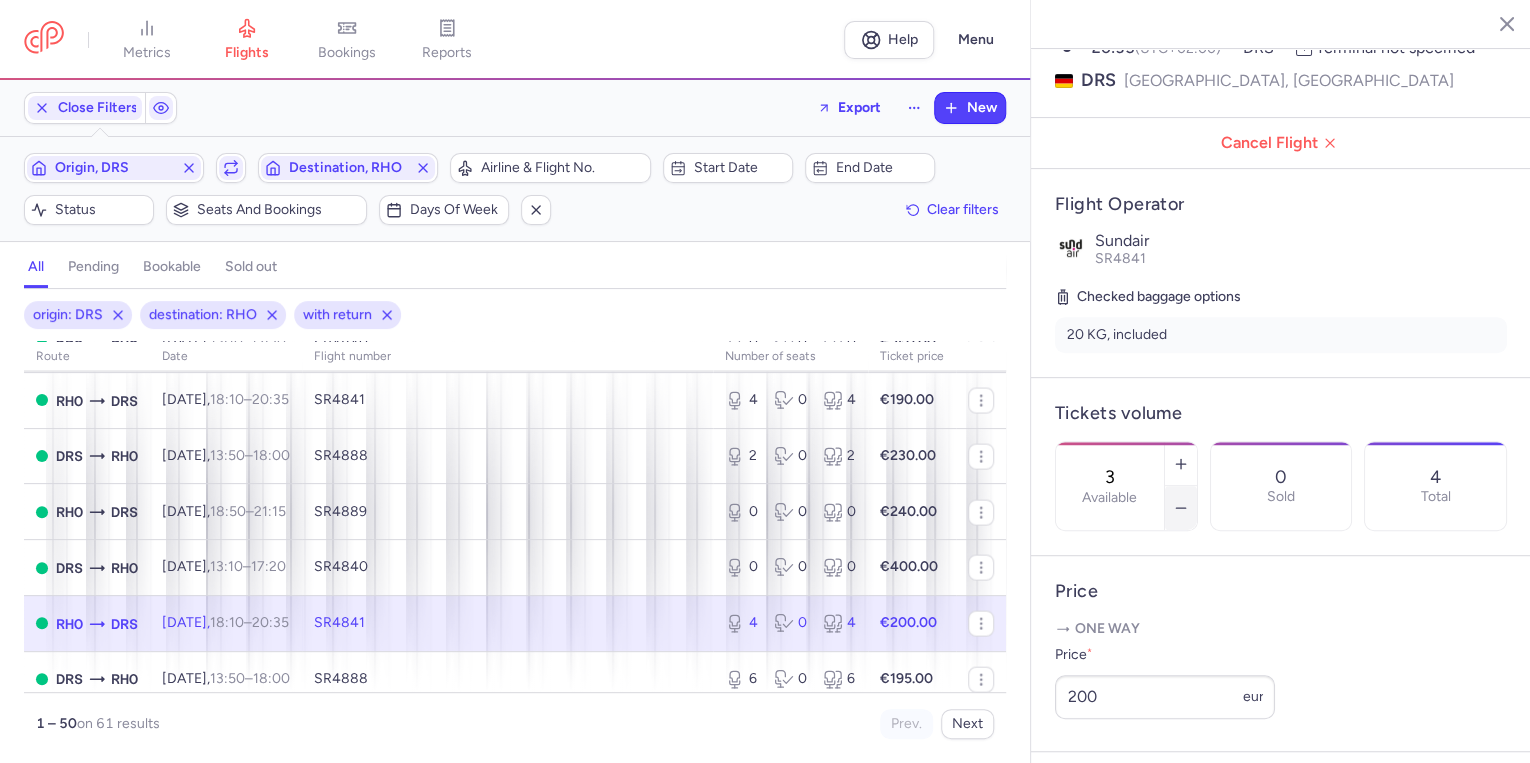 click 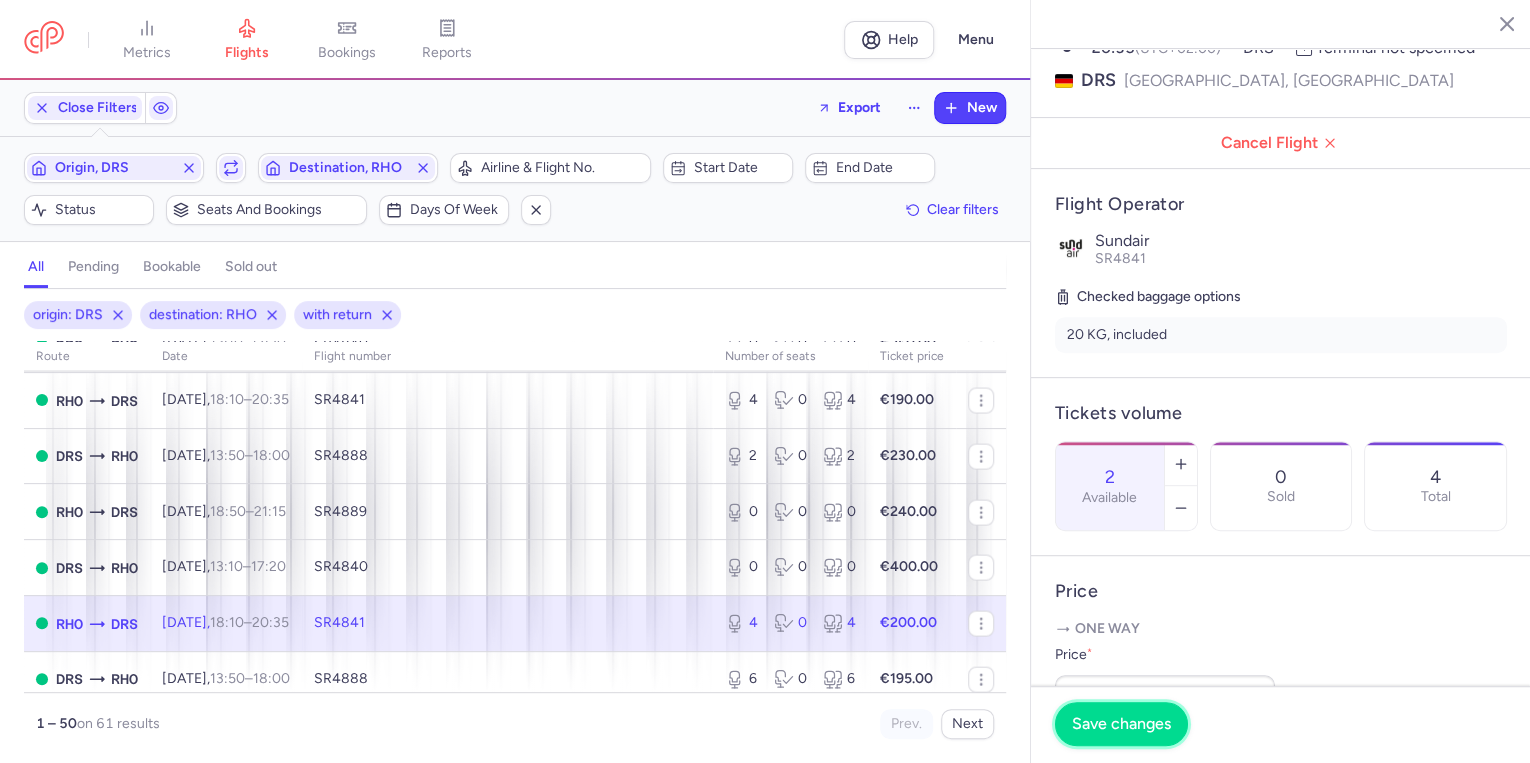 click on "Save changes" at bounding box center (1121, 724) 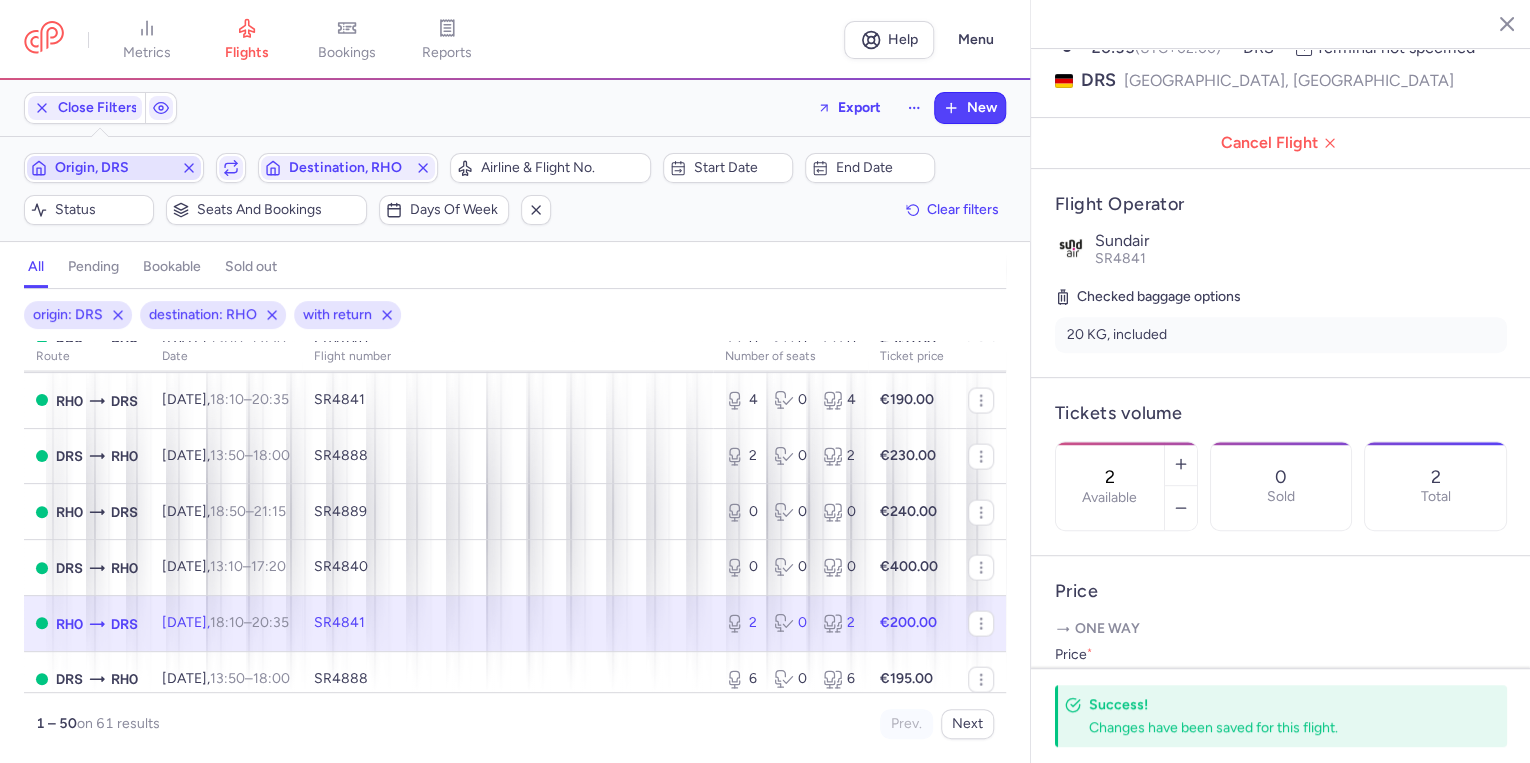 click on "Origin, DRS" at bounding box center [114, 168] 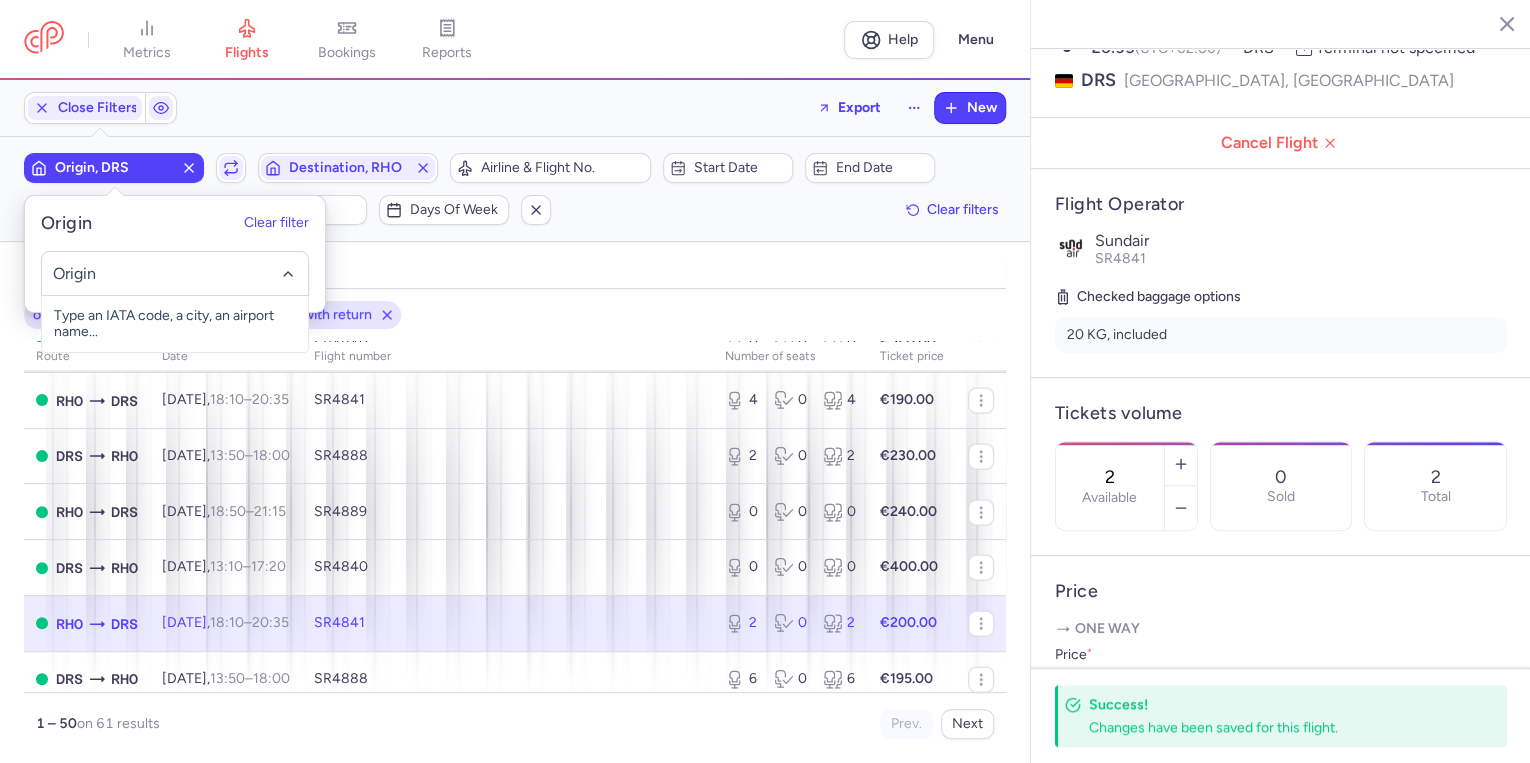 type on "d" 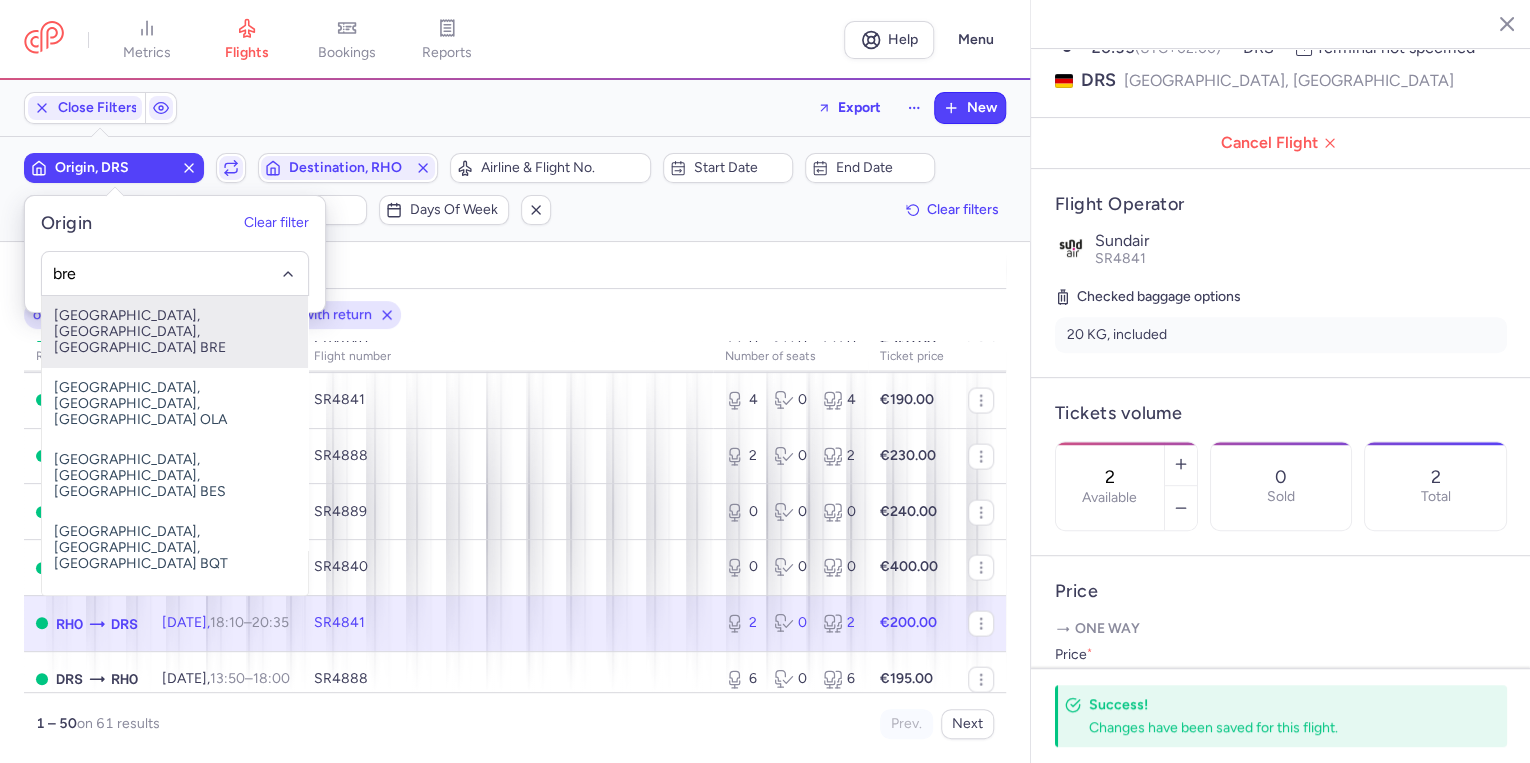 click on "[GEOGRAPHIC_DATA], [GEOGRAPHIC_DATA], [GEOGRAPHIC_DATA] BRE" at bounding box center (175, 332) 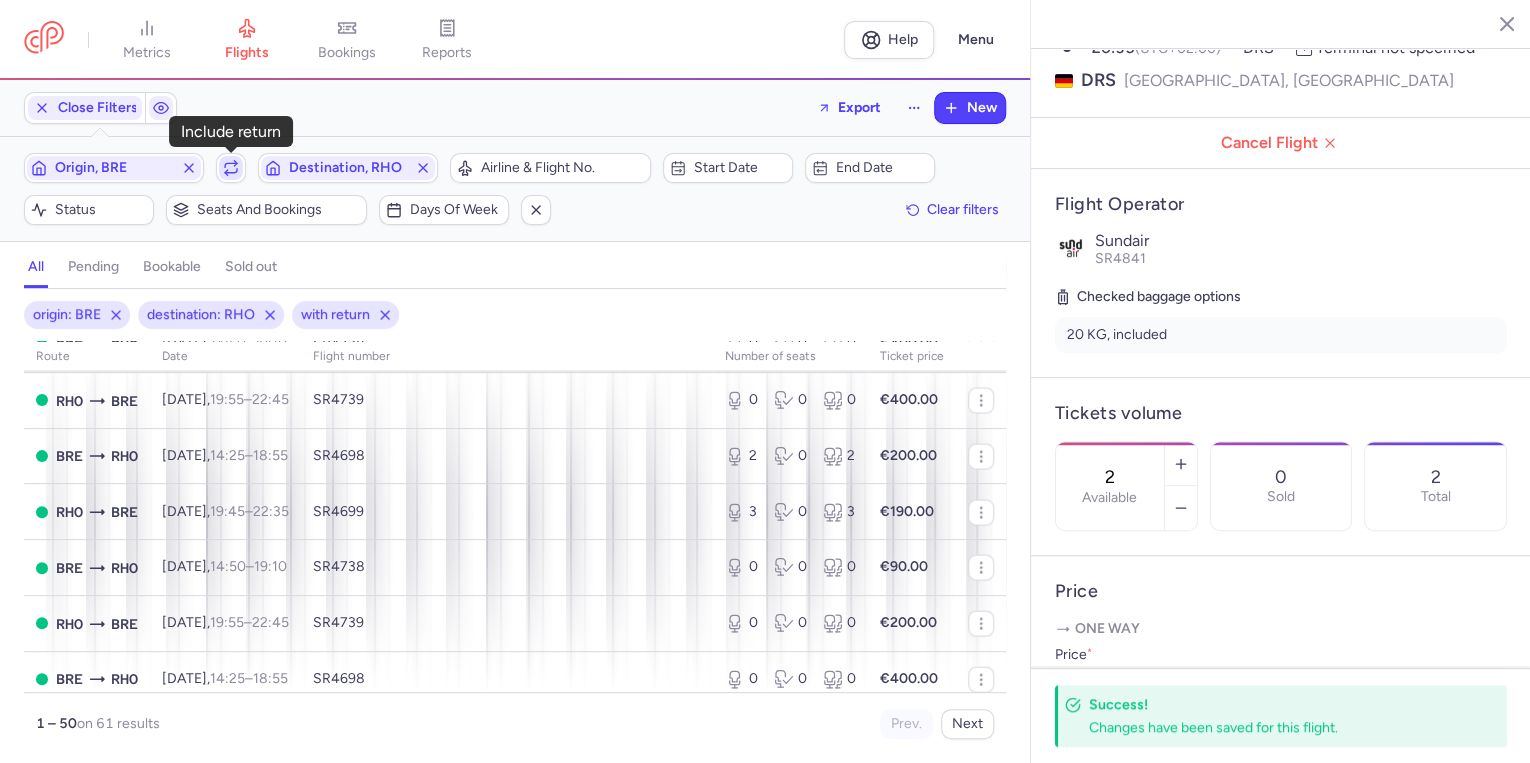 click 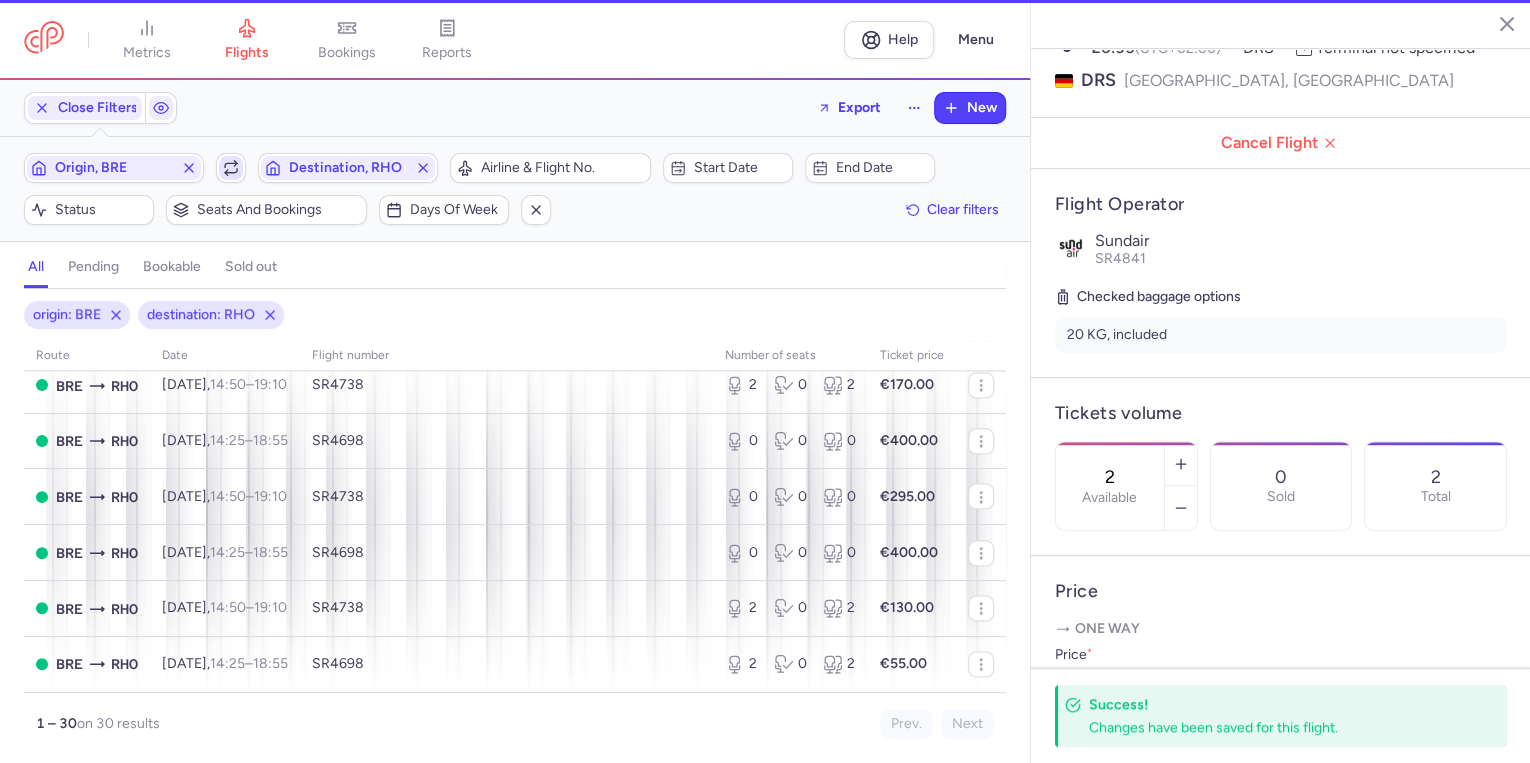 scroll, scrollTop: 1518, scrollLeft: 0, axis: vertical 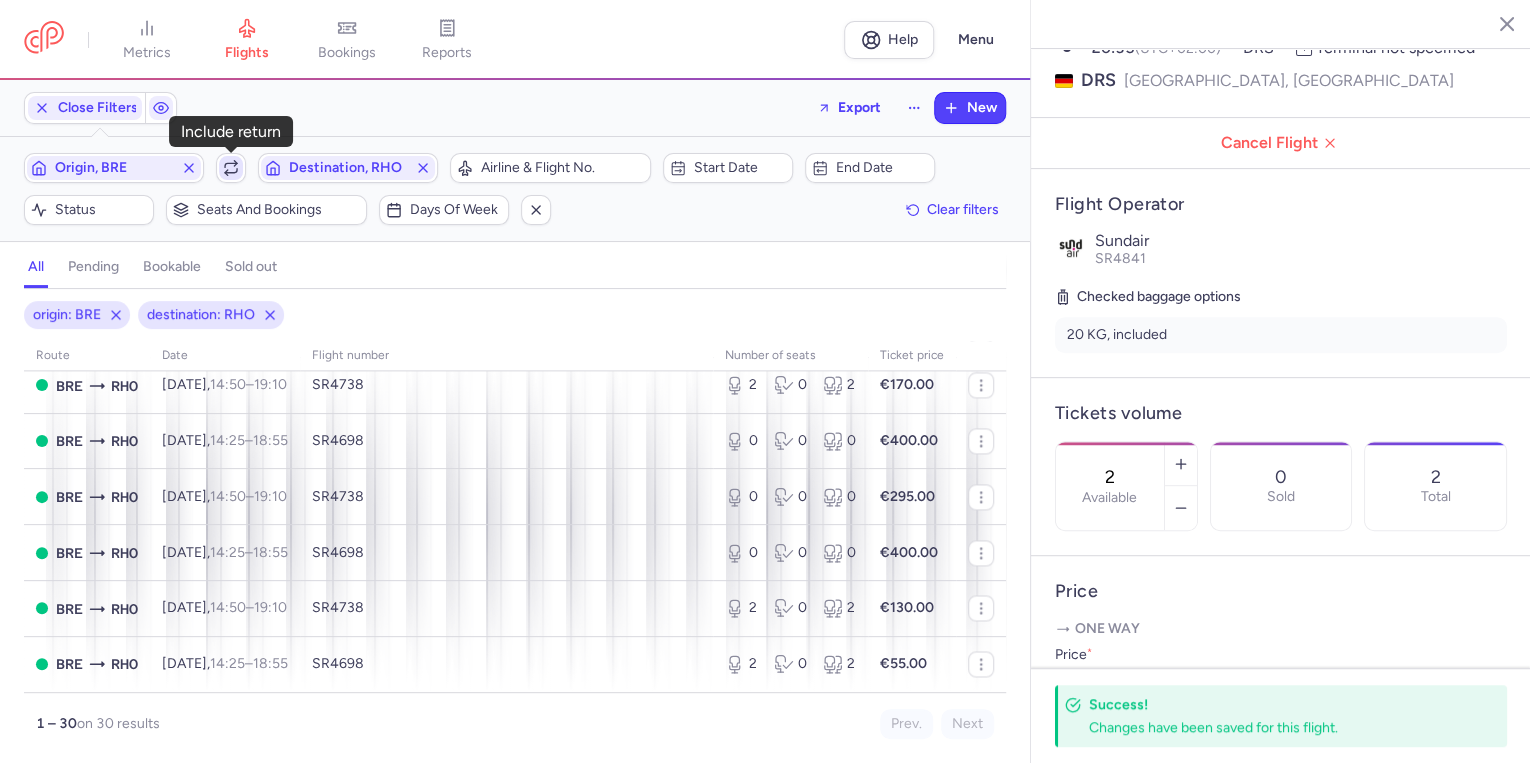 click at bounding box center (231, 168) 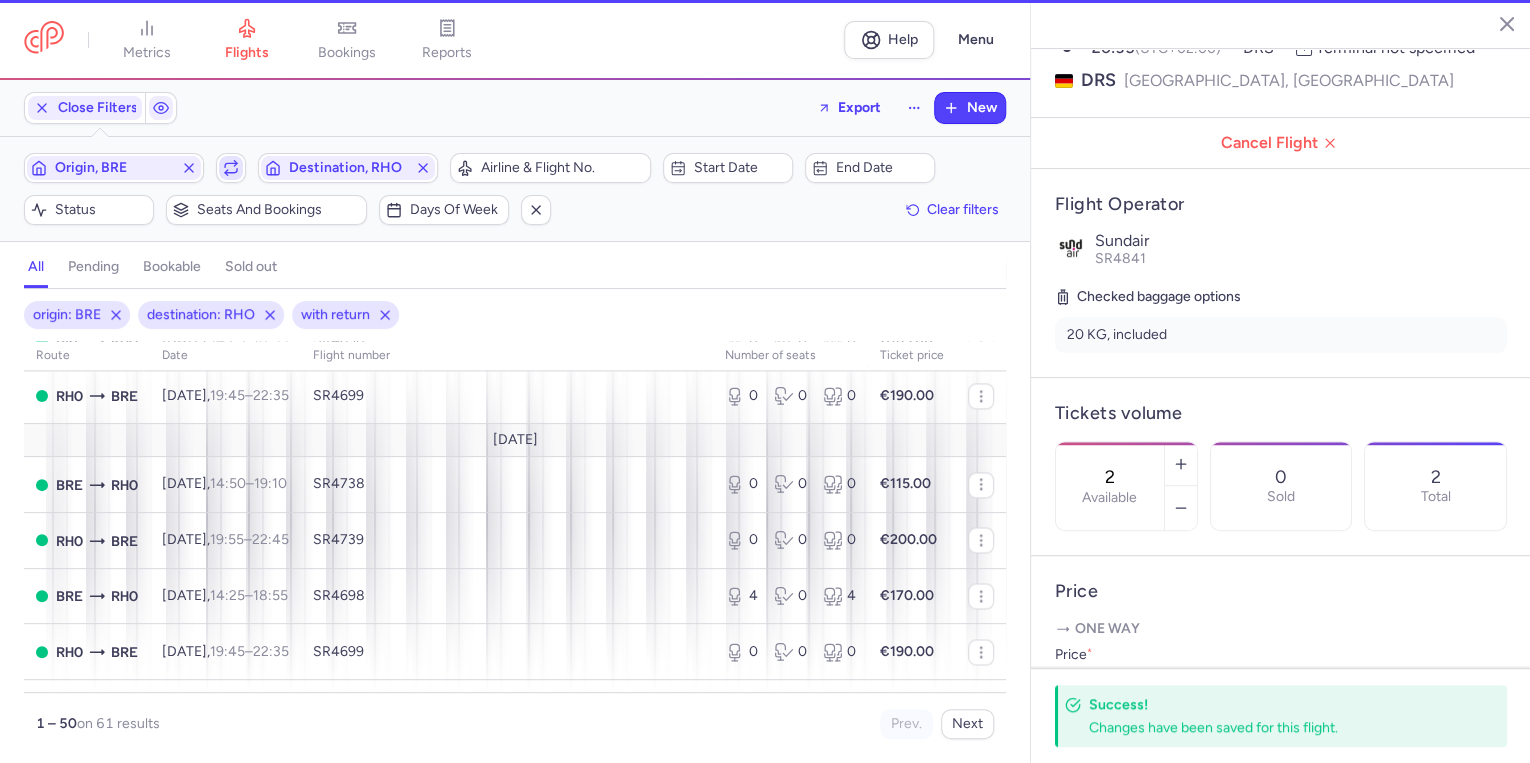 scroll, scrollTop: 2104, scrollLeft: 0, axis: vertical 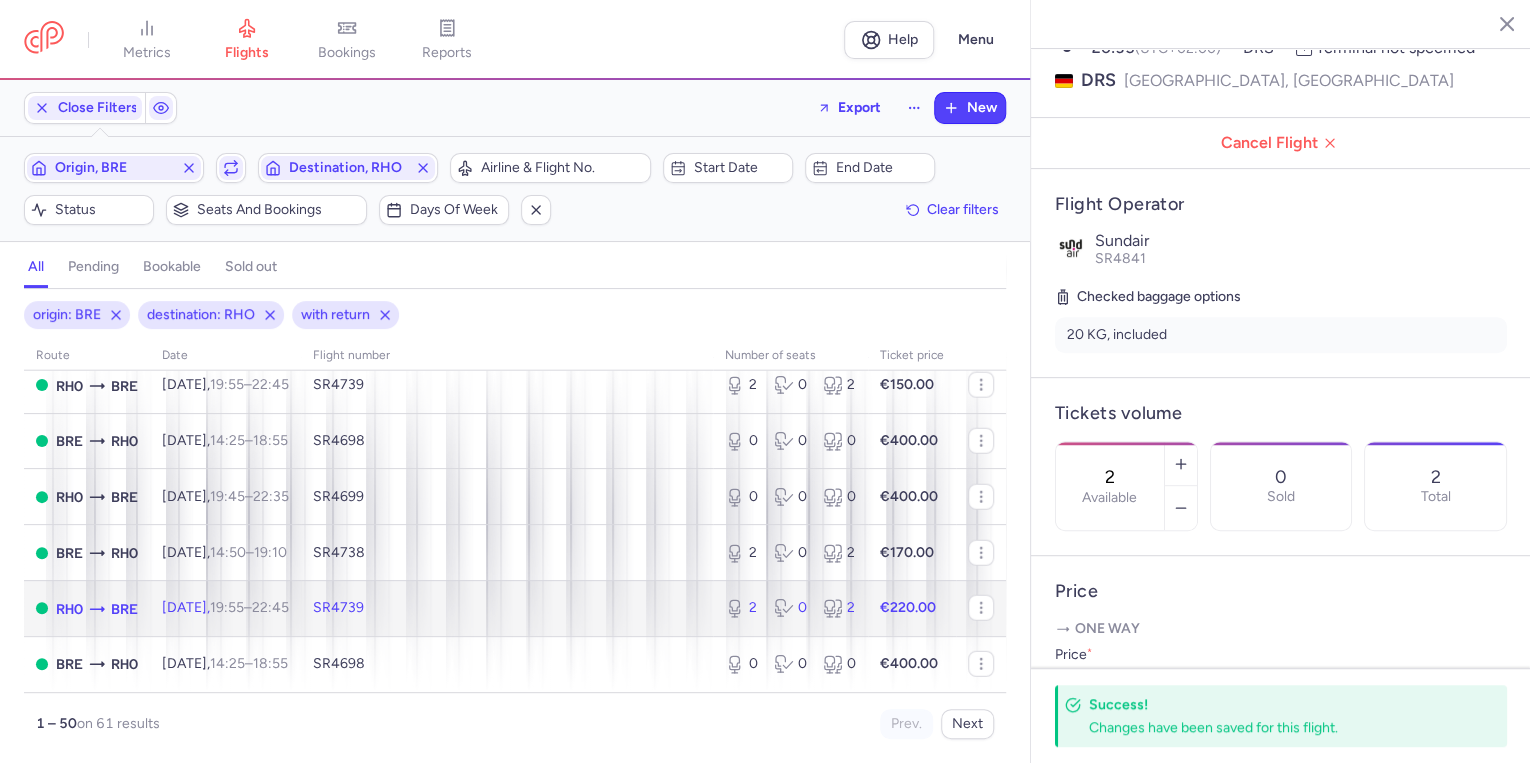 click on "[DATE]  19:55  –  22:45  +0" 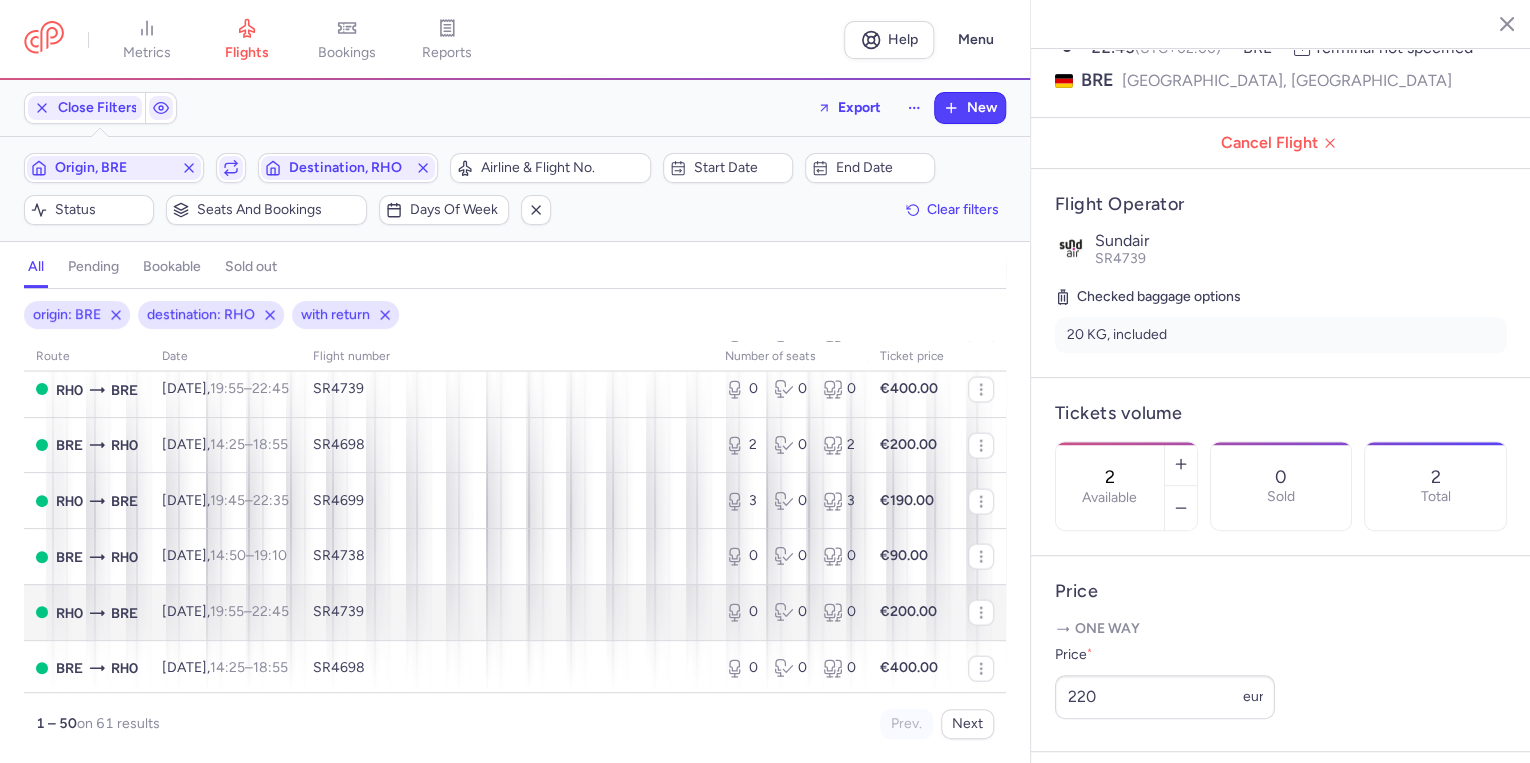 scroll, scrollTop: 2099, scrollLeft: 0, axis: vertical 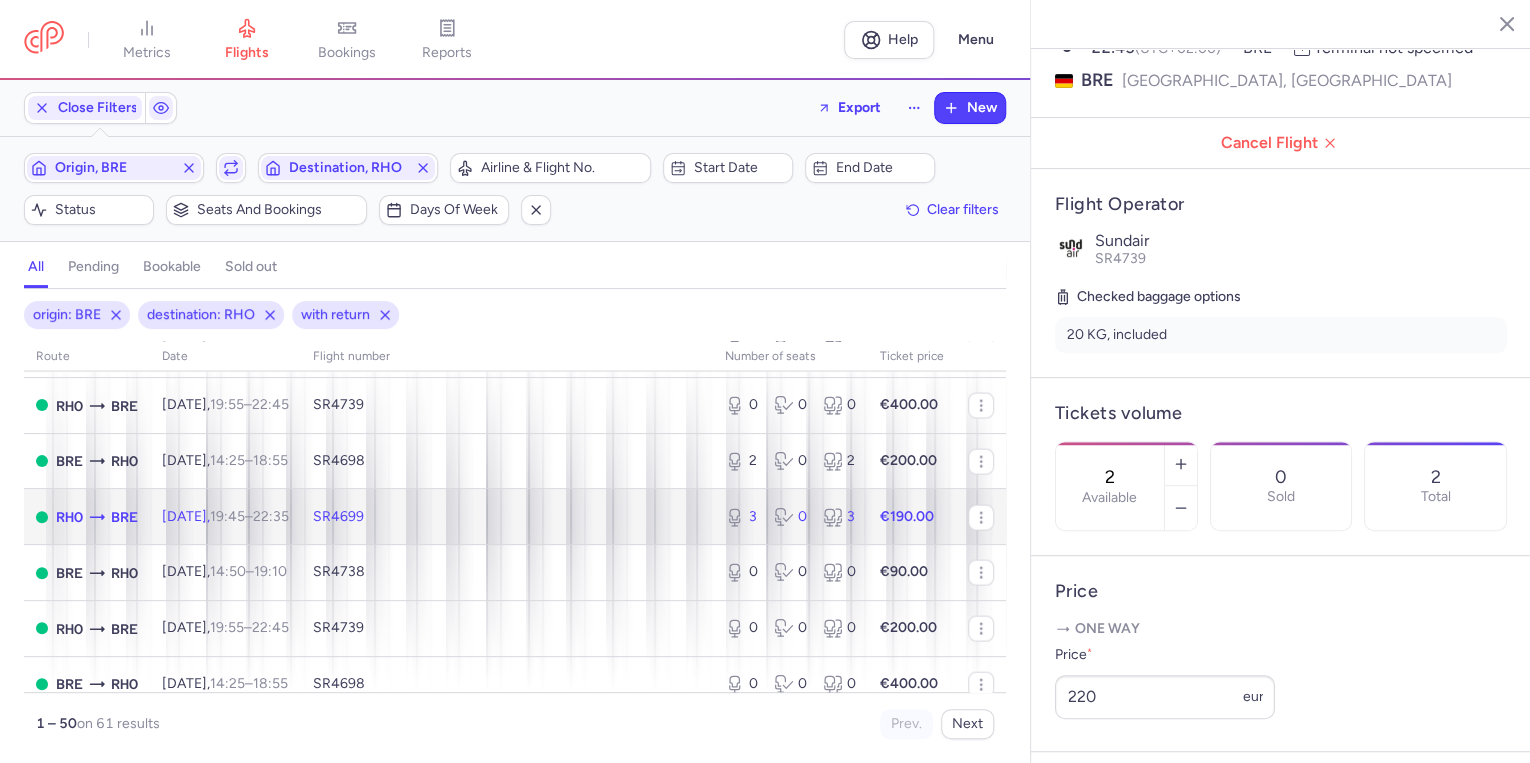 click on "19:45" at bounding box center [227, 516] 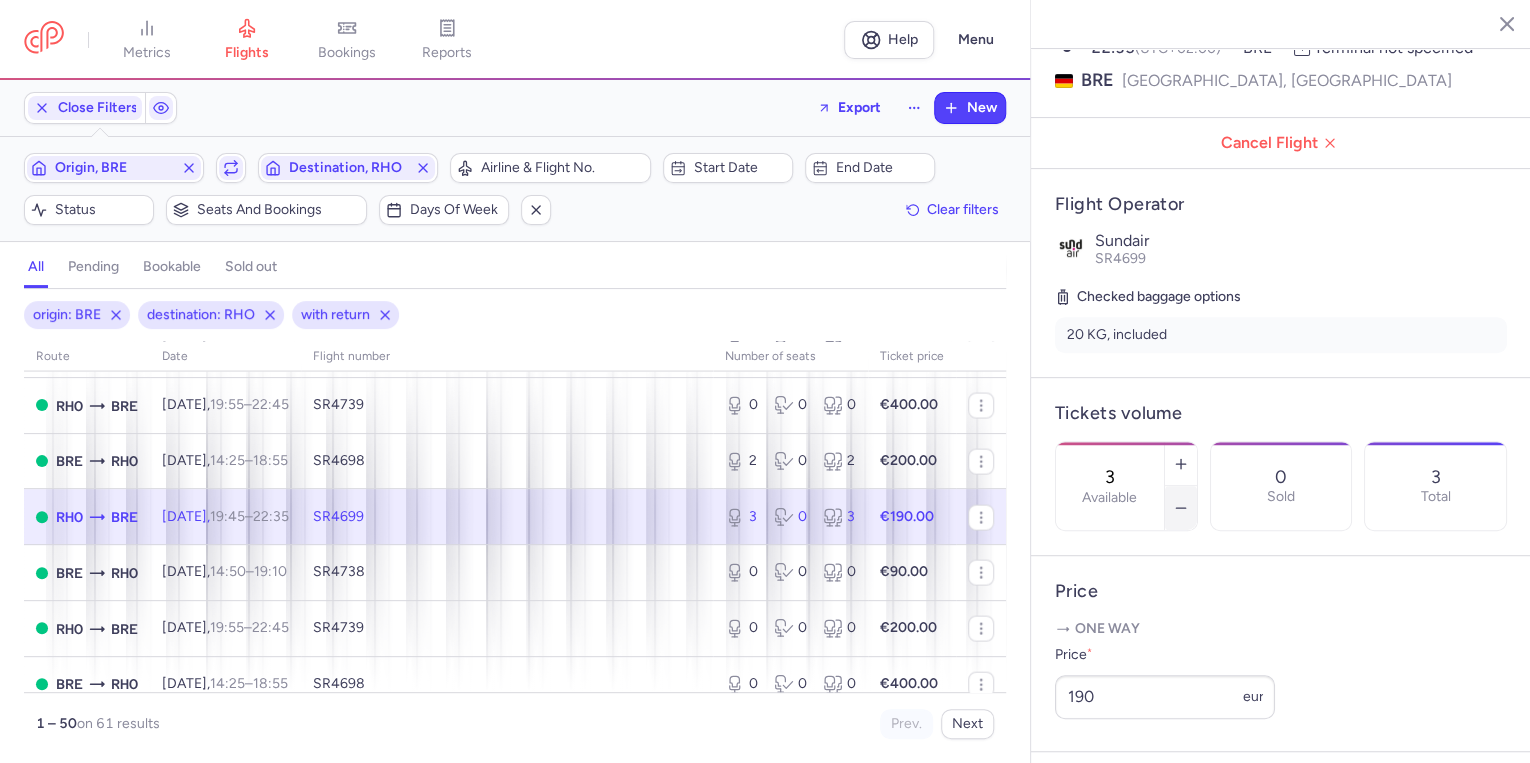 drag, startPoint x: 1258, startPoint y: 453, endPoint x: 1252, endPoint y: 462, distance: 10.816654 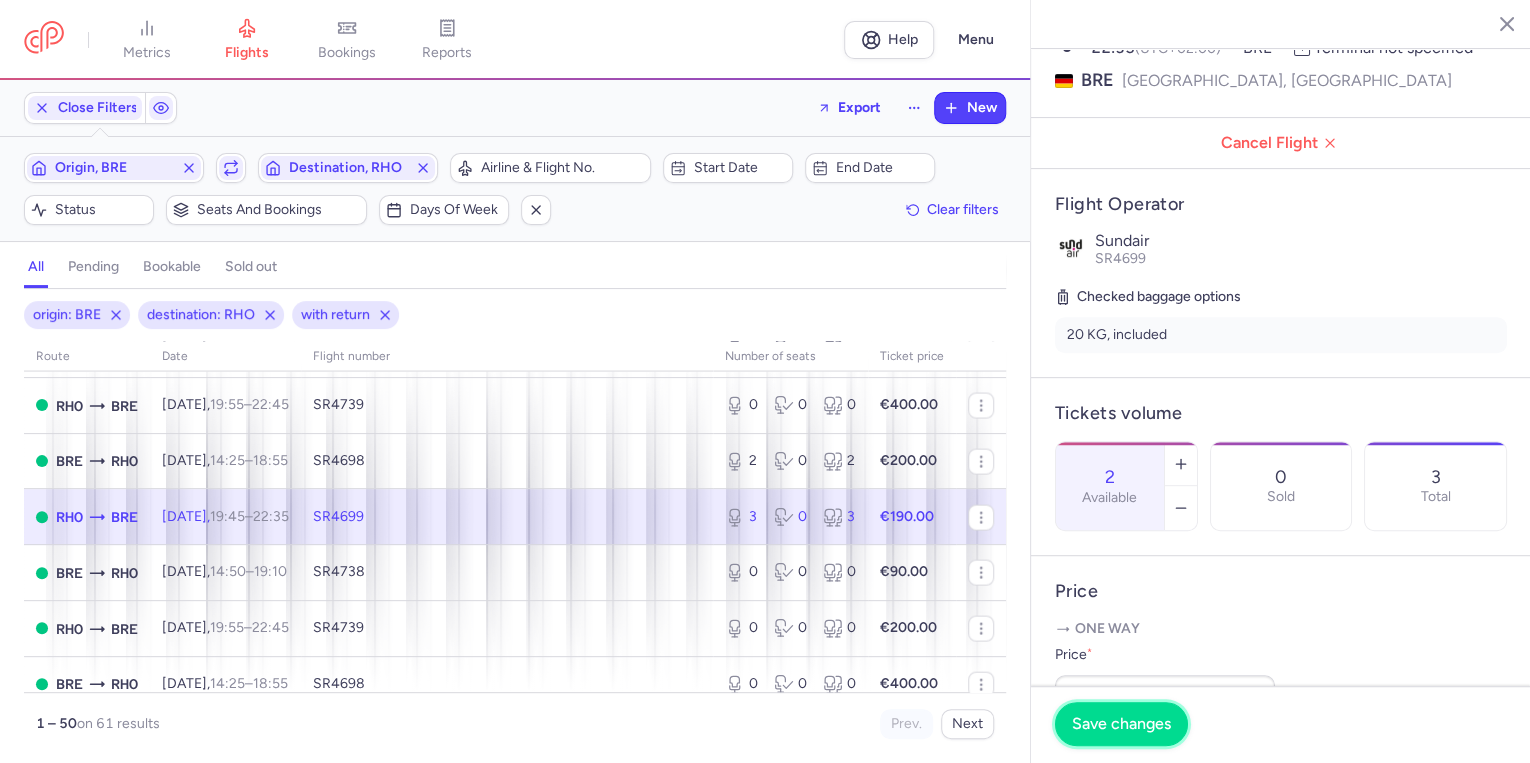 click on "Save changes" at bounding box center (1121, 724) 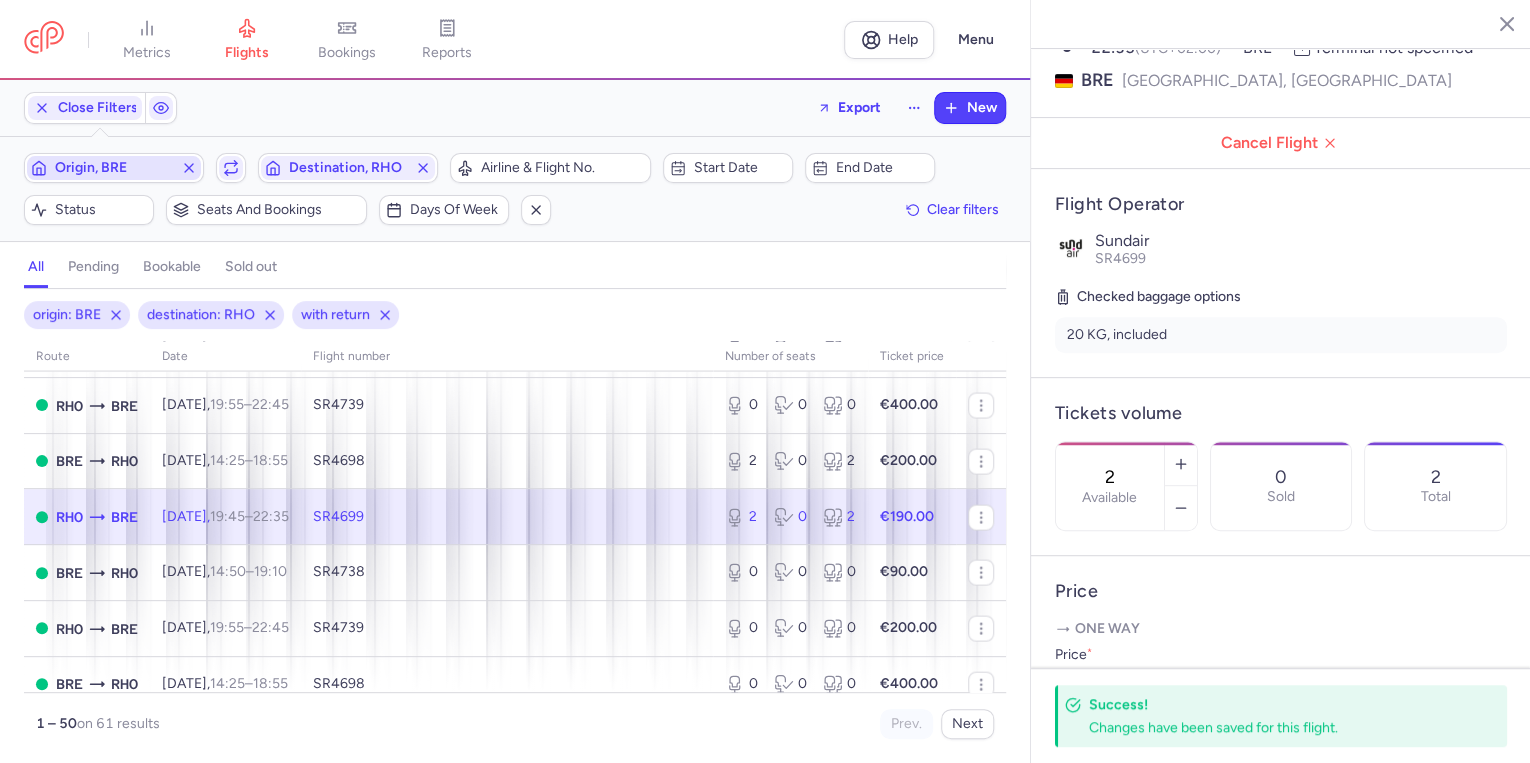 click on "Origin, BRE" at bounding box center (114, 168) 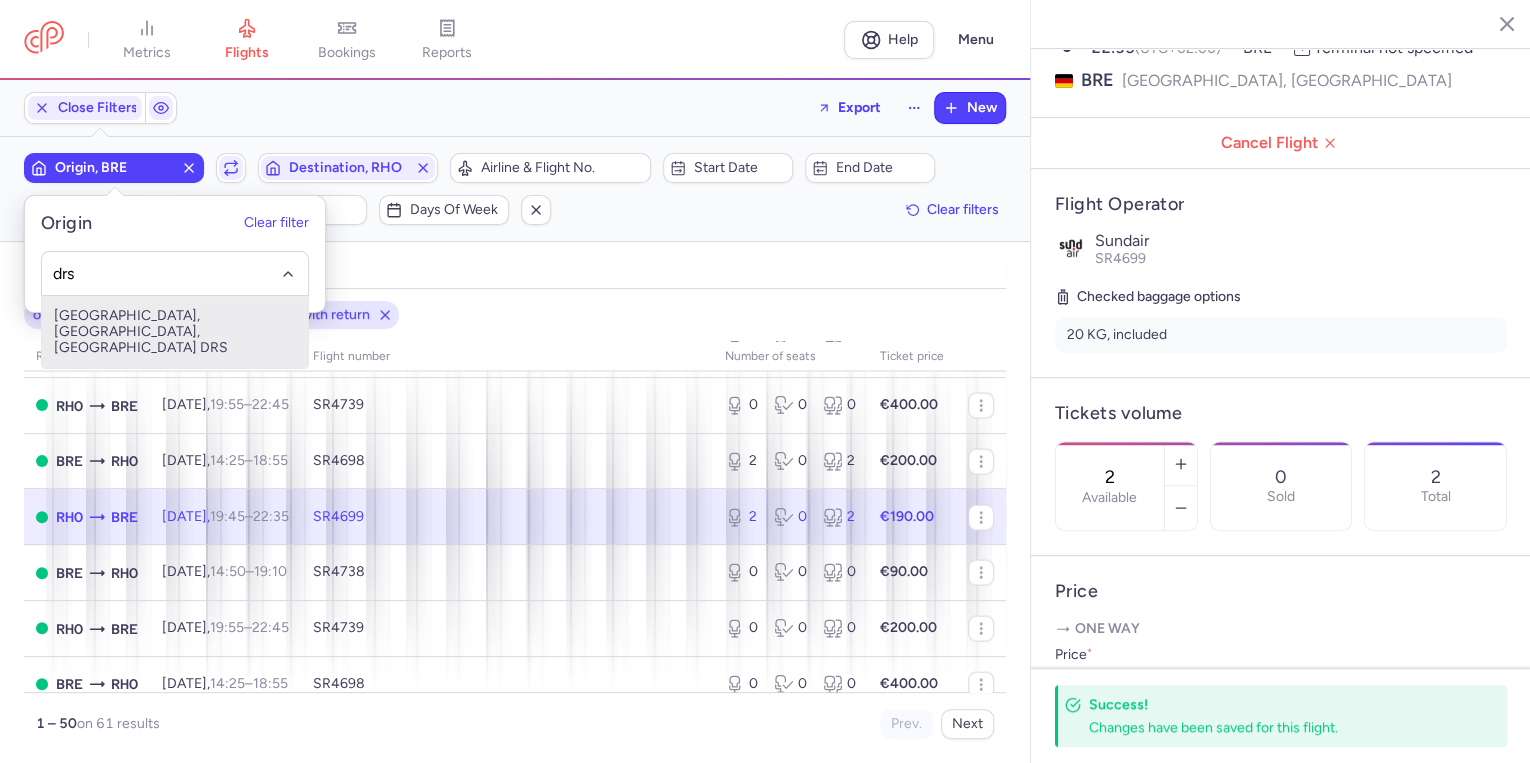 click on "[GEOGRAPHIC_DATA], [GEOGRAPHIC_DATA], [GEOGRAPHIC_DATA] DRS" at bounding box center (175, 332) 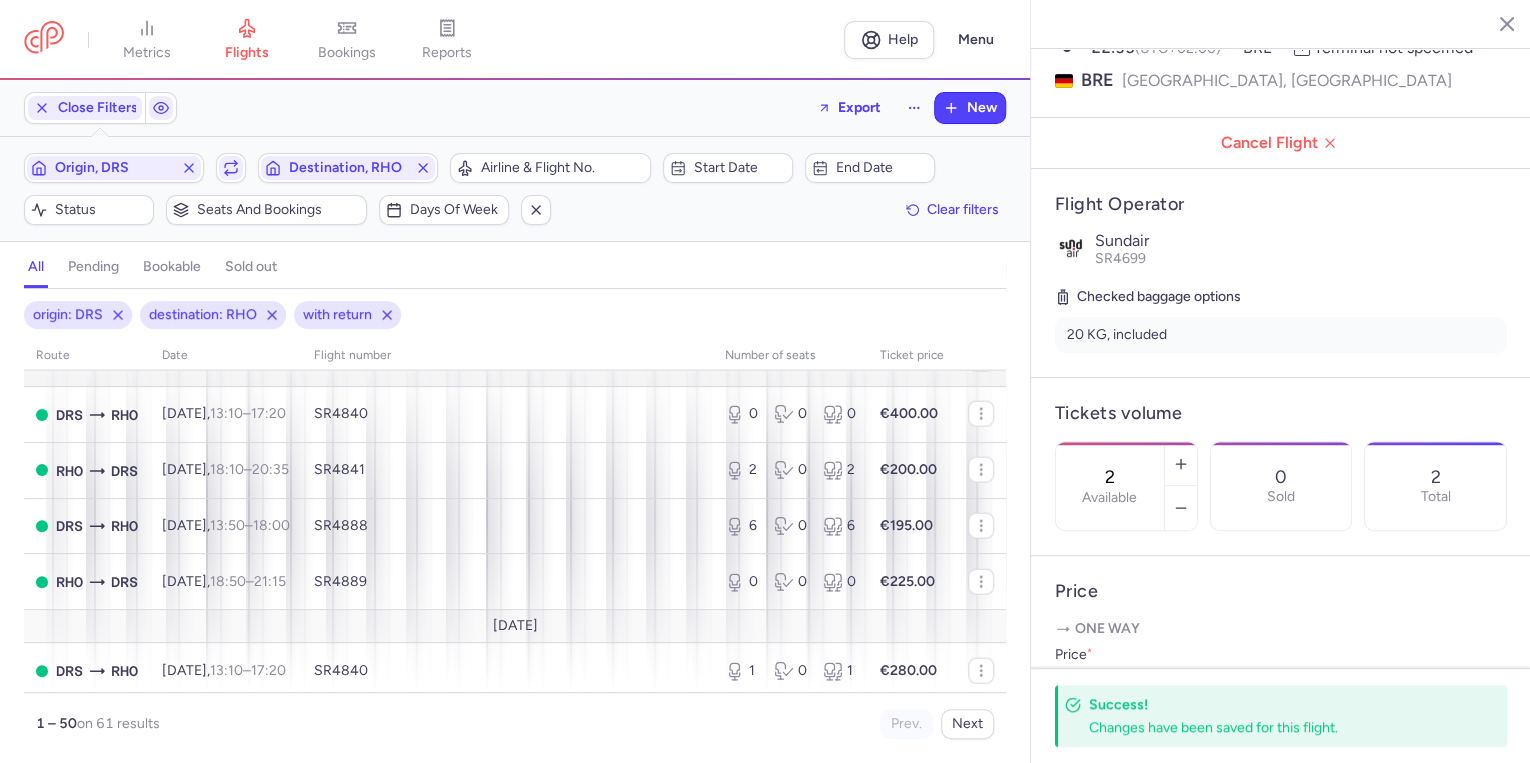 scroll, scrollTop: 2259, scrollLeft: 0, axis: vertical 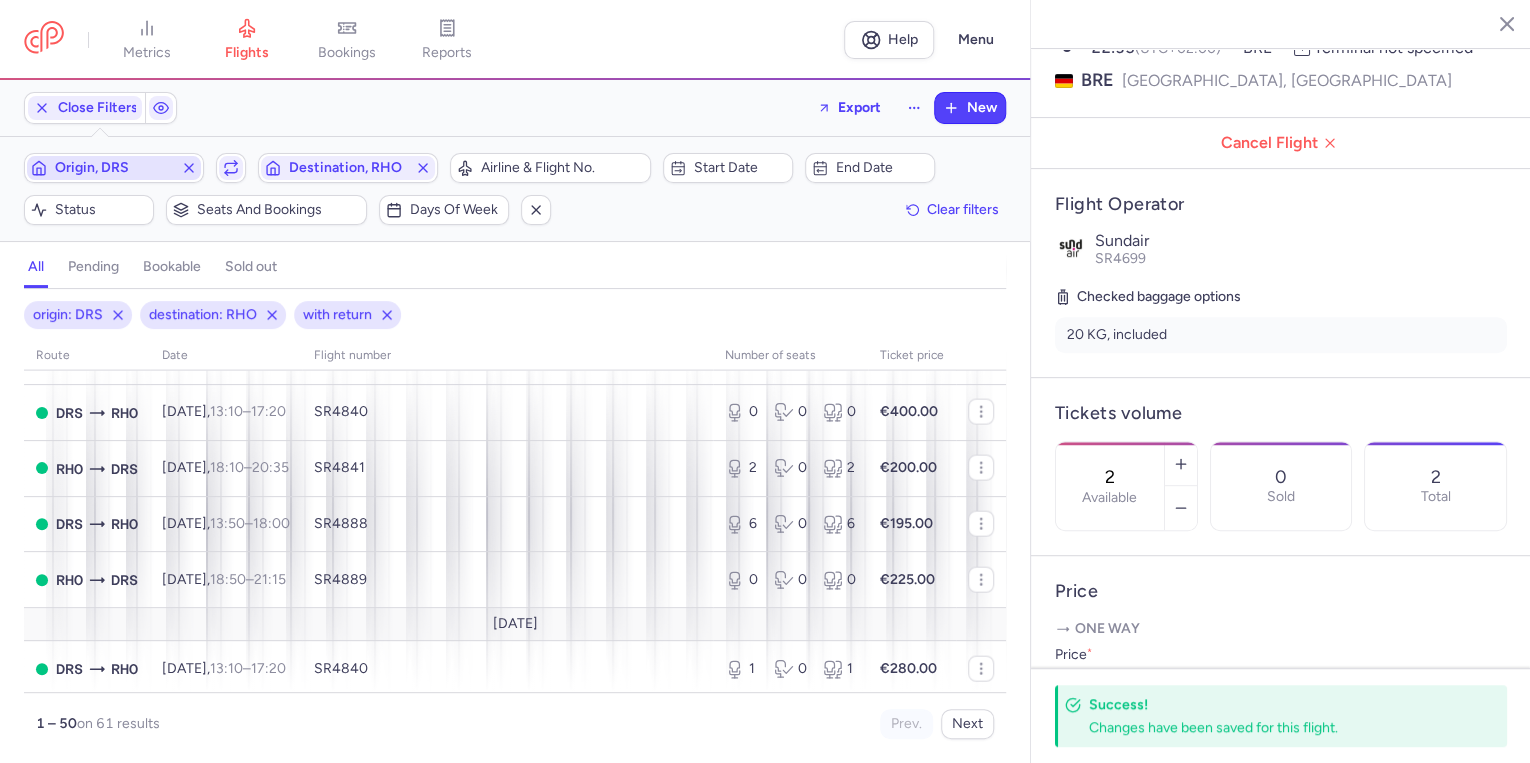 click on "Origin, DRS" at bounding box center [114, 168] 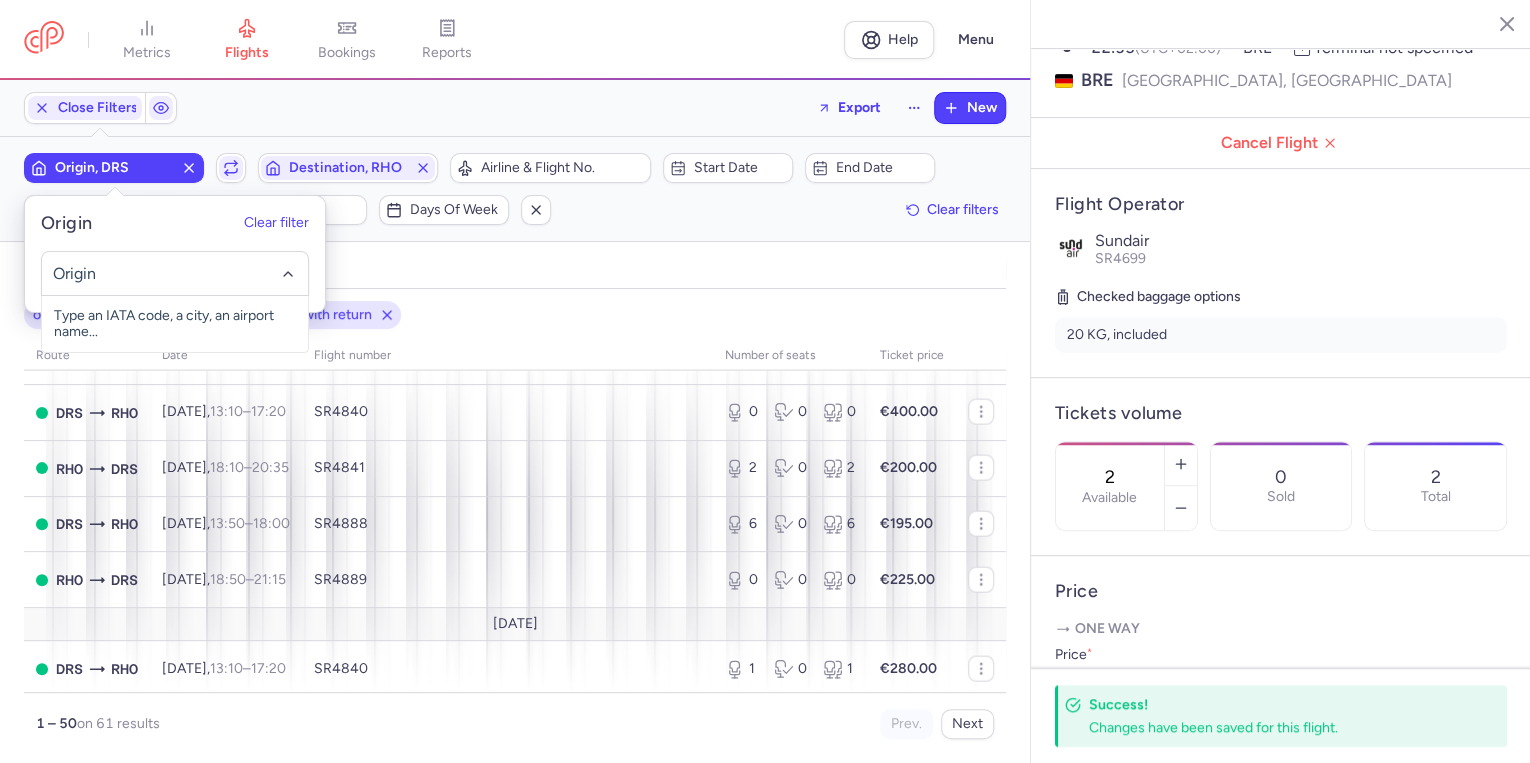 click 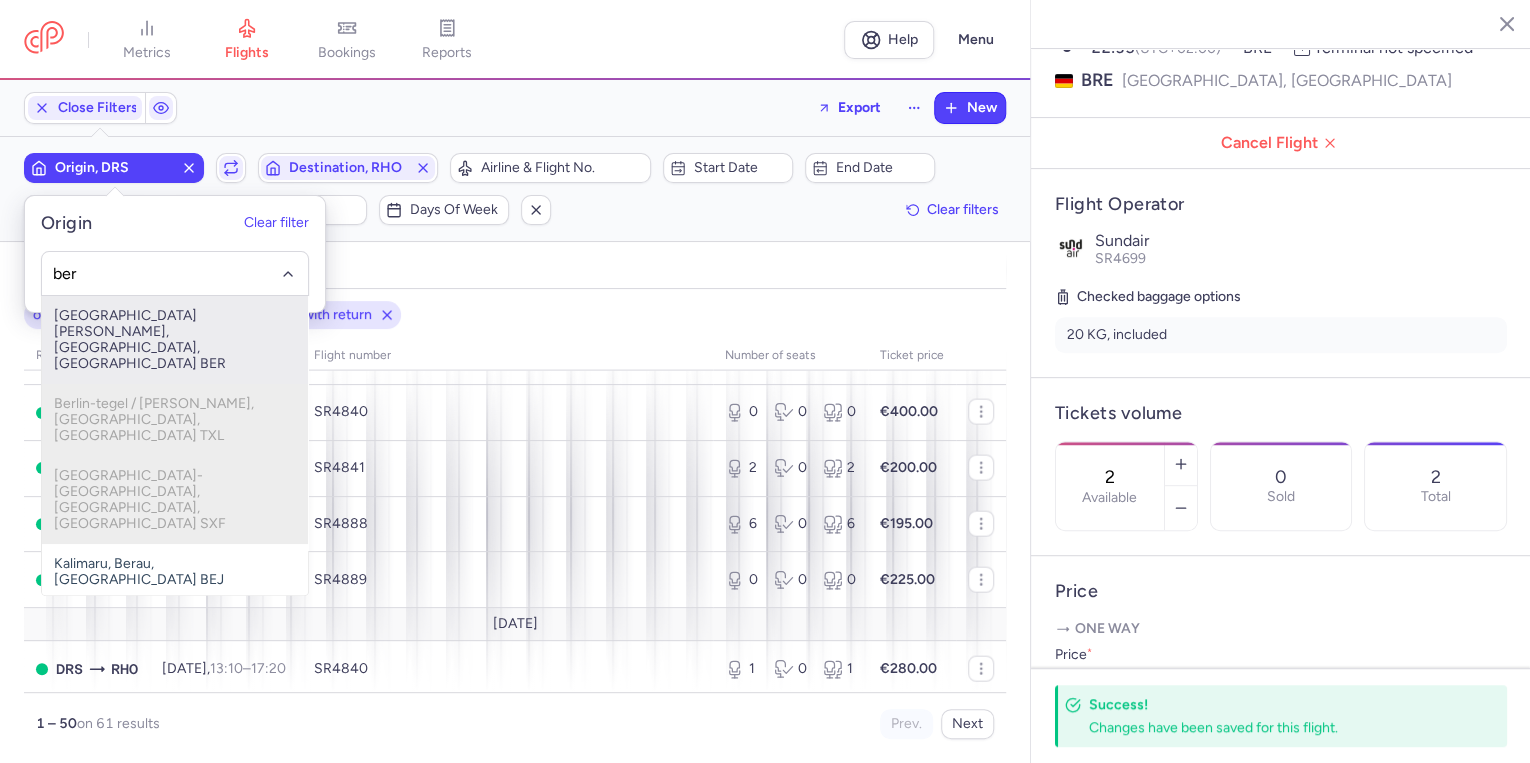 click on "[GEOGRAPHIC_DATA][PERSON_NAME], [GEOGRAPHIC_DATA], [GEOGRAPHIC_DATA] BER" at bounding box center [175, 340] 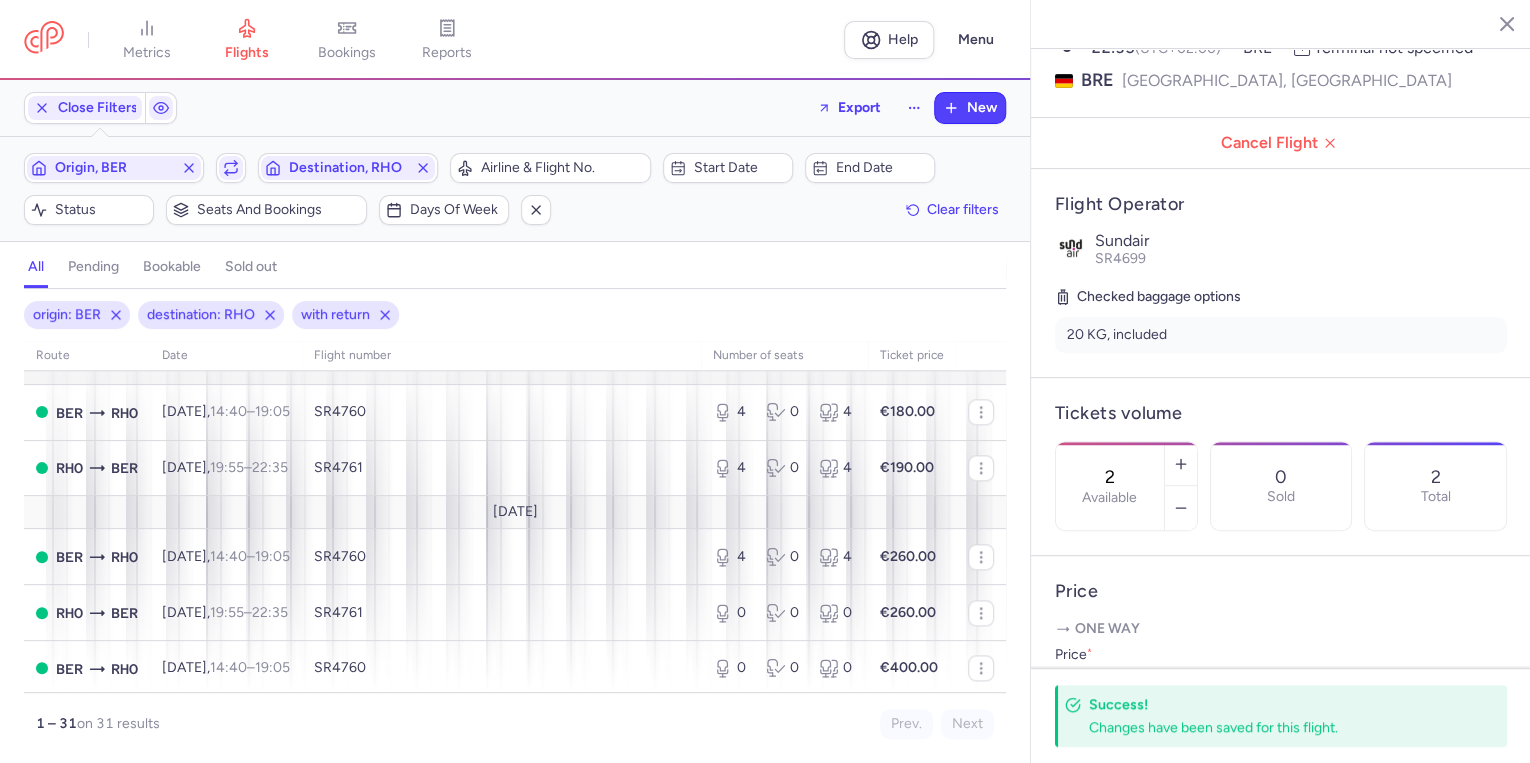 scroll, scrollTop: 1048, scrollLeft: 0, axis: vertical 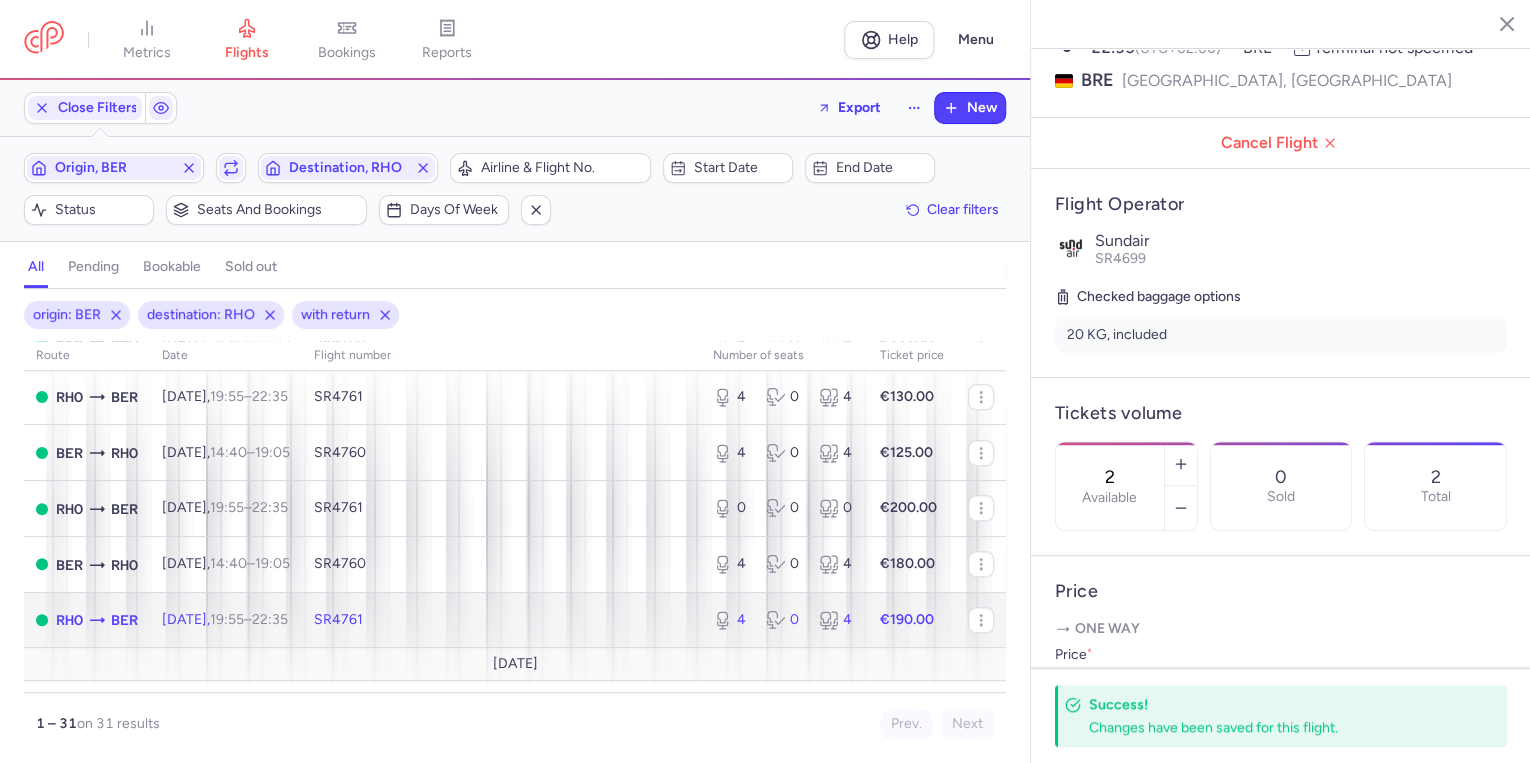 click on "[DATE]  19:55  –  22:35  +0" 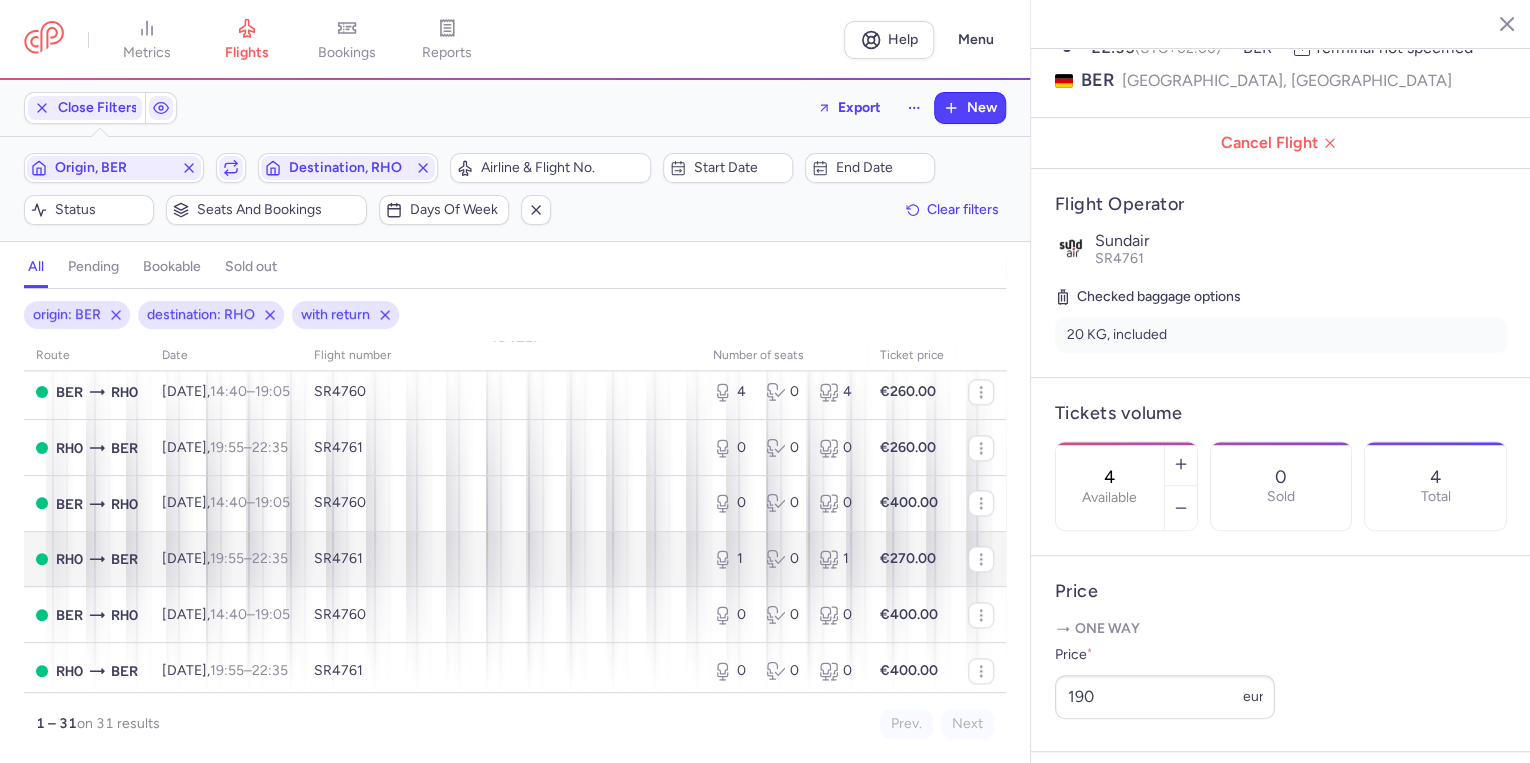 scroll, scrollTop: 1368, scrollLeft: 0, axis: vertical 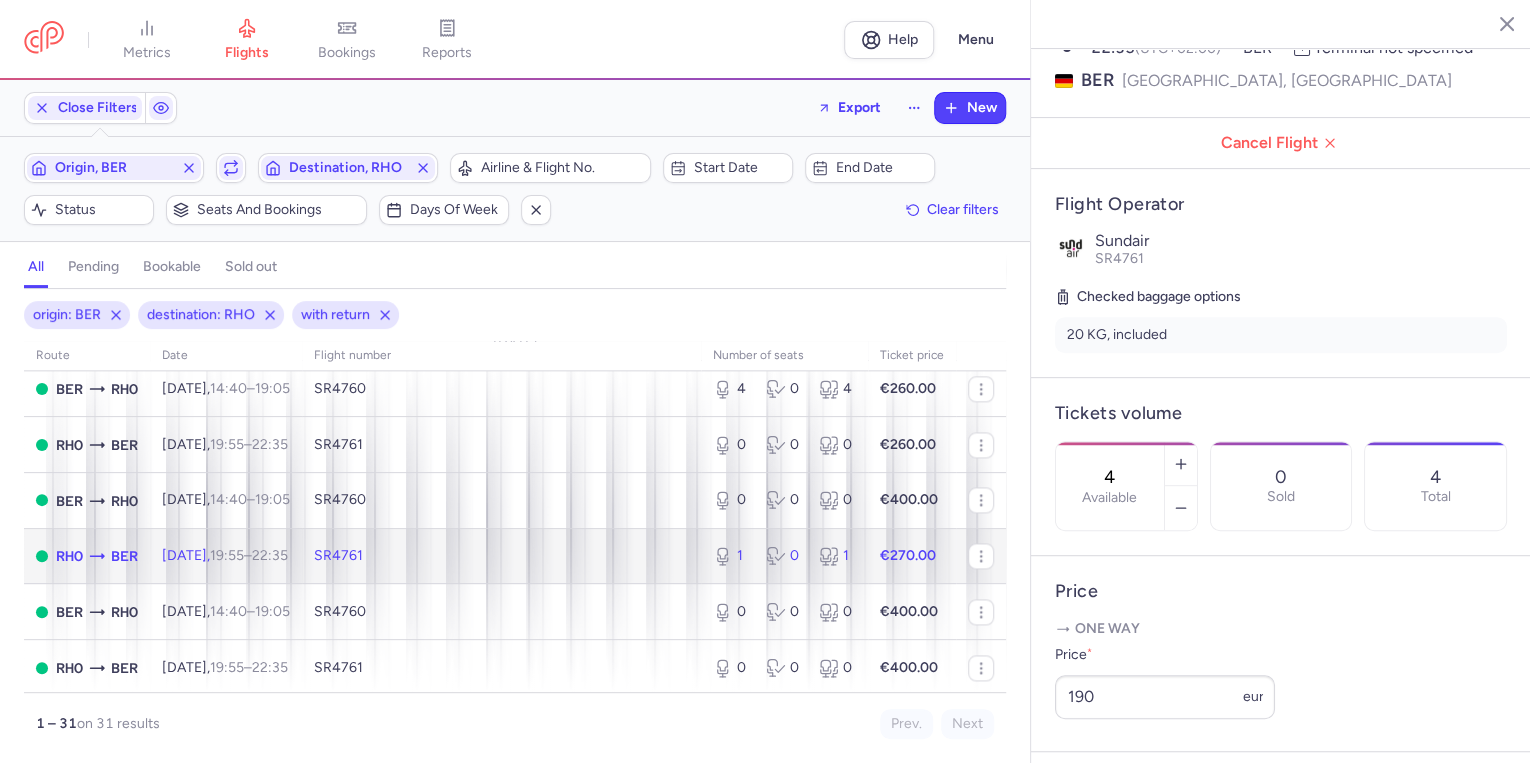 click on "SR4761" 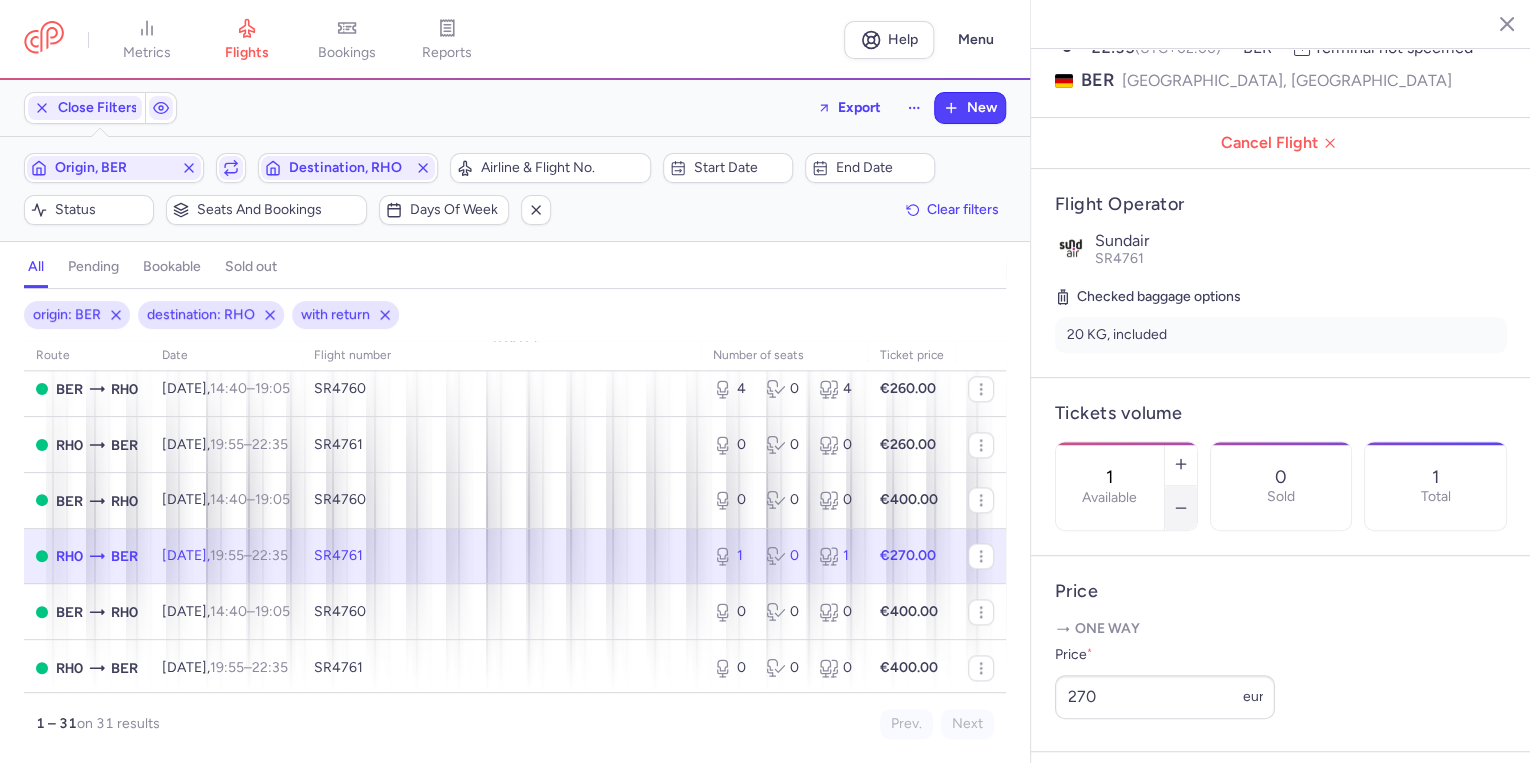 click 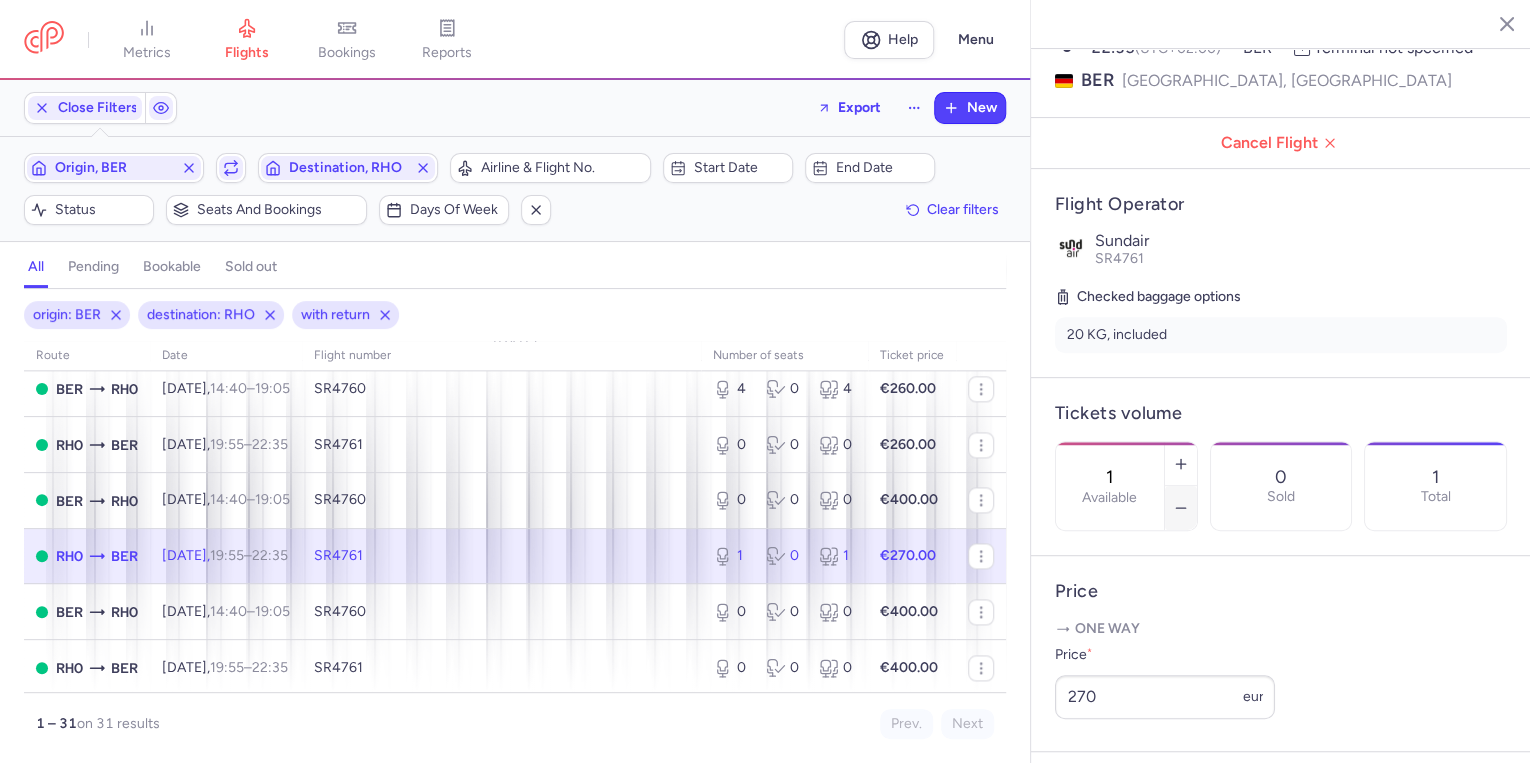 type on "0" 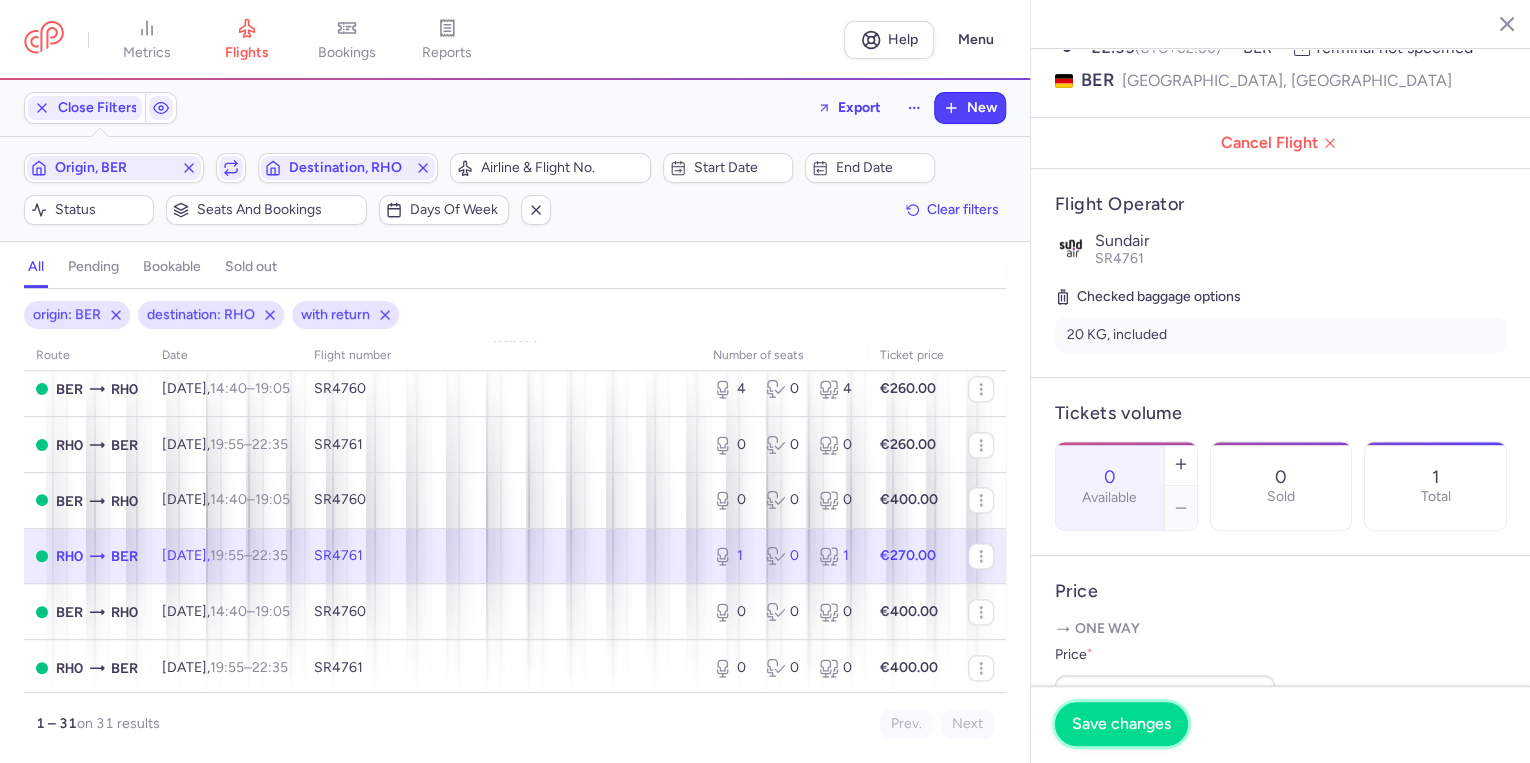 click on "Save changes" at bounding box center (1121, 724) 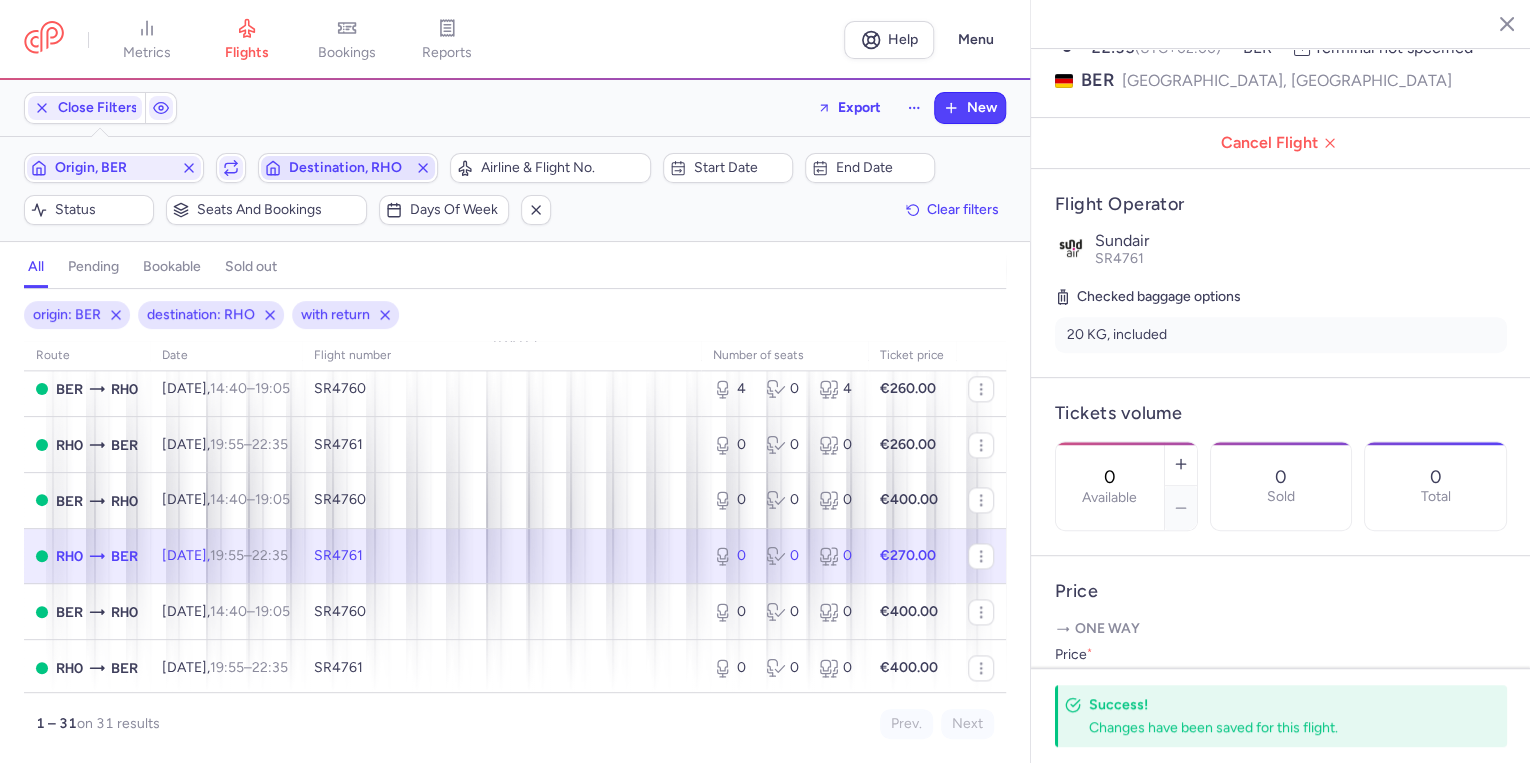 click on "Destination, RHO" at bounding box center (348, 168) 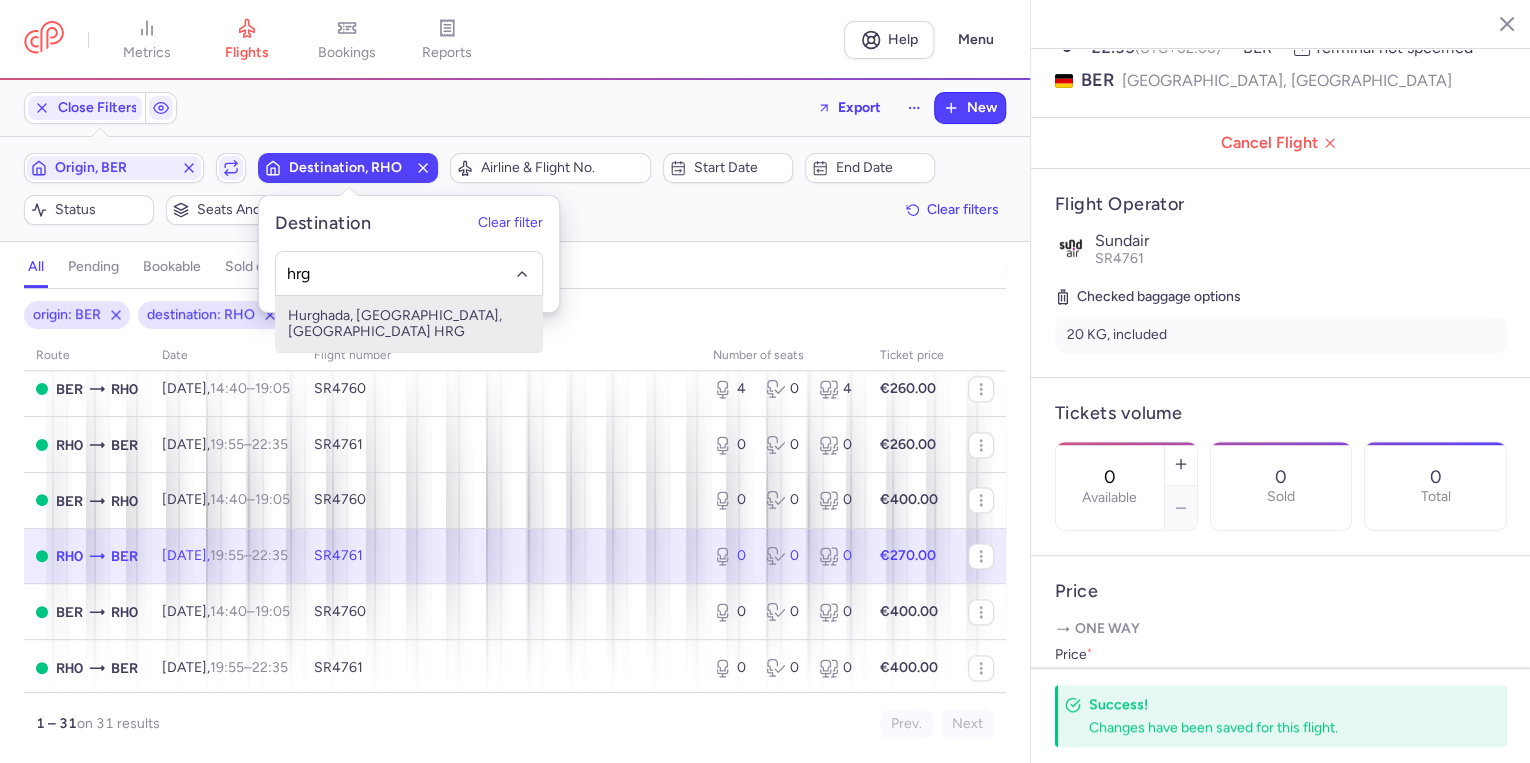 click on "Hurghada, [GEOGRAPHIC_DATA], [GEOGRAPHIC_DATA] HRG" at bounding box center [409, 324] 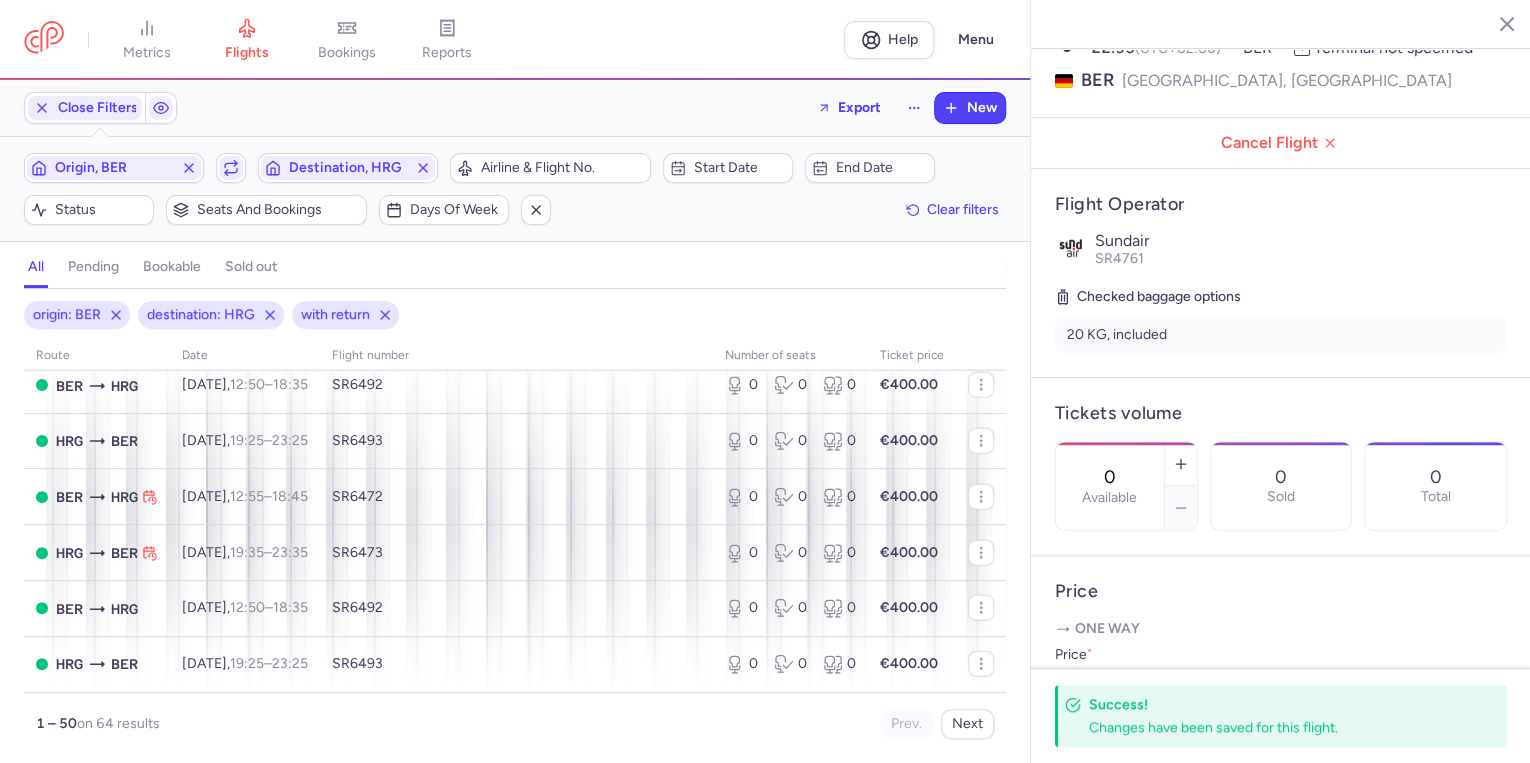 scroll, scrollTop: 2659, scrollLeft: 0, axis: vertical 